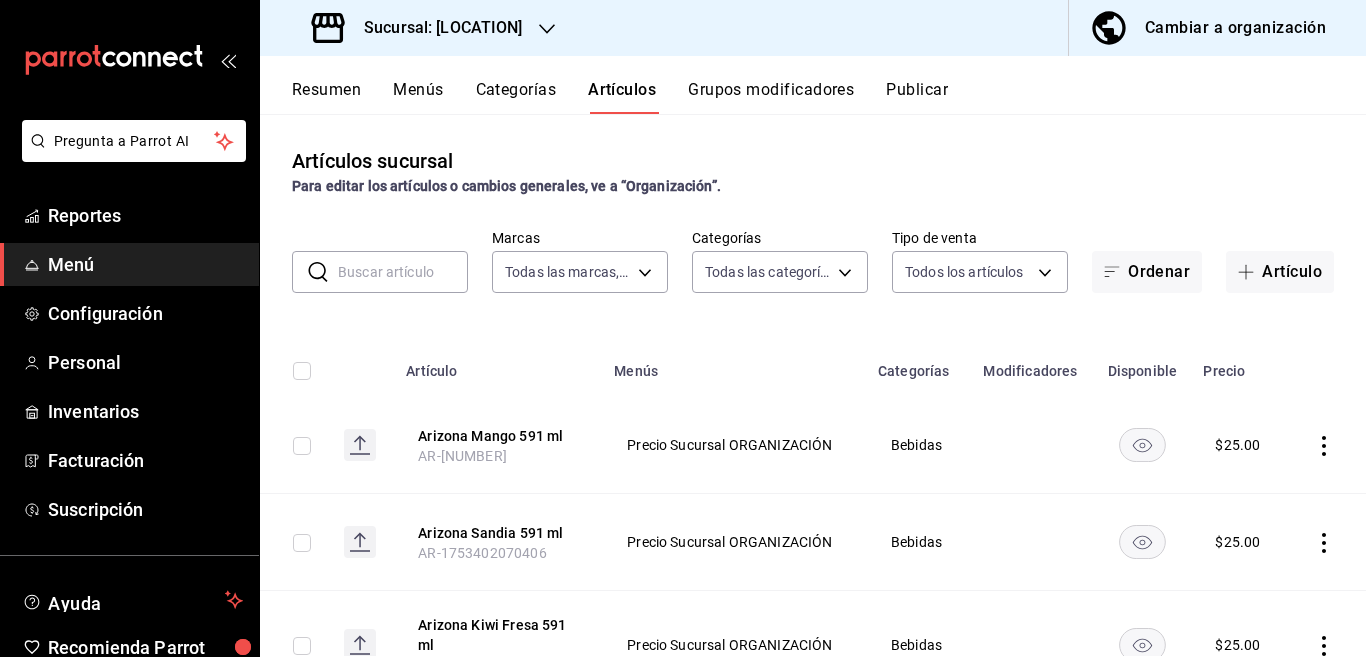 scroll, scrollTop: 0, scrollLeft: 0, axis: both 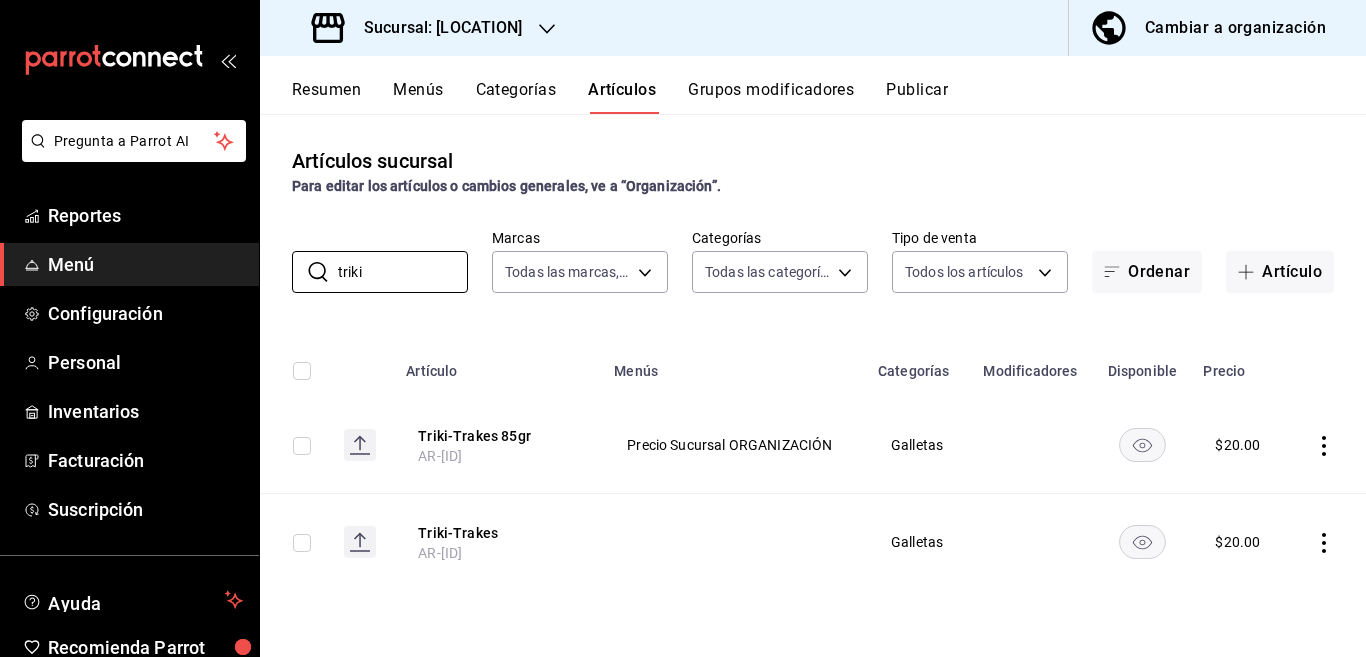 type on "triki" 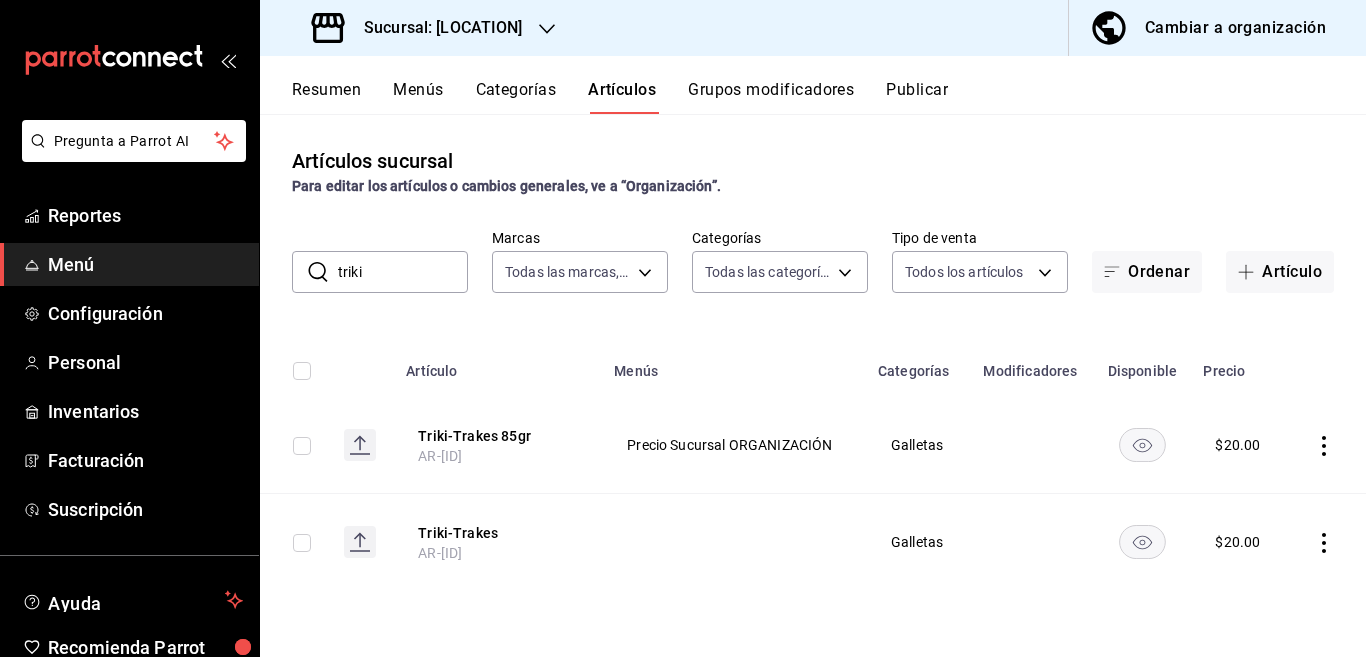 click 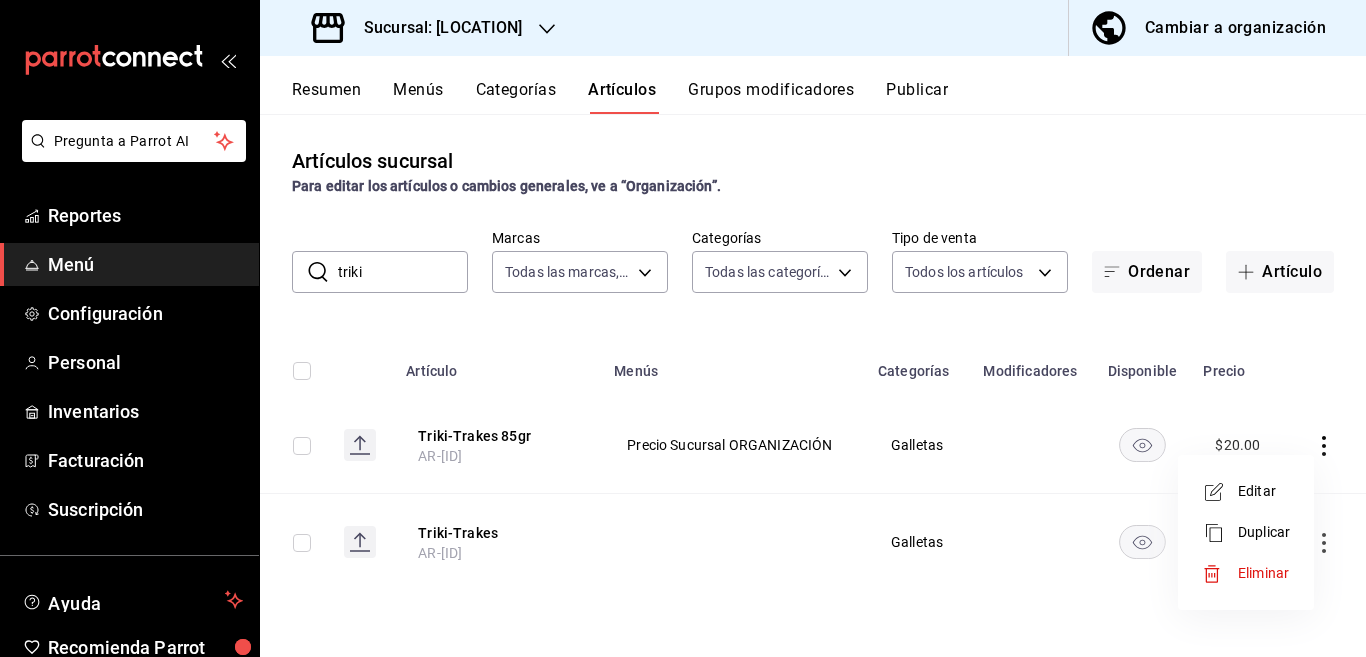 click on "Editar" at bounding box center (1264, 491) 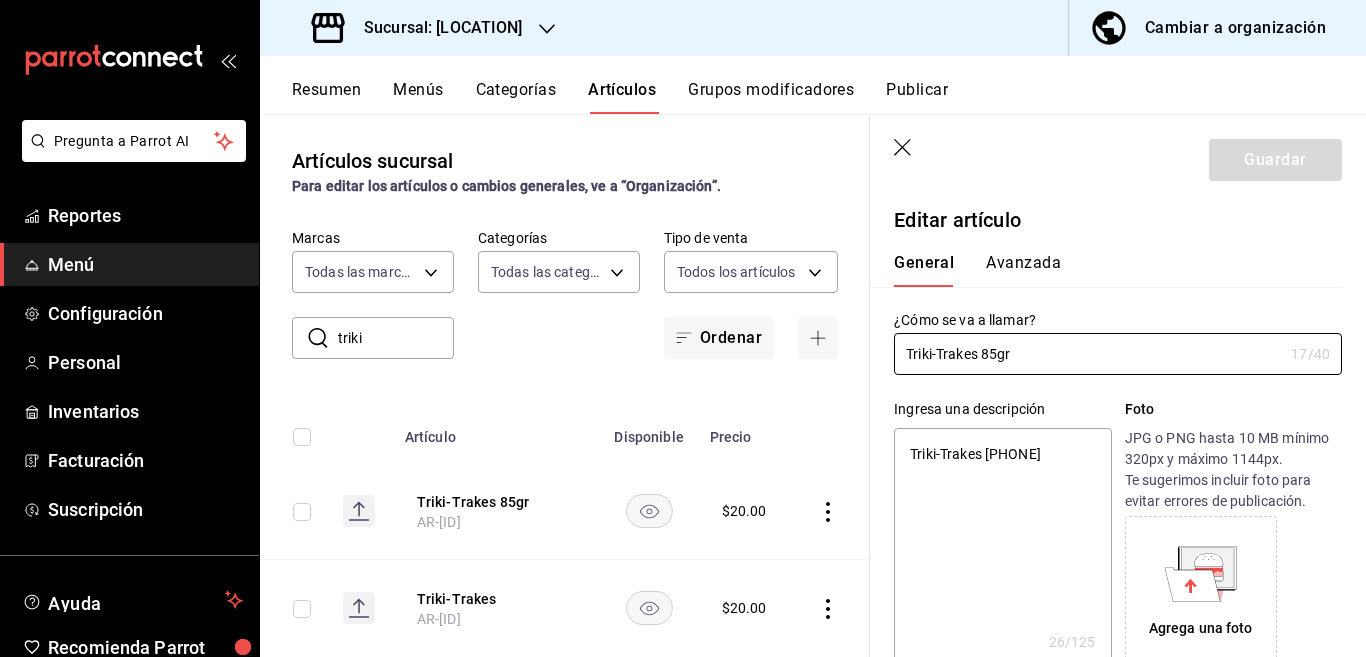 type on "x" 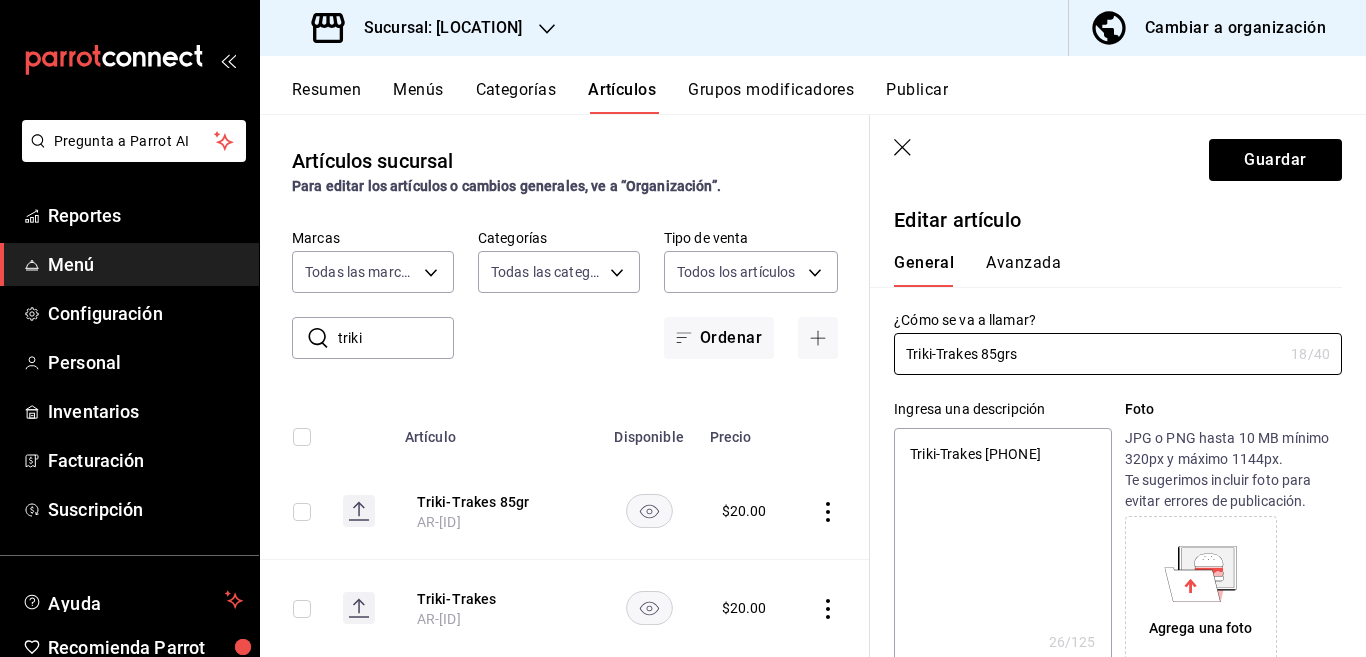 type on "x" 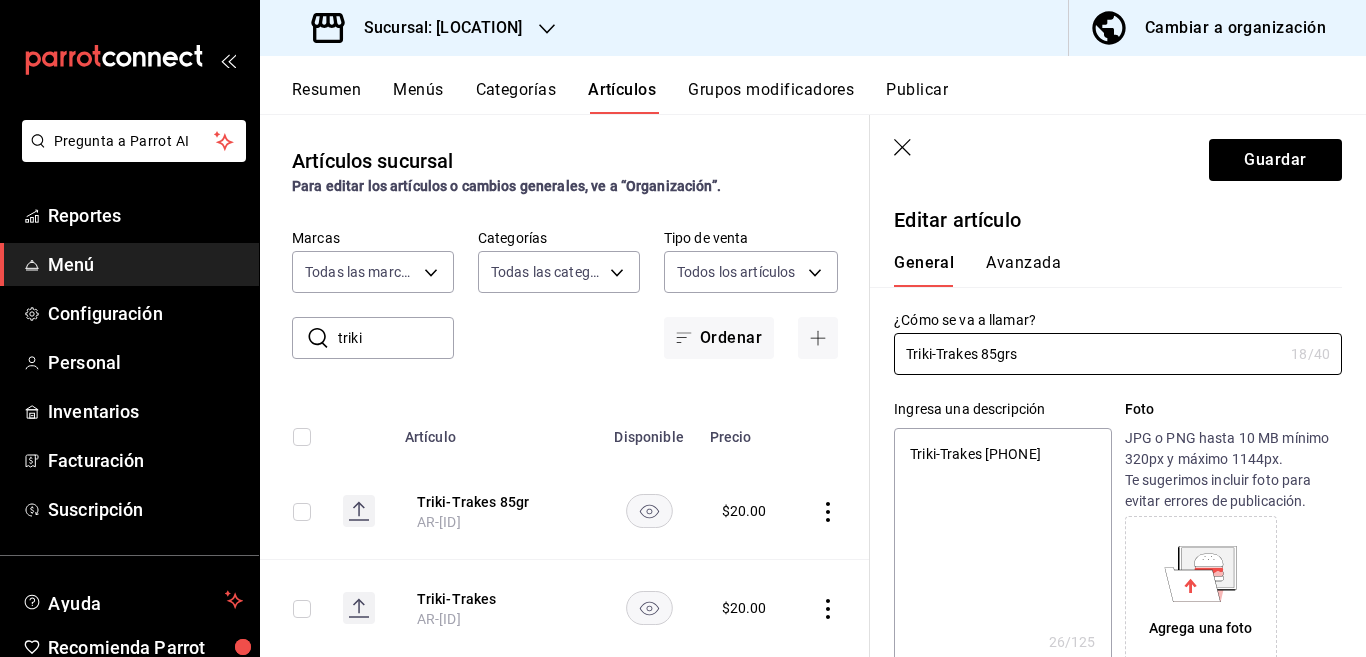 type on "Triki-Trakes 85 grs" 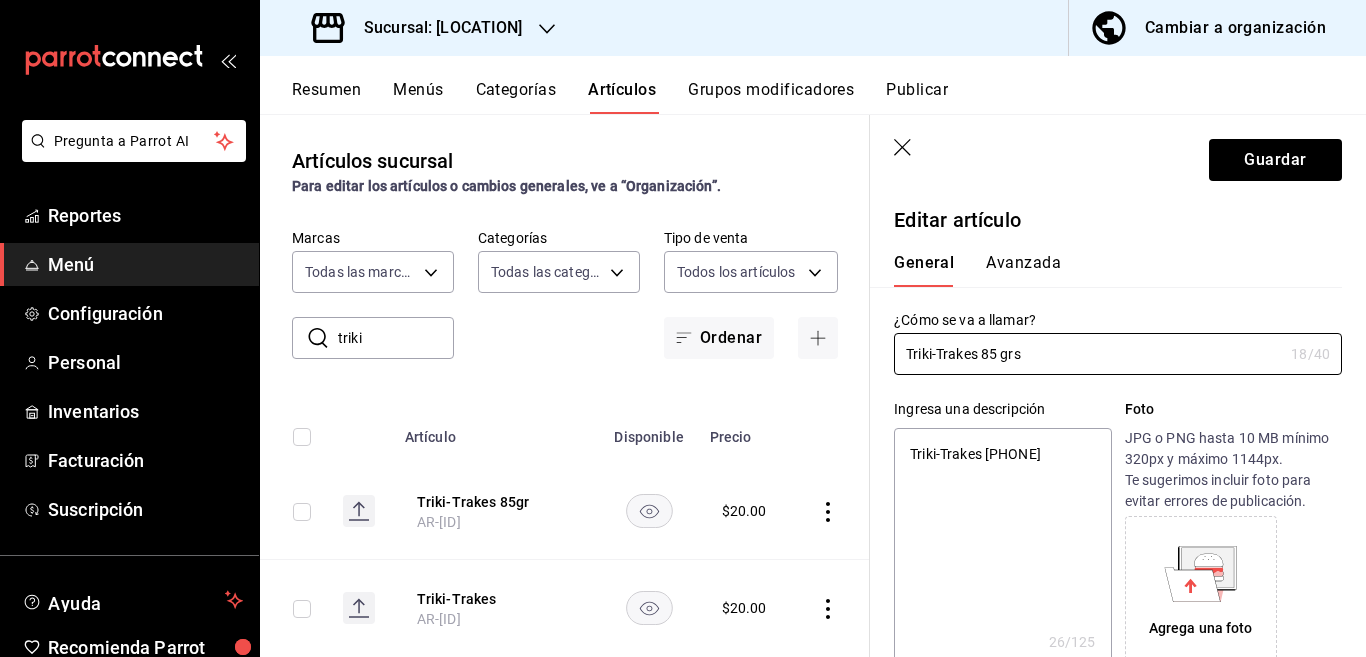 type on "x" 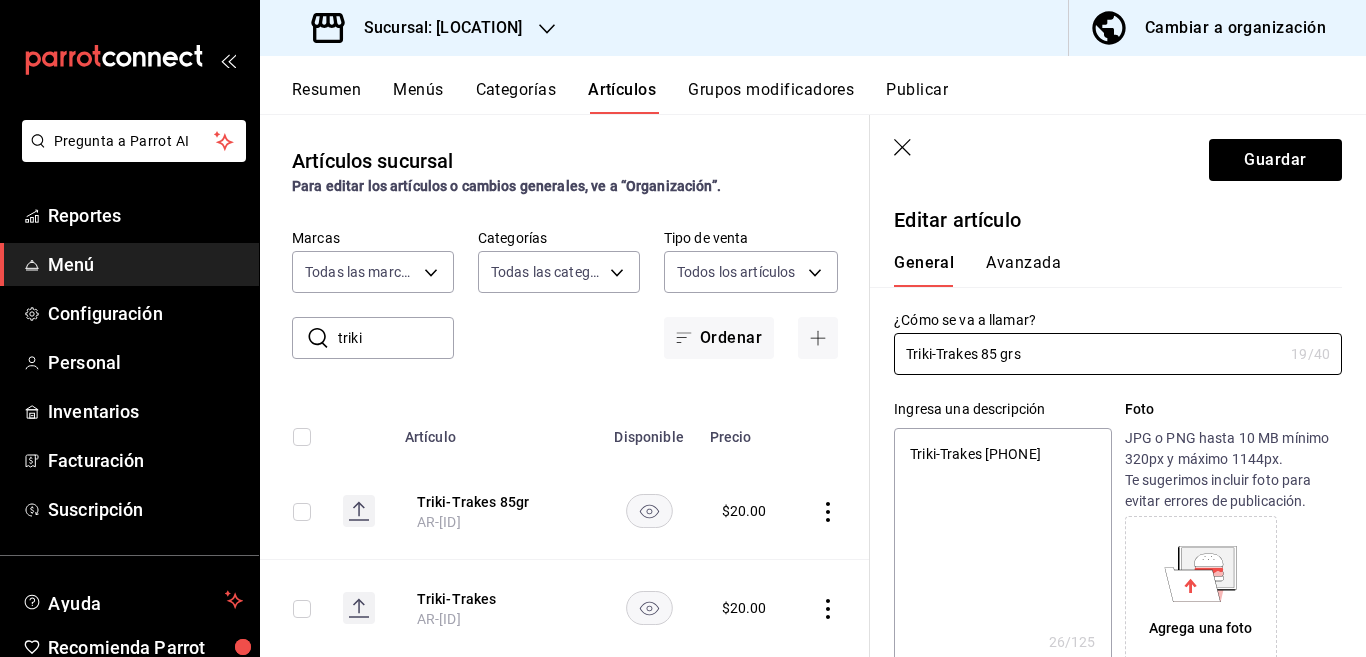 type on "[PRODUCT] 85 grs" 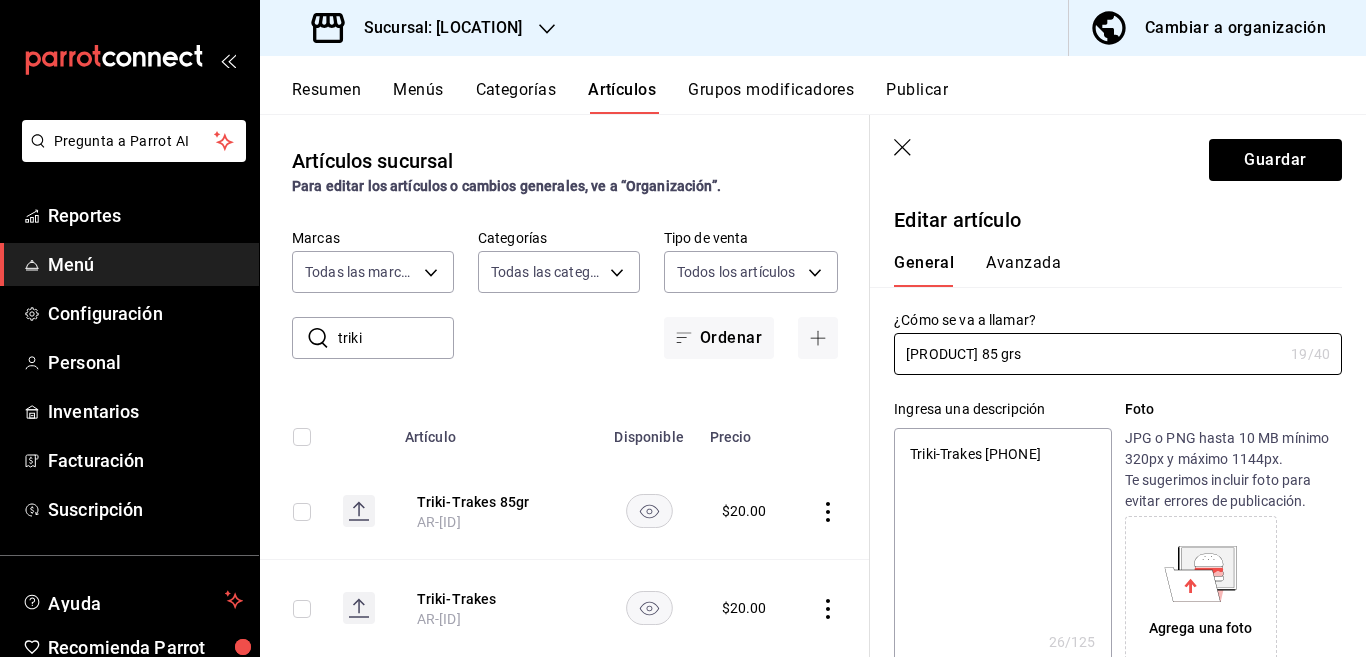 type on "x" 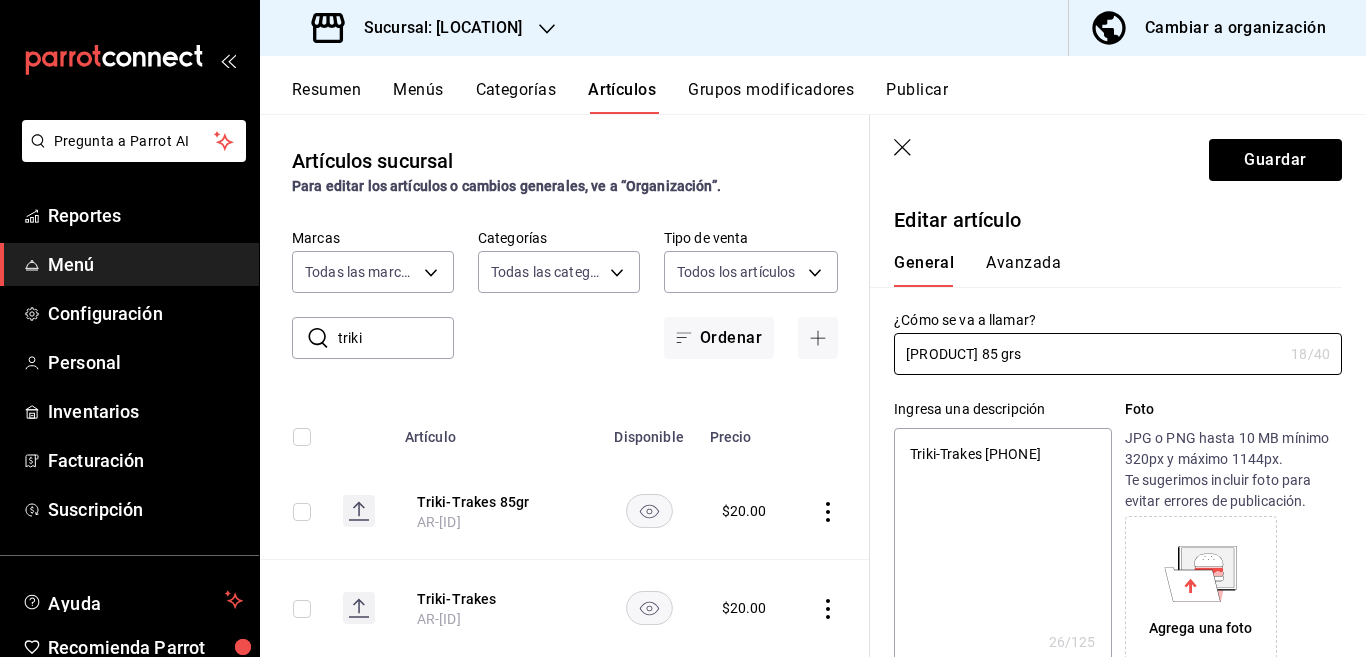 type on "[PRODUCT] 85 grs" 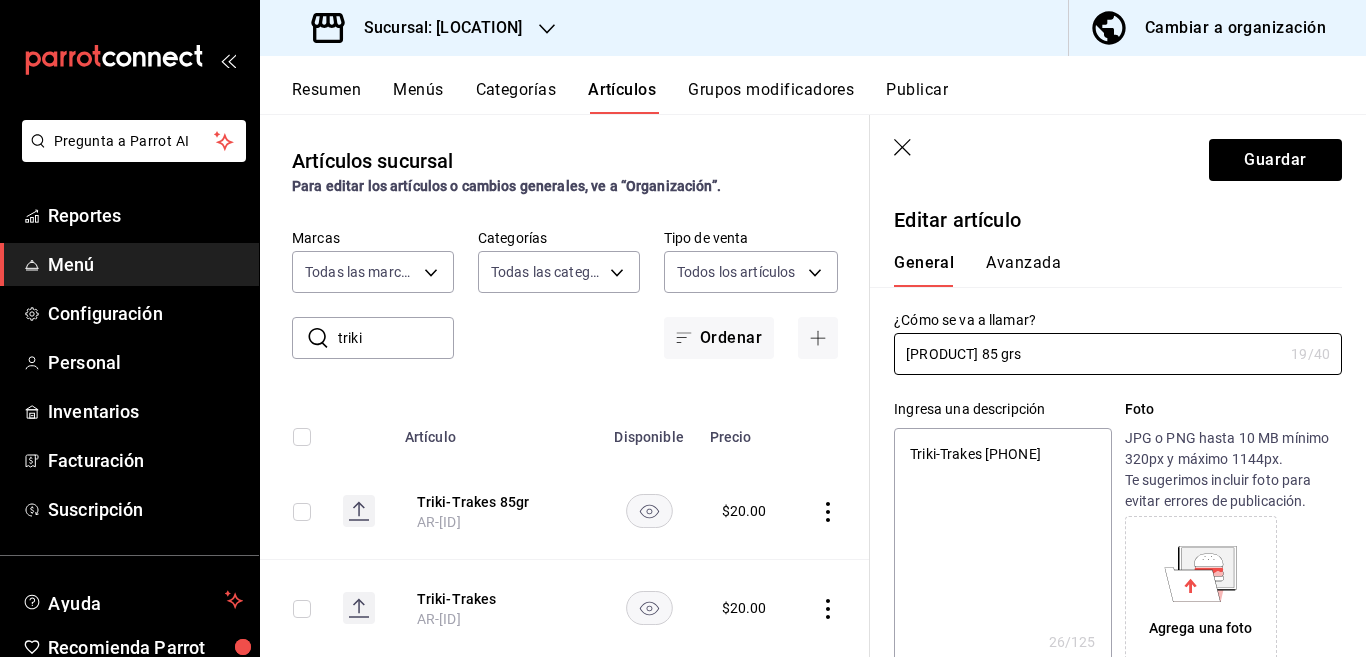 type on "[PRODUCT] 85 grs" 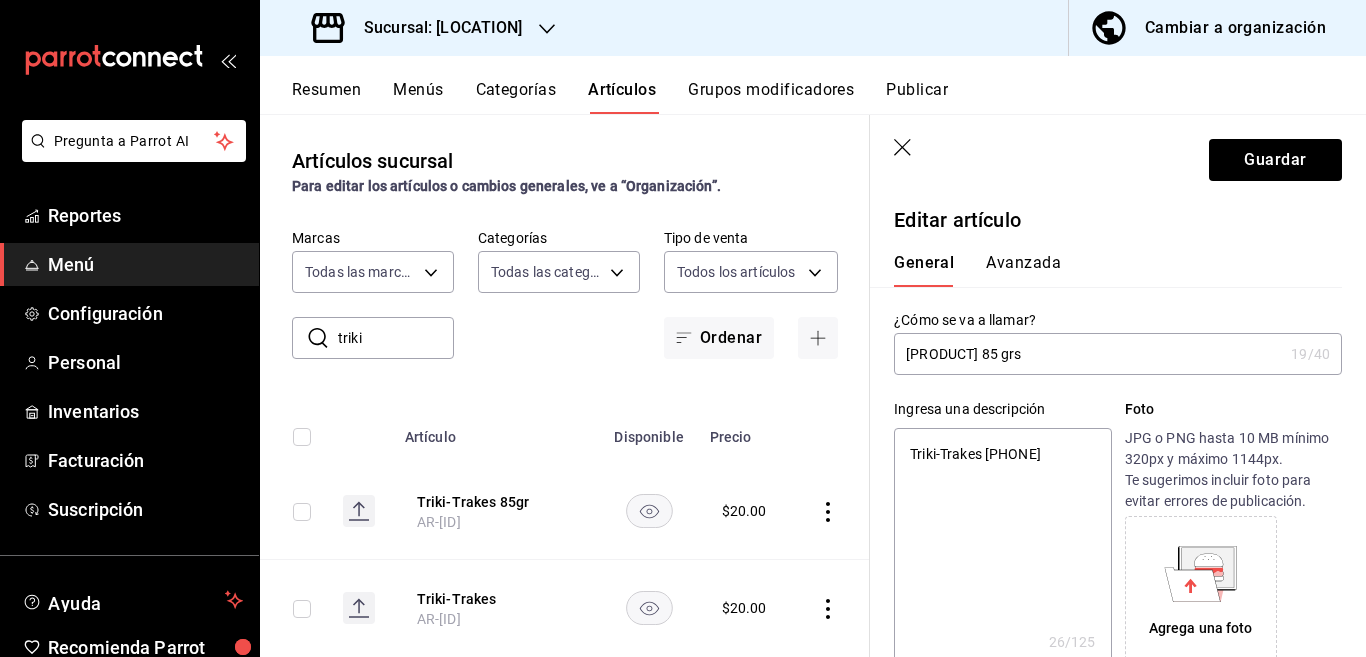 type on "Triki-Trakes" 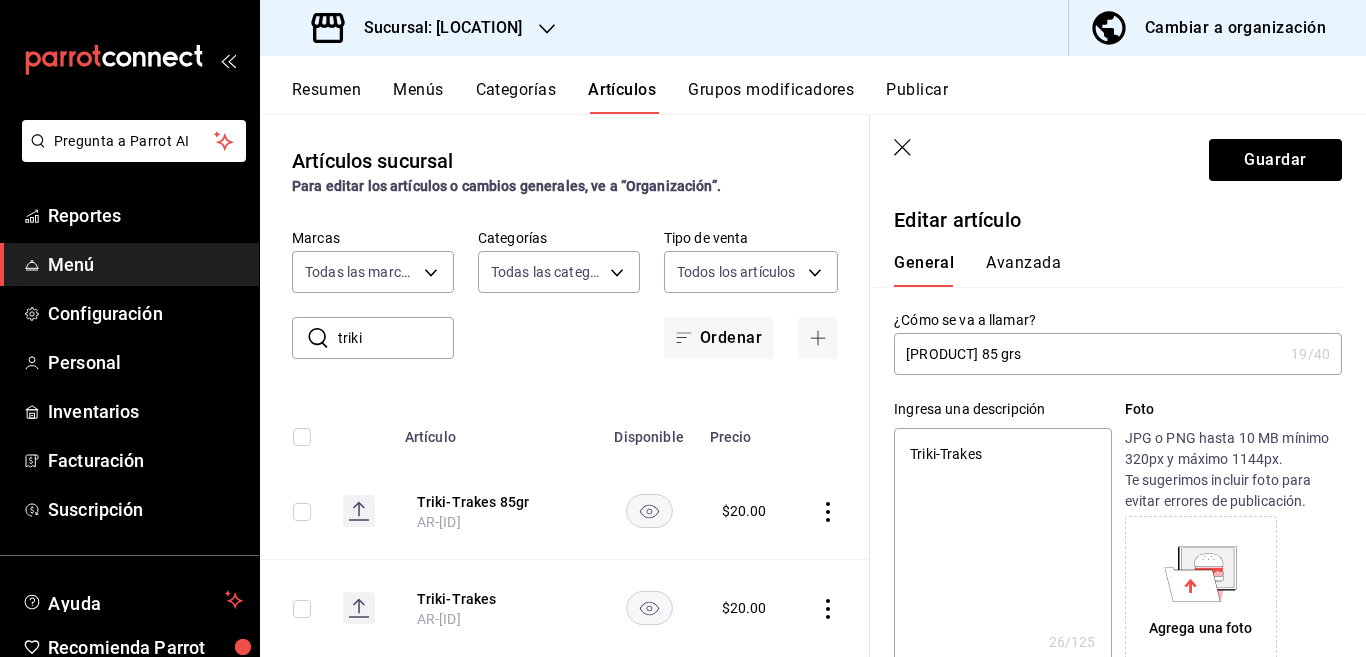 type on "x" 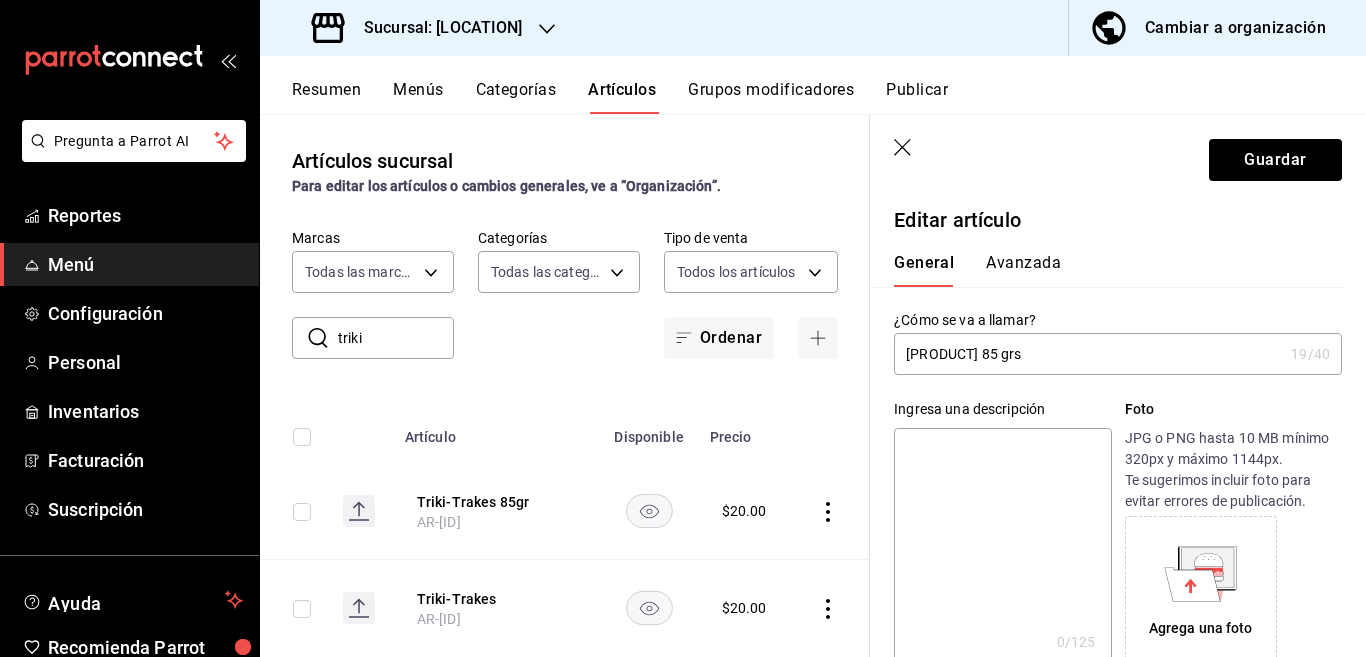 drag, startPoint x: 1056, startPoint y: 338, endPoint x: 1056, endPoint y: 364, distance: 26 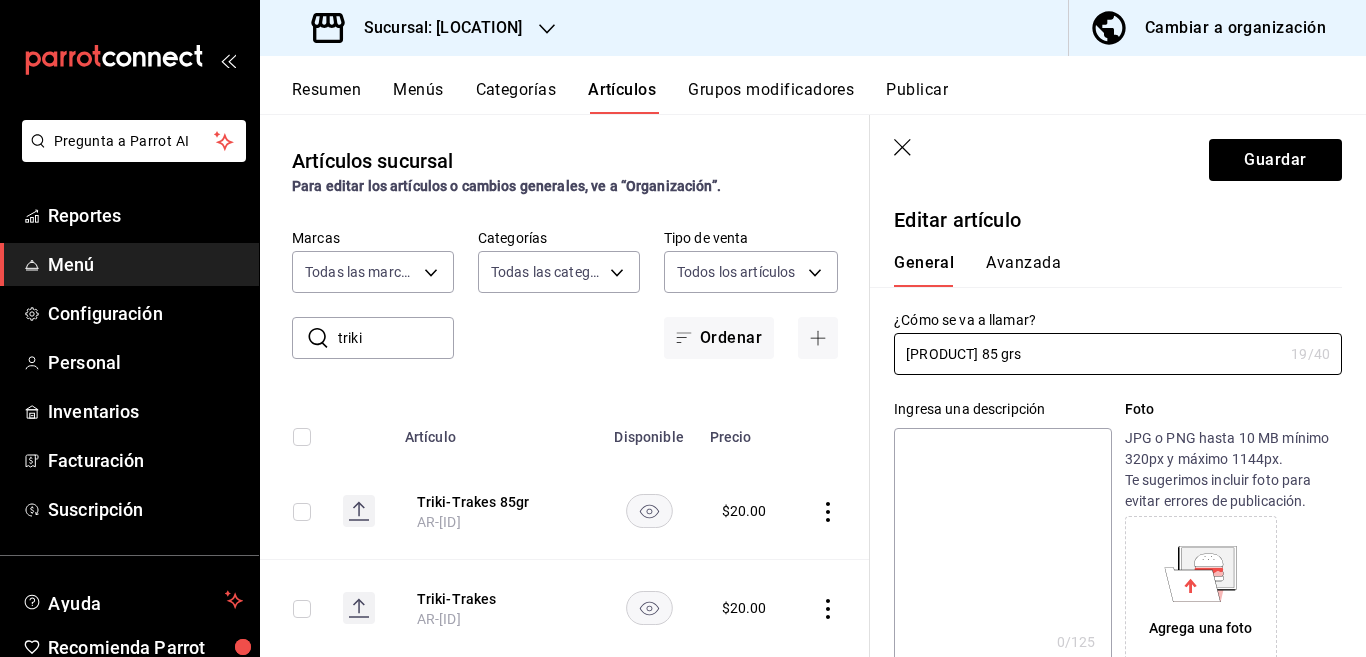 click at bounding box center [1002, 548] 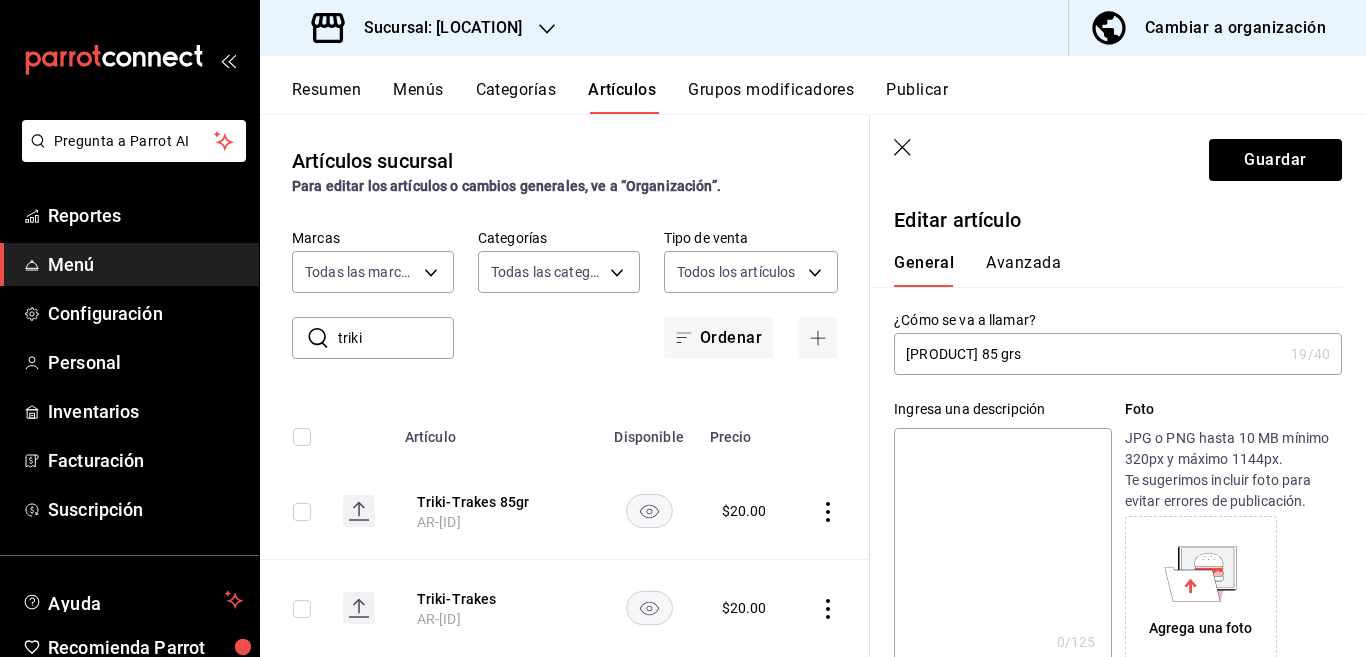 paste on "[PRODUCT] 85 grs" 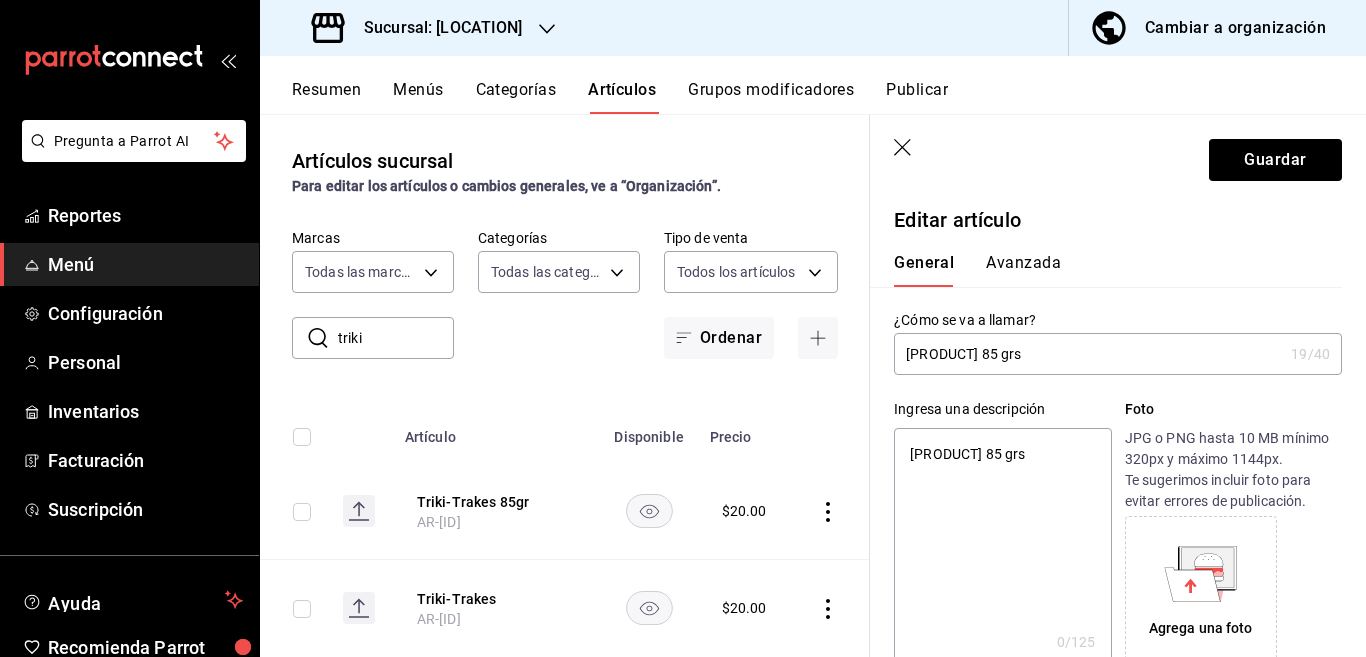 type on "x" 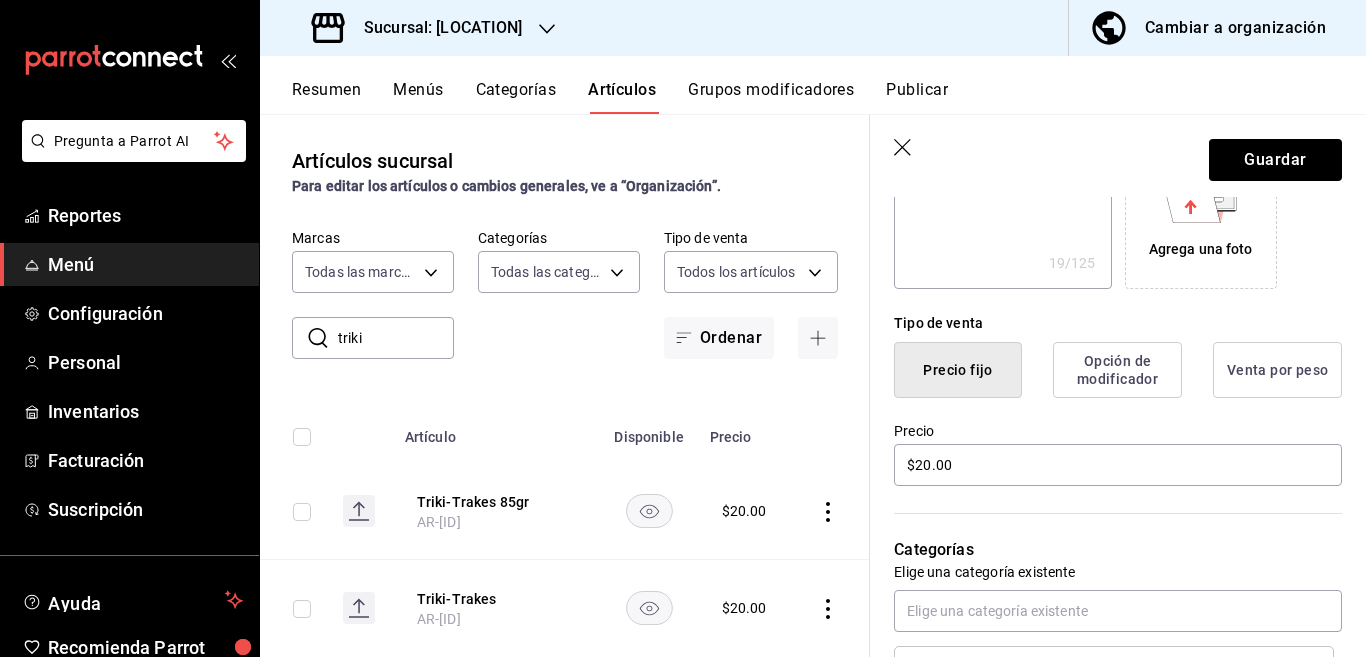 scroll, scrollTop: 406, scrollLeft: 0, axis: vertical 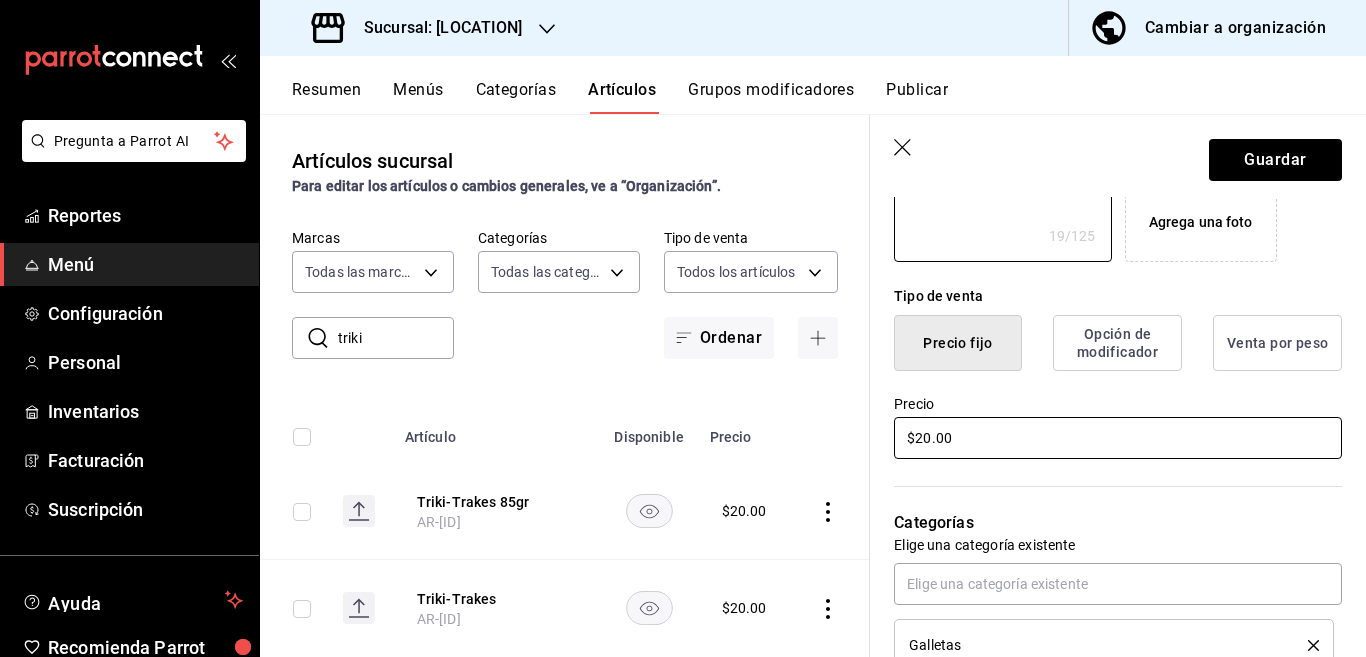 type on "[PRODUCT] 85 grs" 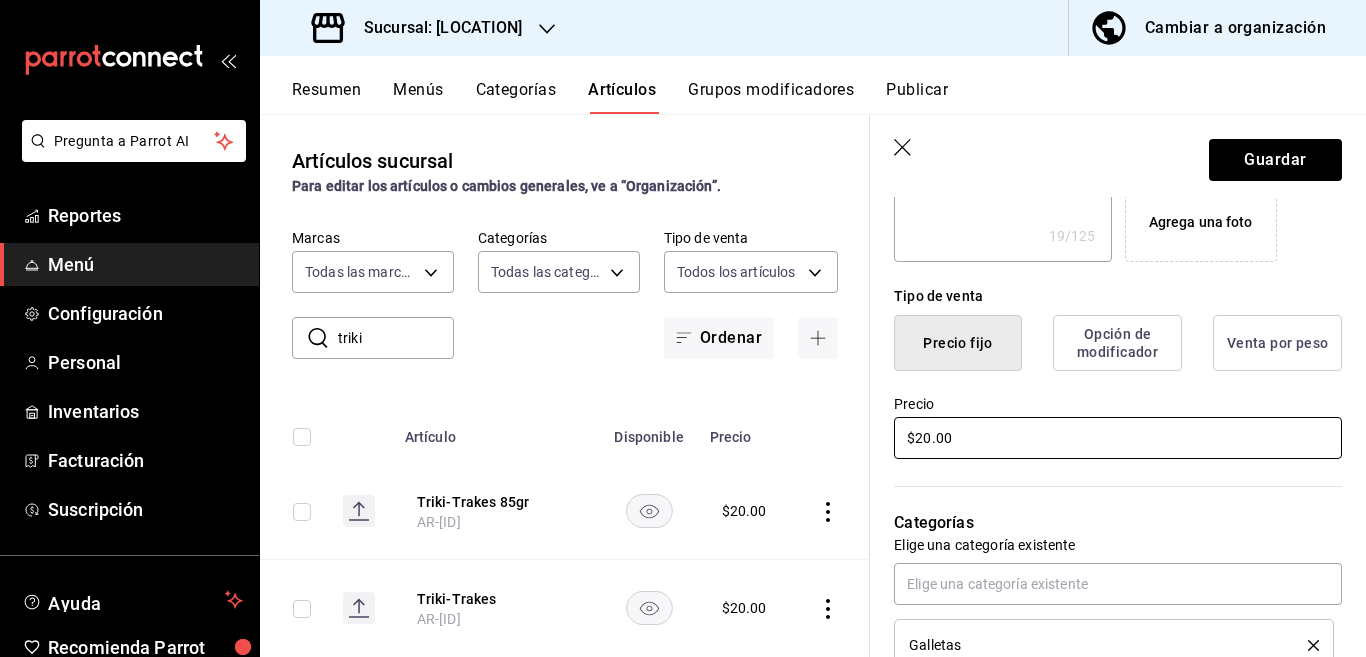 scroll, scrollTop: 407, scrollLeft: 0, axis: vertical 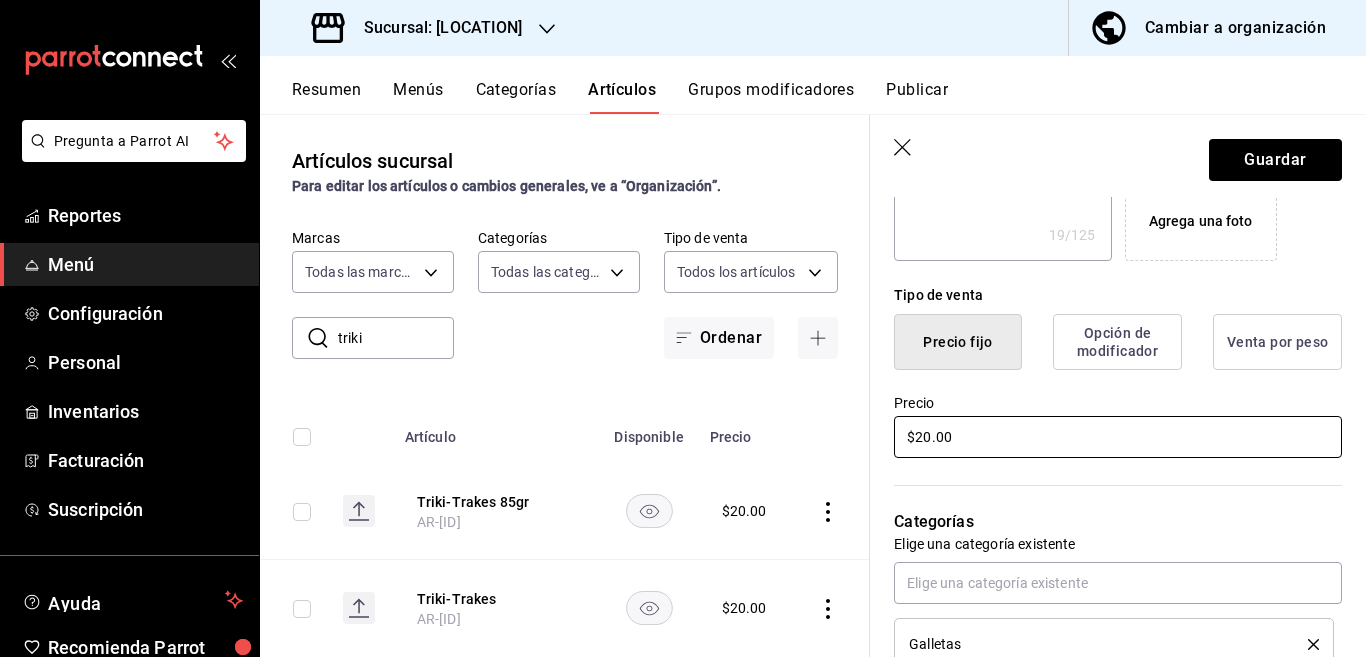 type on "$2.00" 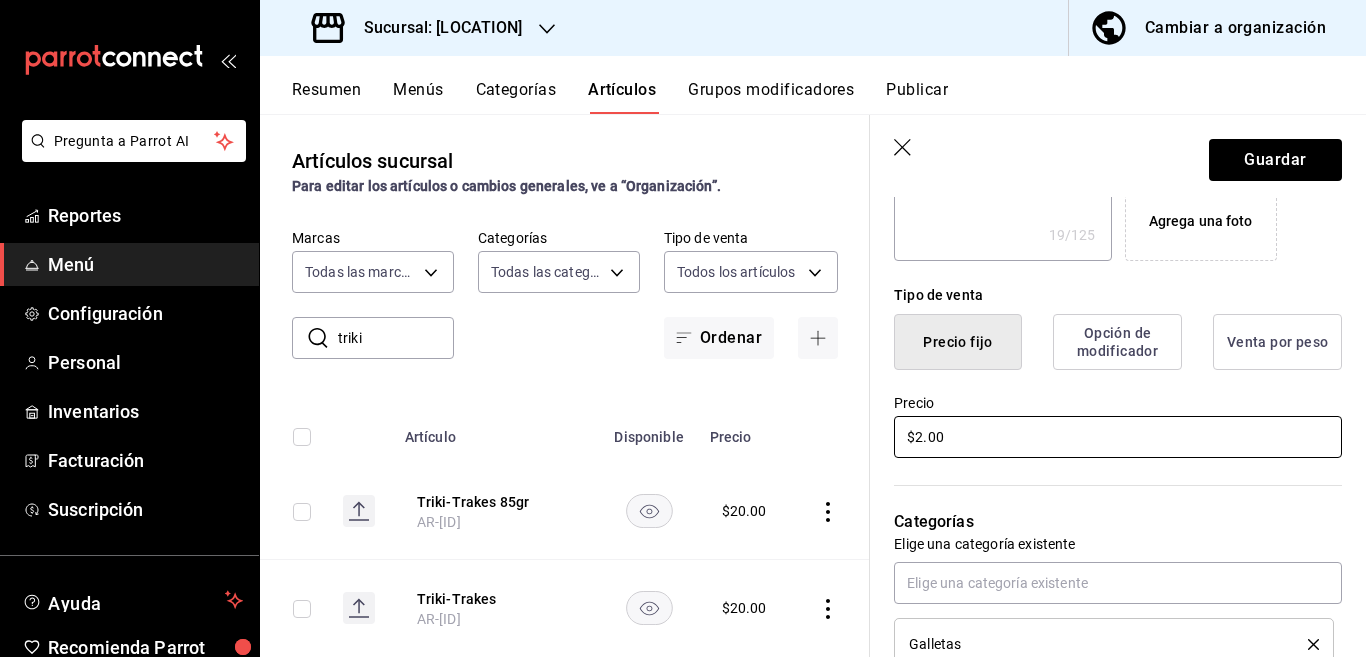 type on "x" 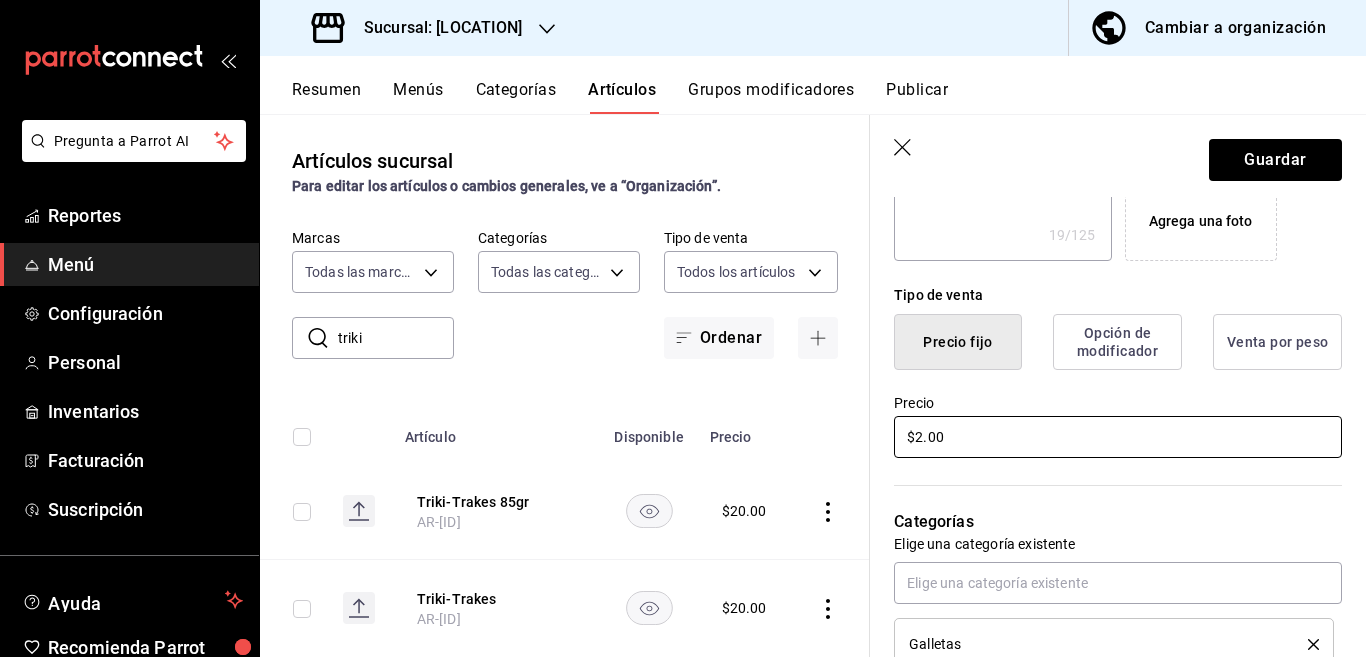 type on "$25.00" 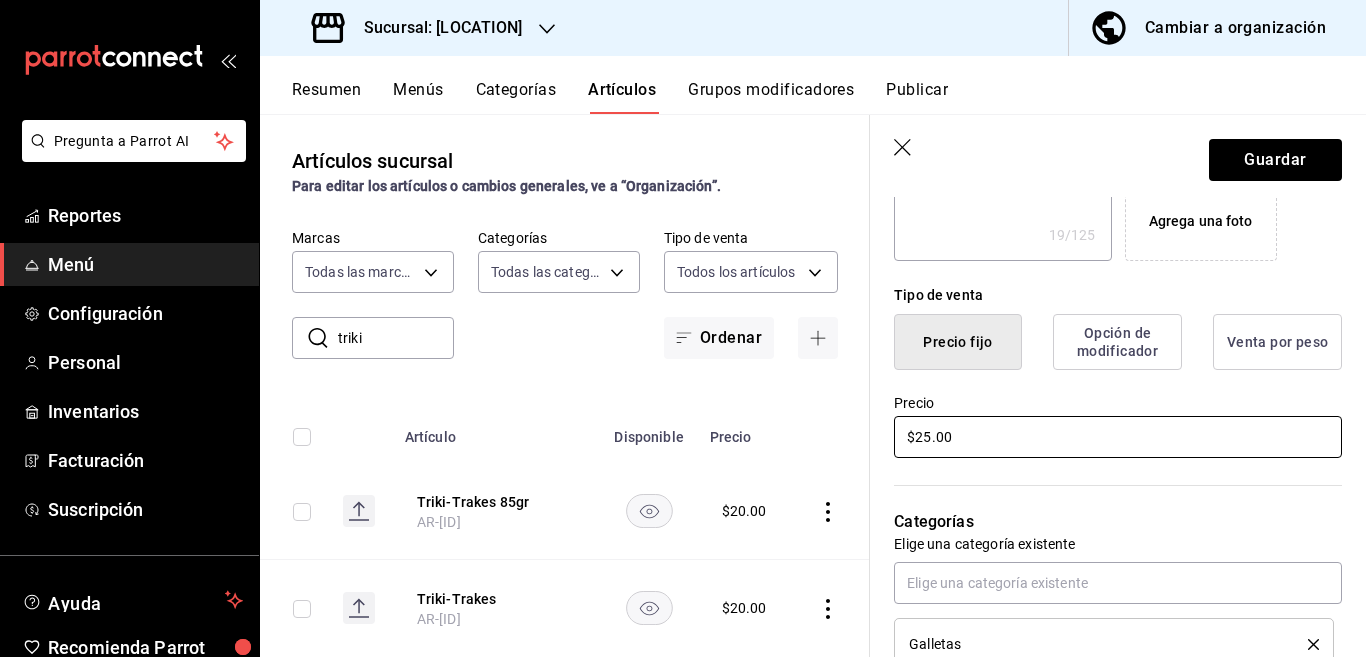 type on "x" 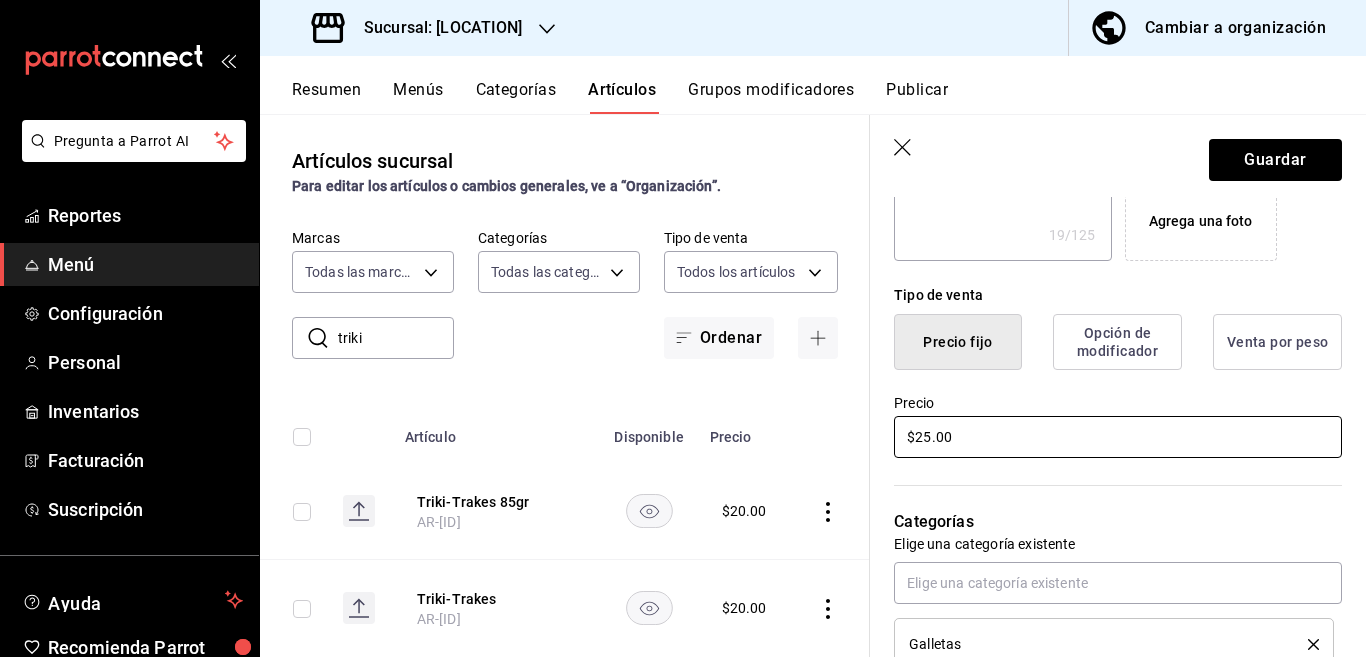 click on "$25.00" at bounding box center (1118, 437) 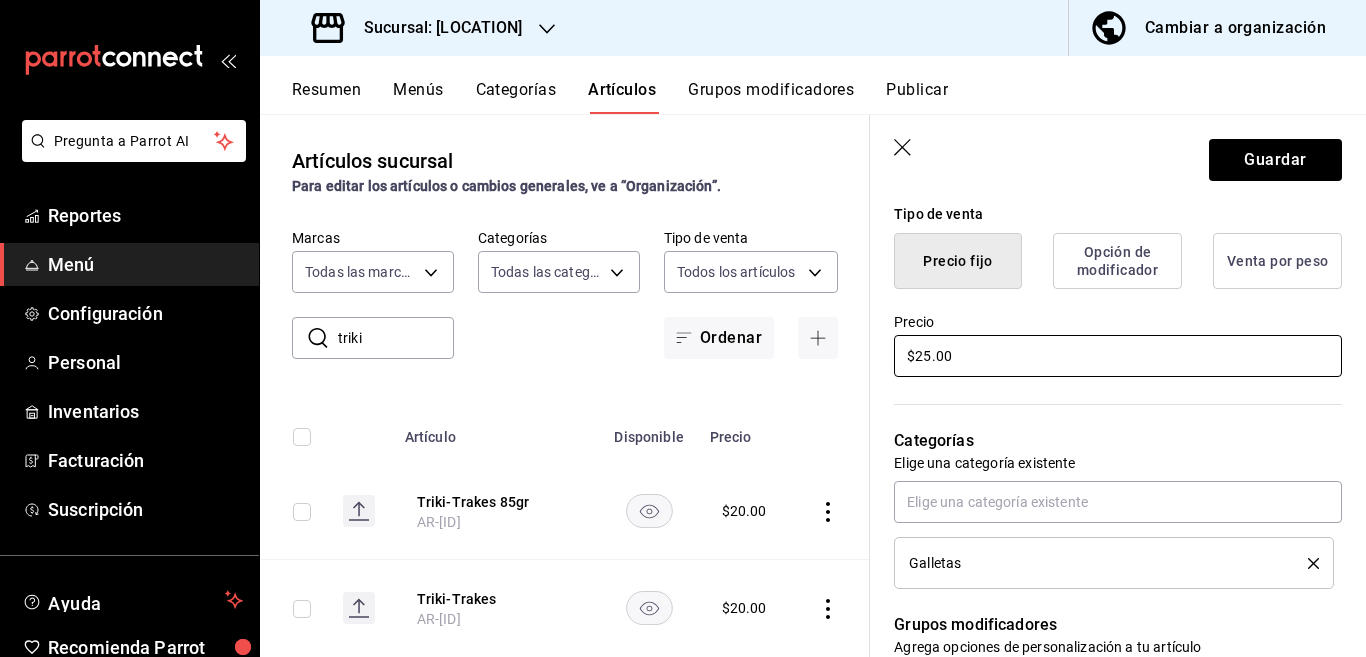 scroll, scrollTop: 569, scrollLeft: 0, axis: vertical 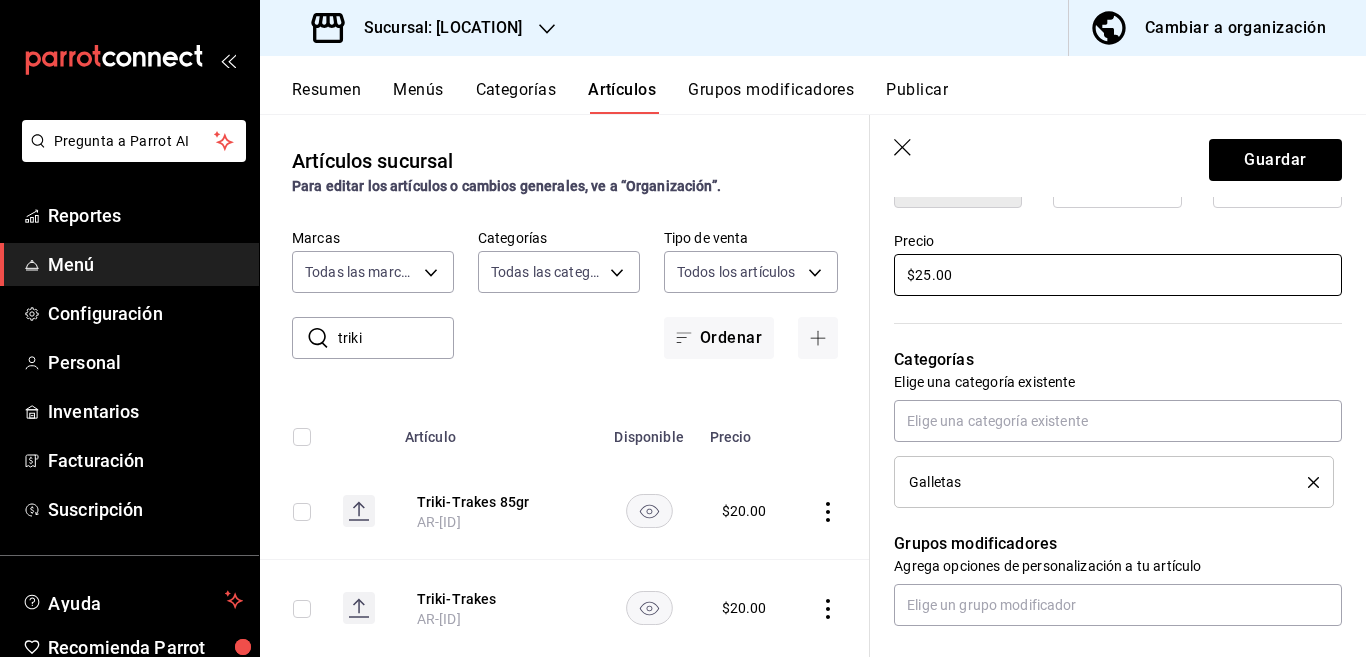 type on "$25.00" 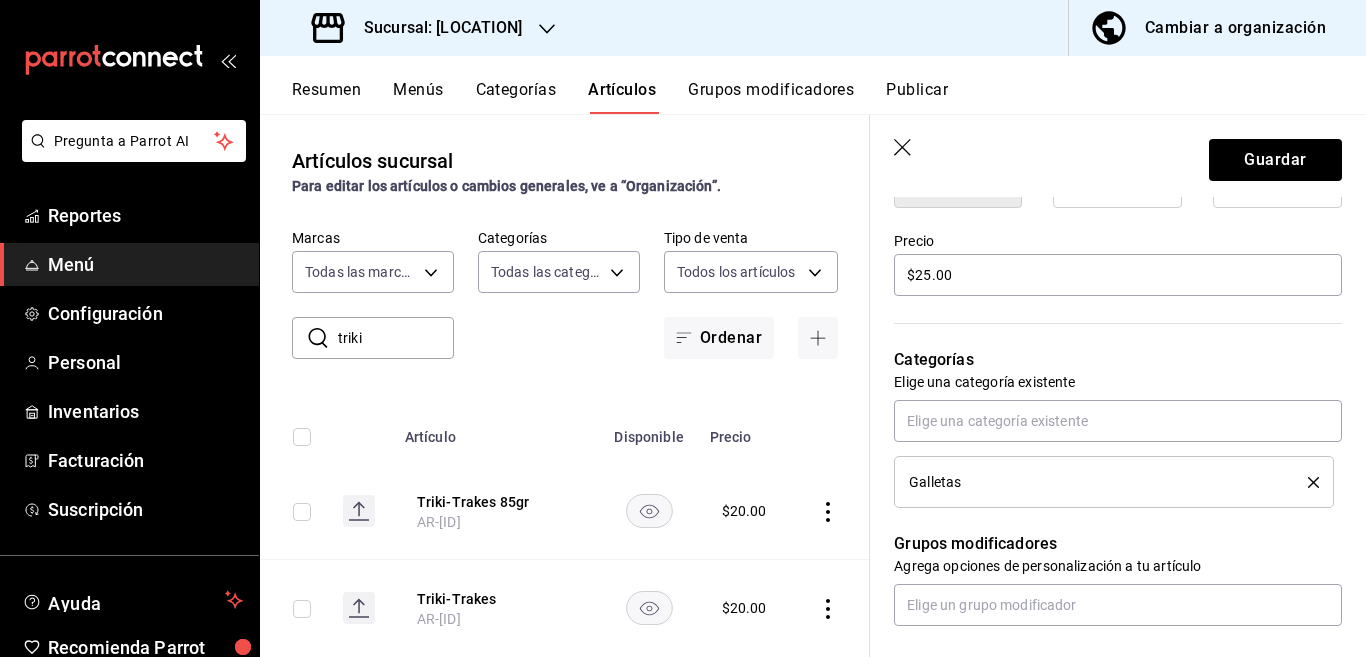 click 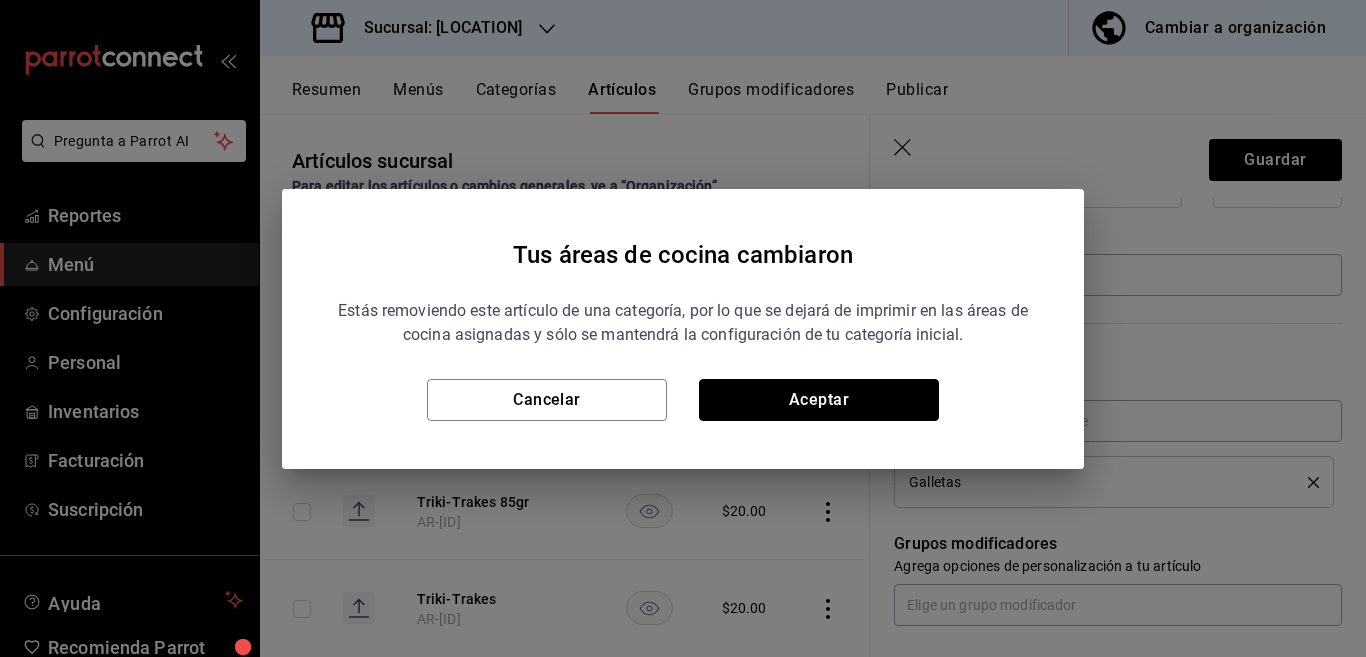 click on "Aceptar" at bounding box center (819, 400) 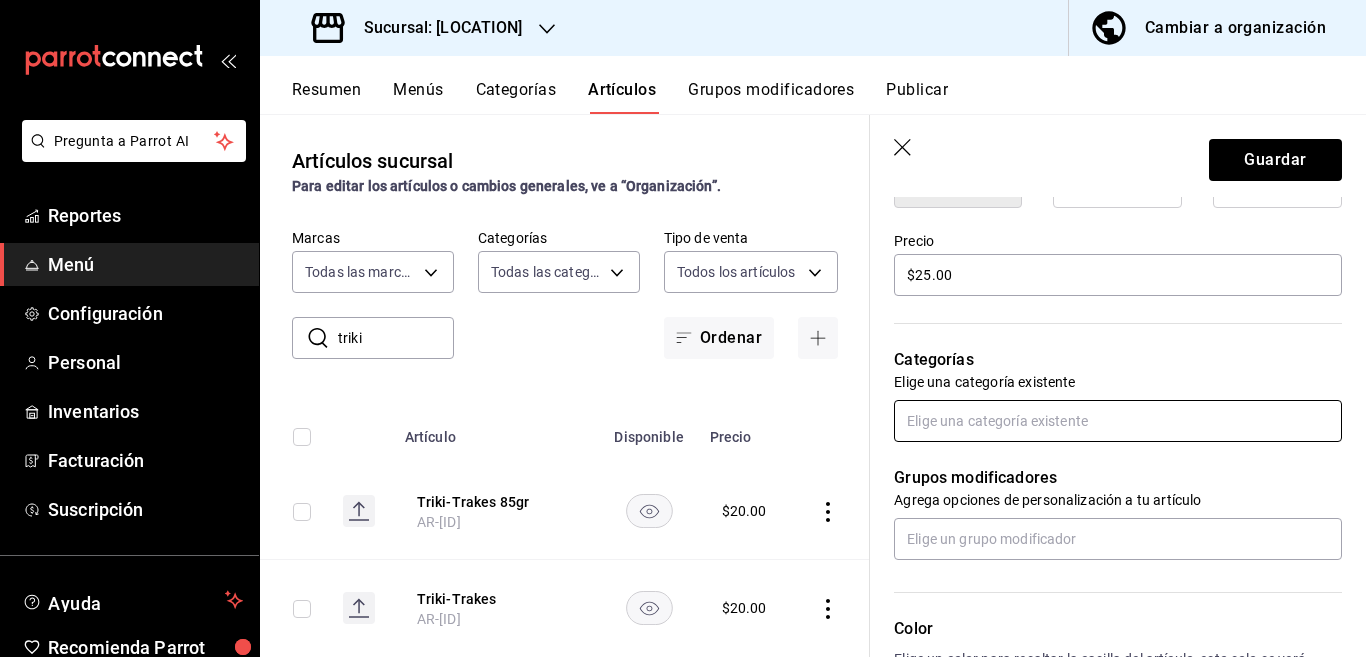 click at bounding box center [1118, 421] 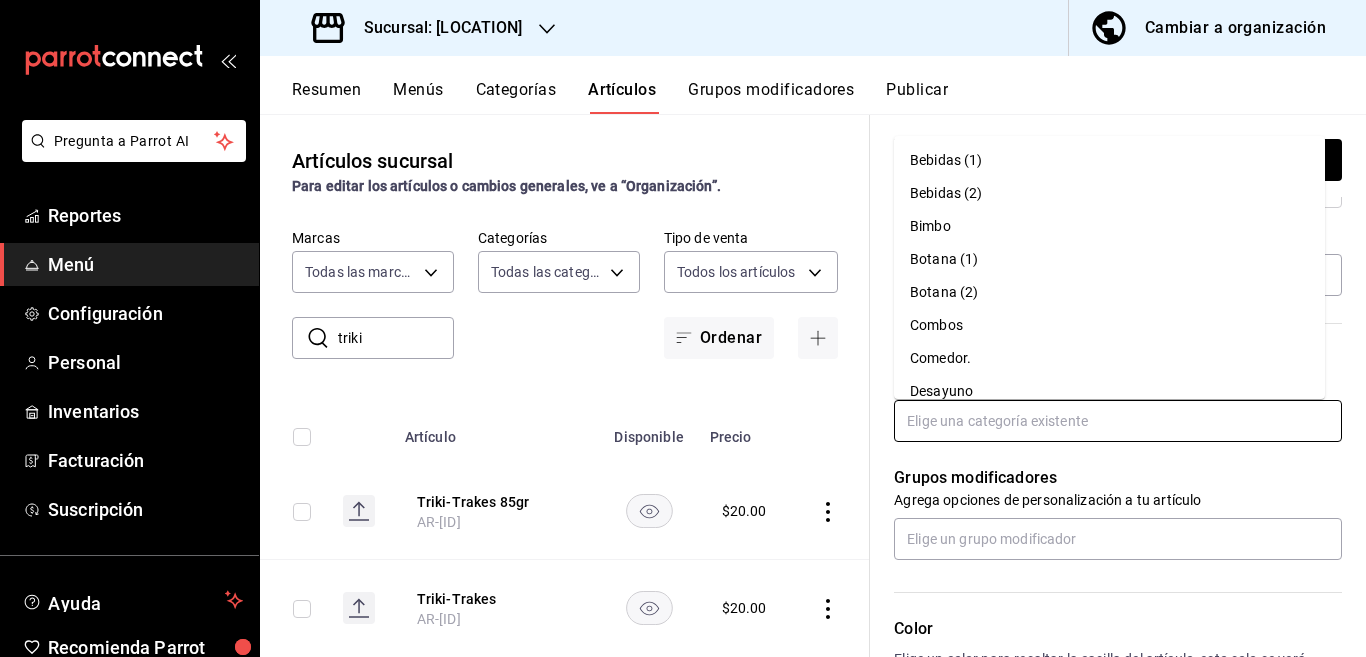 click on "Bimbo" at bounding box center [1109, 226] 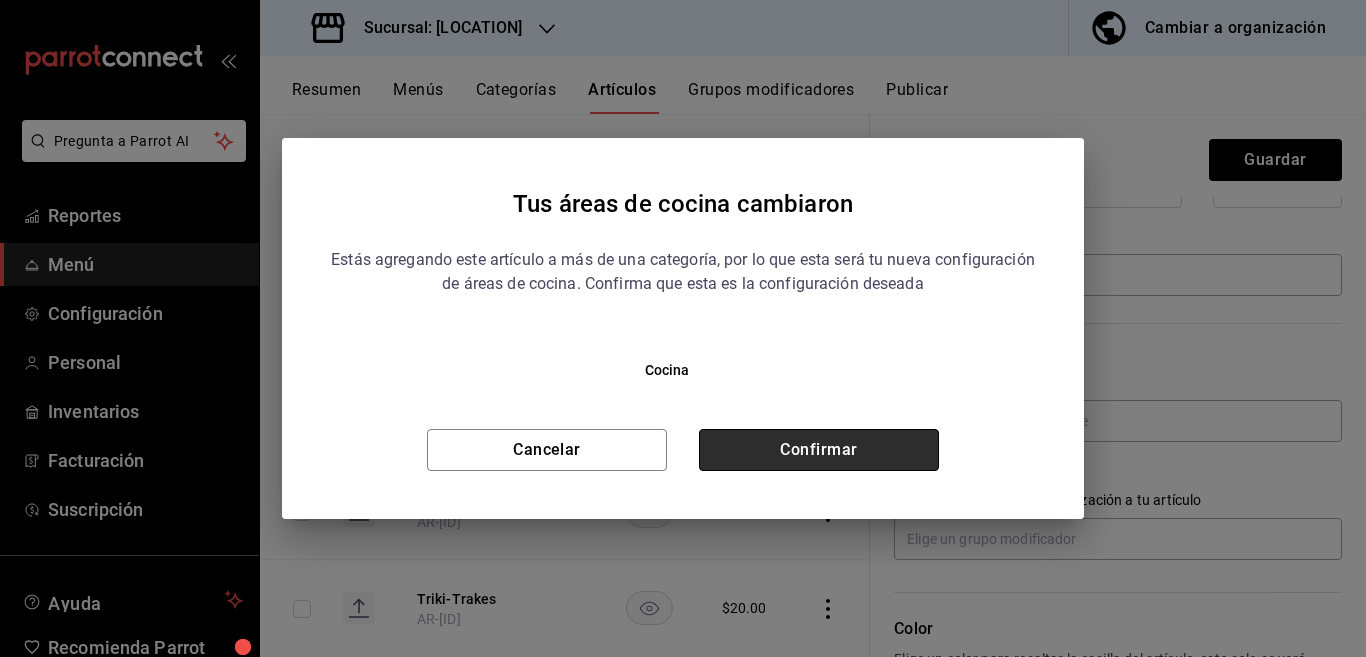 click on "Confirmar" at bounding box center [819, 450] 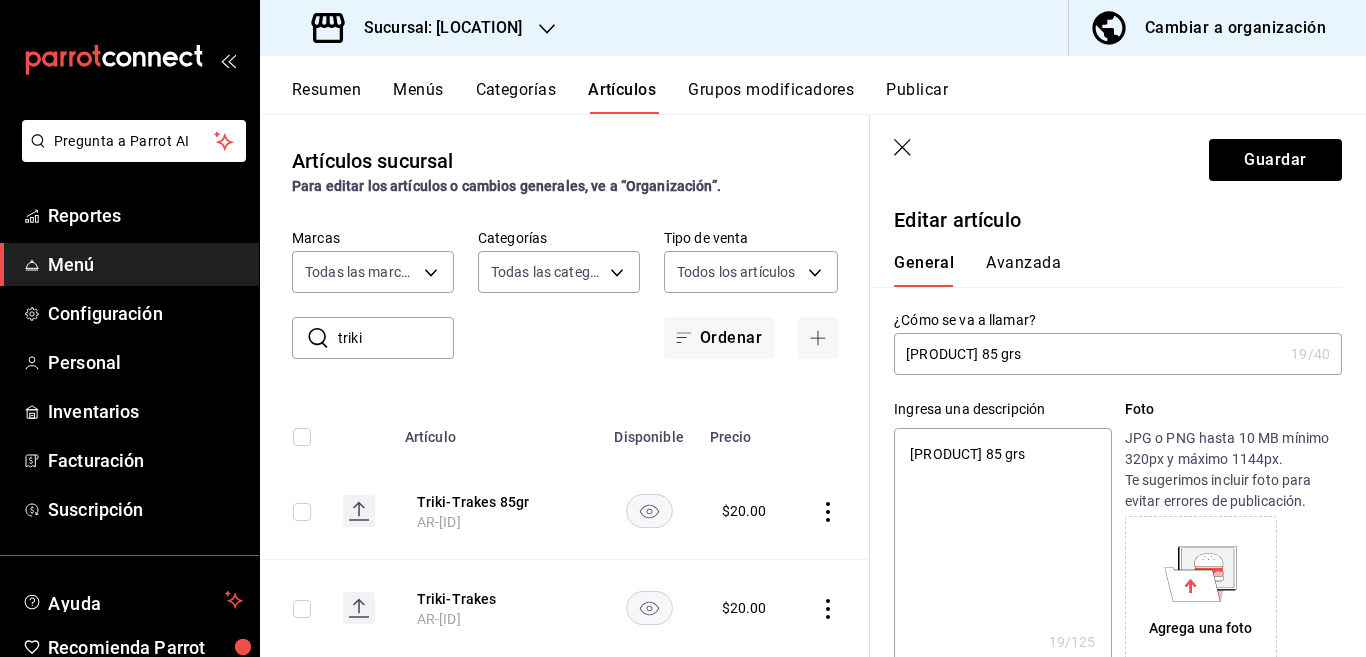 scroll, scrollTop: 0, scrollLeft: 0, axis: both 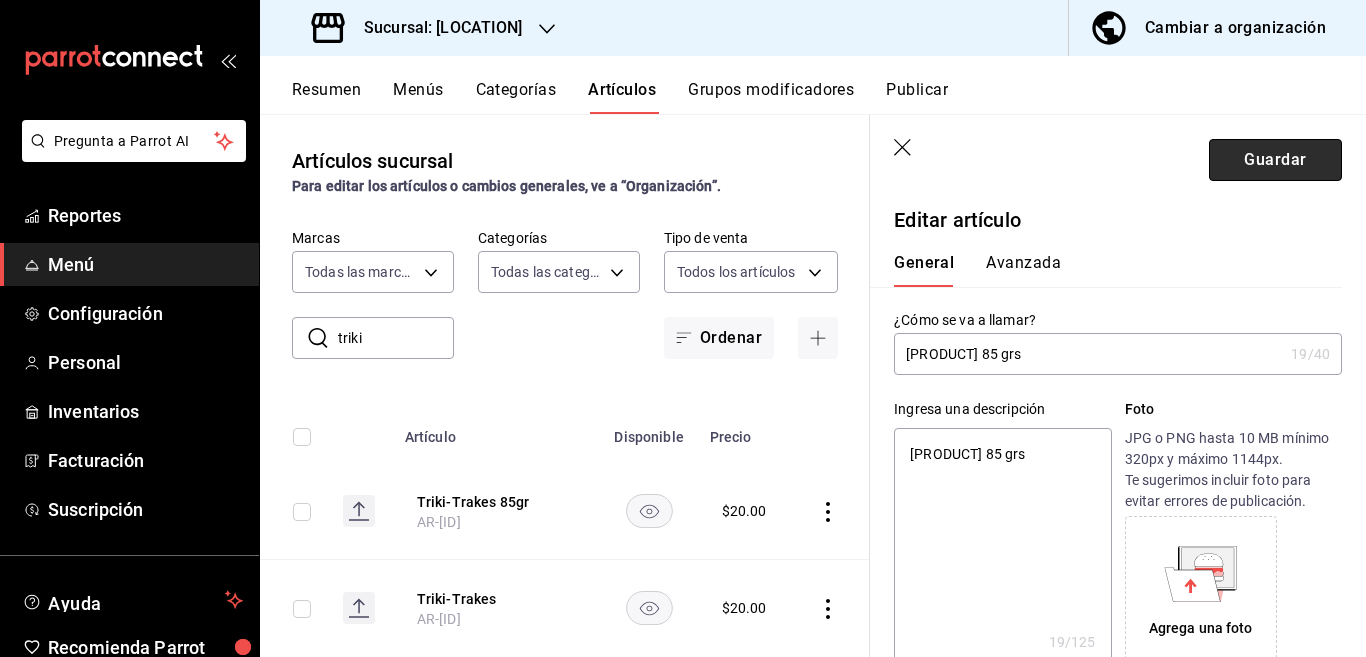 click on "Guardar" at bounding box center [1275, 160] 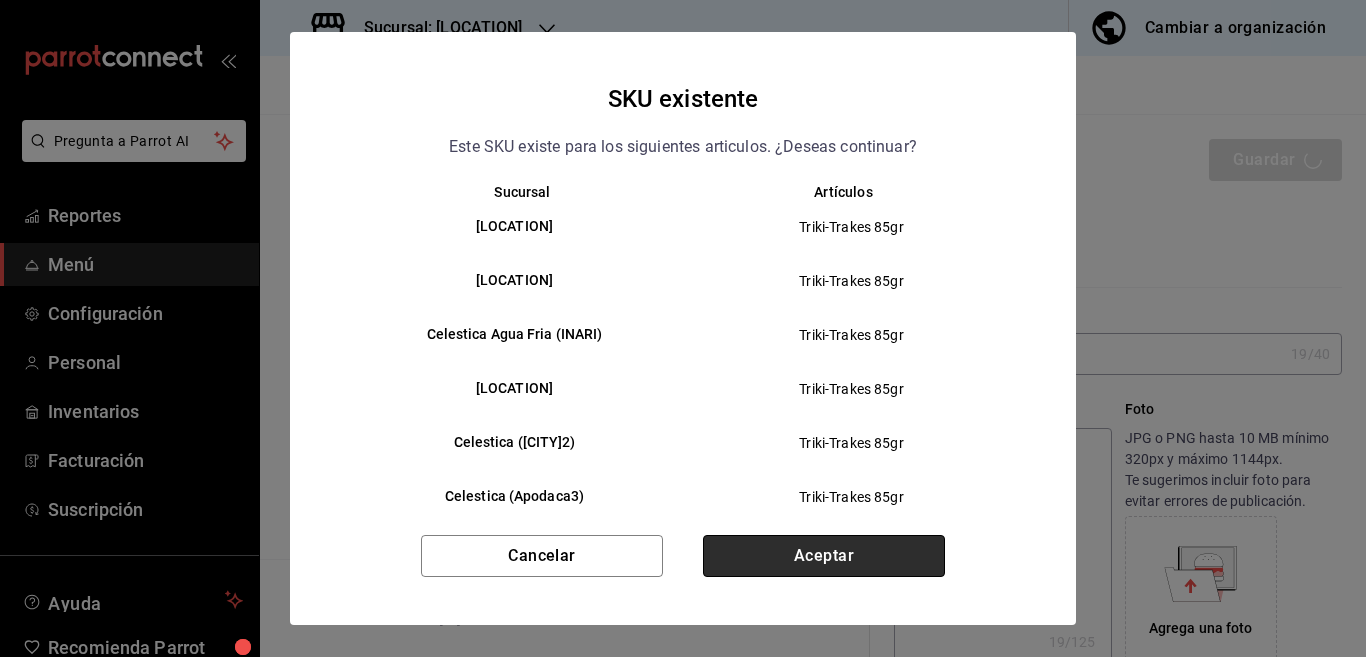 click on "Aceptar" at bounding box center (824, 556) 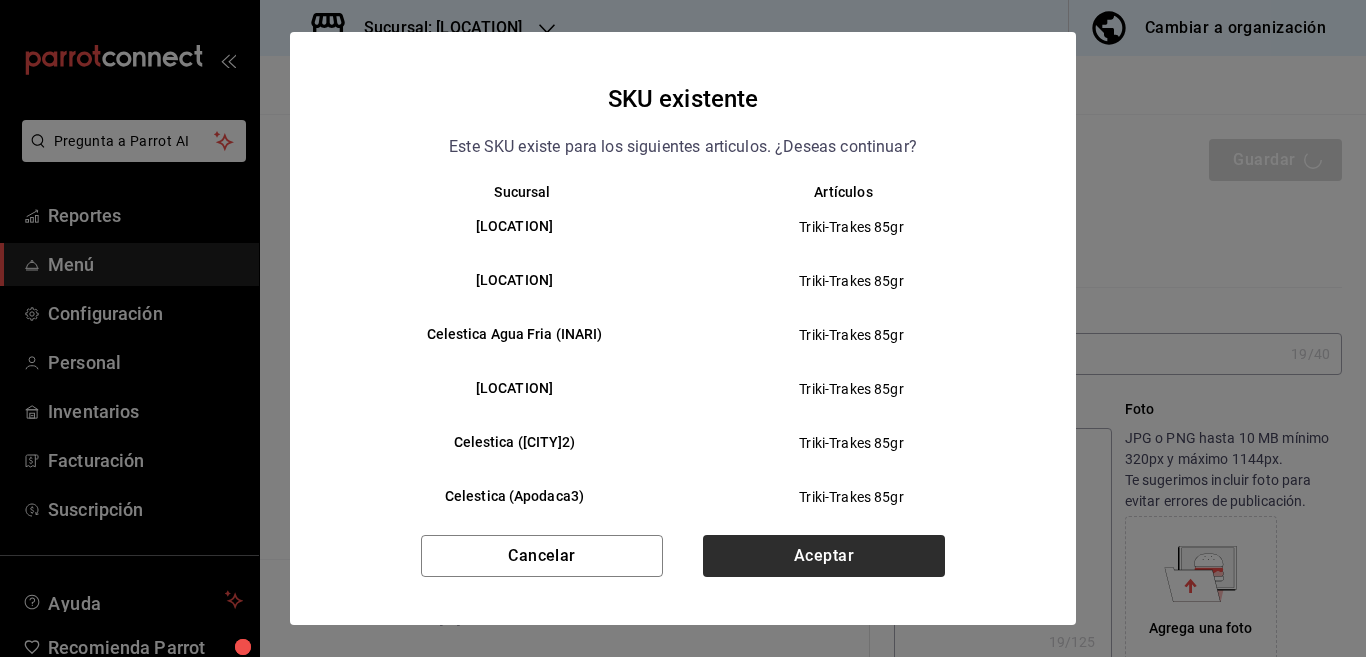 type on "x" 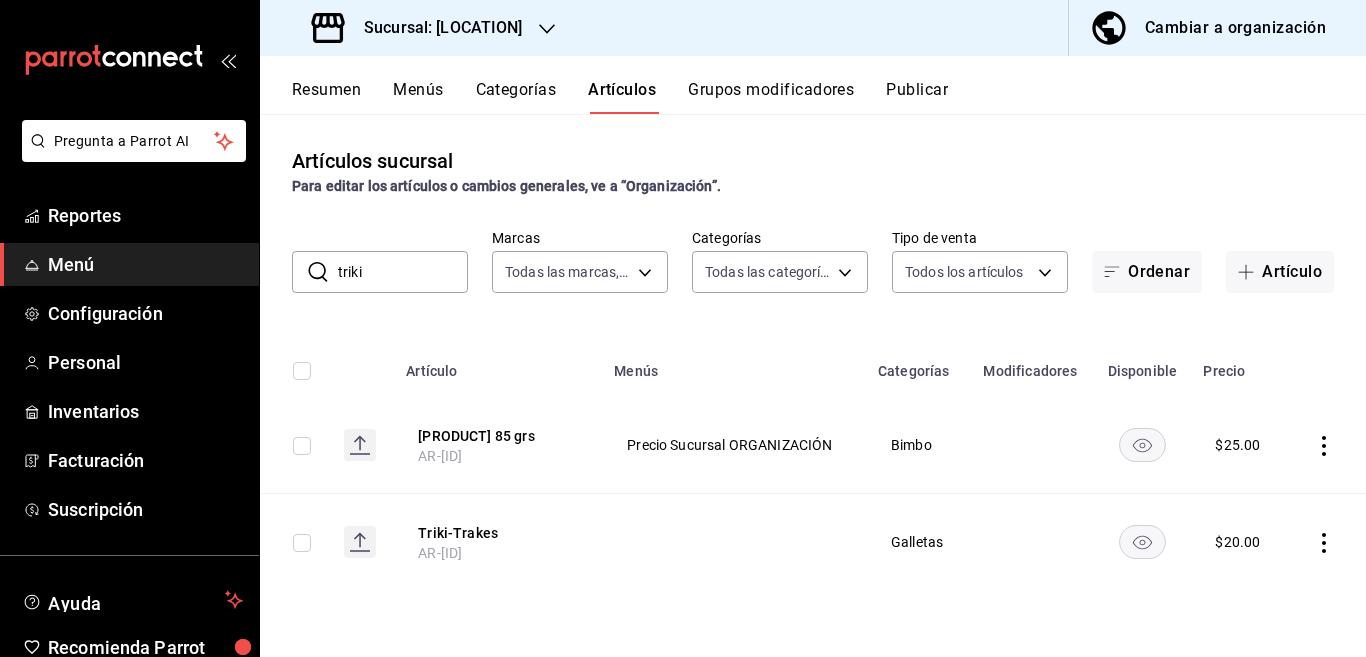 click 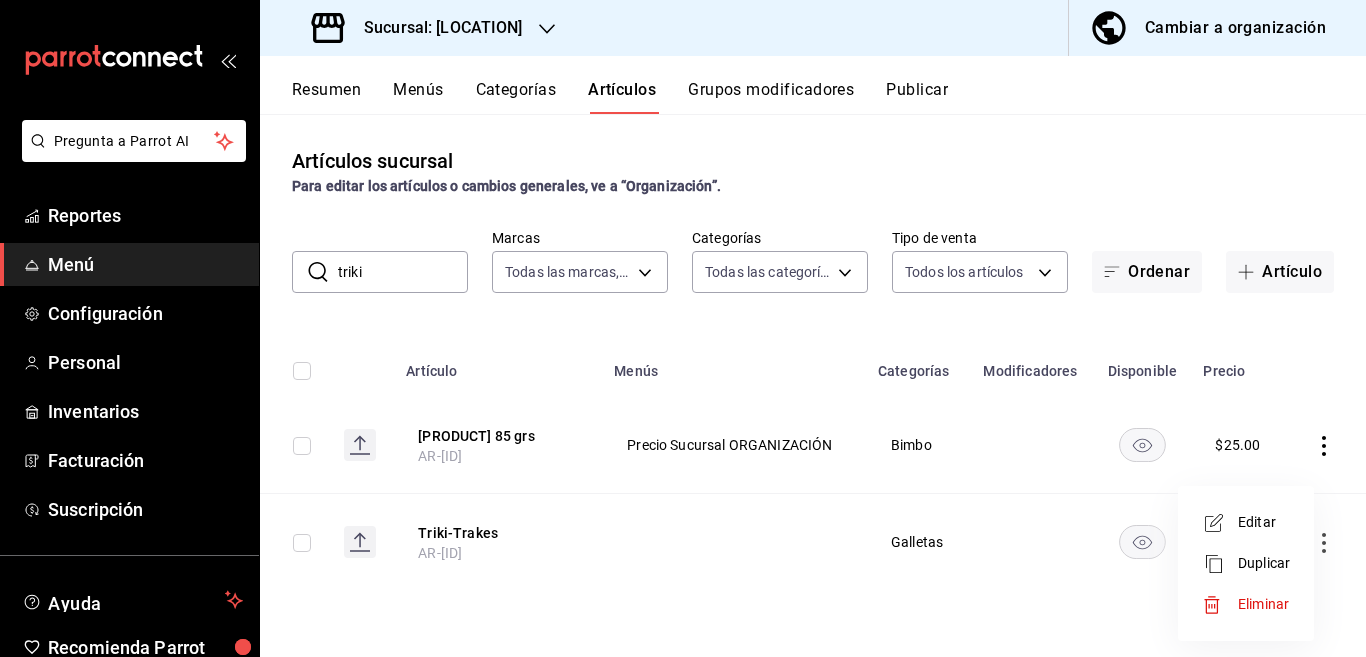 click on "Eliminar" at bounding box center (1263, 604) 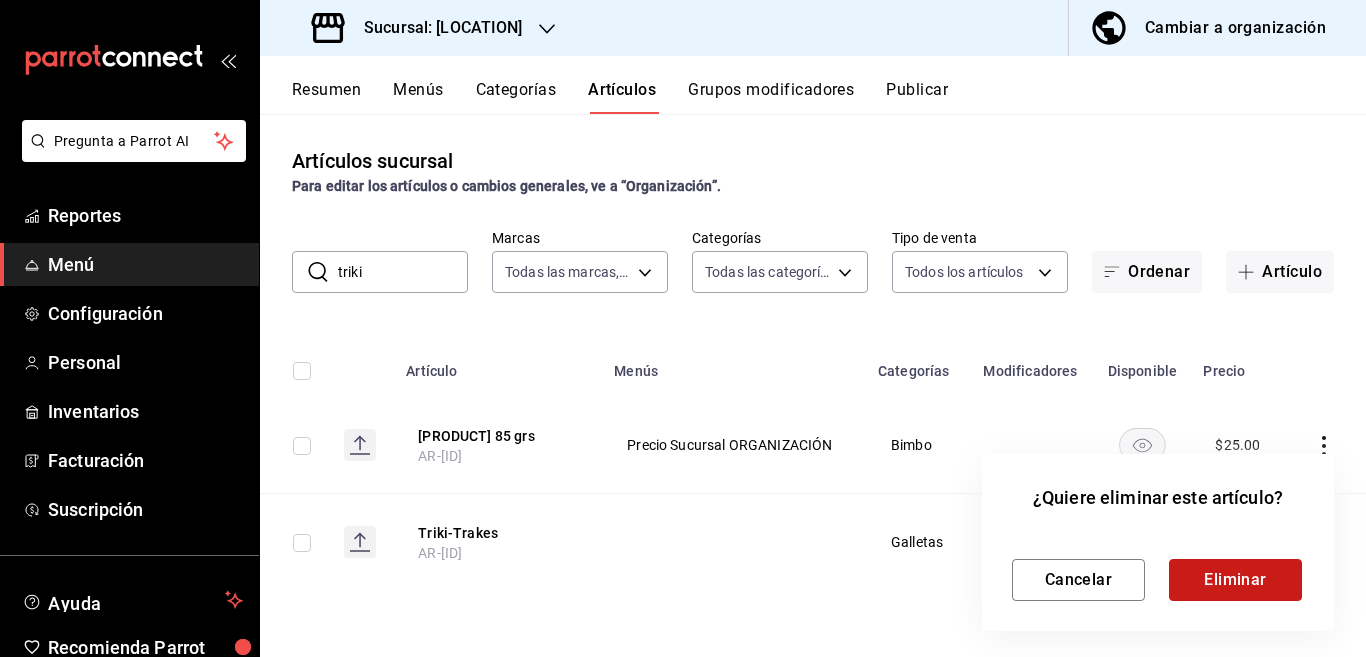 click on "Eliminar" at bounding box center (1235, 580) 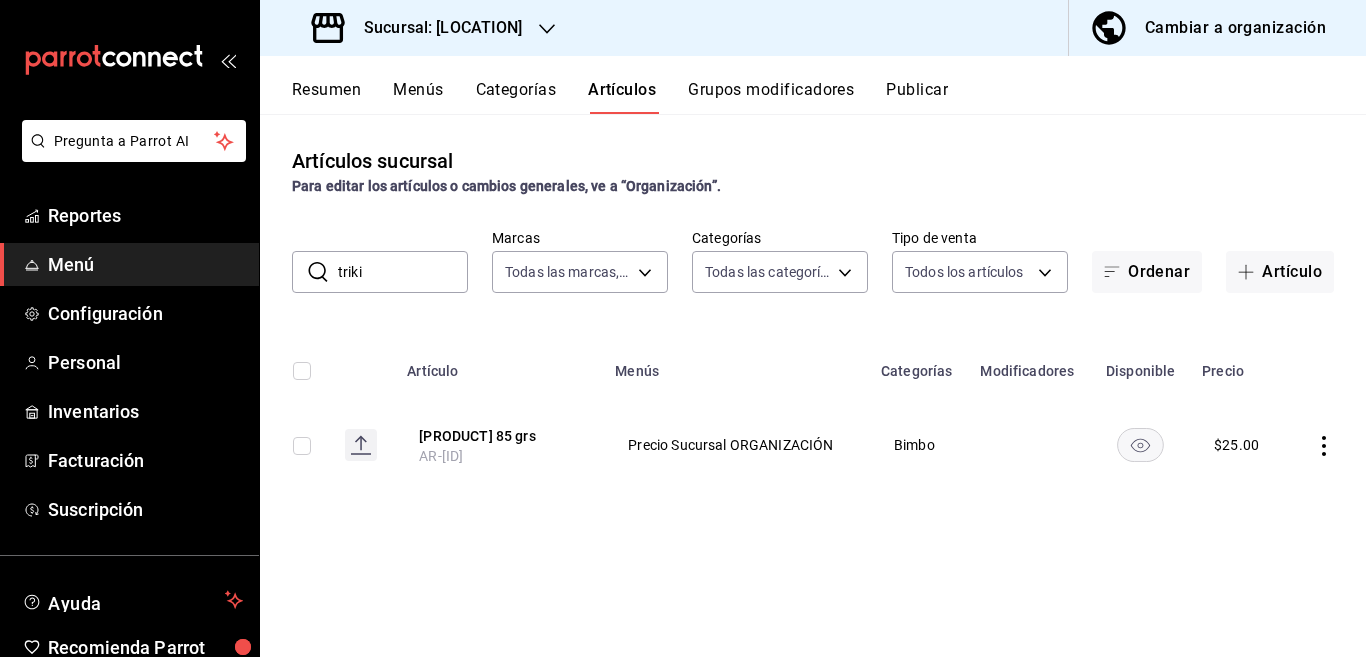 click on "triki" at bounding box center (403, 272) 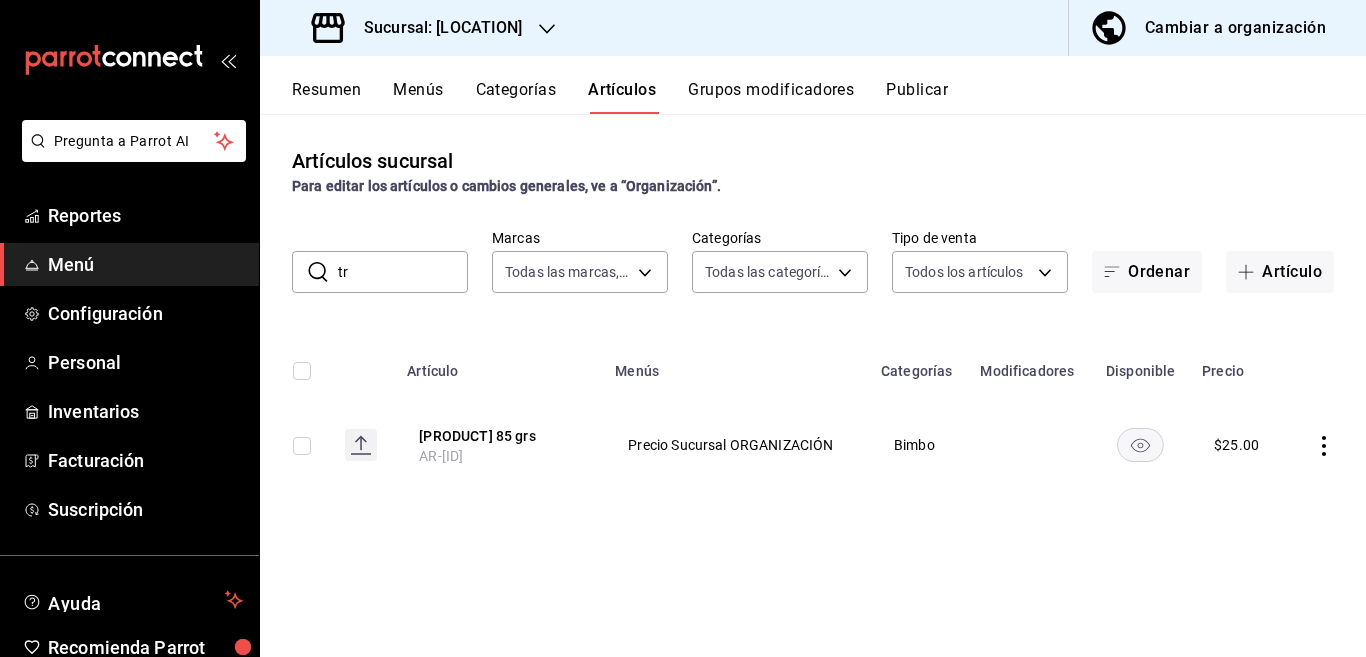 type on "t" 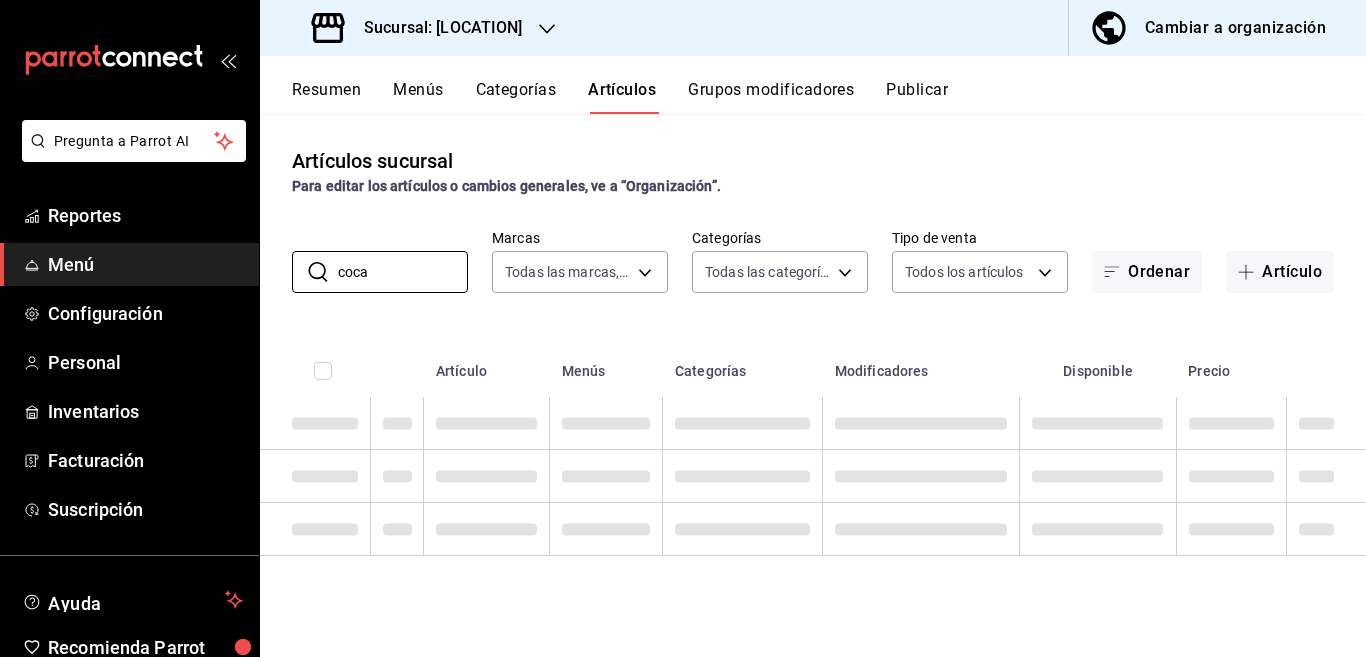 type on "coca" 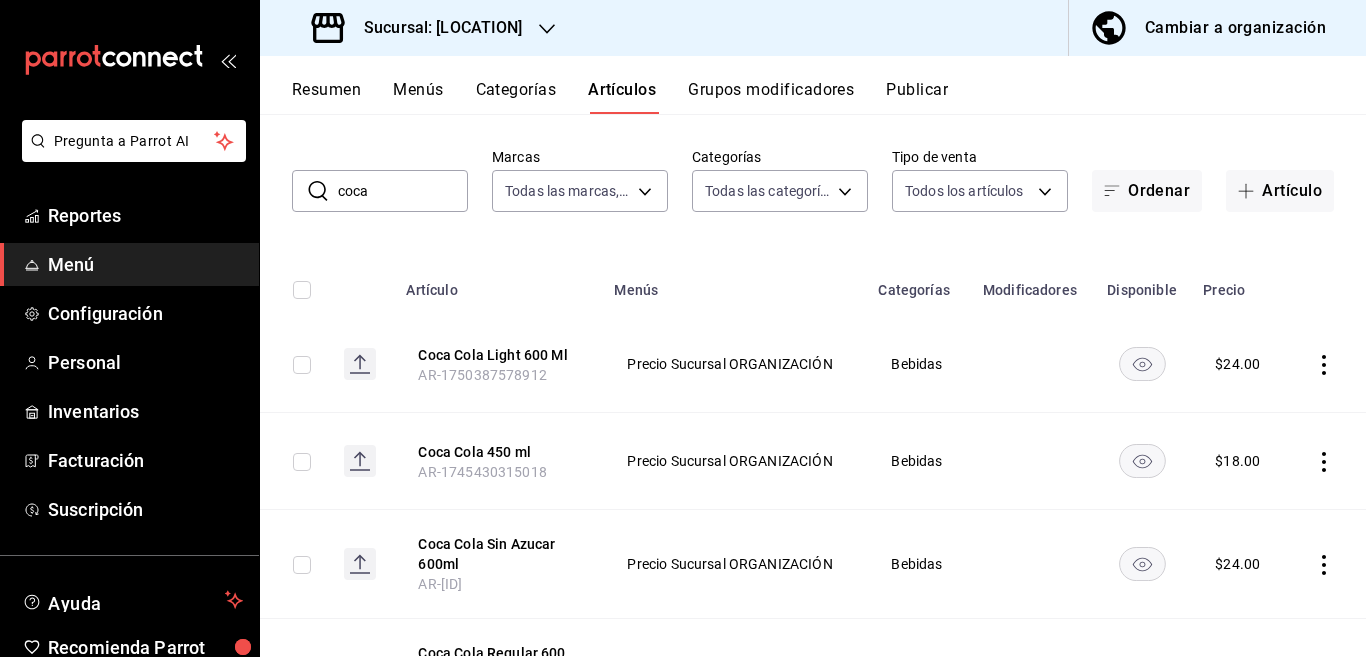 scroll, scrollTop: 162, scrollLeft: 0, axis: vertical 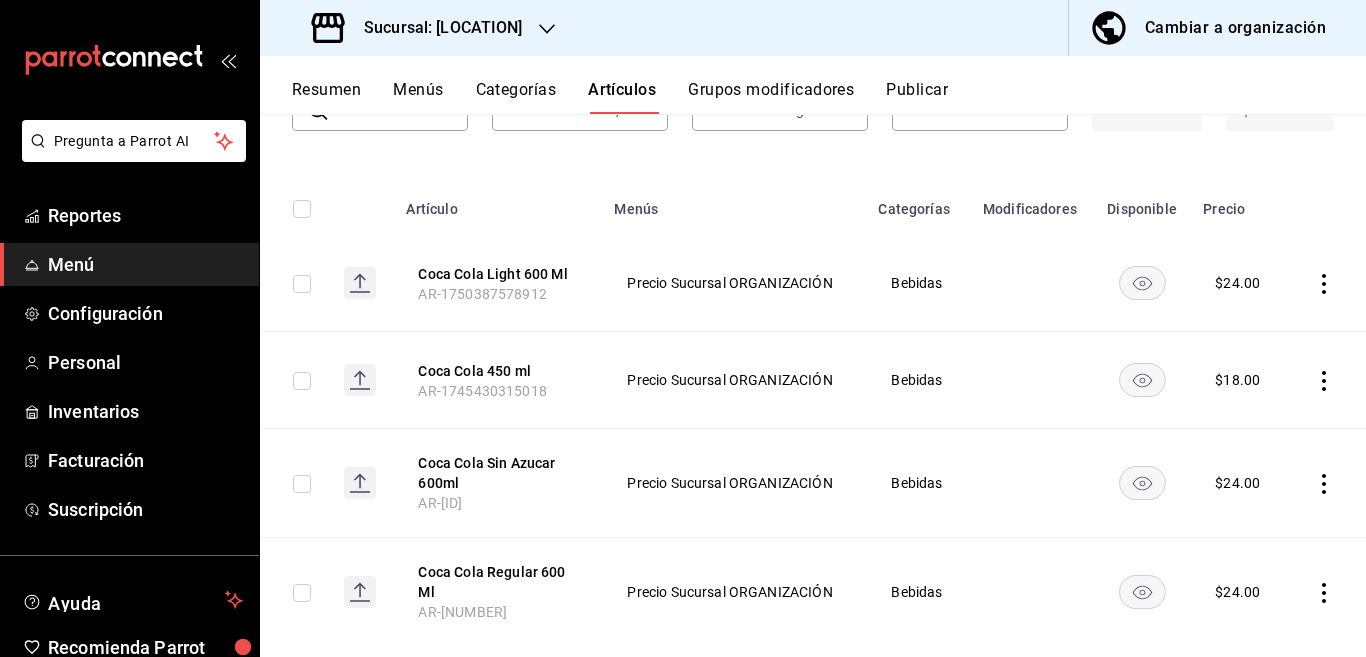 click 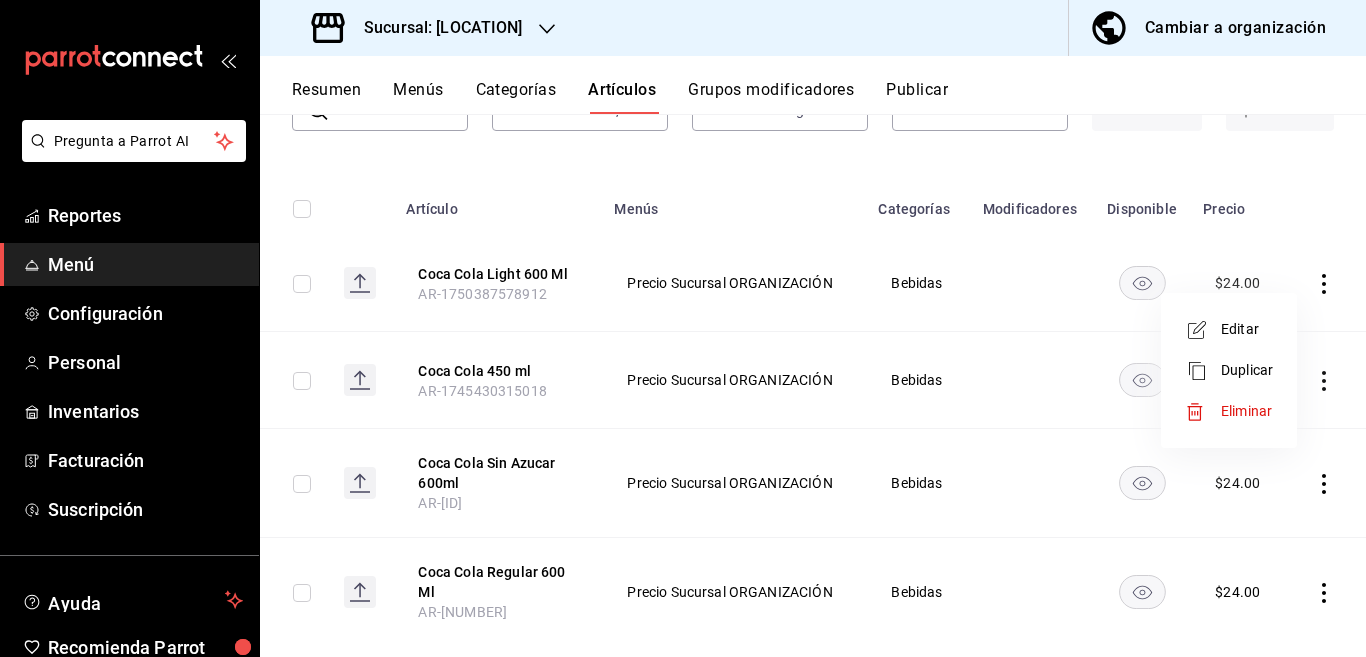 click at bounding box center [683, 328] 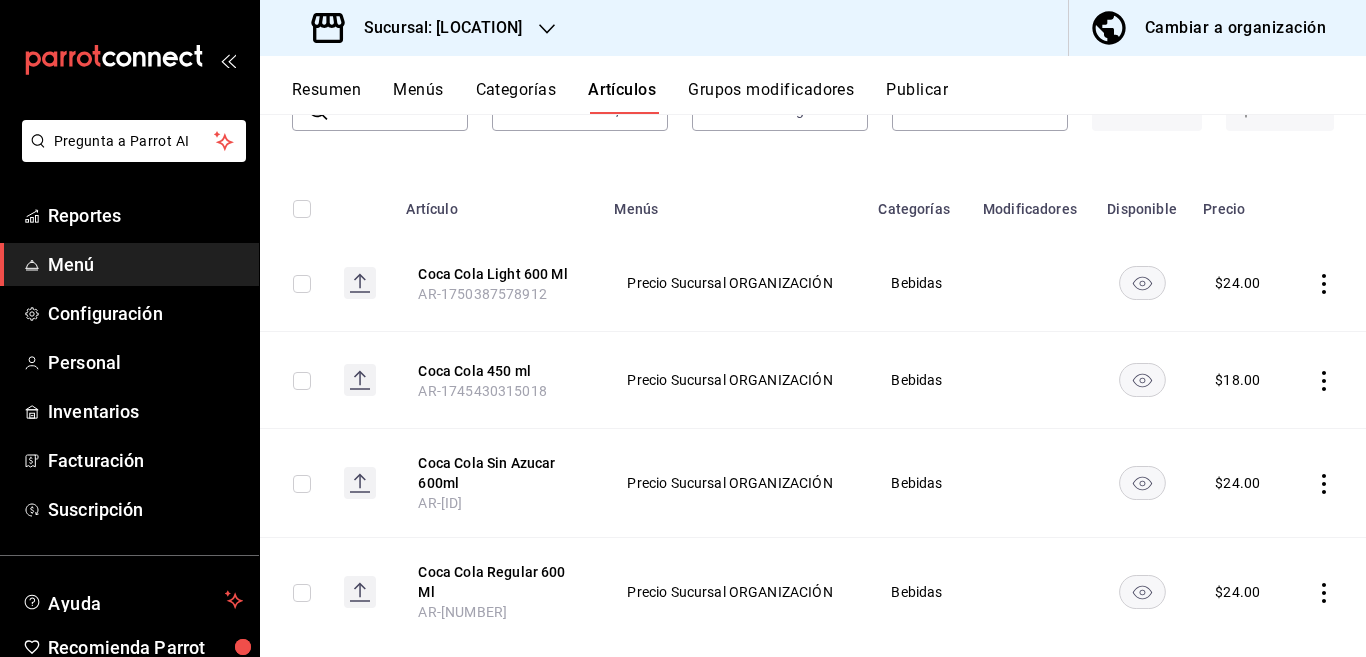 scroll, scrollTop: 163, scrollLeft: 0, axis: vertical 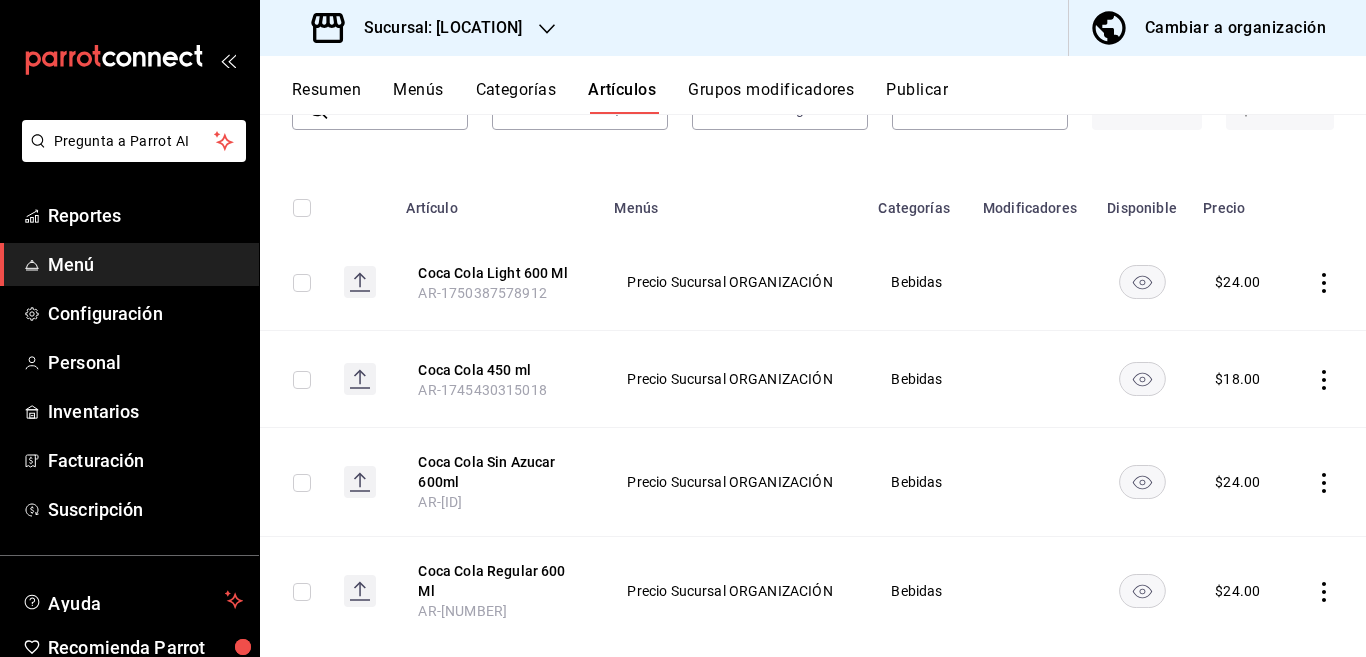 click on "Categorías" at bounding box center (516, 97) 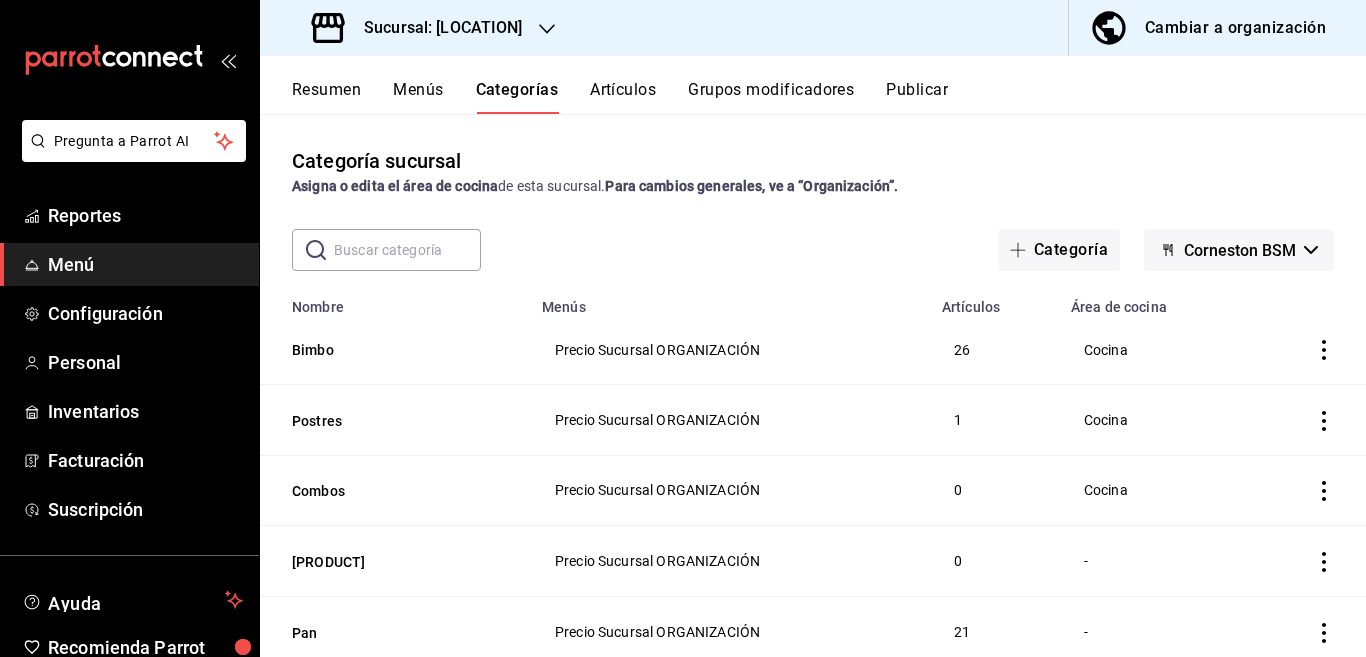 scroll, scrollTop: 661, scrollLeft: 0, axis: vertical 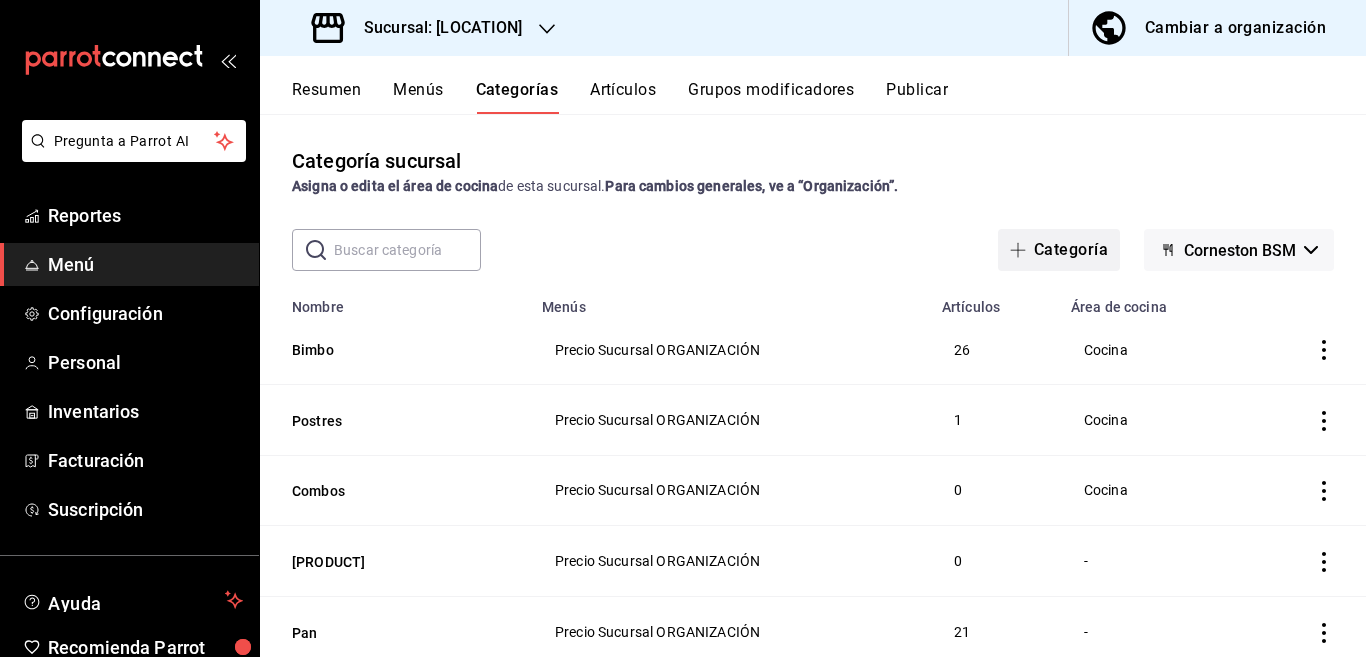 click on "Categoría" at bounding box center (1059, 250) 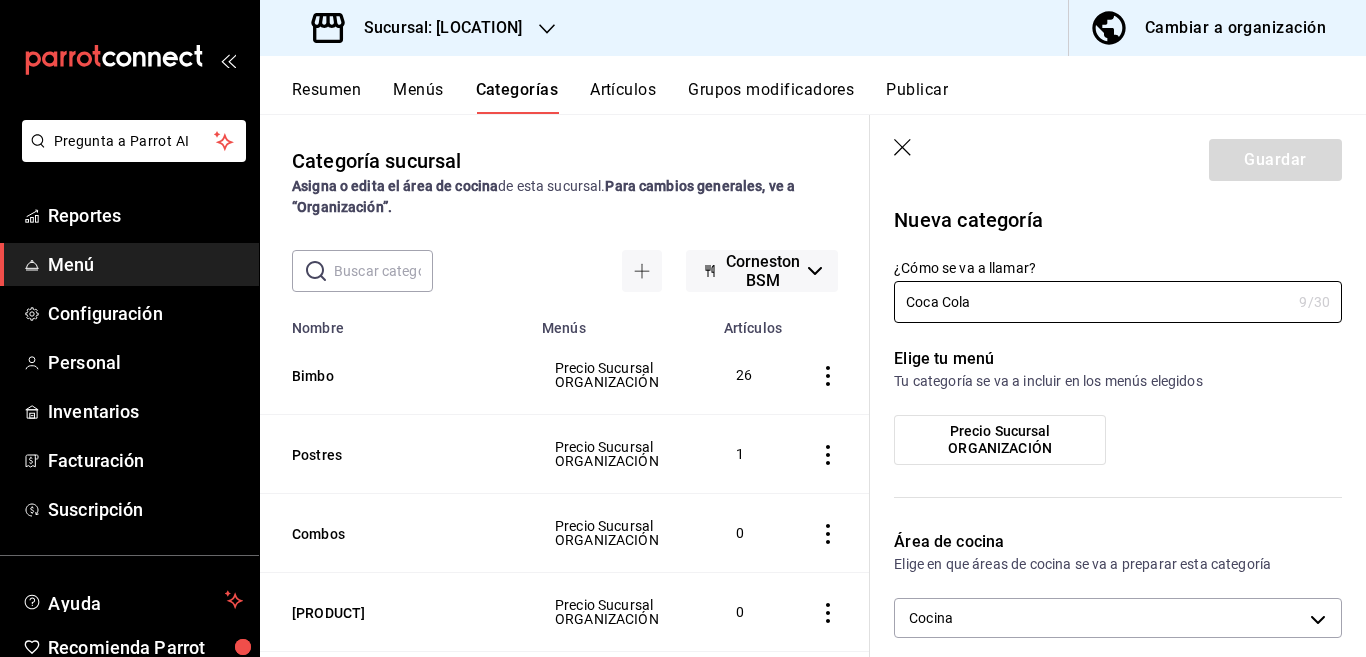 type on "Coca Cola" 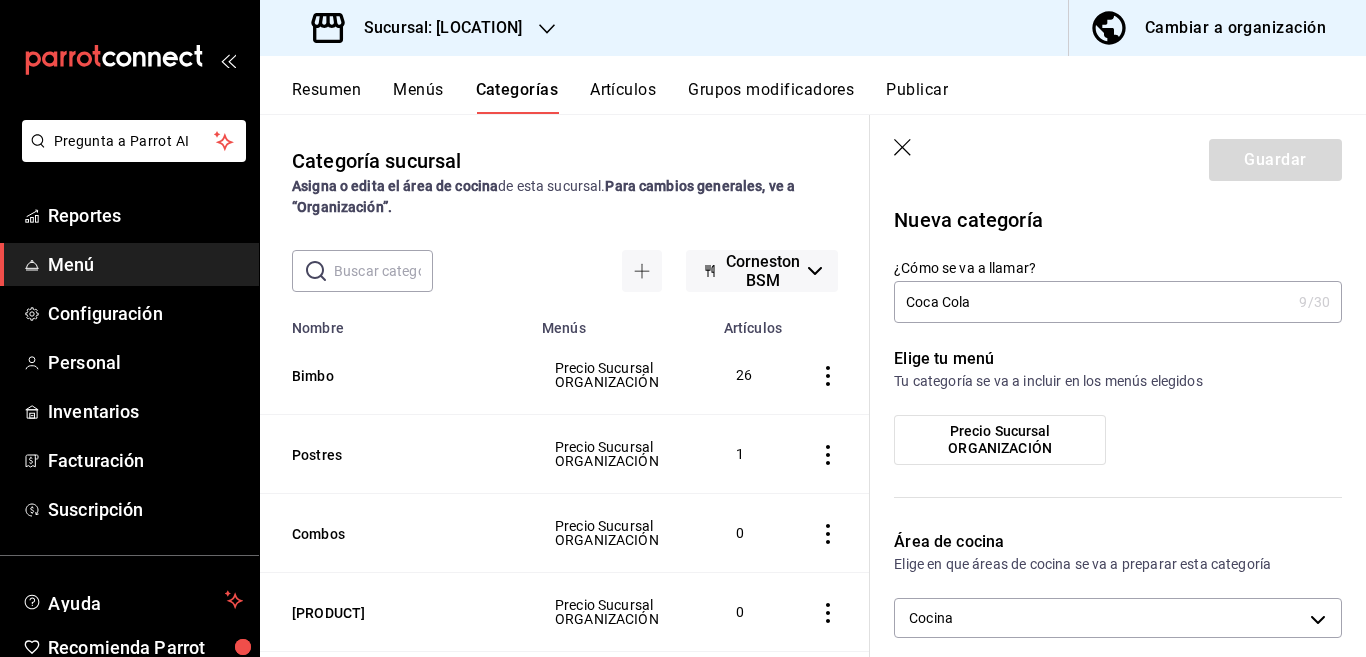 click on "Precio Sucursal ORGANIZACIÓN" at bounding box center (1000, 440) 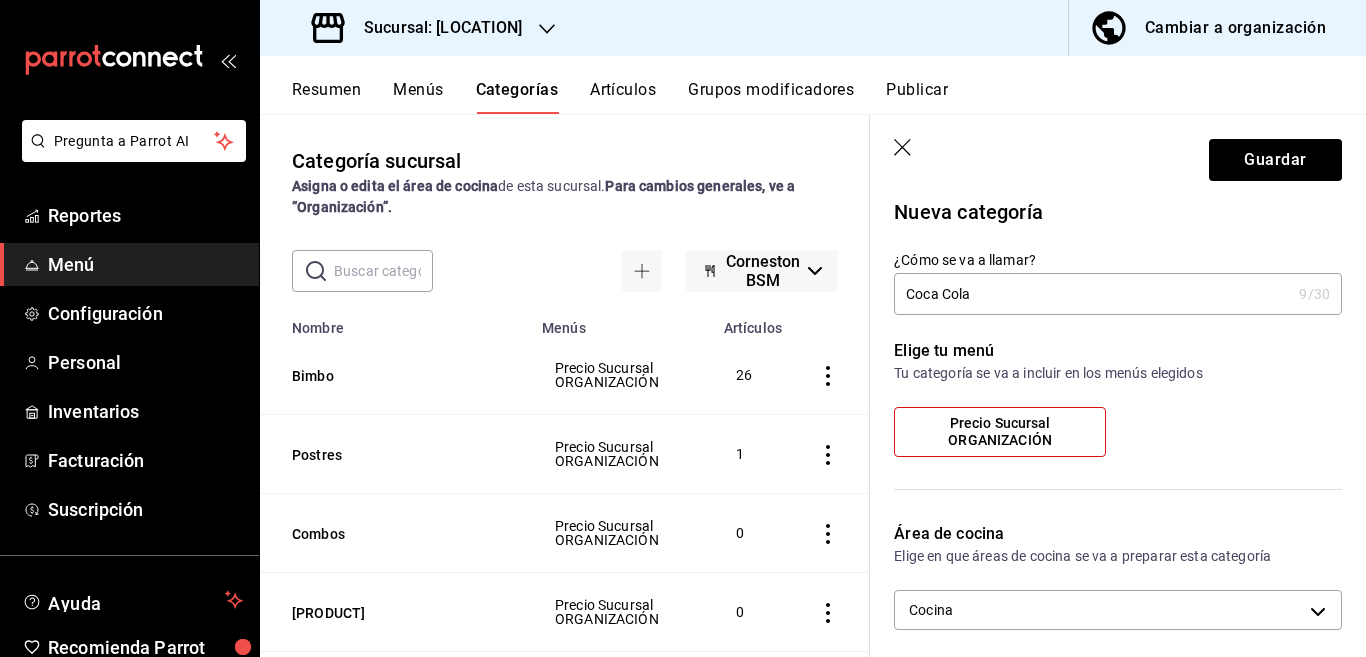 scroll, scrollTop: 0, scrollLeft: 0, axis: both 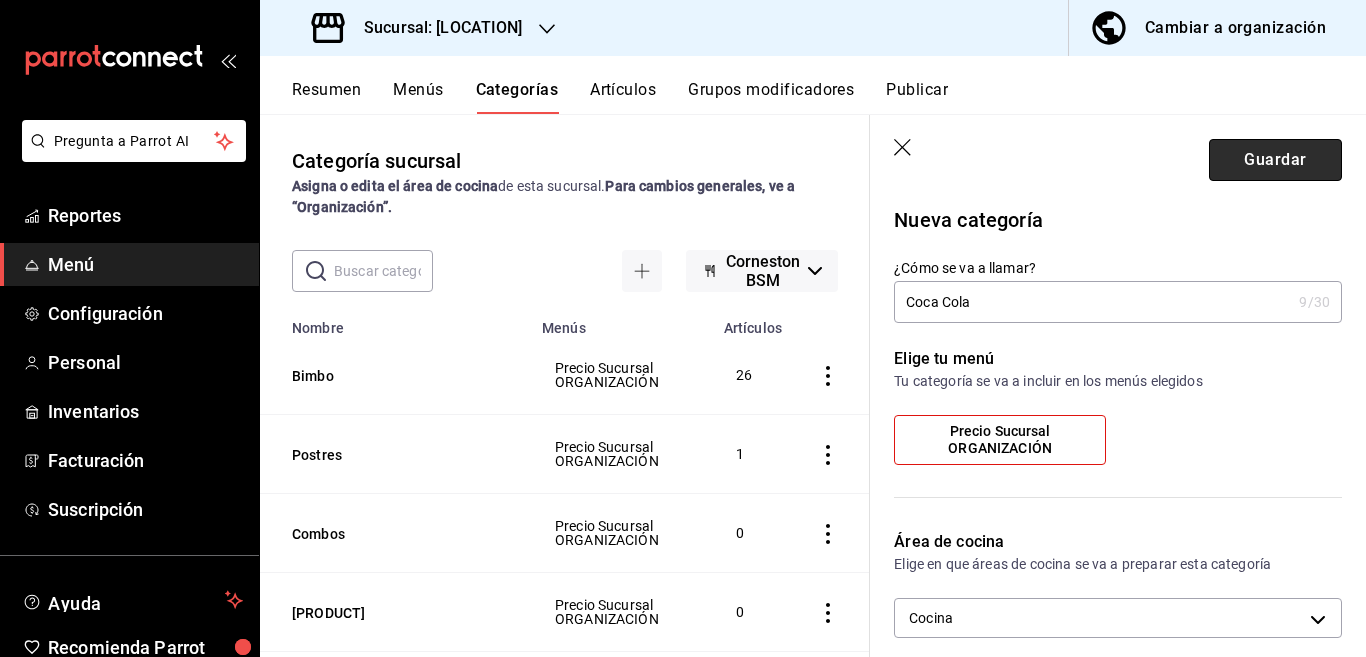click on "Guardar" at bounding box center [1275, 160] 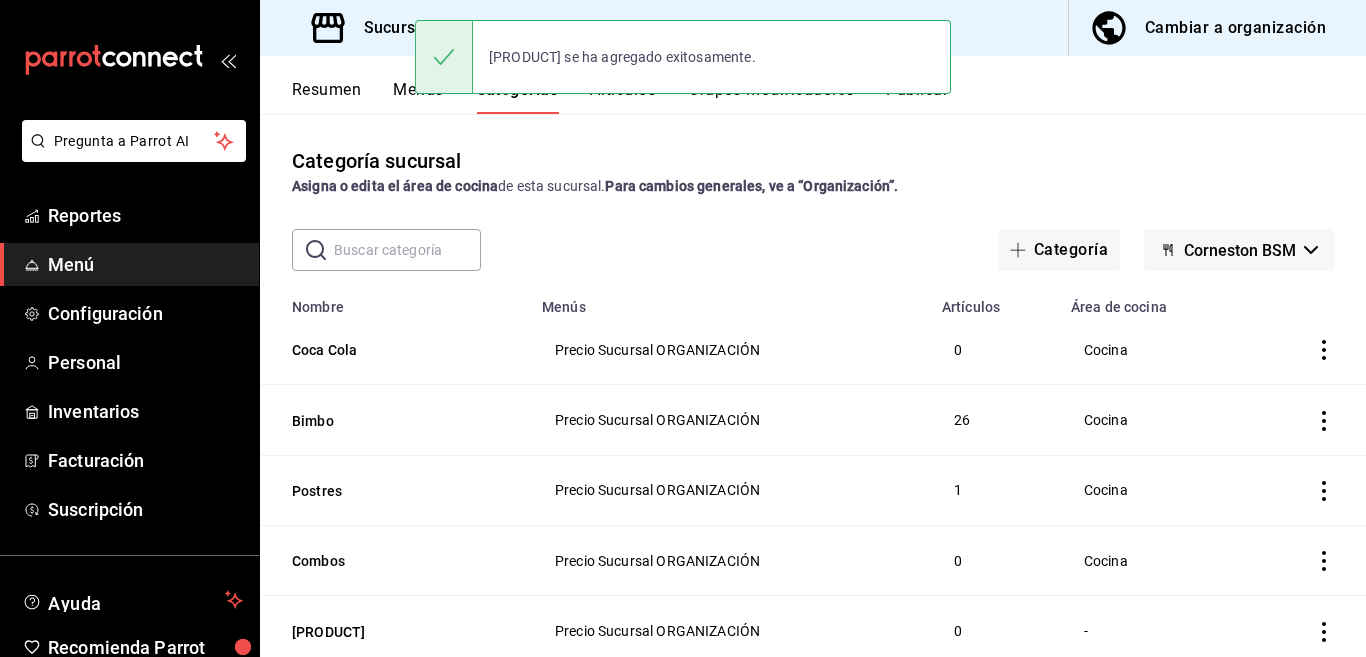 click on "​ ​ Categoría Corneston BSM" at bounding box center [813, 250] 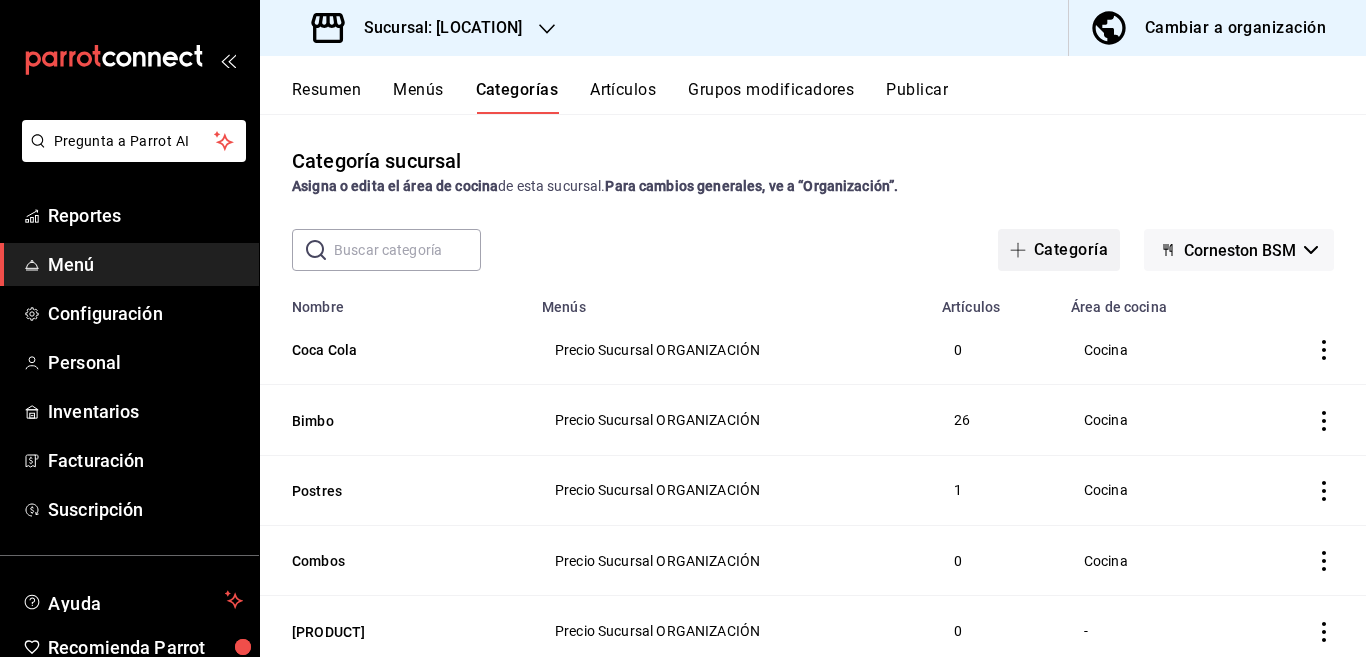 click on "Categoría" at bounding box center (1059, 250) 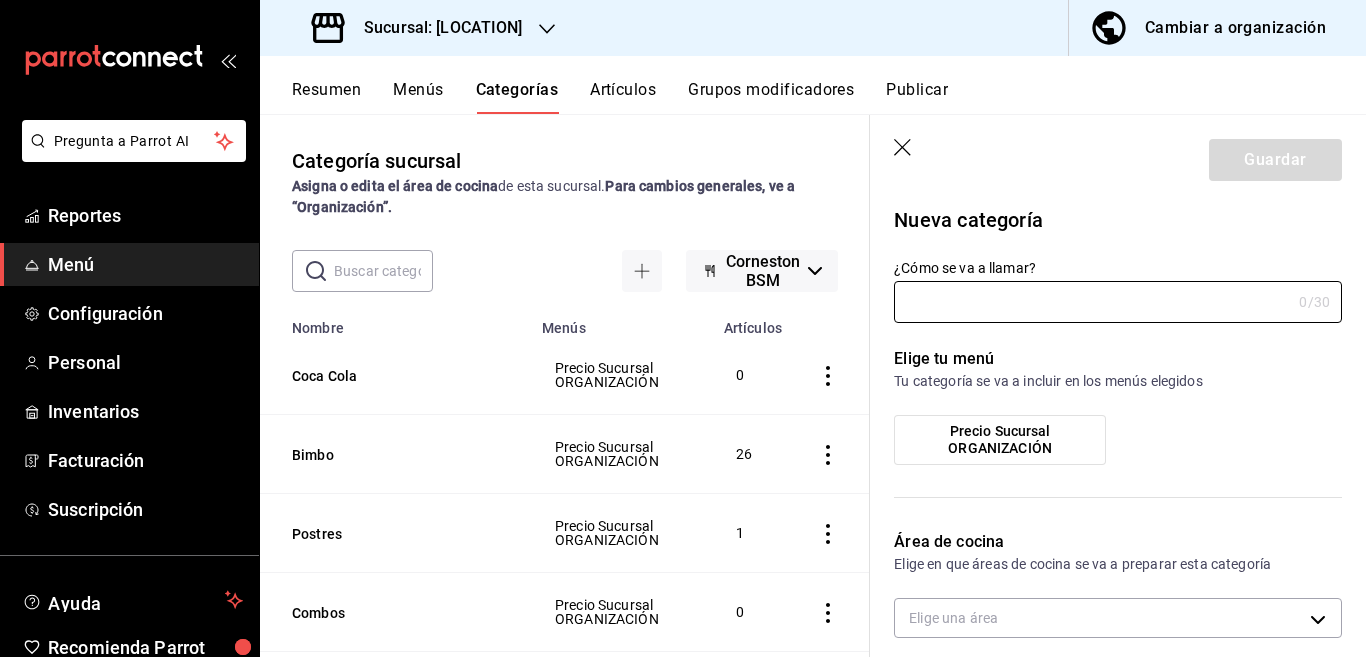 type on "[UUID]" 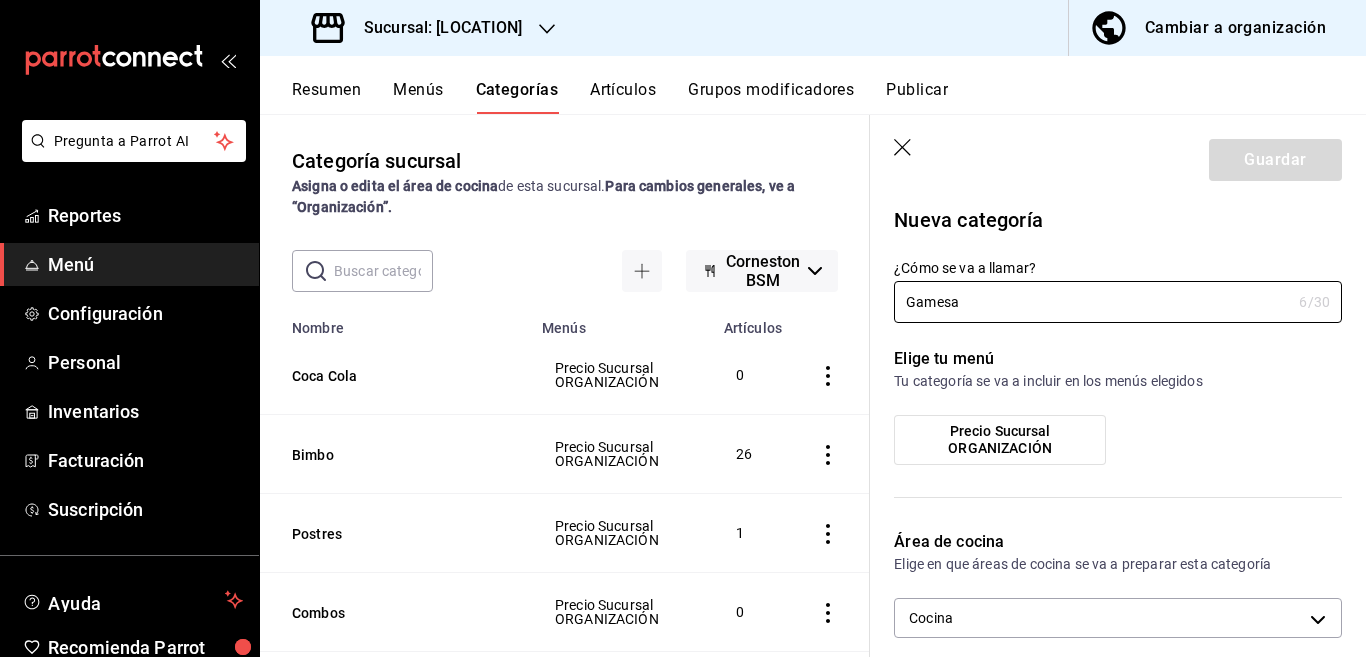 type on "Gamesa" 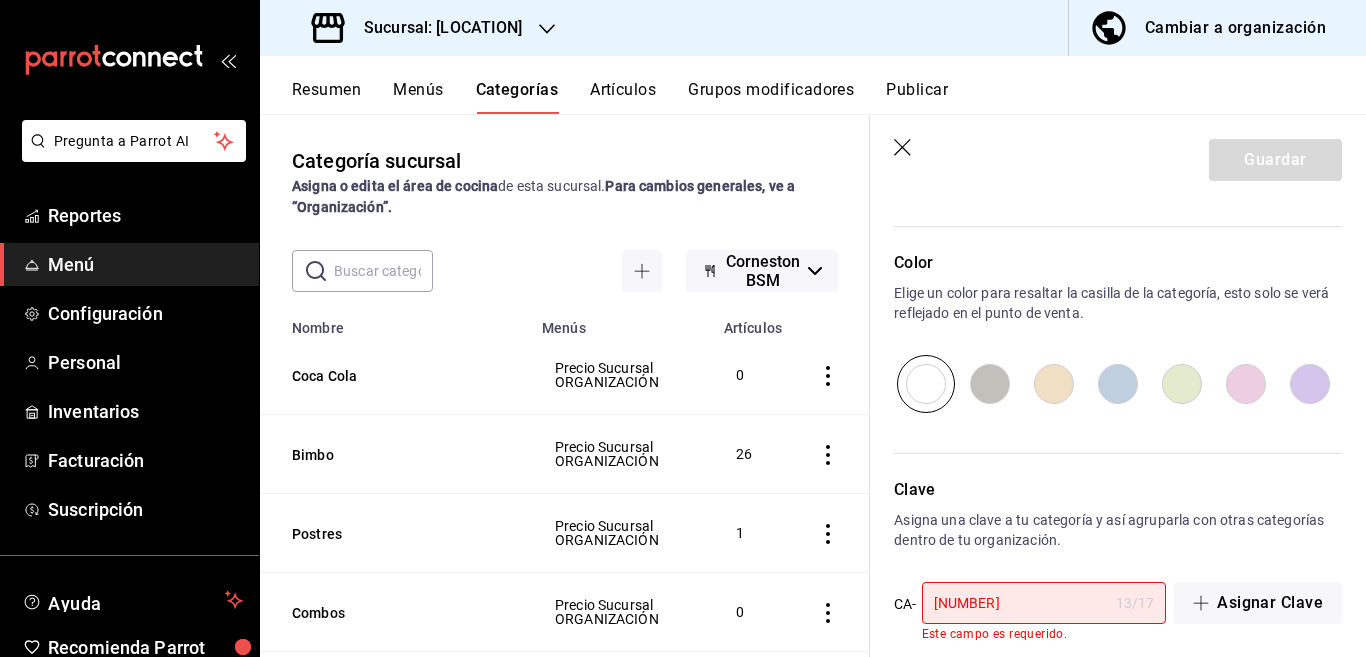 scroll, scrollTop: 650, scrollLeft: 0, axis: vertical 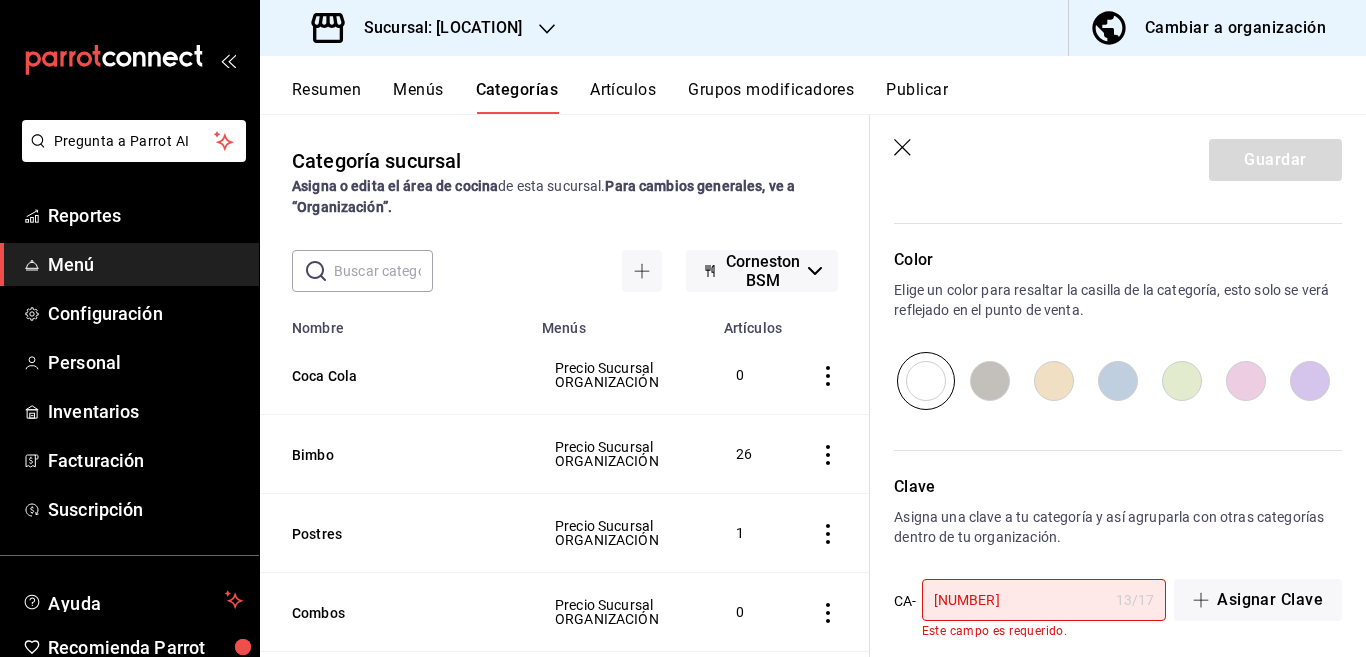 click on "[NUMBER]" at bounding box center [1015, 600] 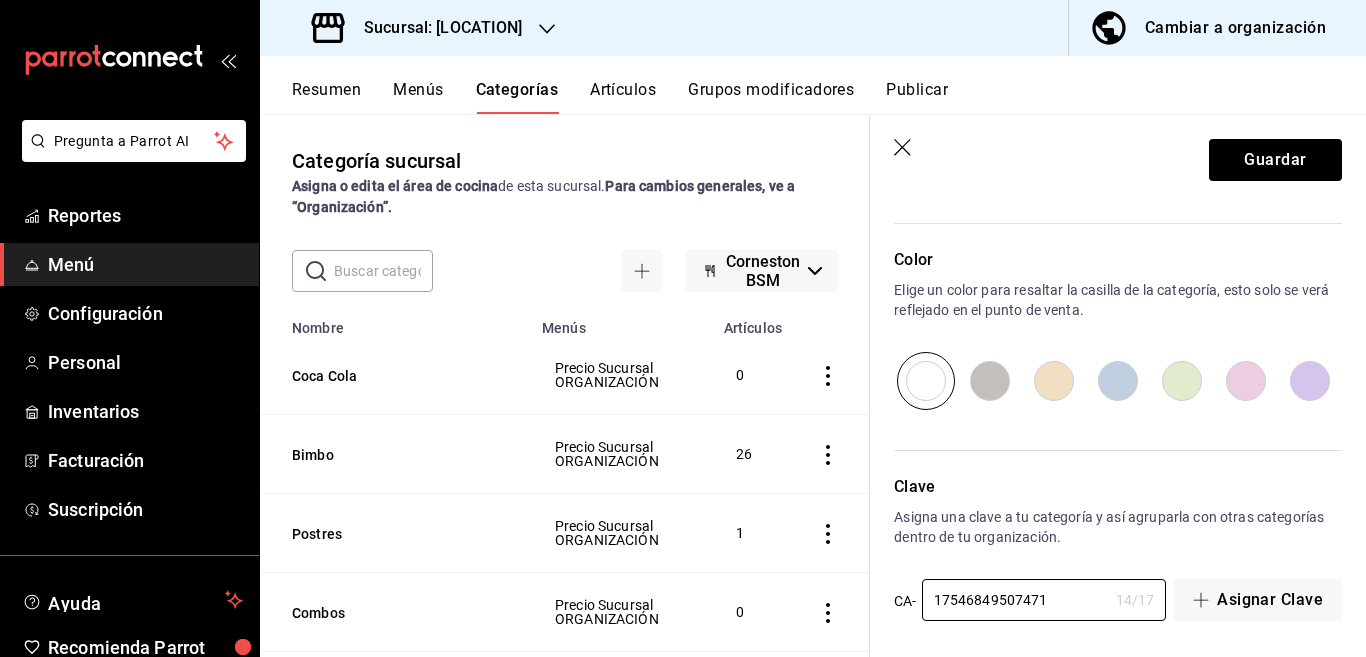 scroll, scrollTop: 650, scrollLeft: 0, axis: vertical 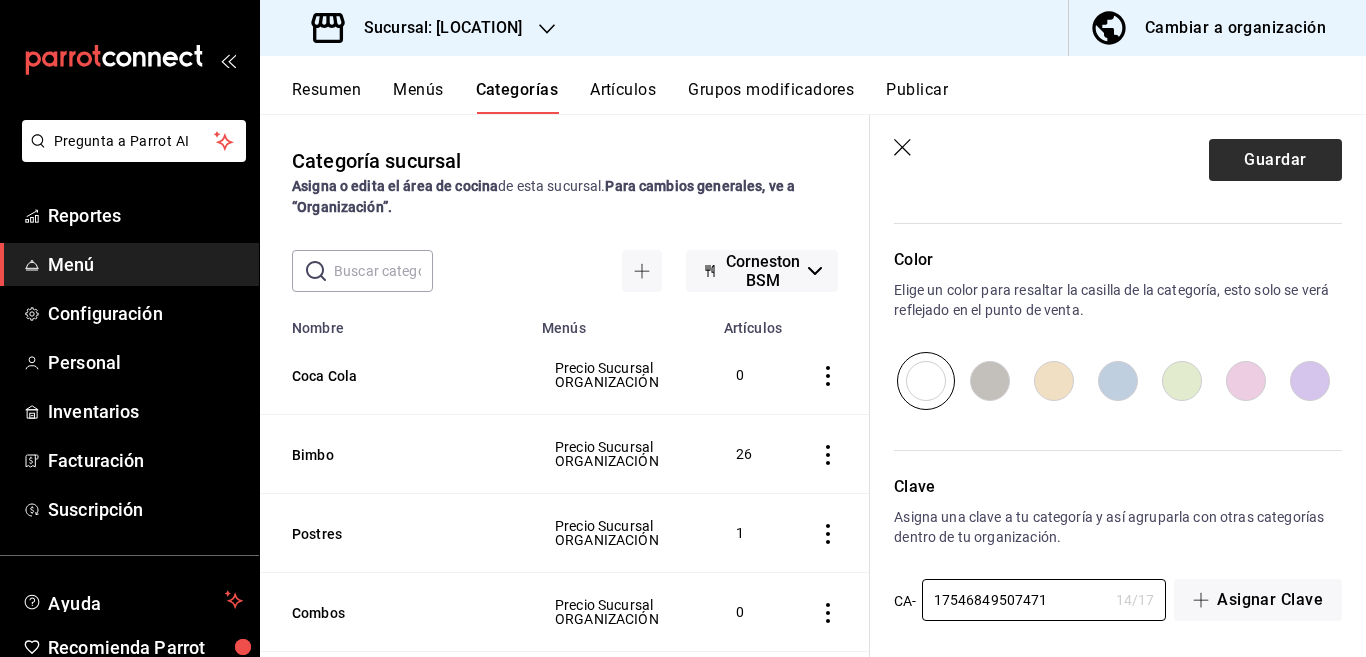 type on "17546849507471" 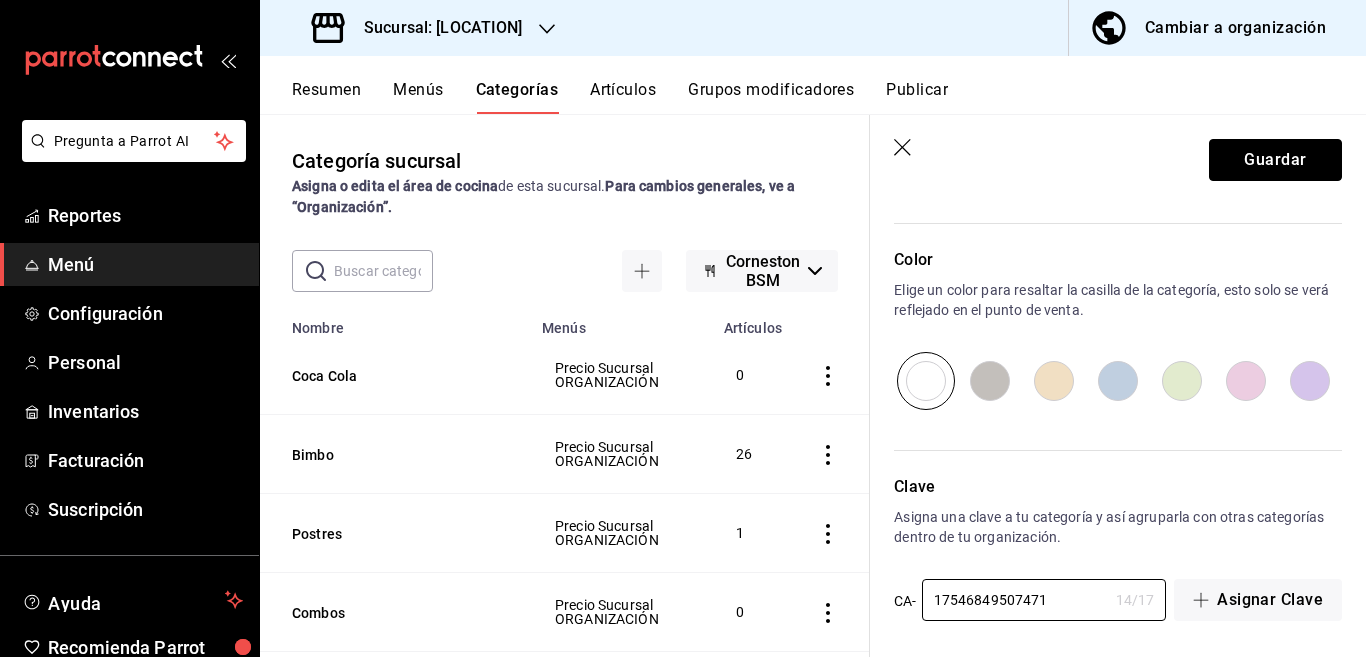 drag, startPoint x: 1235, startPoint y: 165, endPoint x: 1133, endPoint y: 219, distance: 115.41231 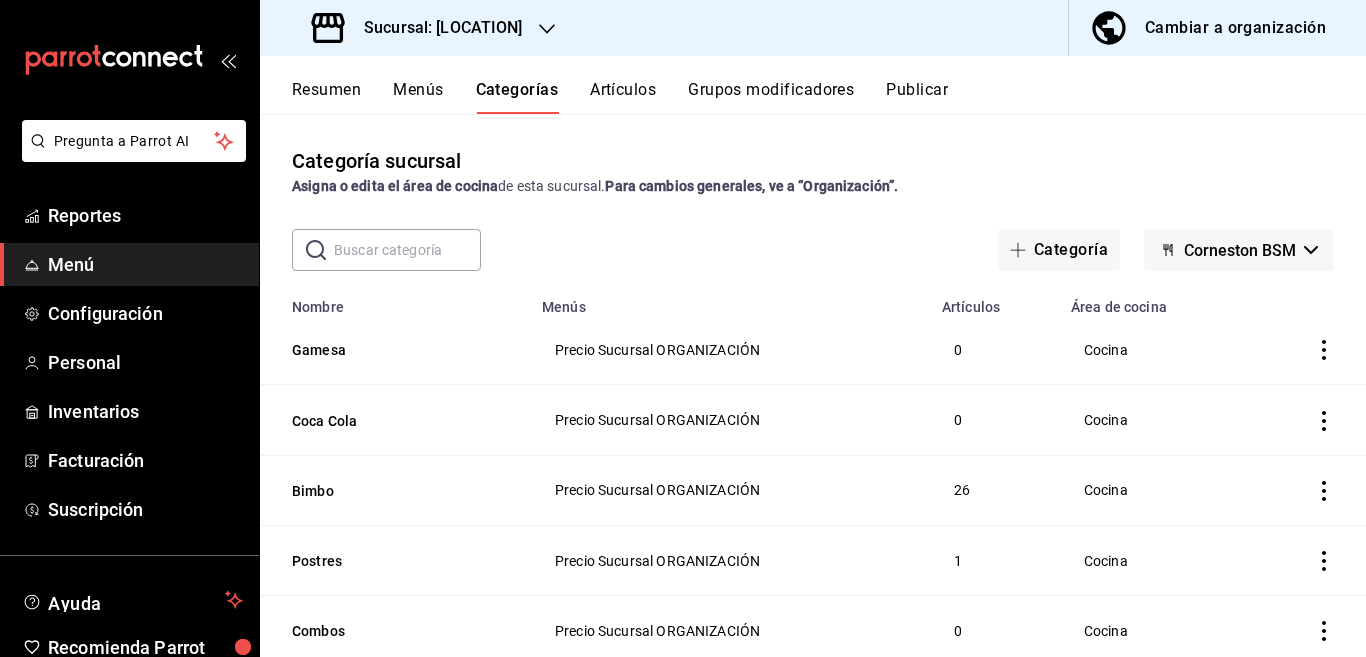 scroll, scrollTop: 0, scrollLeft: 0, axis: both 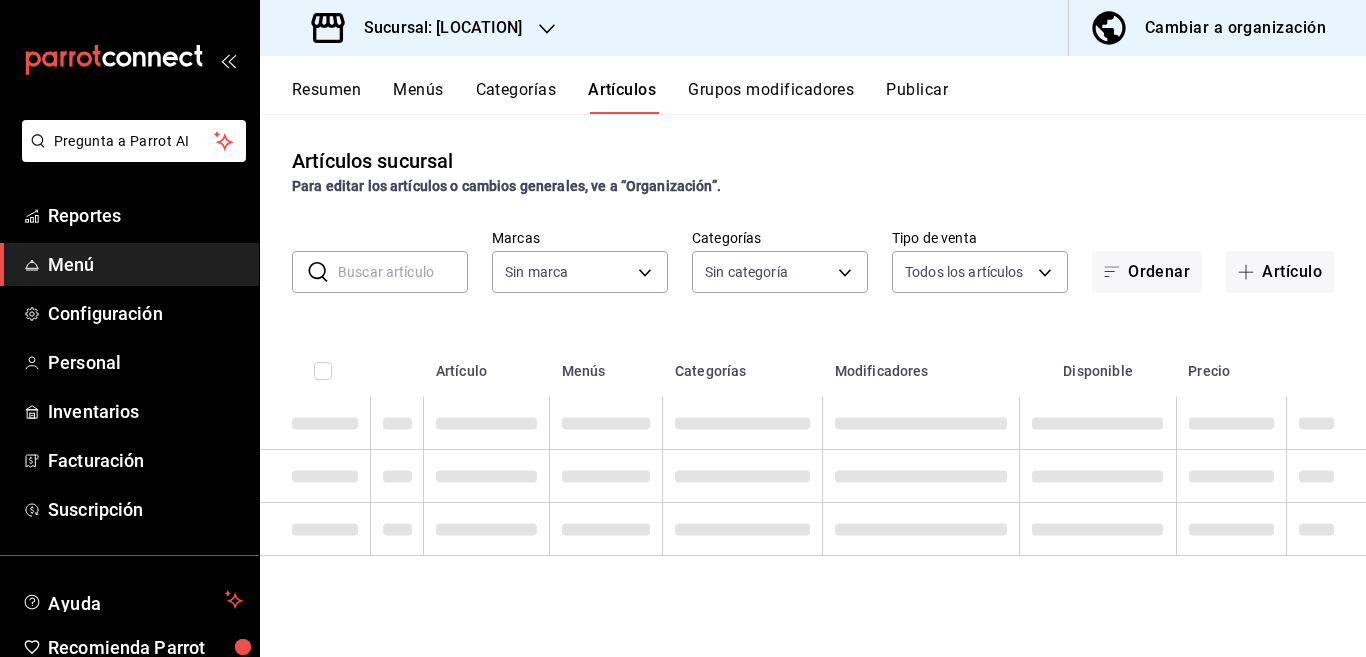 click at bounding box center [403, 272] 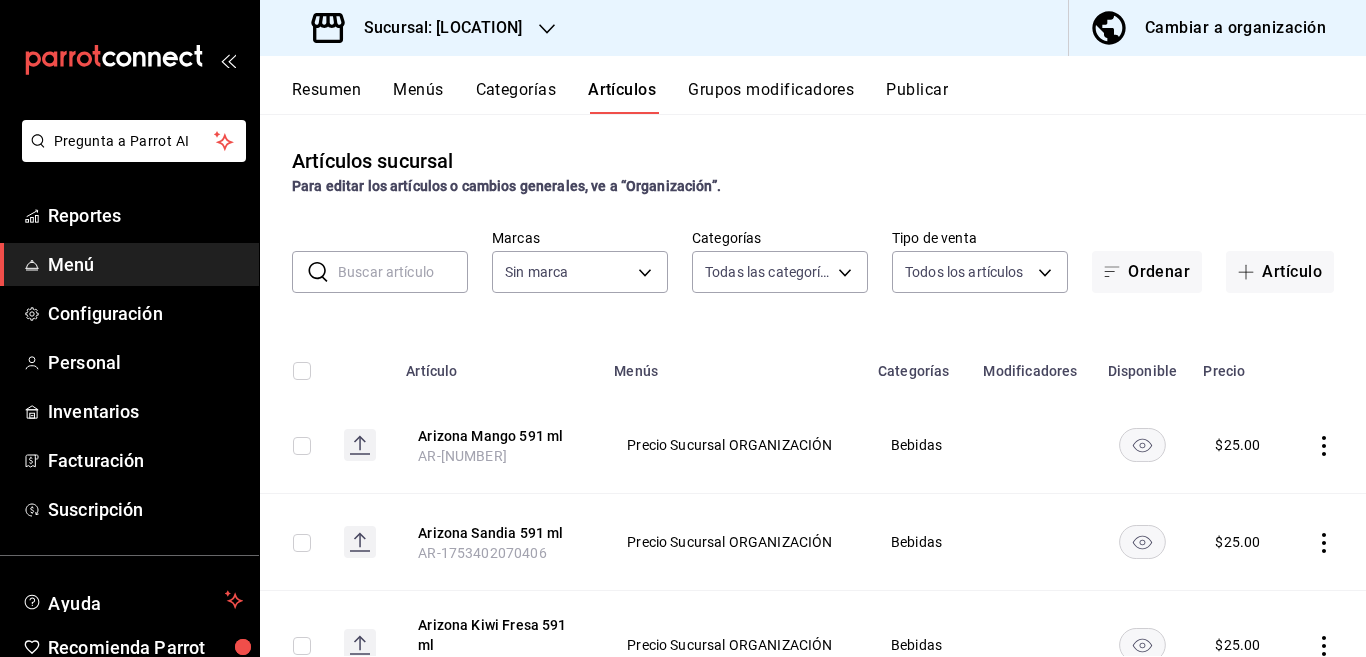 type on "bdda37da-712f-4da4-92e1-5f2d2d8f4b64,9d5a2cce-9e09-4084-b135-bf3a8a36011d,cc6f36b3-7d13-43ad-a236-4deba9fe0f66,ef2e6394-ee66-479a-8a61-aeb486a2bc31,0d37dffa-92a8-44e1-b451-d8176aaa36a5,0fcf964d-72eb-490a-92c0-ac1c7a579fd0,2cb8e8d5-47f9-4a1d-afa1-7ea4b9e2c6d1,bb5e10c1-24b1-44ba-ab8a-723989981e00,623712f4-6464-4e30-a6c0-559415738b64,4af8281a-4b02-49f7-acde-cf719201d452,3c7d0700-25a0-452f-a8cf-f47ca297cc40,a1b72d5b-5511-4f7e-899c-4d8e938c4832,57a15273-9a54-49c1-b9eb-ce38d8c0c72b,9a90853a-1f51-435f-925e-98ff120784d7,bfe05bdc-44bc-4b6c-bfd1-76a3acce54d6,cfdc65a6-dbf0-44fb-9603-cb26b7c6b949,6e259ec7-cc7f-424c-adf4-6d944a1d9b97,528a6086-16a3-4511-bce3-4ac06ccb1d50,c450b7dc-3038-4151-bcc0-bf3f82154f58,072b19d4-a56d-423d-bc50-656b96547fd1,c3c0cf01-424b-4ed4-96b5-a1d23500dc36,1fd3d574-22b0-45c9-9b45-1904e552c0e2" 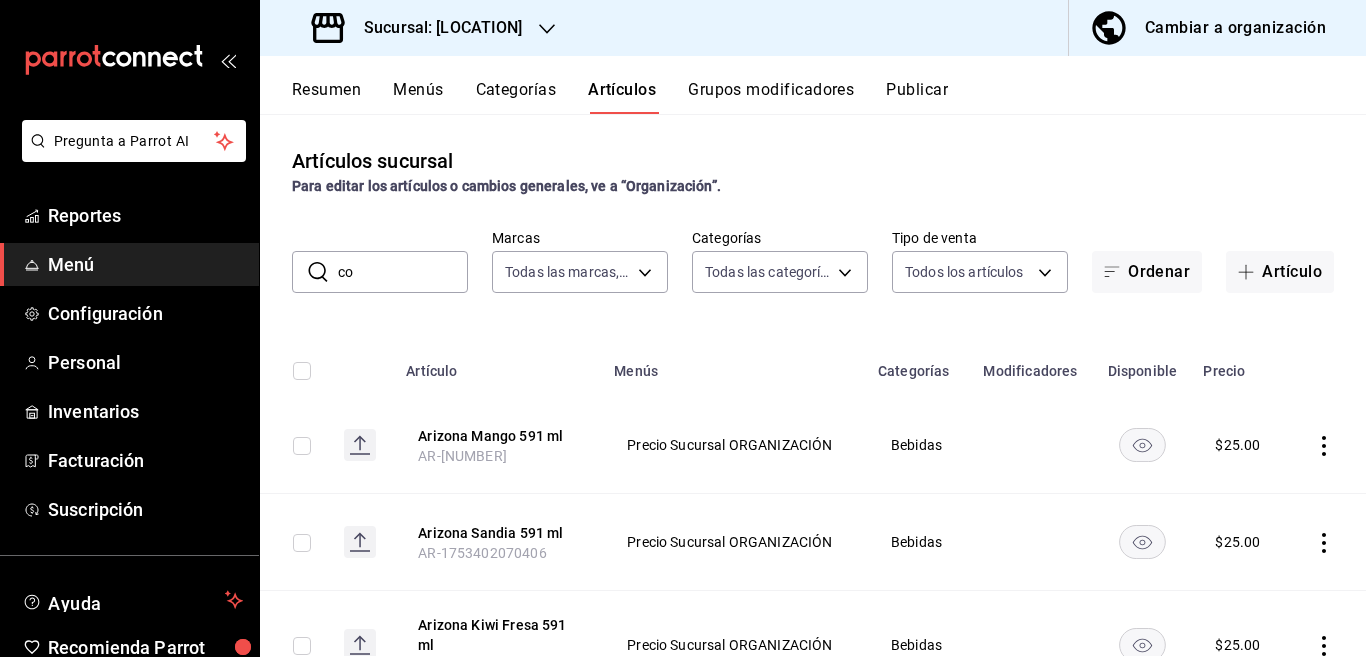 type on "coc" 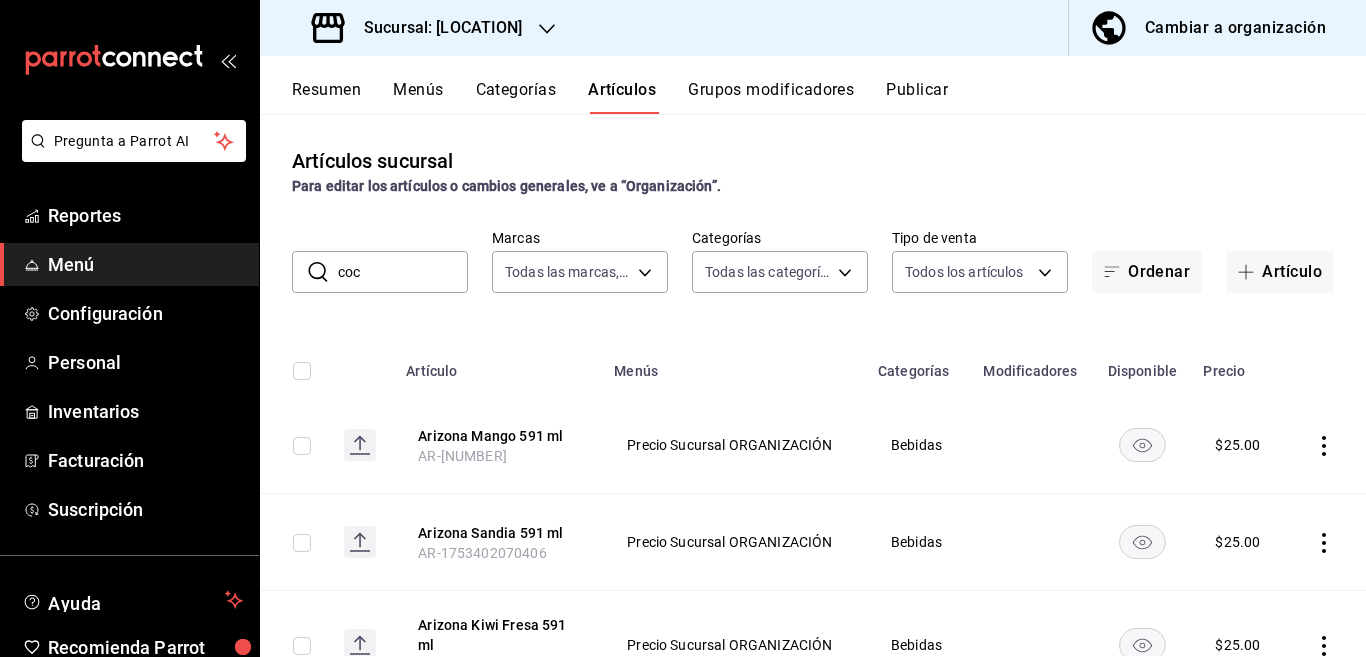 type on "[UUID]" 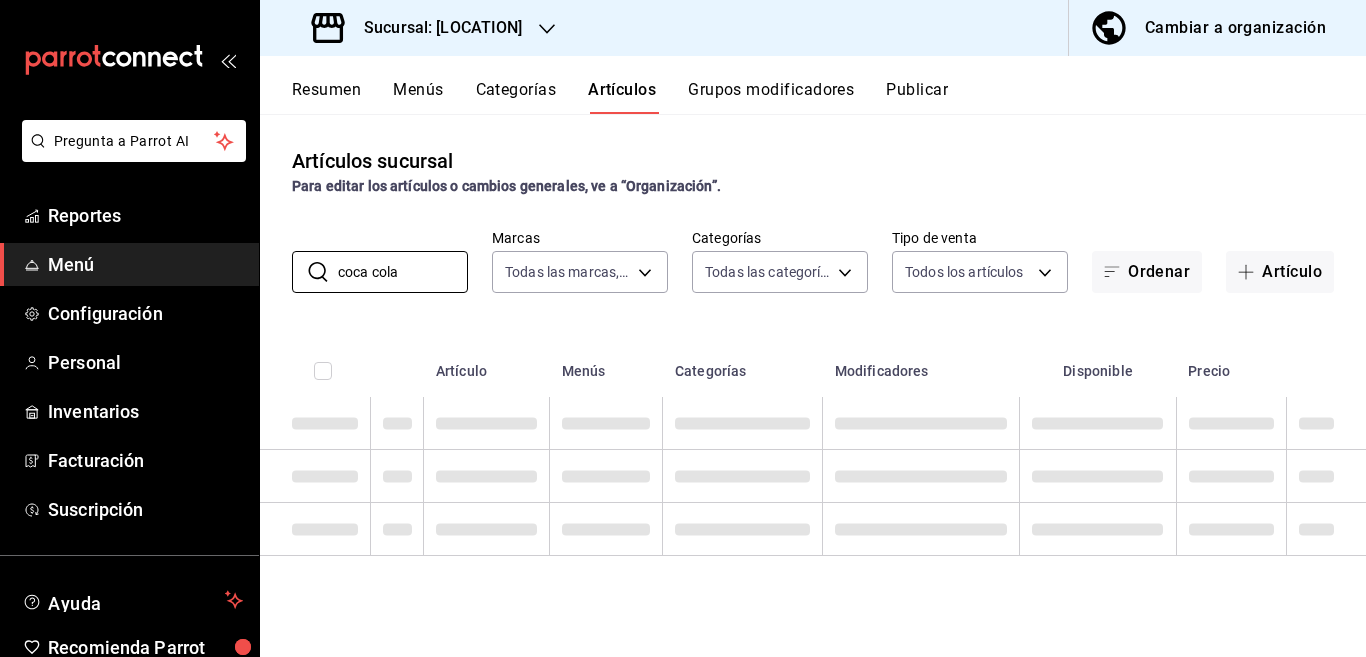 type on "coca cola" 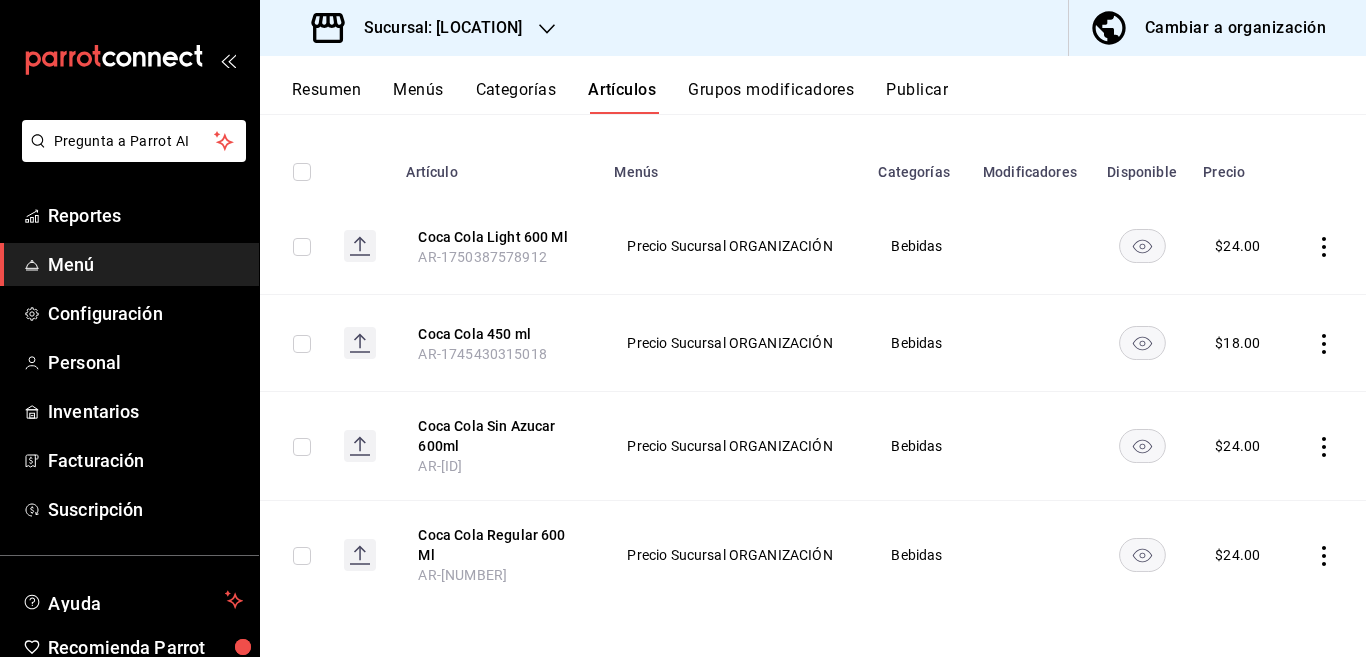 scroll, scrollTop: 200, scrollLeft: 0, axis: vertical 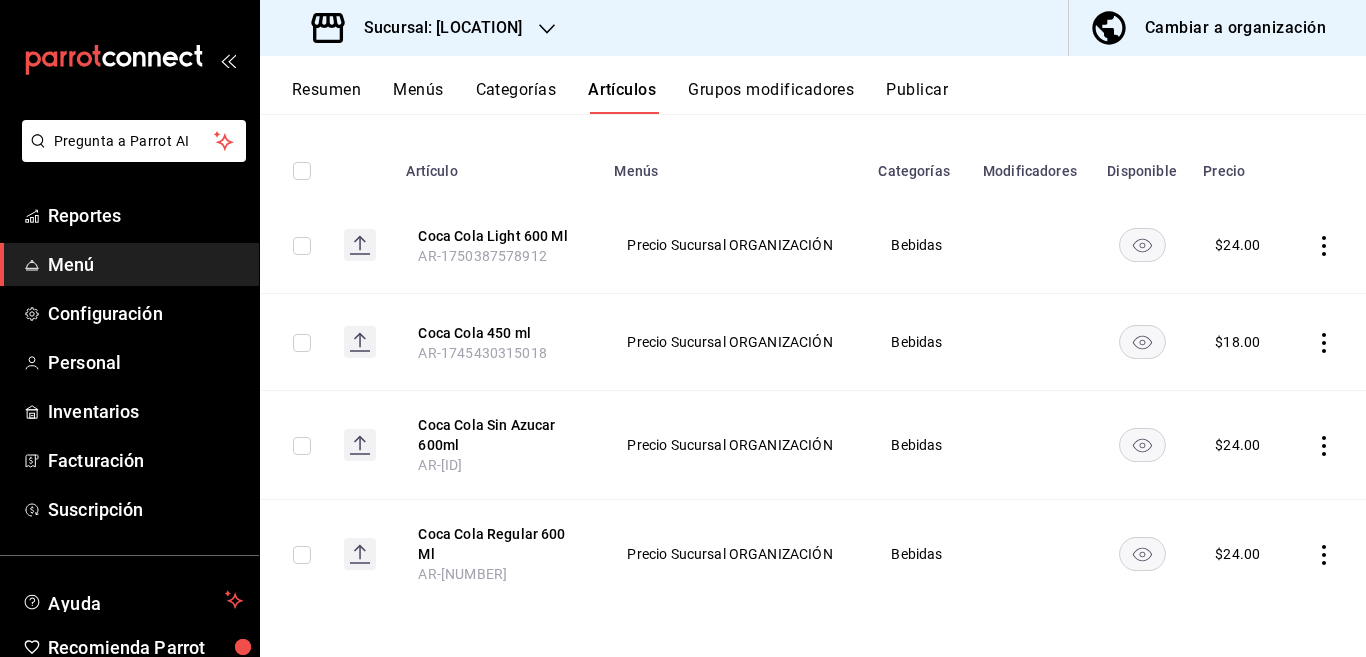 click 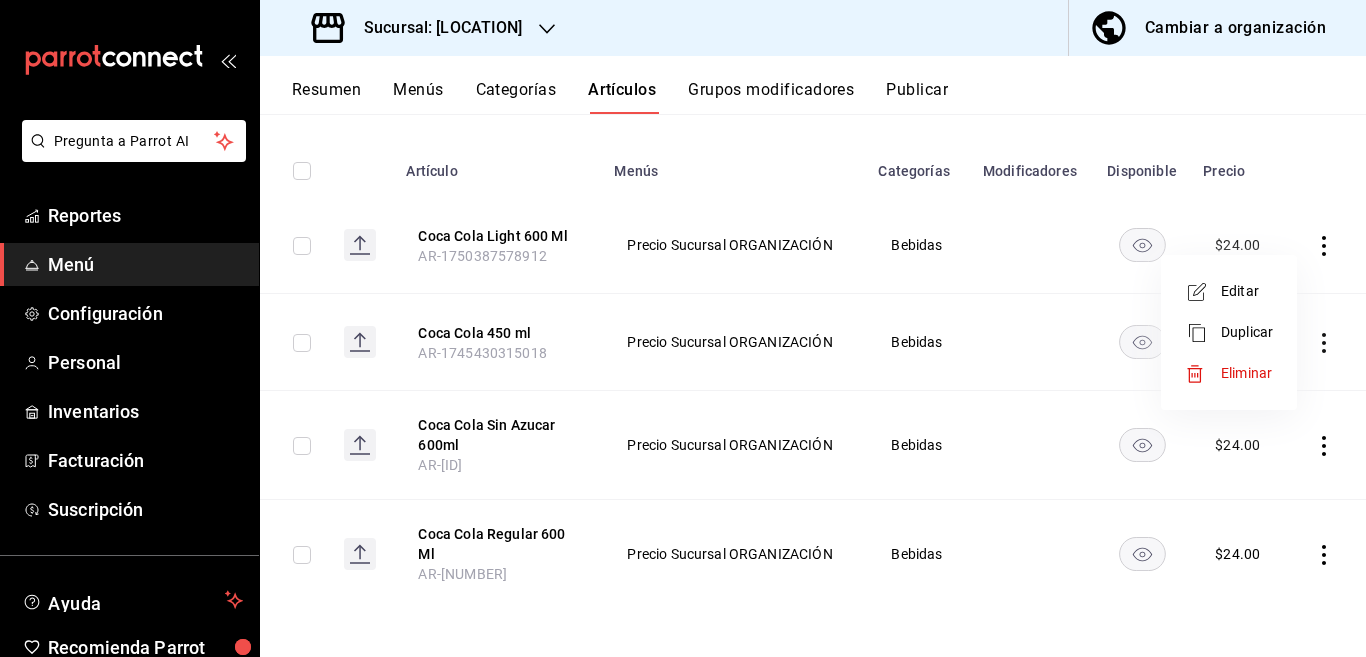 click on "Editar" at bounding box center (1247, 291) 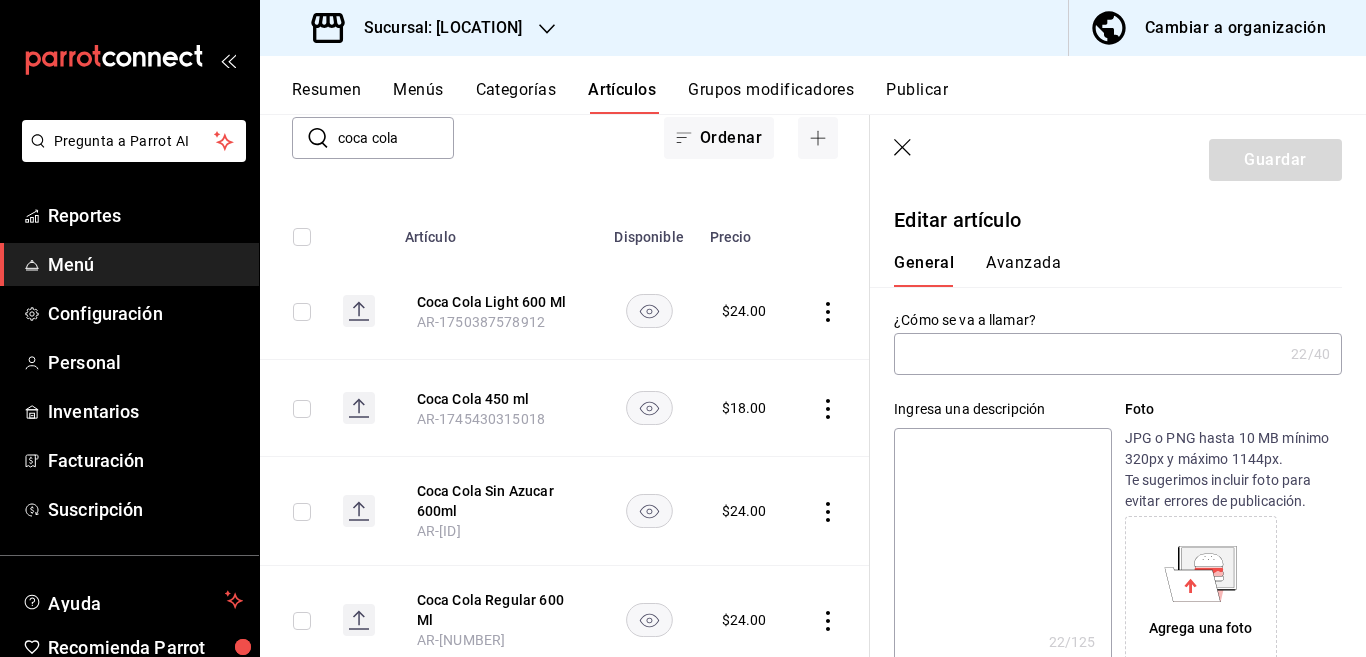 type on "Coca Cola Light 600 Ml" 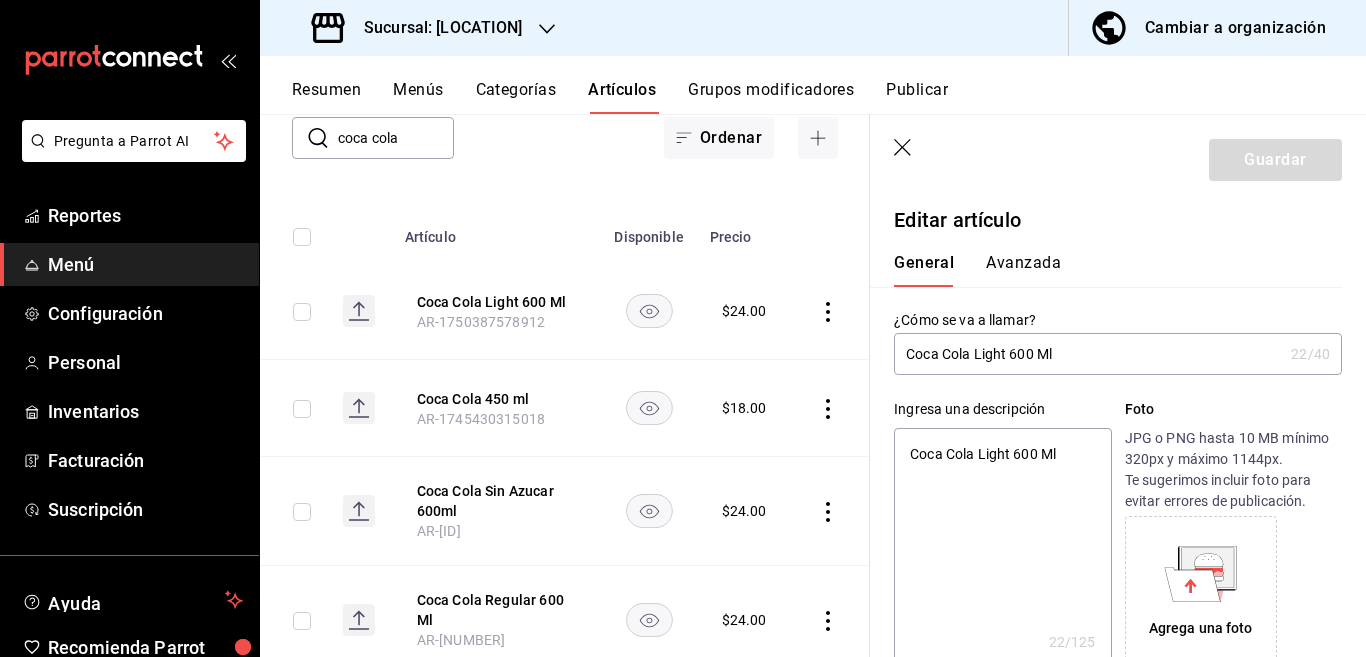 type on "x" 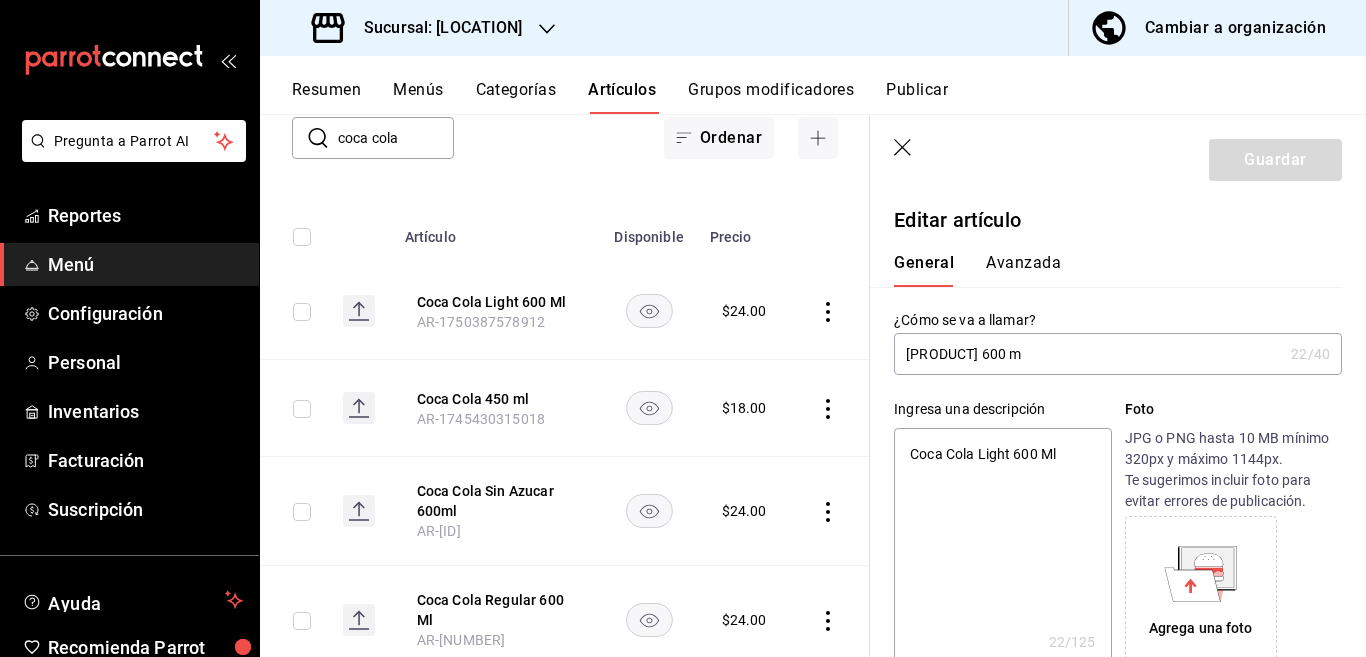 type on "Coca Cola Light 600 ml" 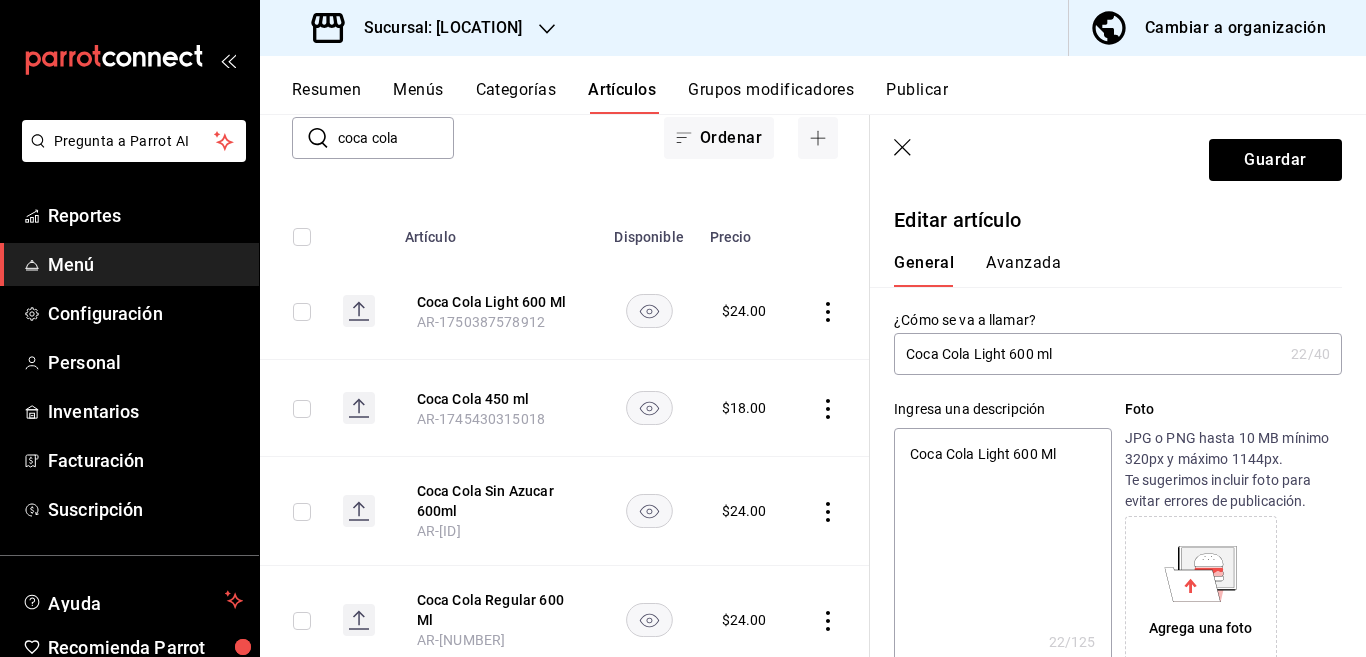 type on "x" 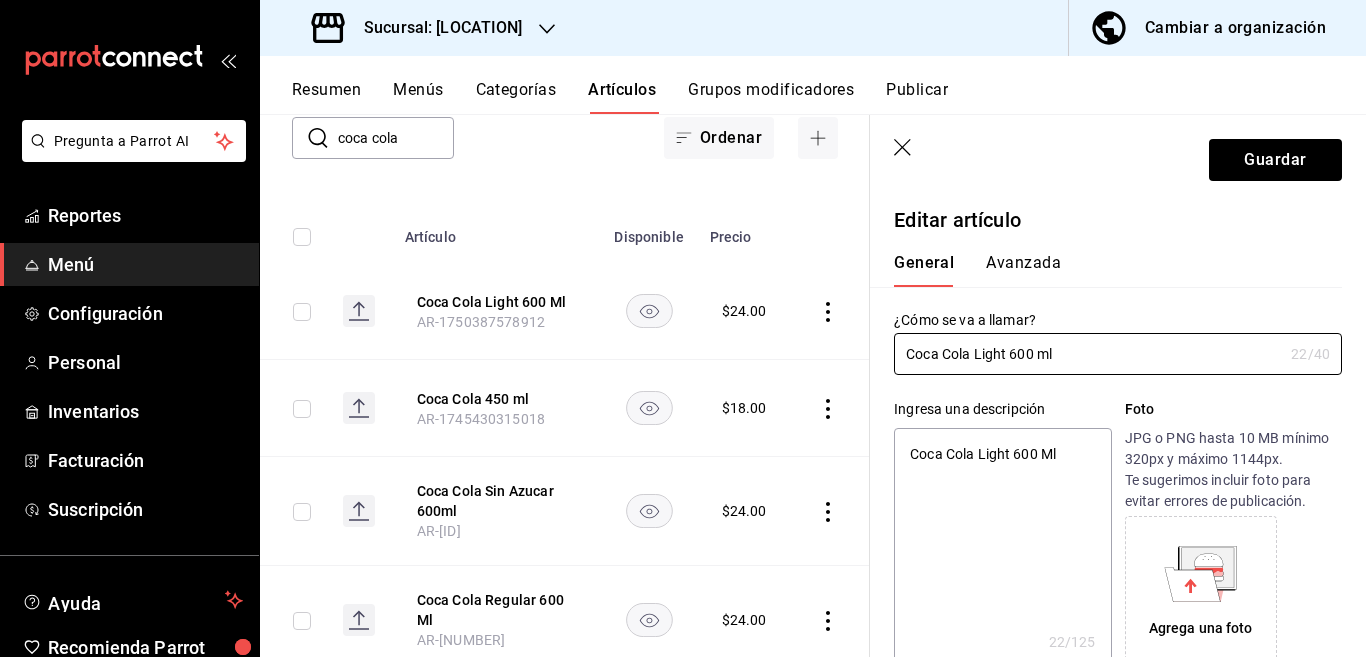 type on "Coca Cola Light 600 ml" 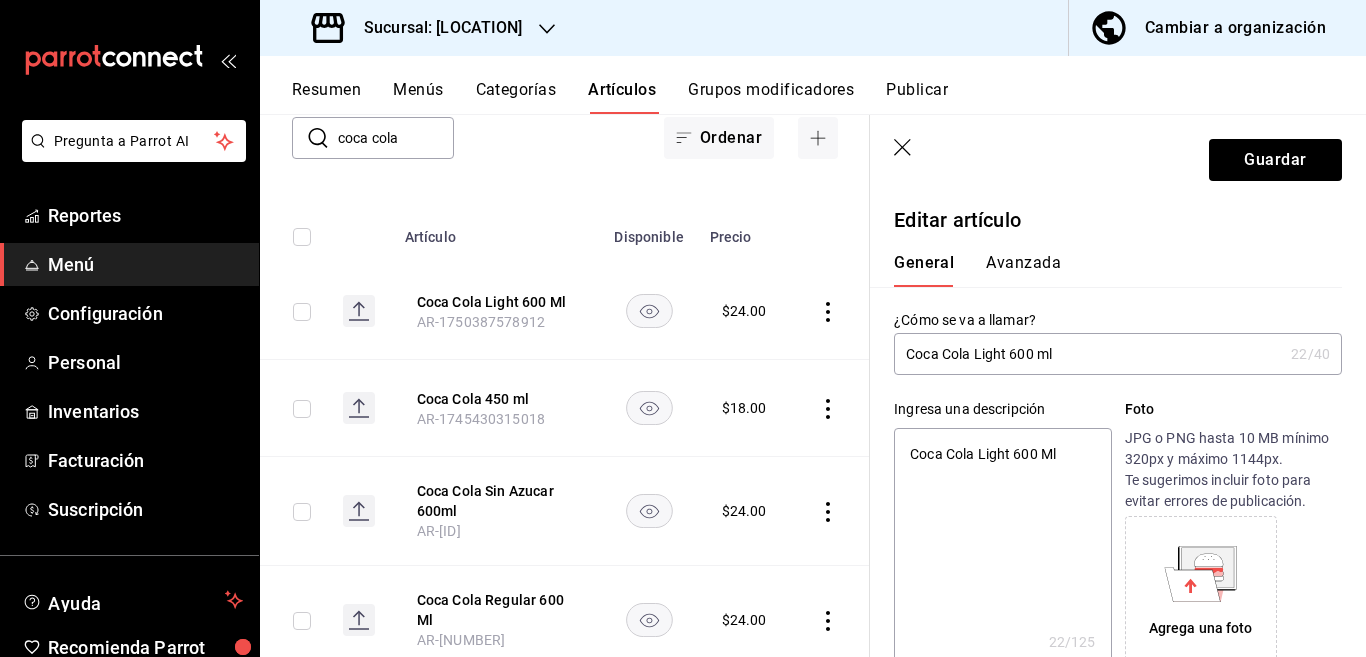 type 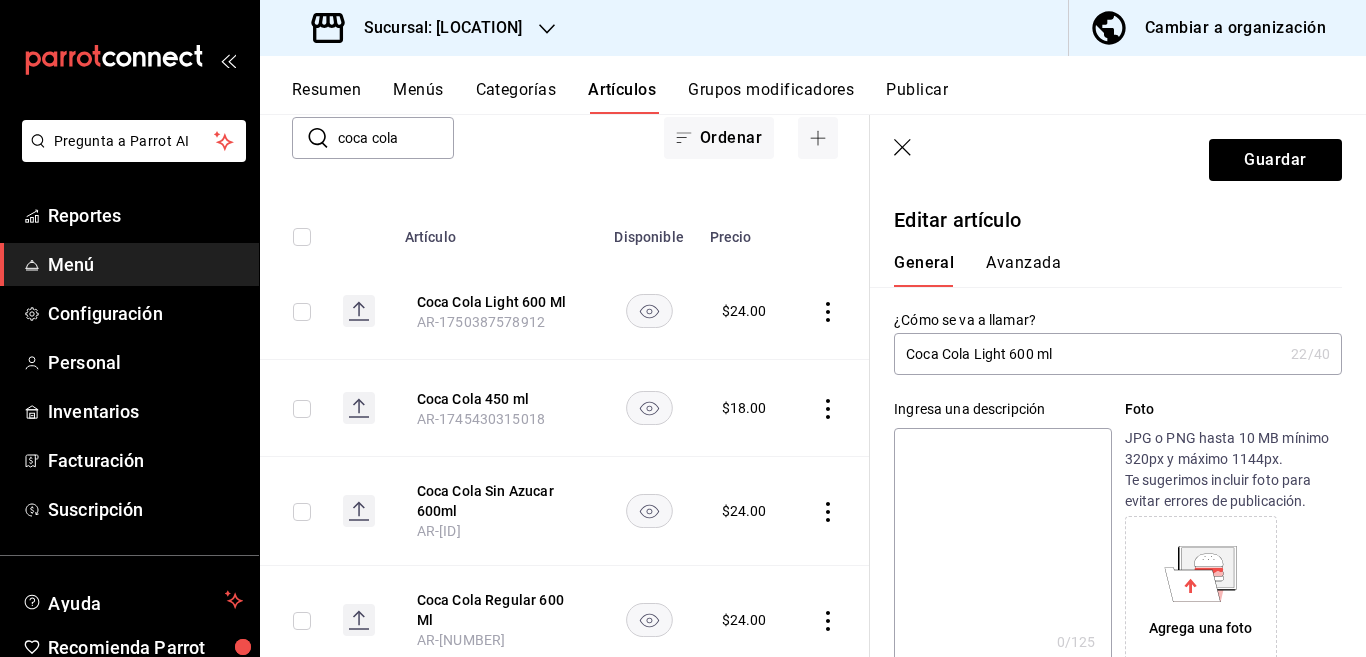type on "x" 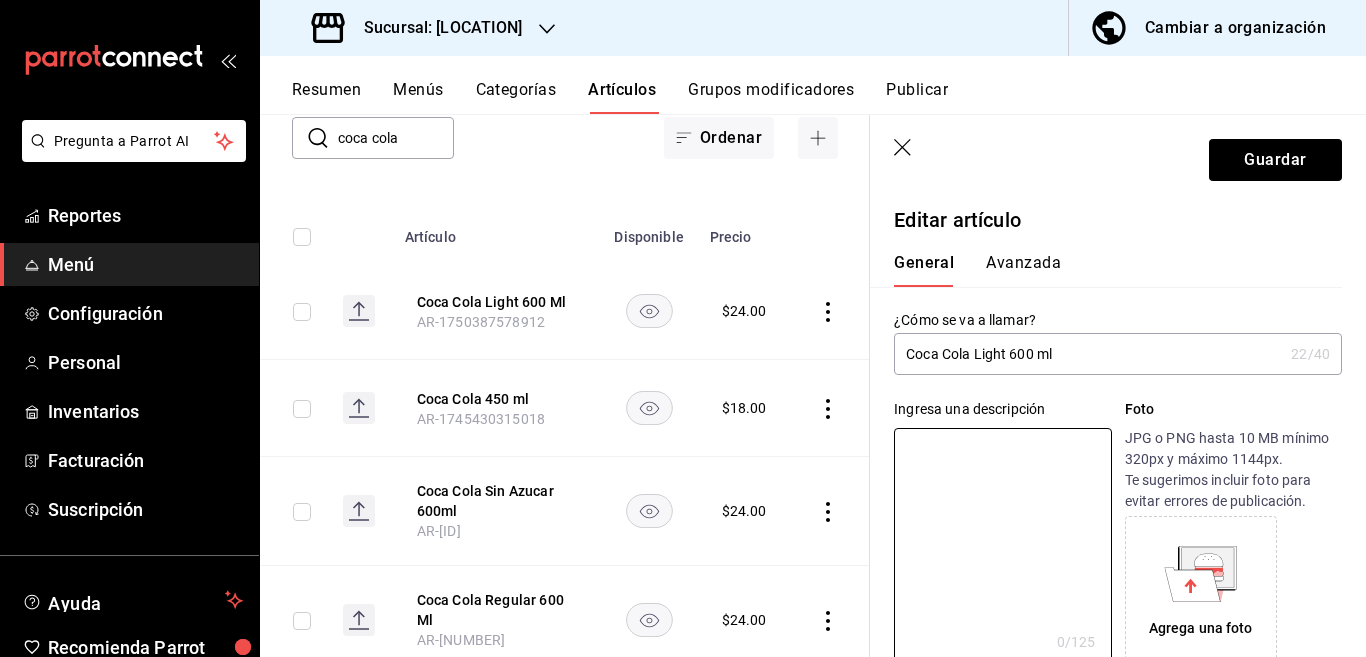 type 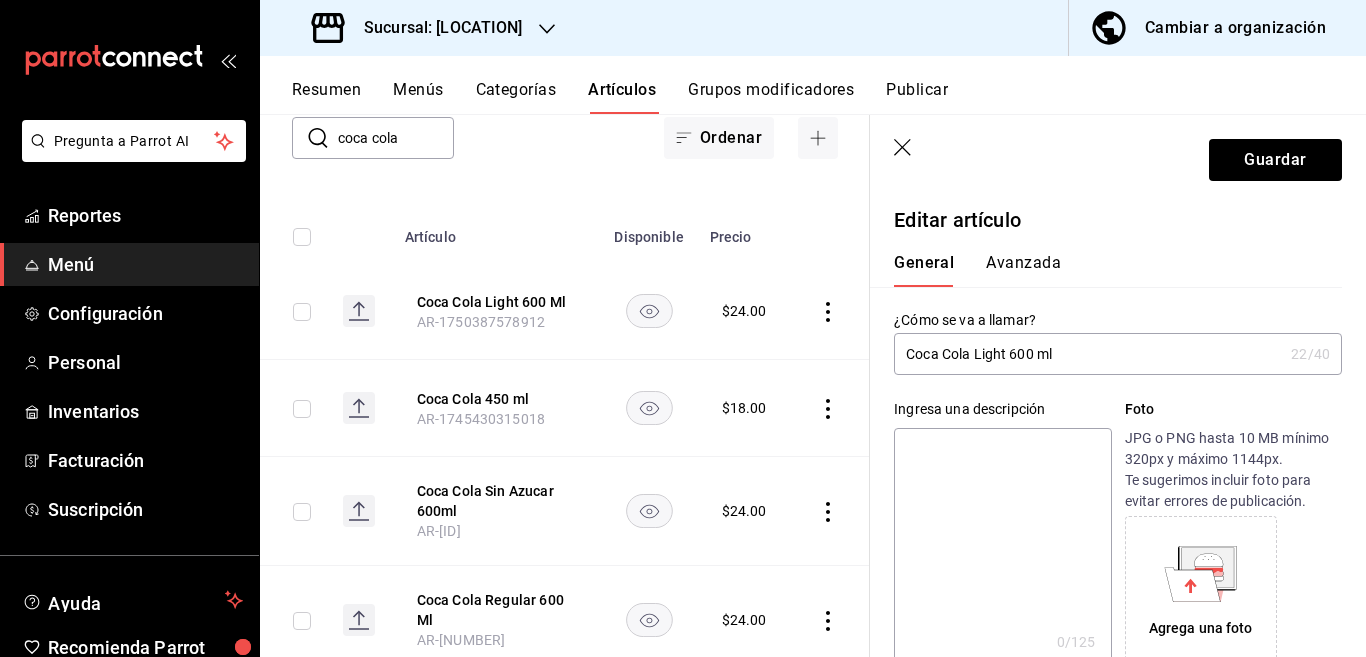 click on "Coca Cola Light 600 ml" at bounding box center (1088, 354) 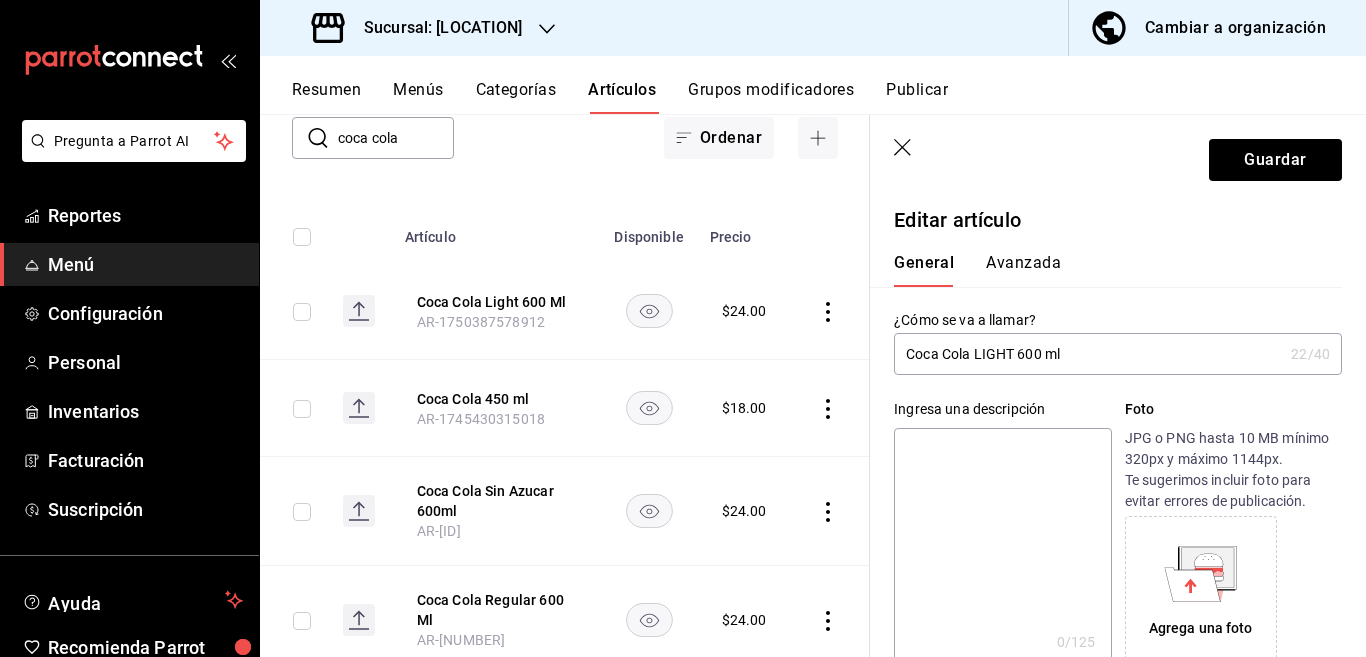 click on "Coca Cola LIGHT 600 ml" at bounding box center [1088, 354] 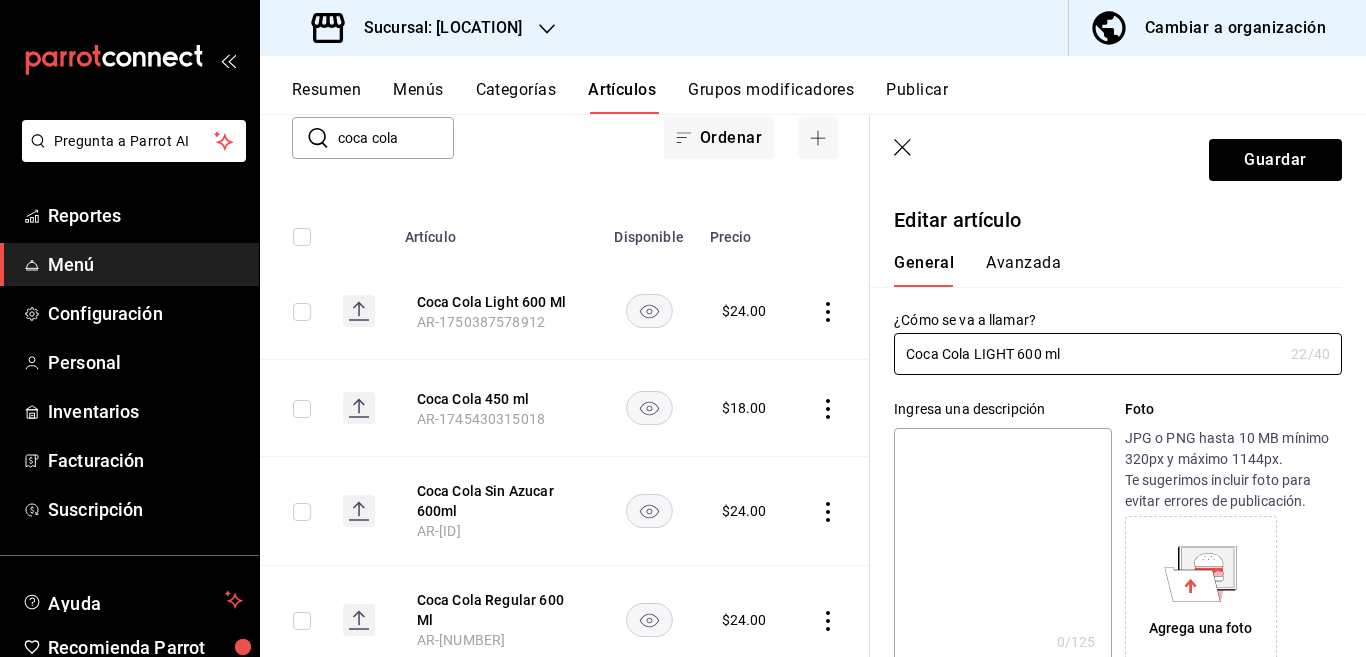 type on "Coca Cola LIGHT 600 ml" 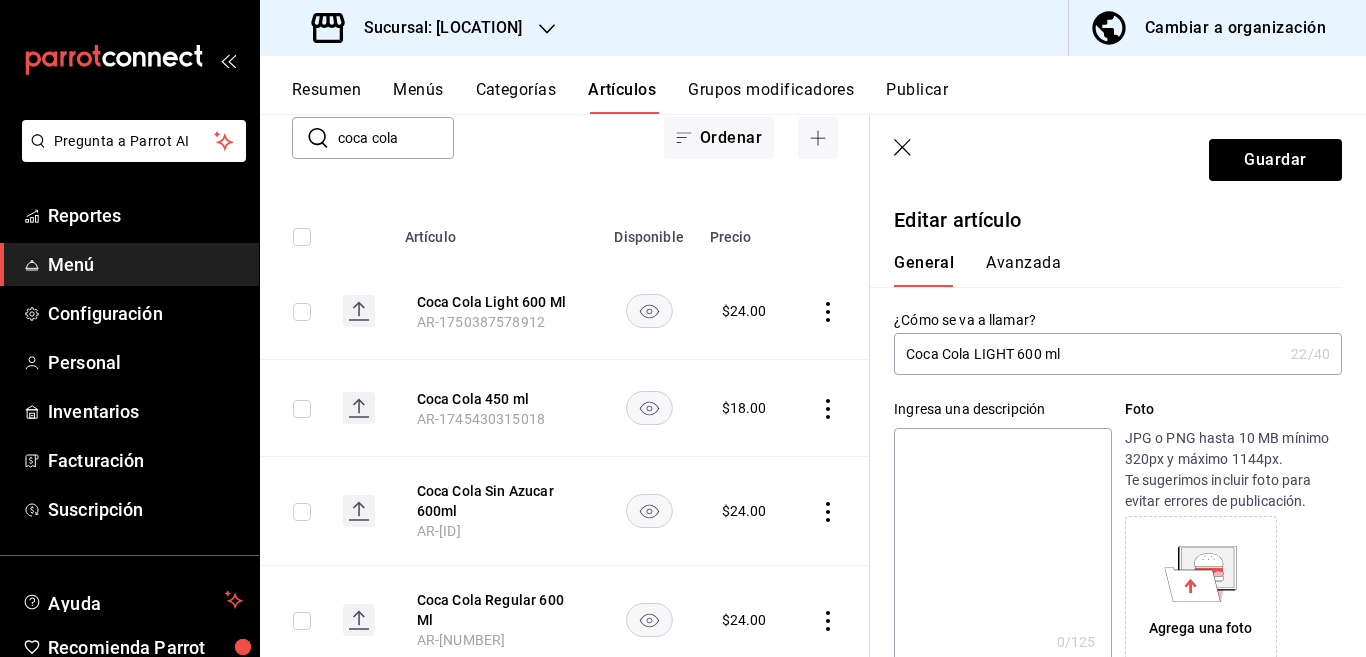 paste on "Coca Cola LIGHT 600 ml" 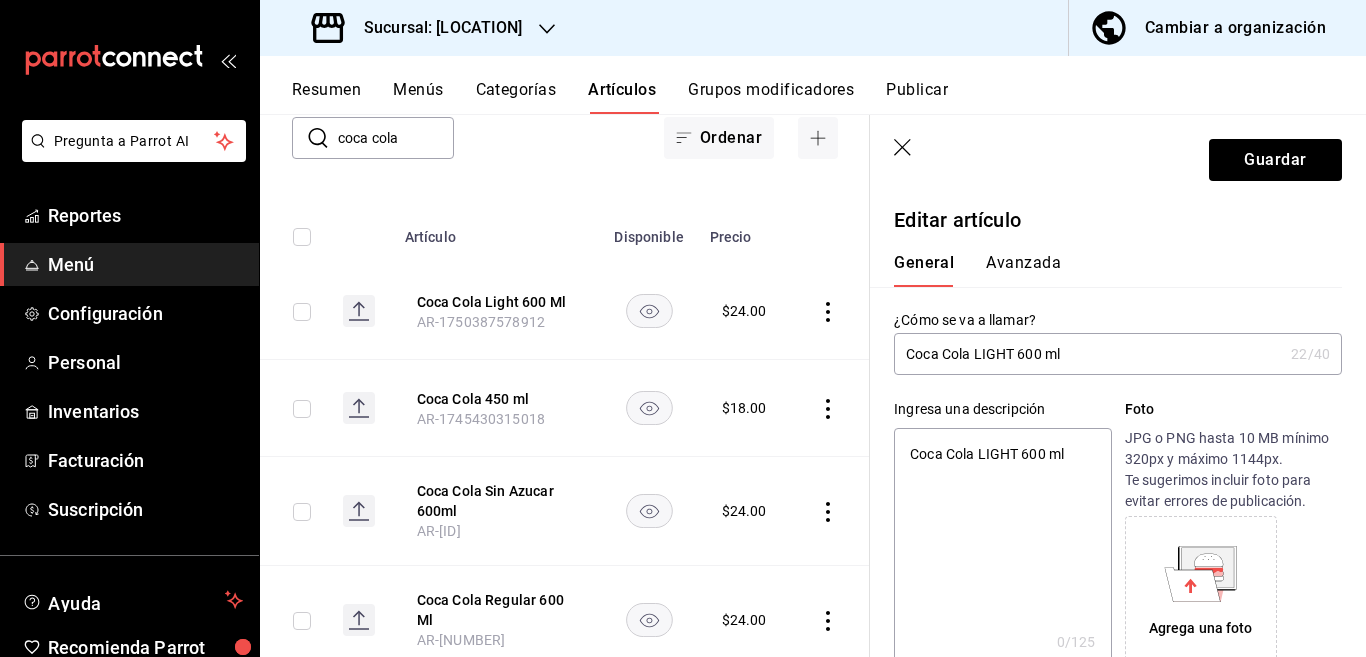 type on "x" 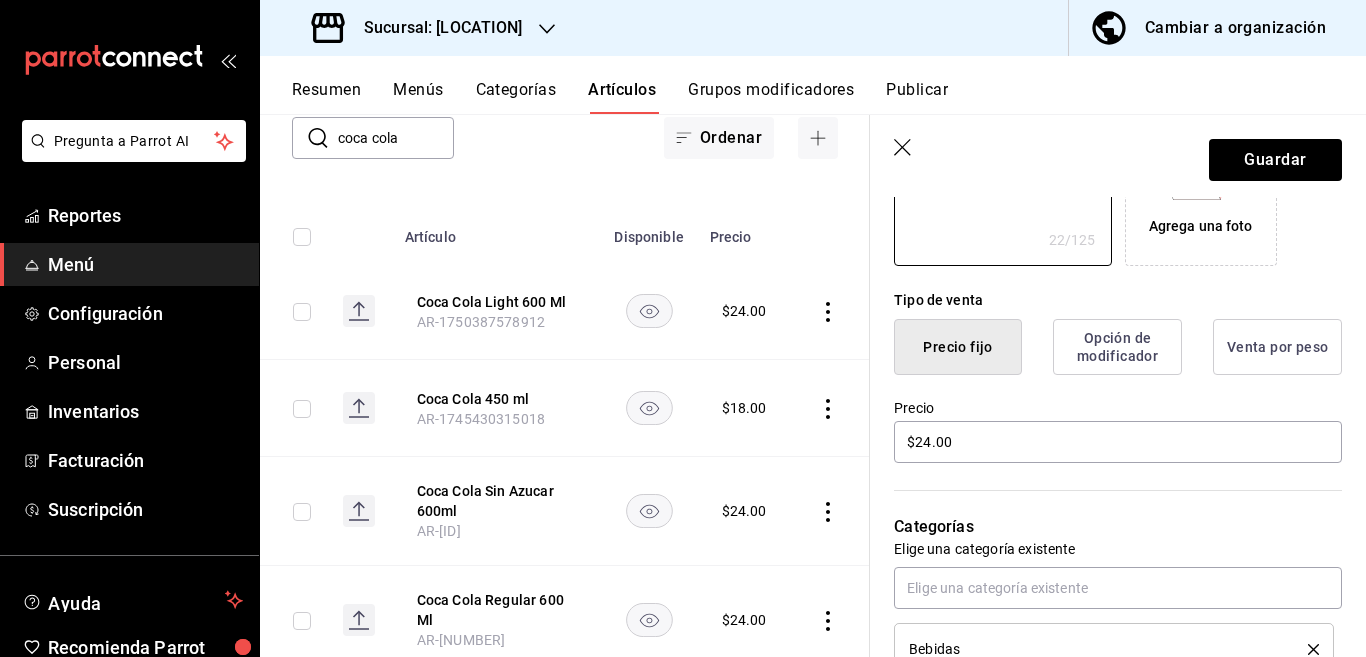 scroll, scrollTop: 406, scrollLeft: 0, axis: vertical 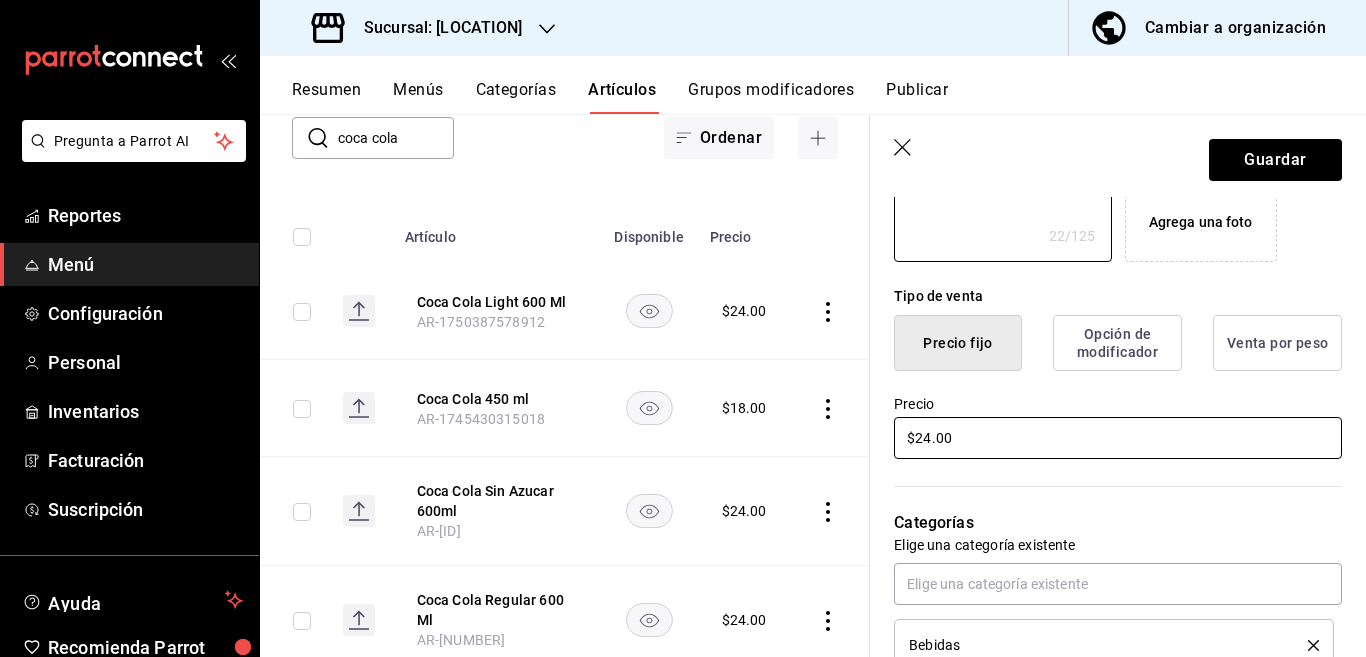 type on "Coca Cola LIGHT 600 ml" 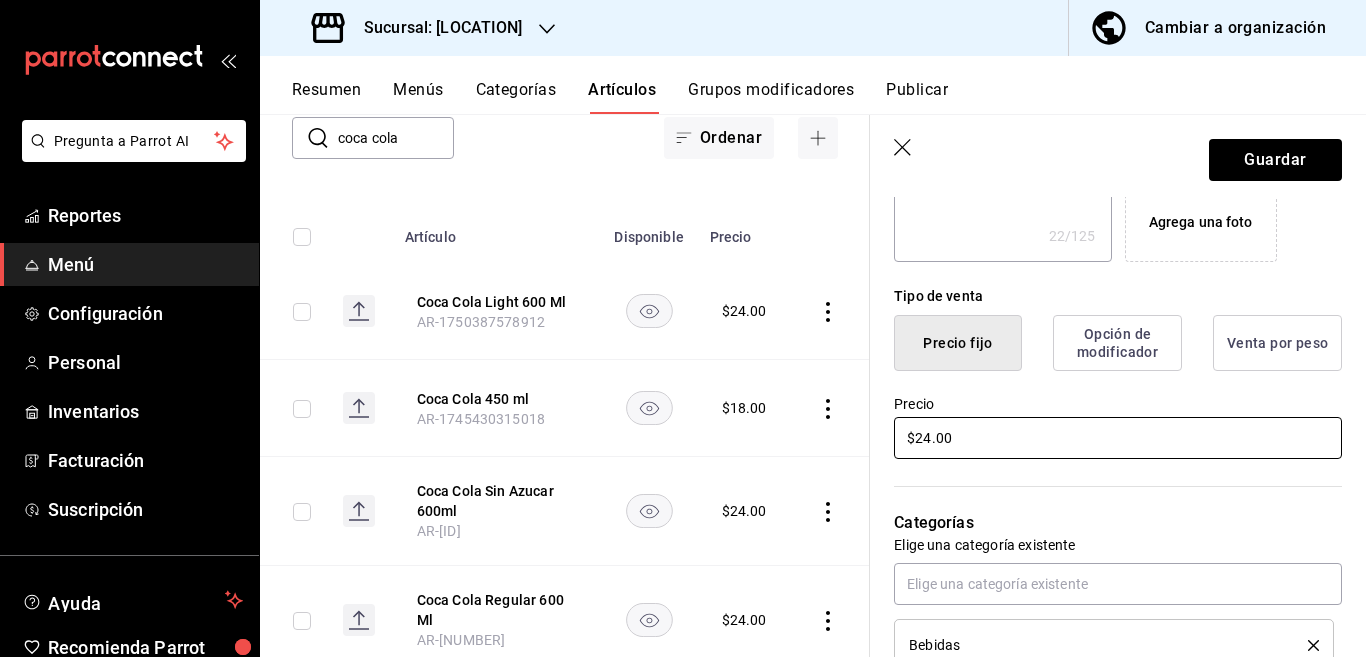 scroll, scrollTop: 407, scrollLeft: 0, axis: vertical 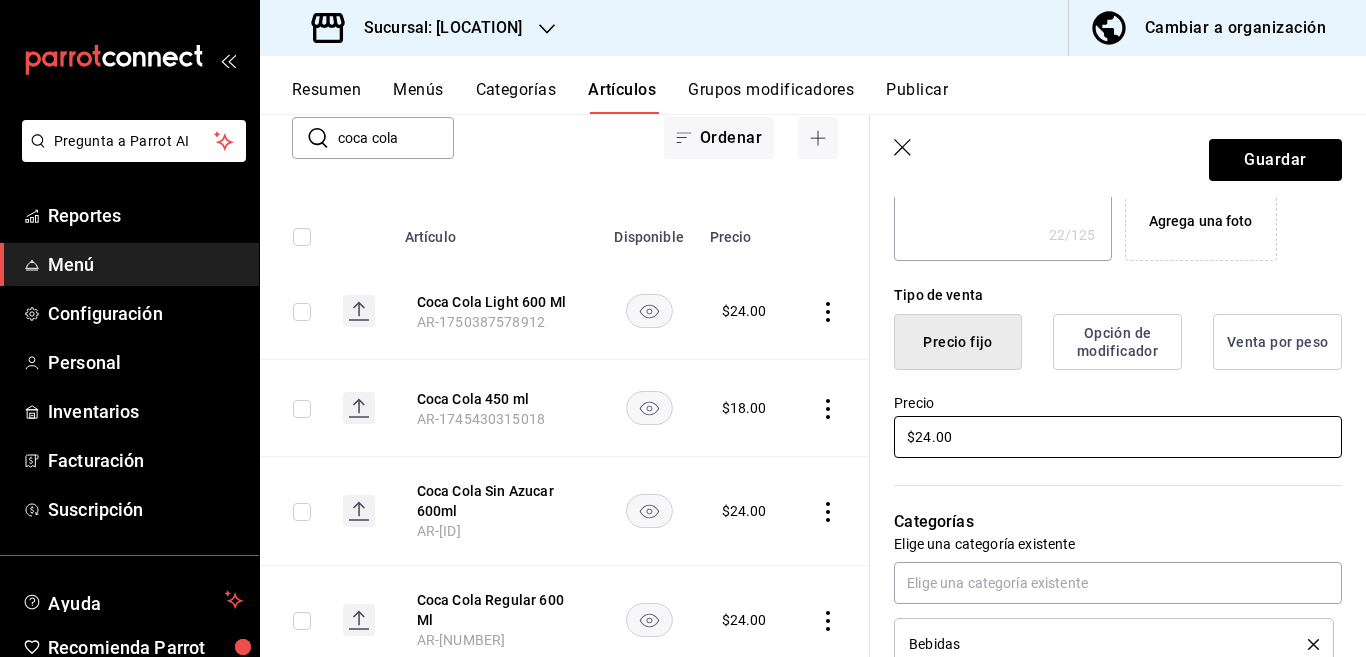 type on "$2.00" 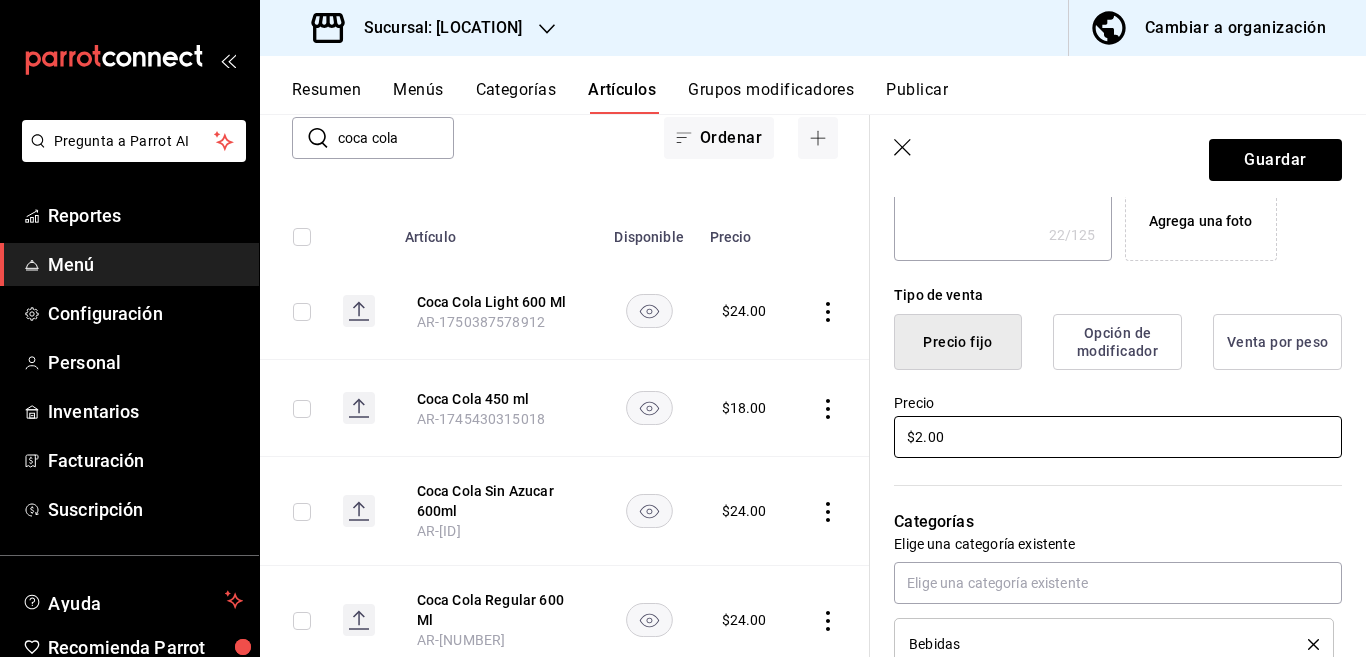 type on "x" 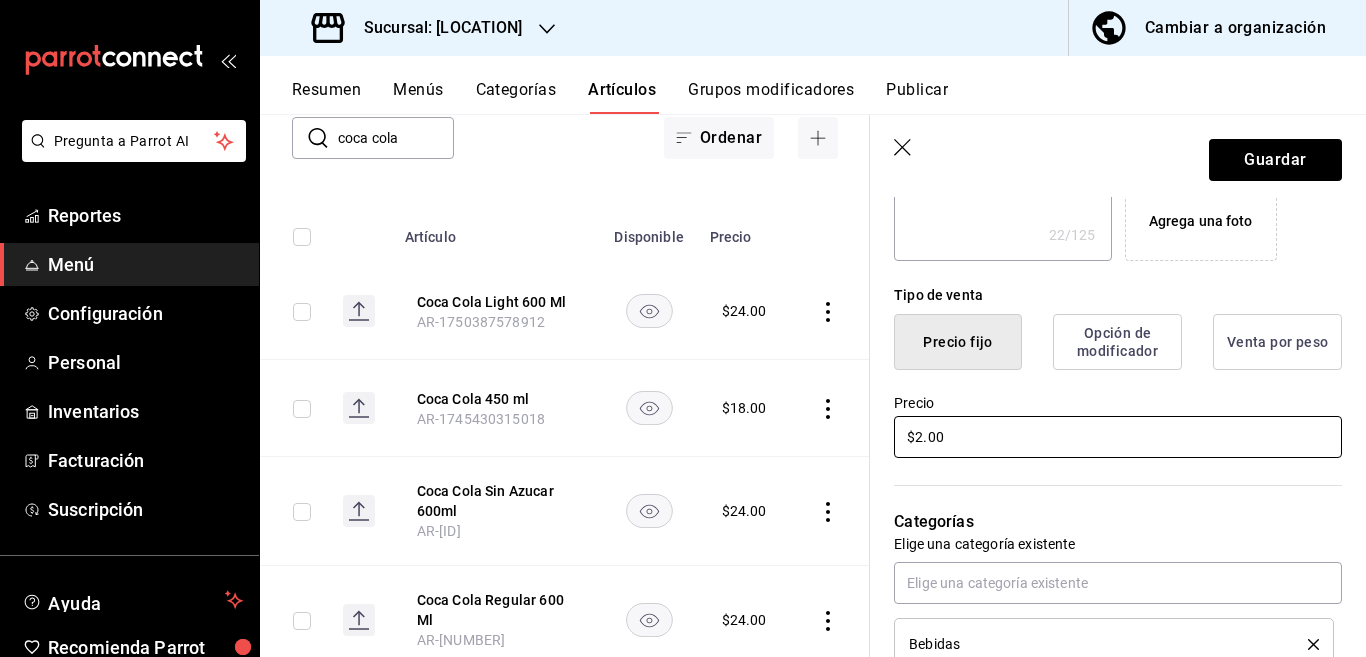 type on "$26.00" 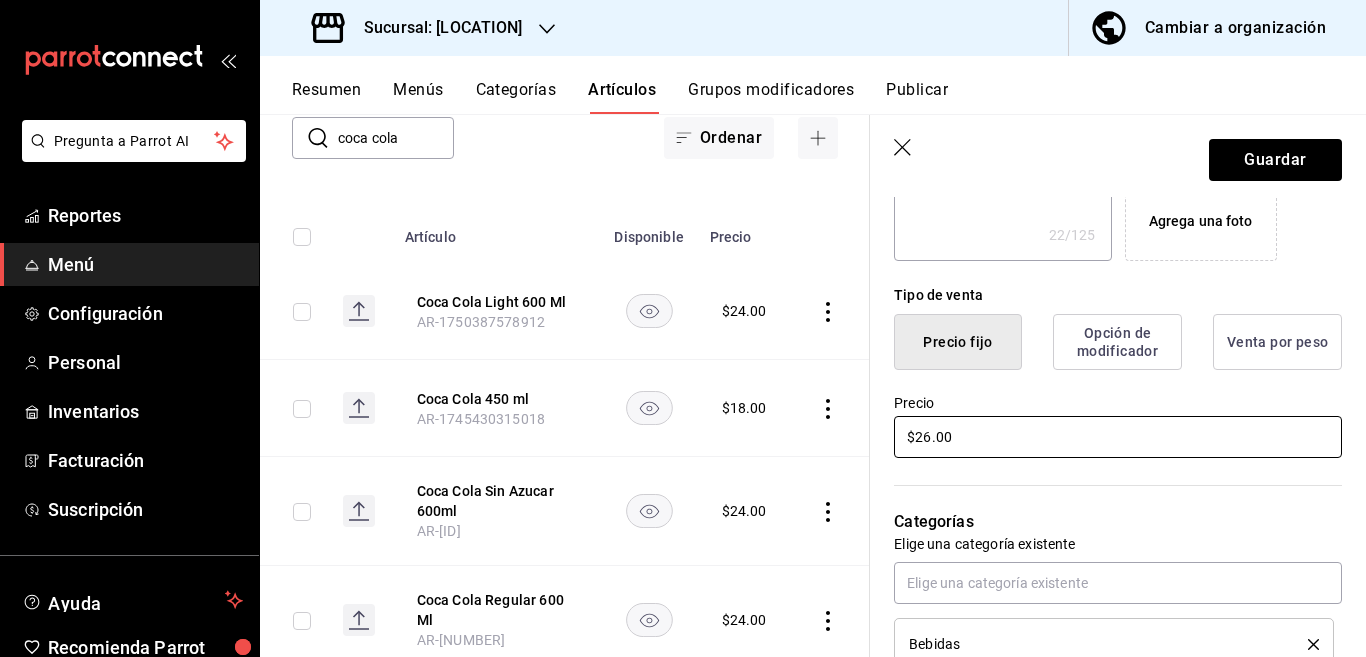 type on "x" 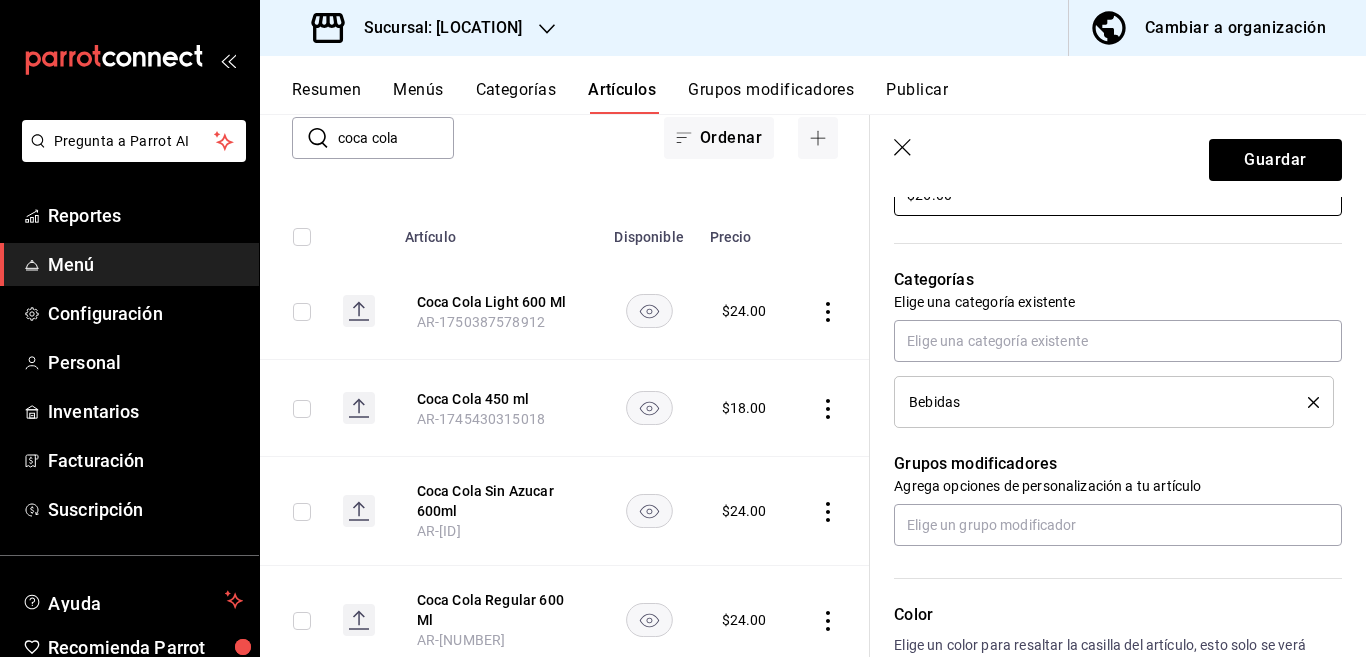 scroll, scrollTop: 650, scrollLeft: 0, axis: vertical 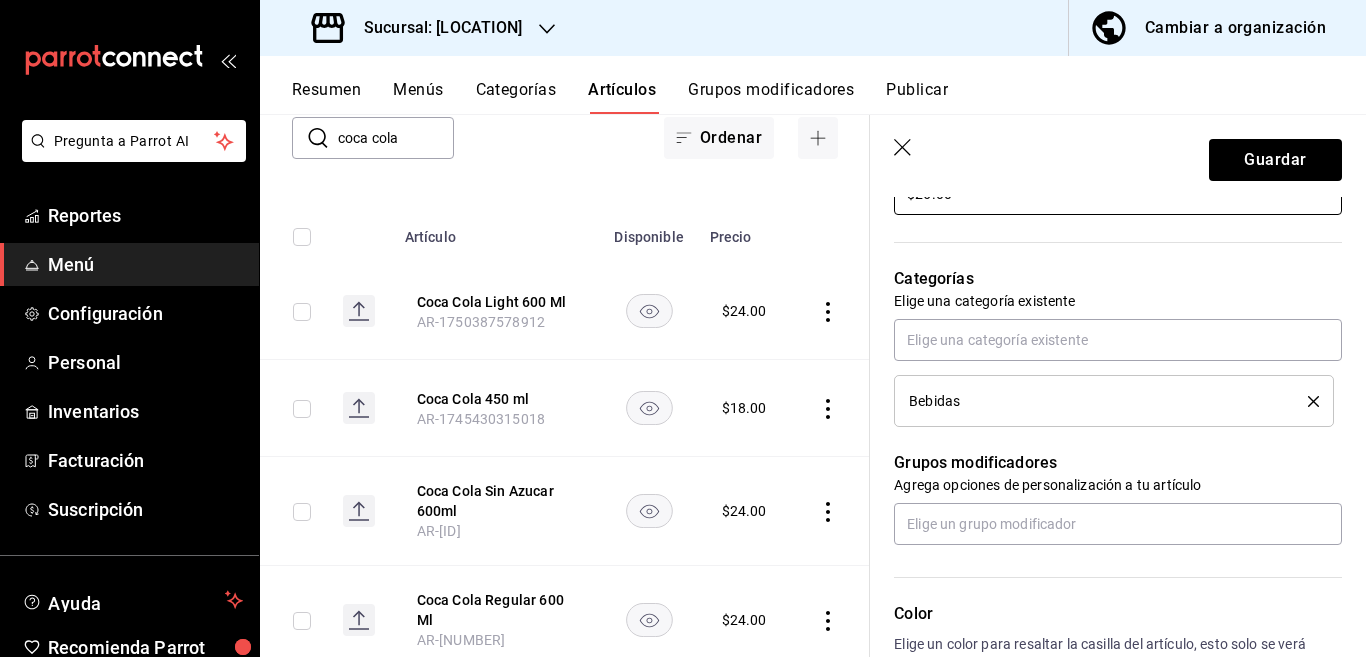 type on "$26.00" 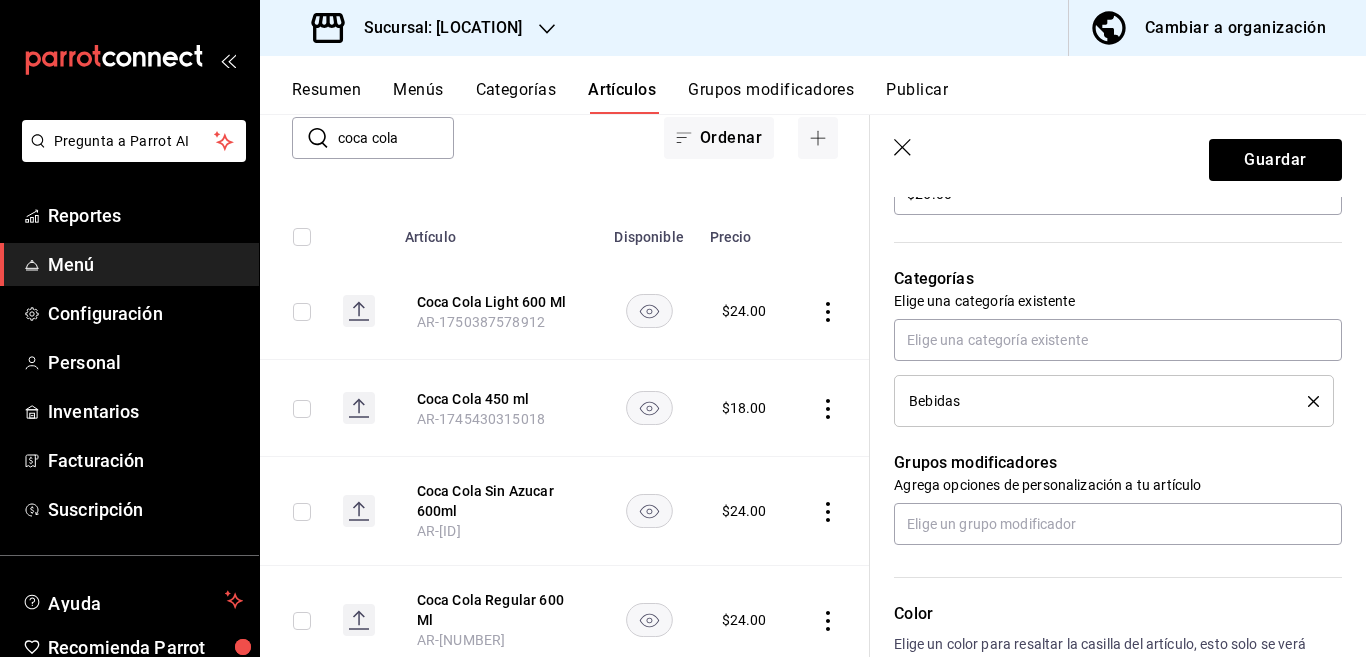click 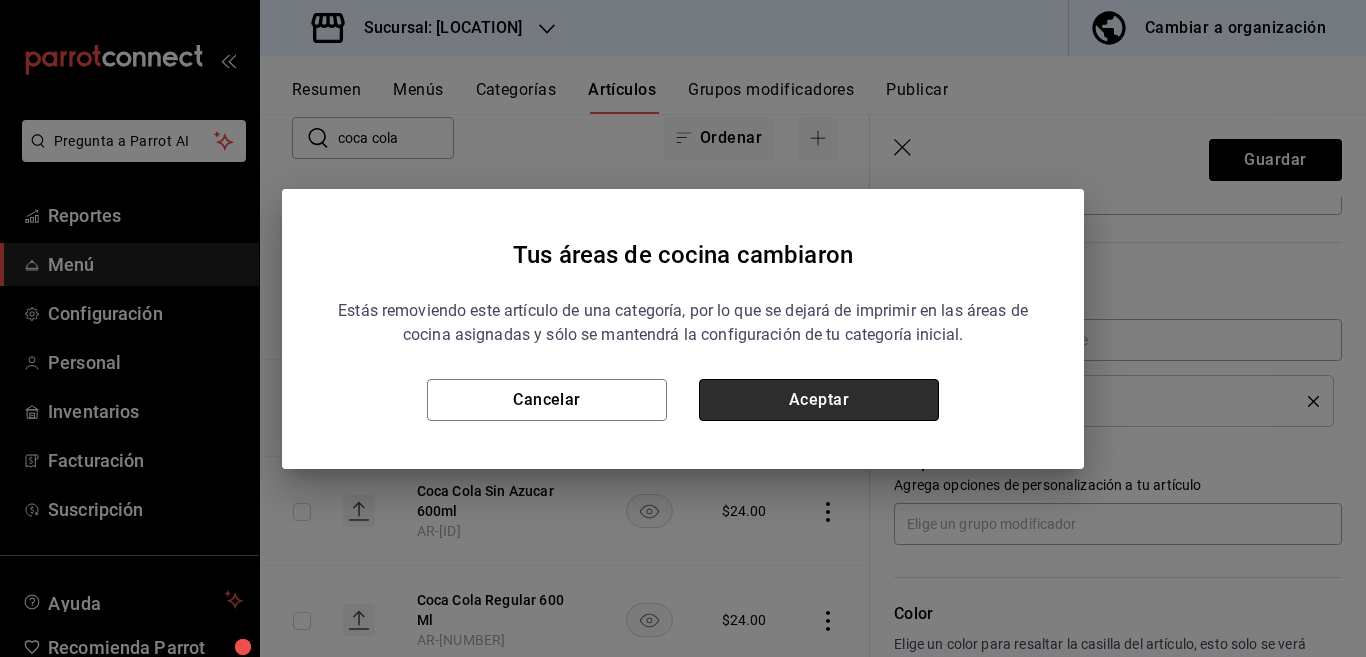 click on "Aceptar" at bounding box center (819, 400) 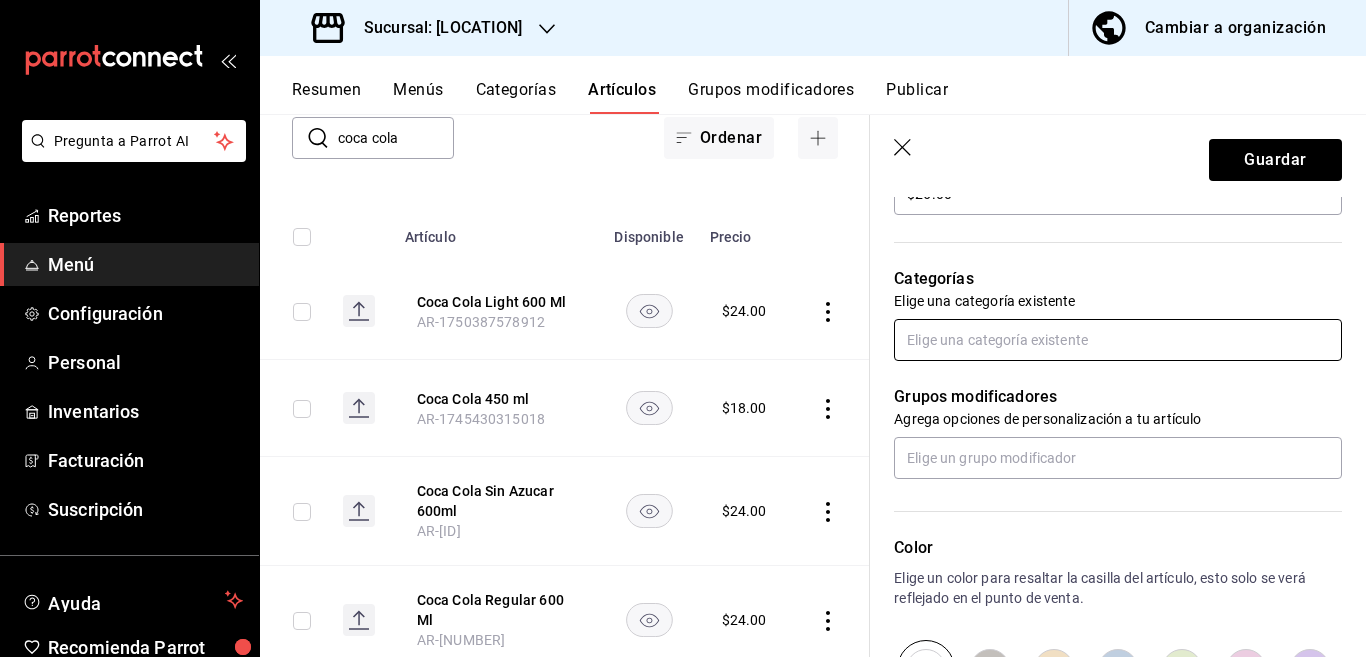 click at bounding box center (1118, 340) 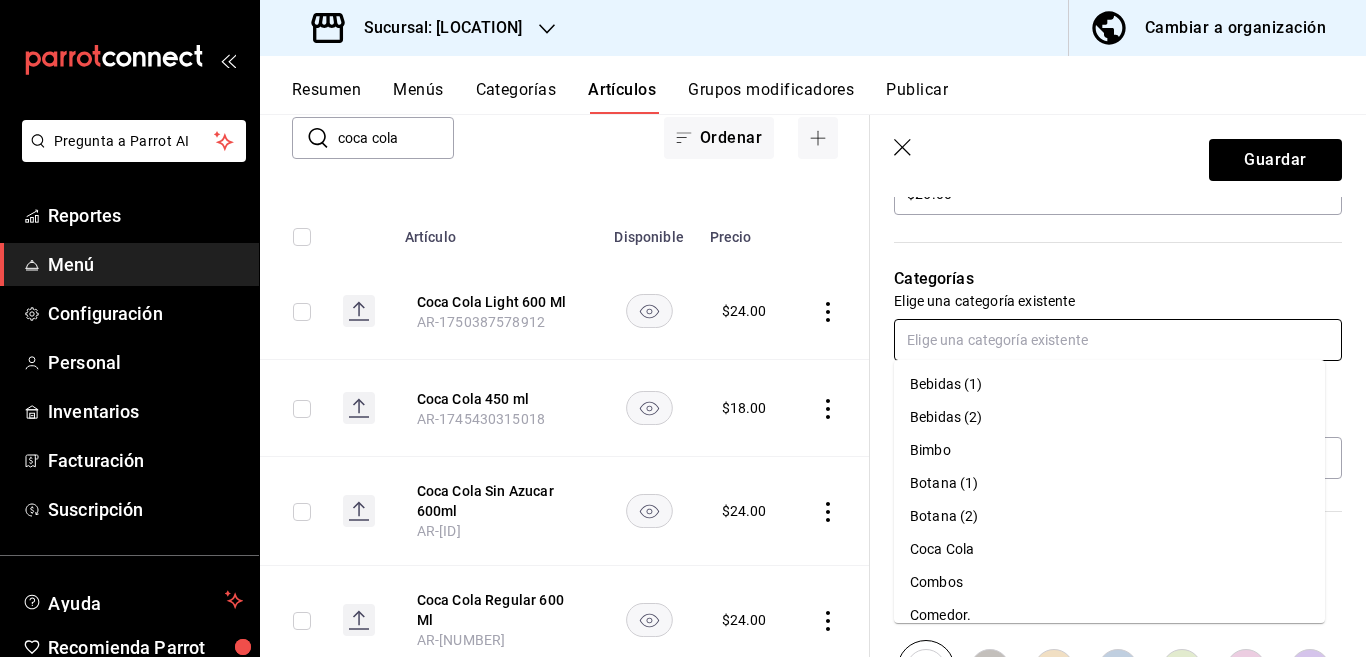 click on "Coca Cola" at bounding box center (1109, 549) 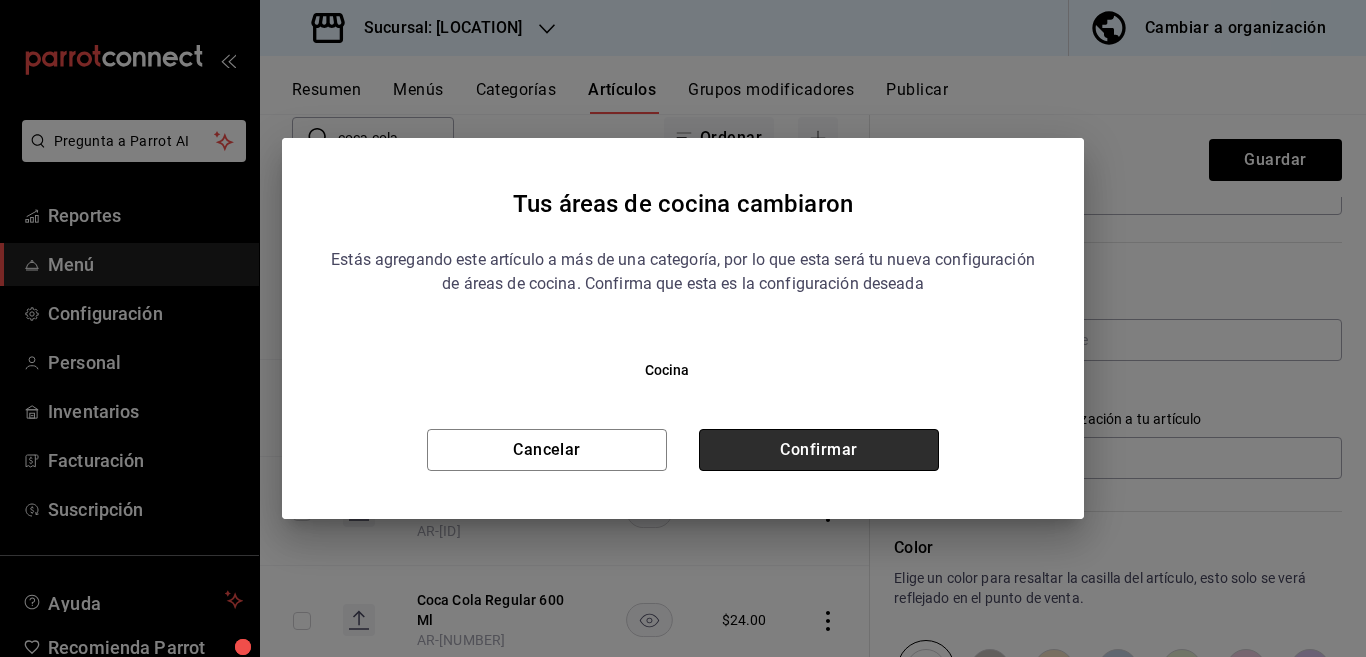 click on "Confirmar" at bounding box center (819, 450) 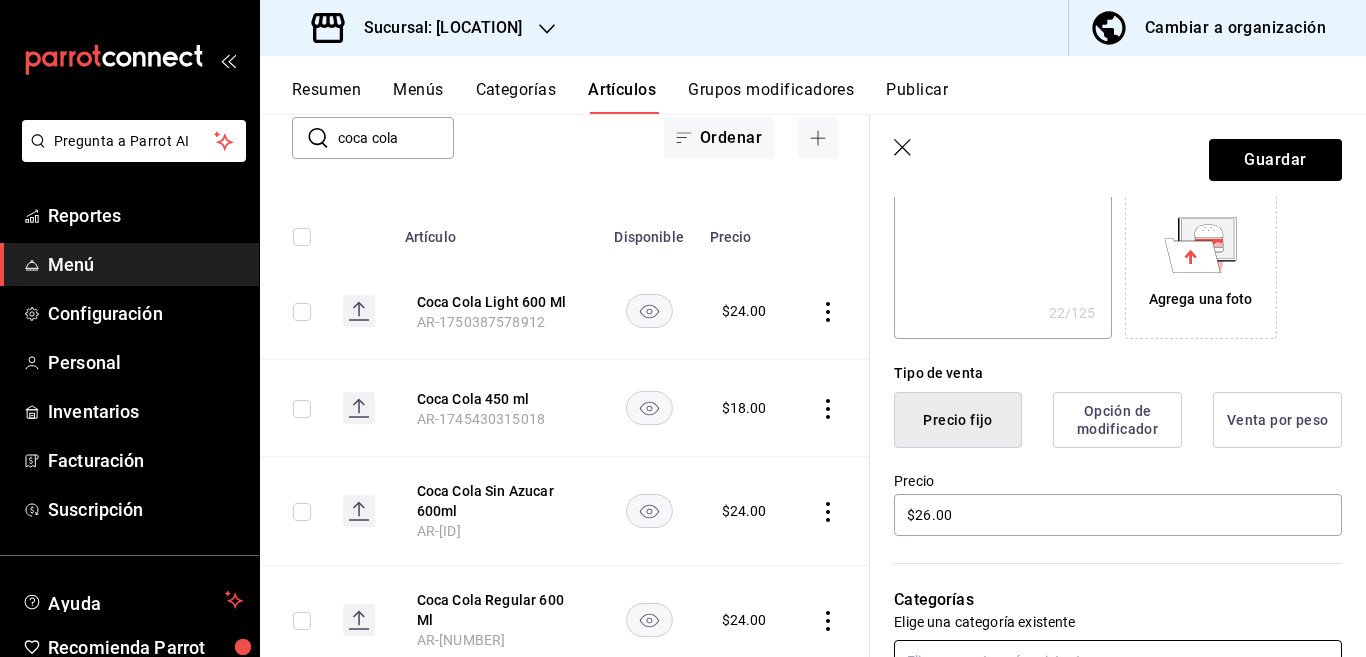 scroll, scrollTop: 0, scrollLeft: 0, axis: both 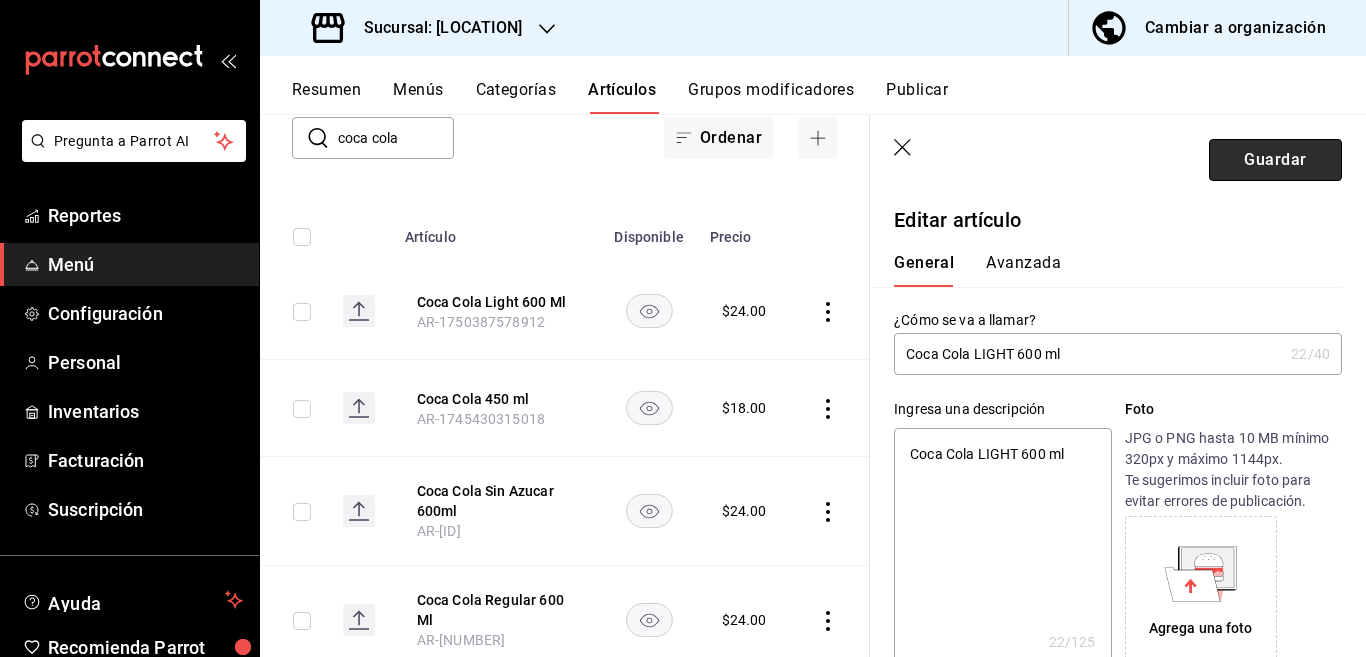 click on "Guardar" at bounding box center [1275, 160] 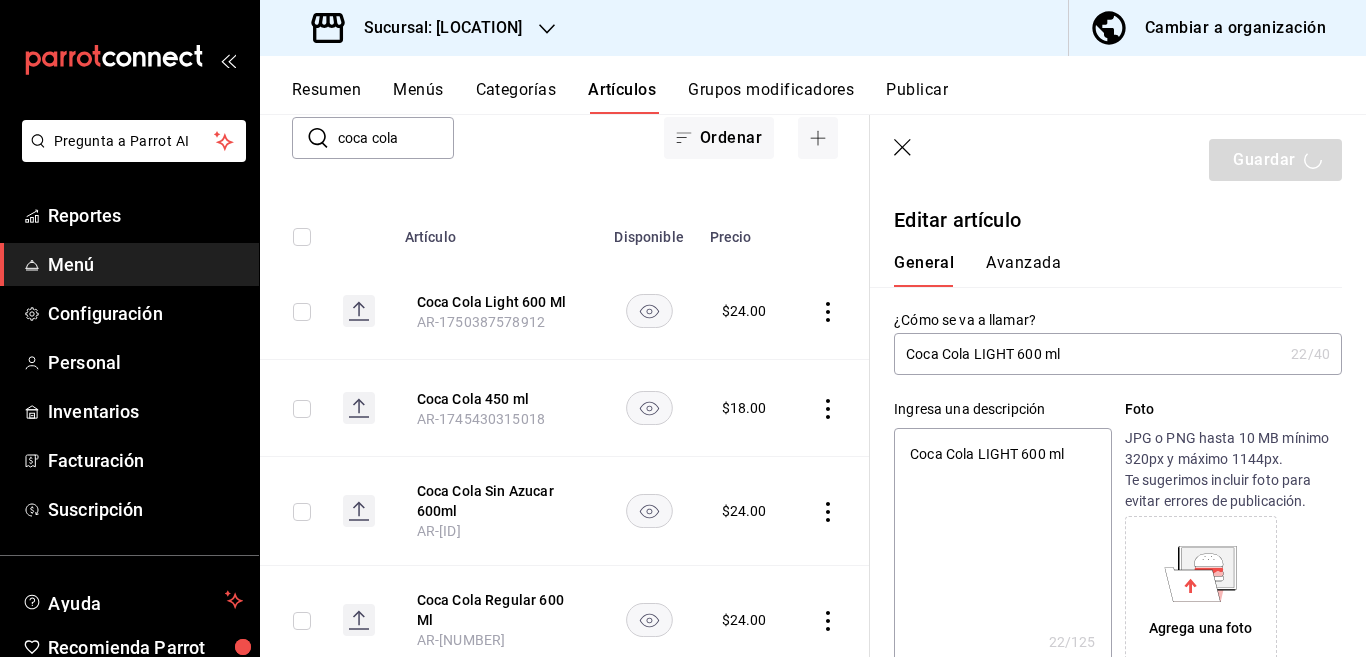 type on "x" 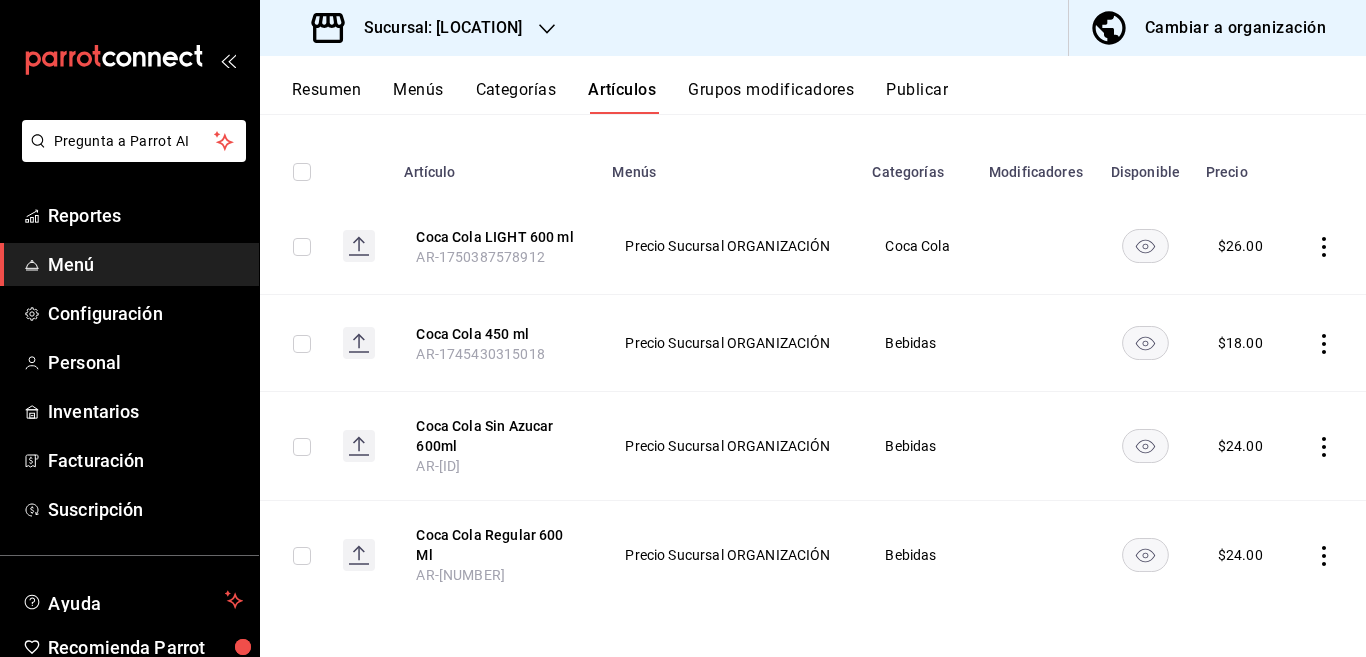 scroll, scrollTop: 200, scrollLeft: 0, axis: vertical 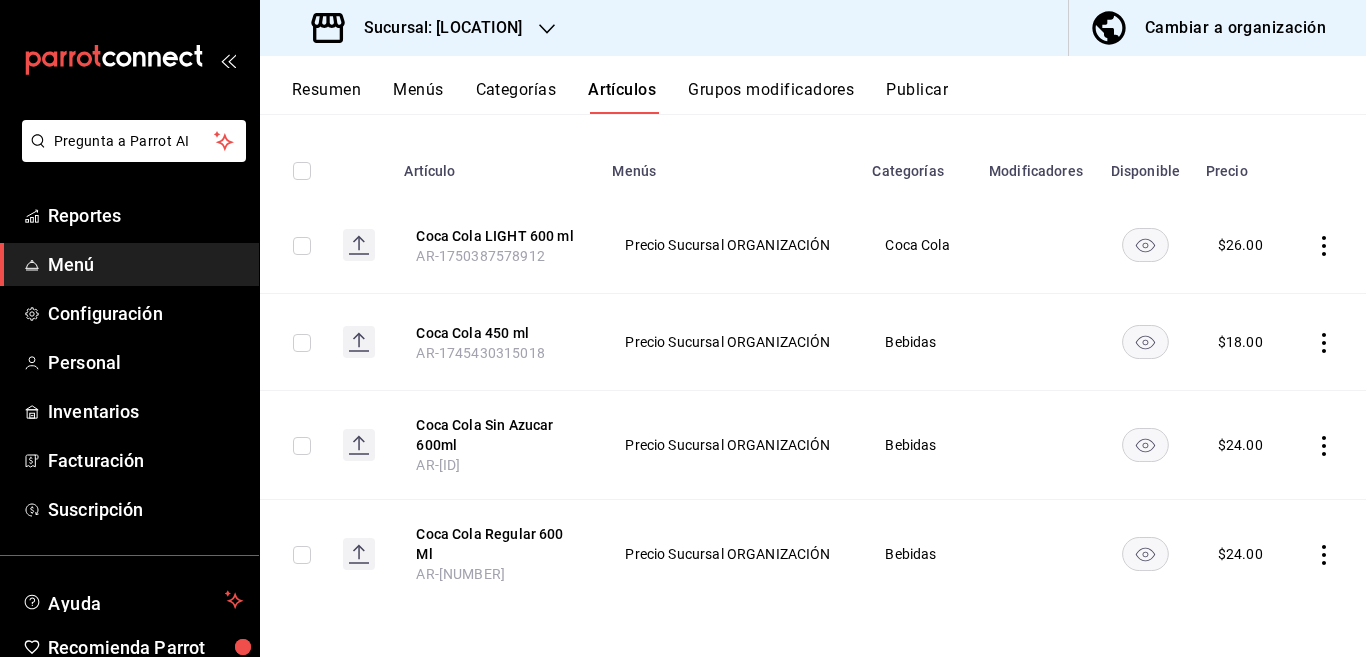 click 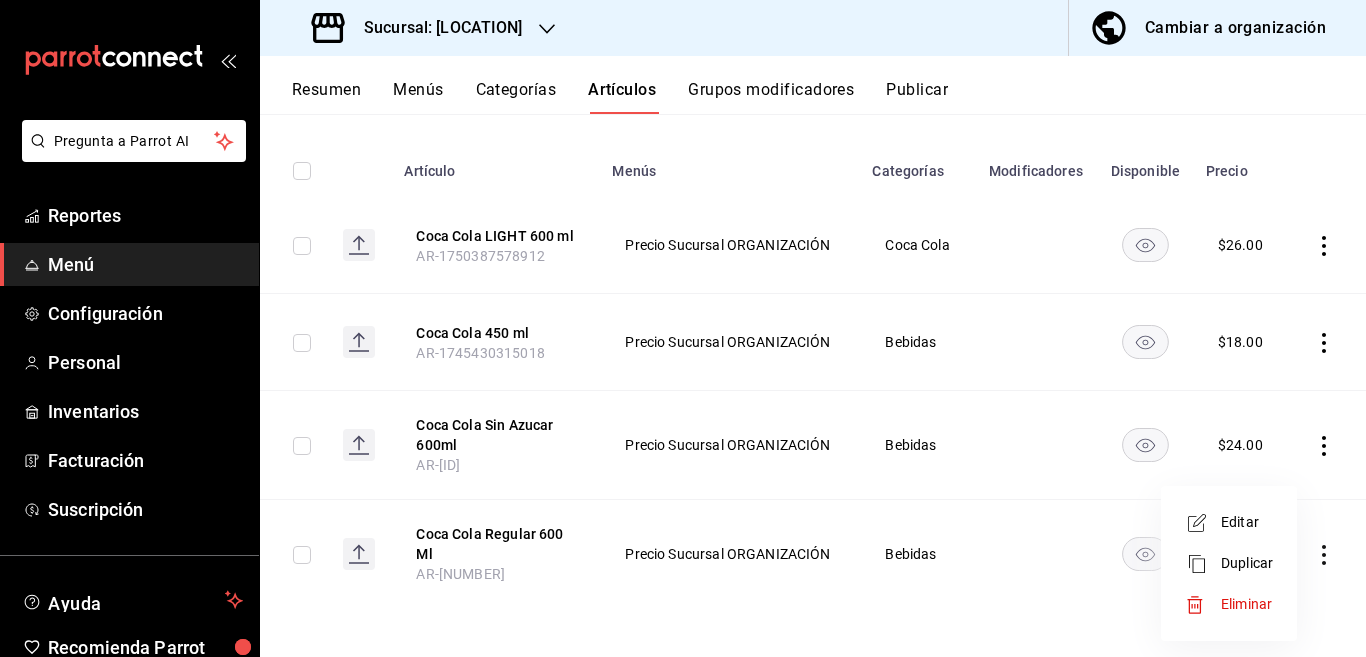 click on "Editar" at bounding box center (1247, 522) 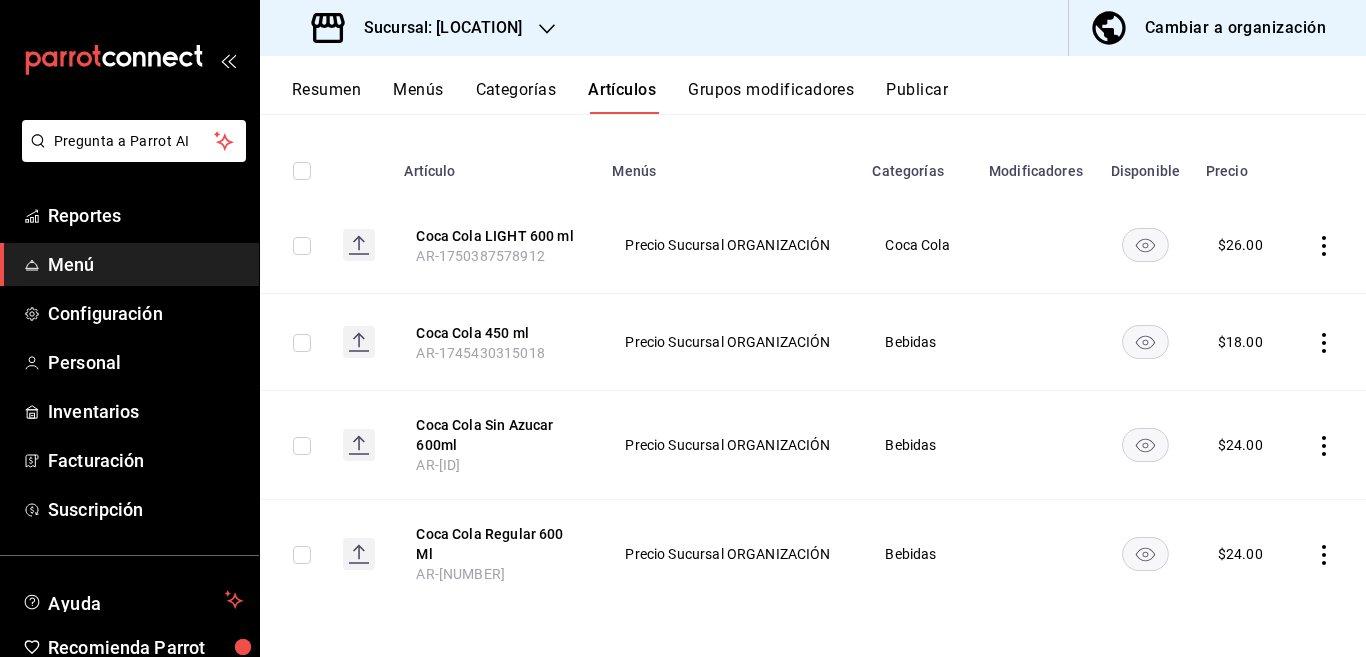 type 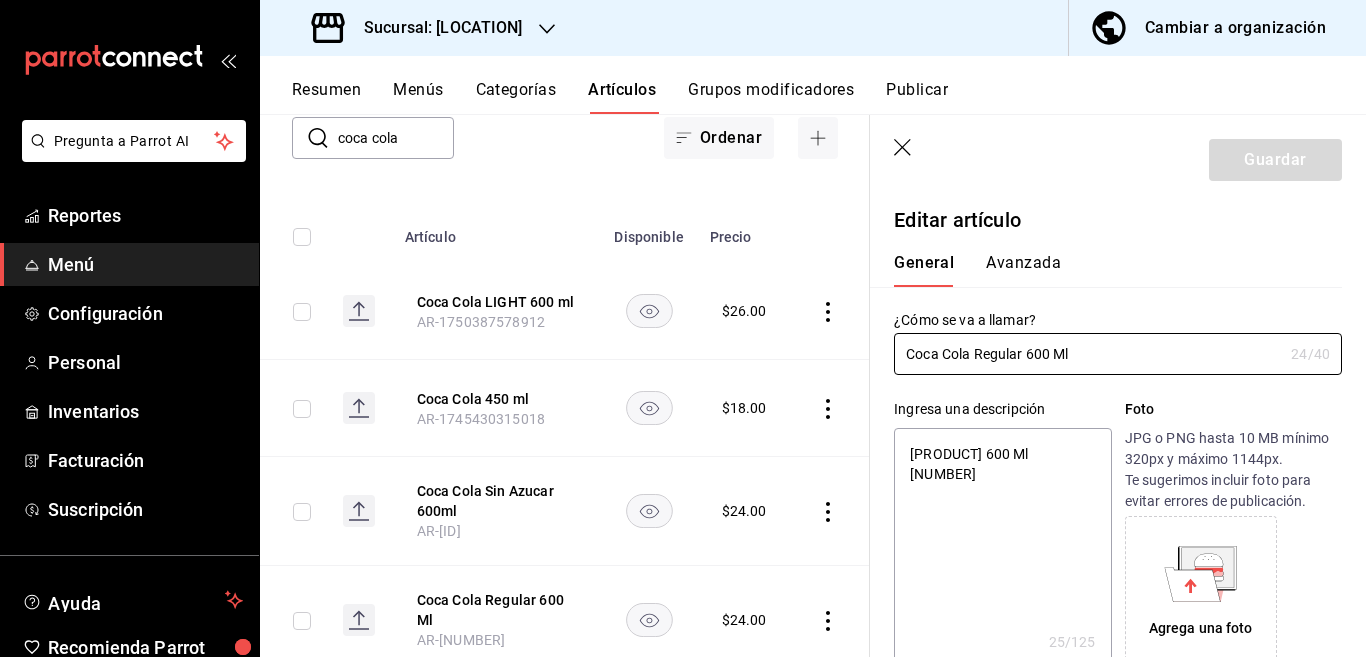 type on "x" 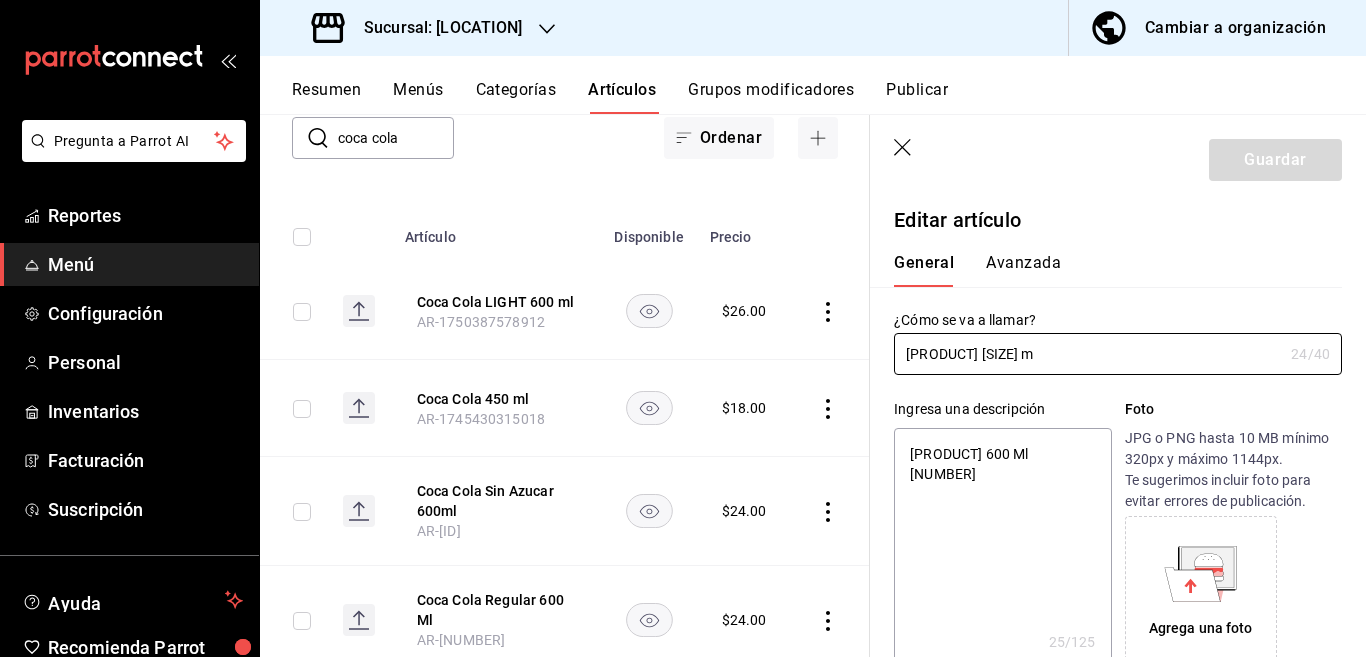 type on "Coca Cola Regular 600 ml" 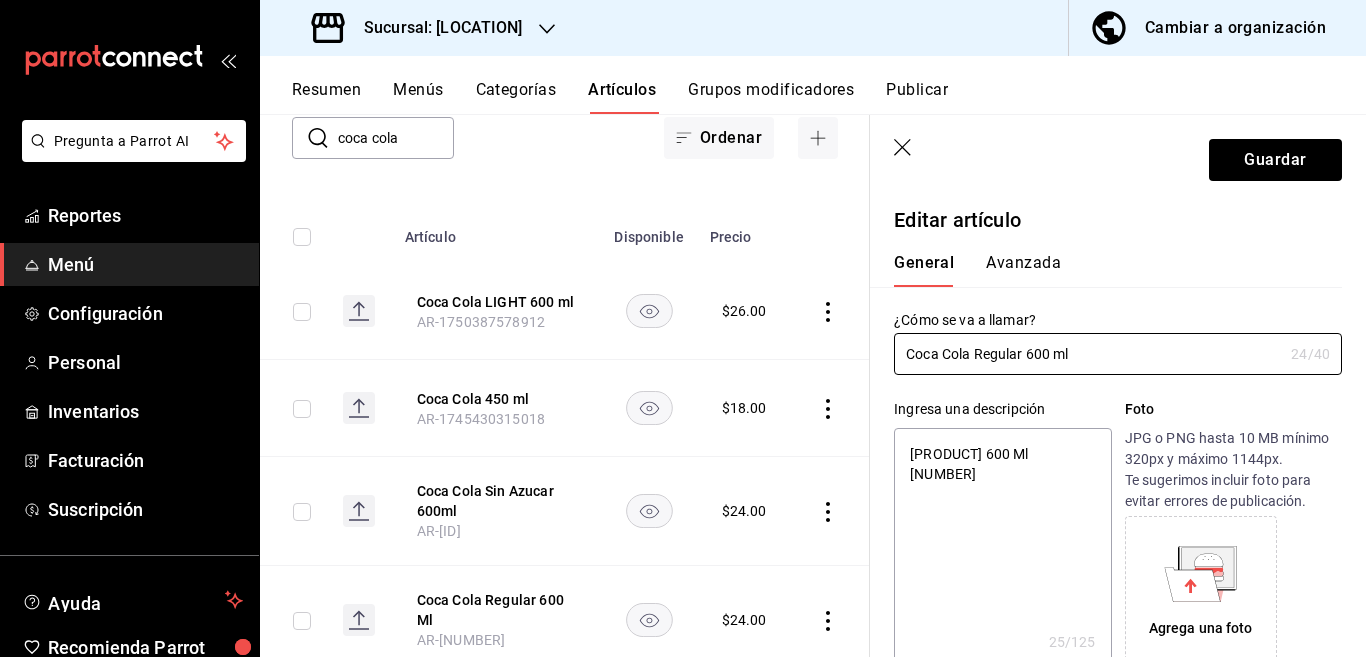 type on "x" 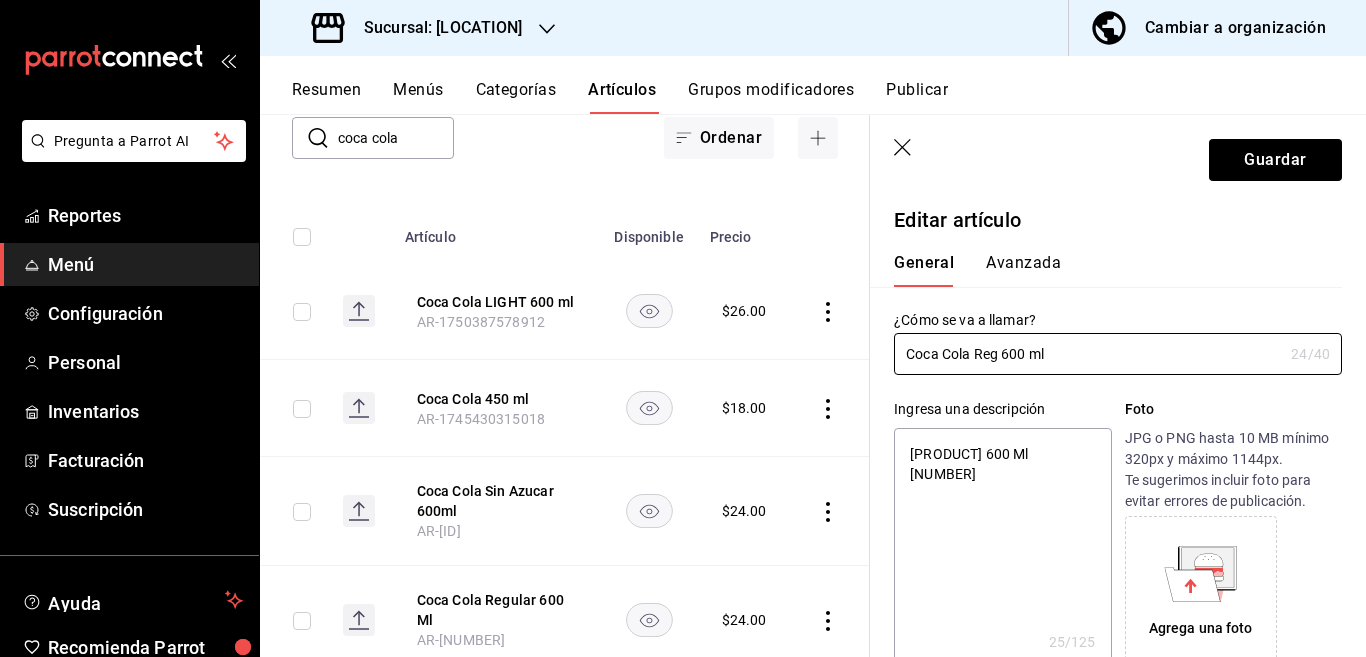 type on "Coca Cola Re 600 ml" 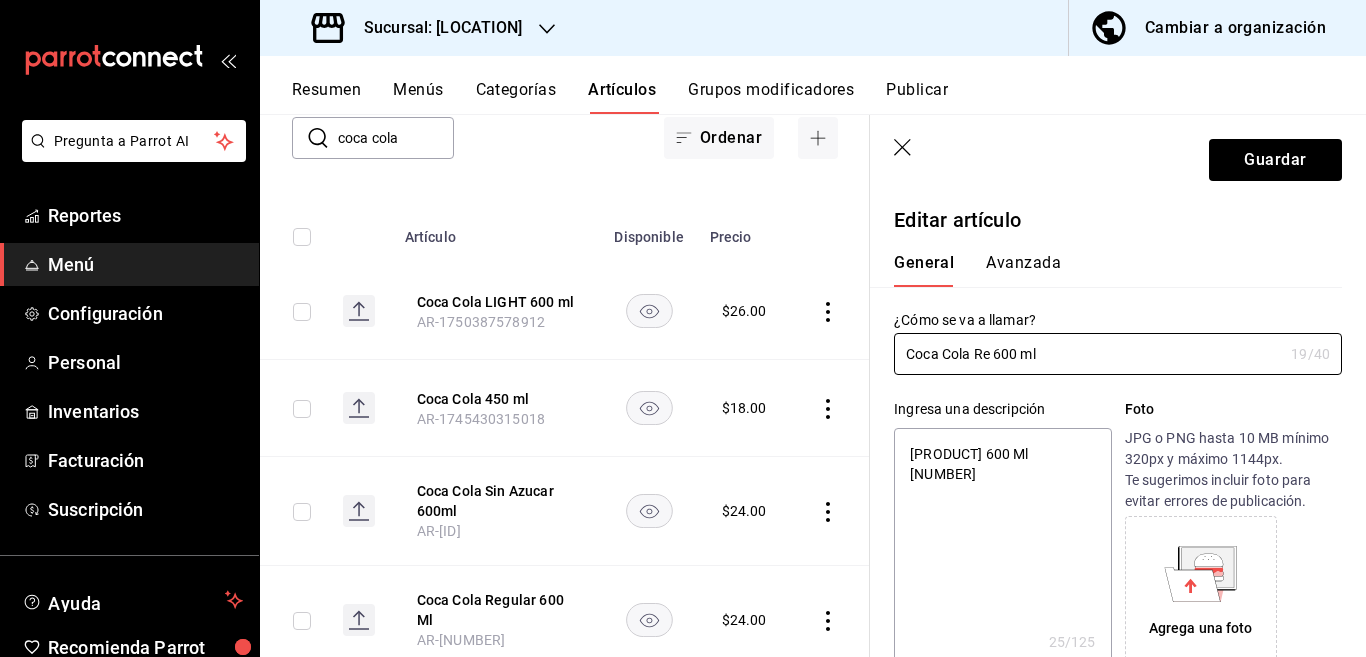 type on "x" 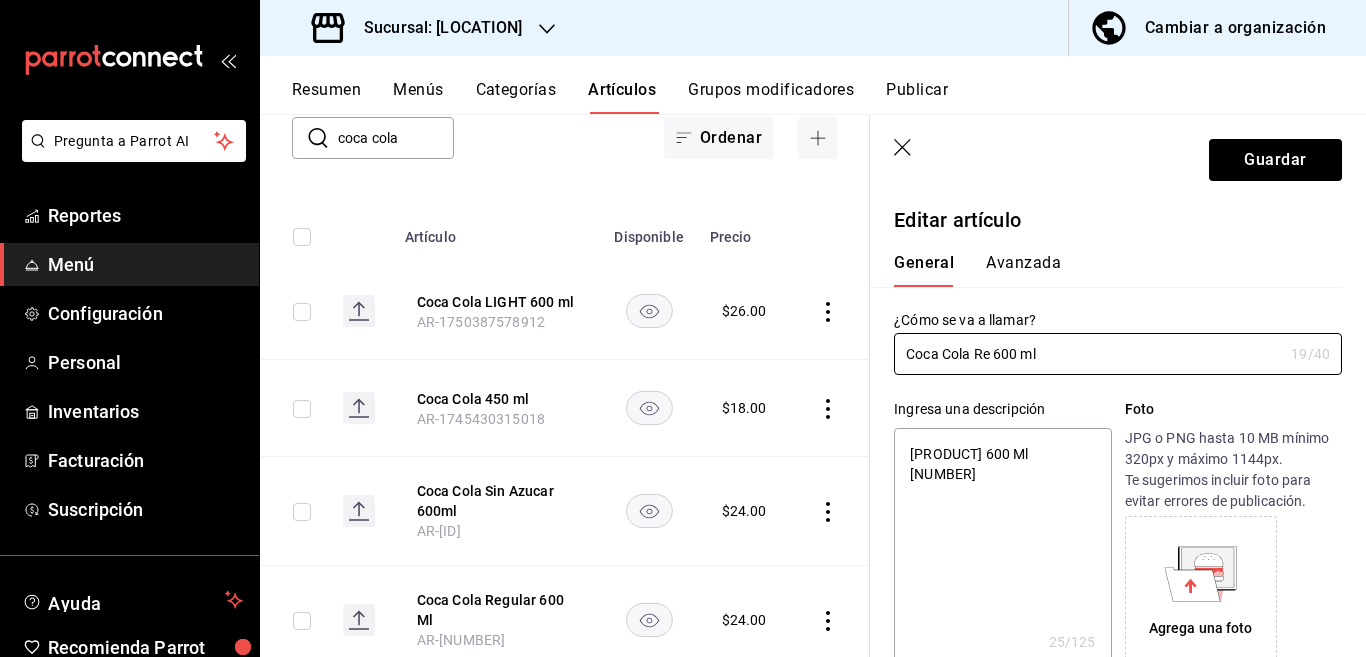 type on "Coca Cola R 600 ml" 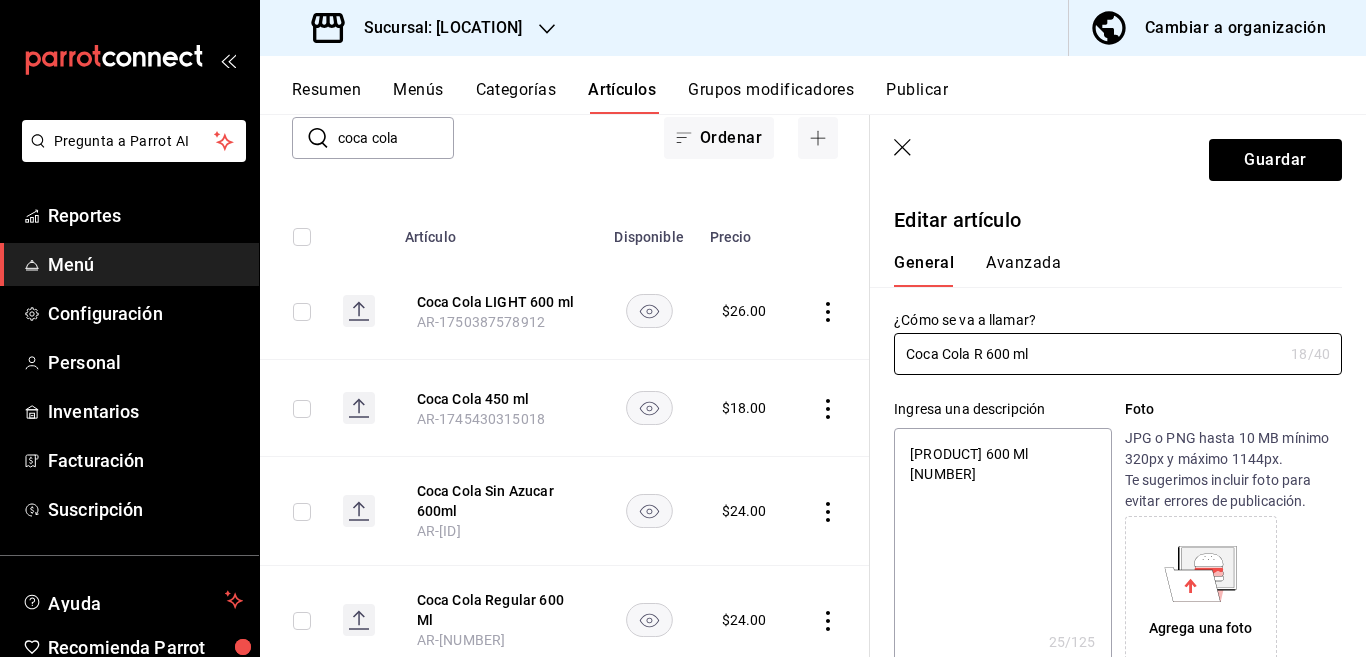 type on "x" 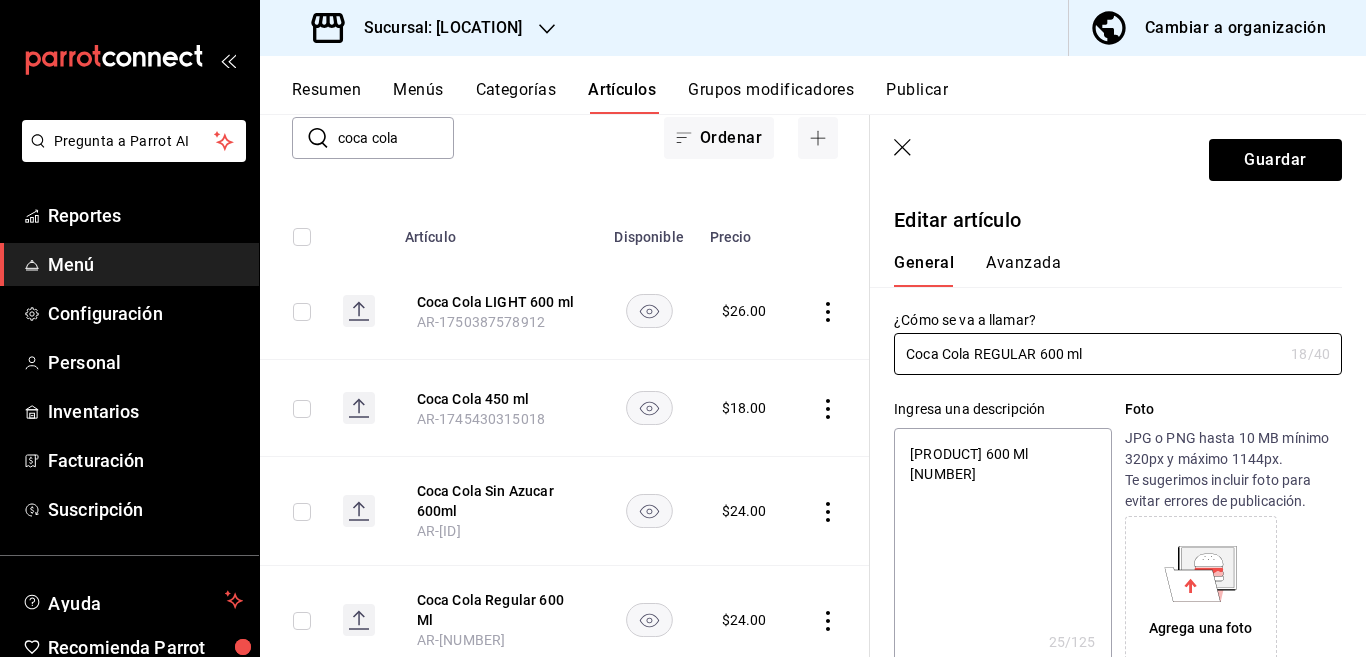 type on "[PRODUCT] [SIZE] ml" 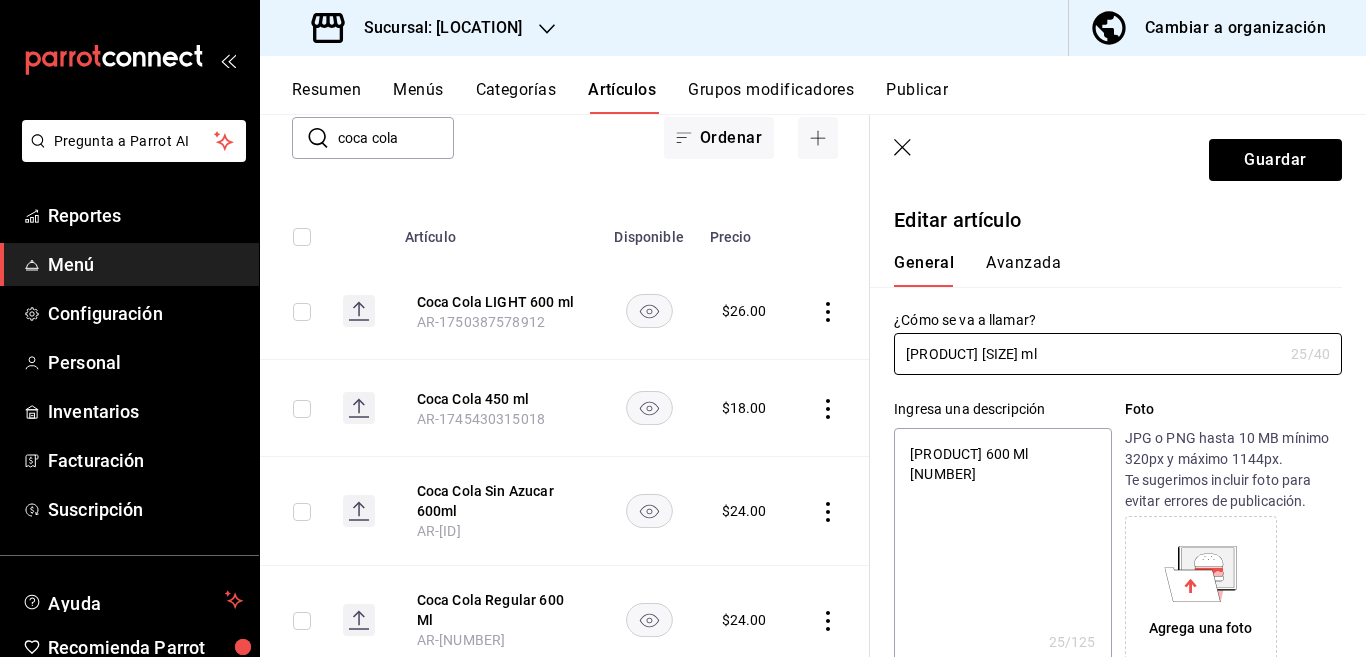 type on "x" 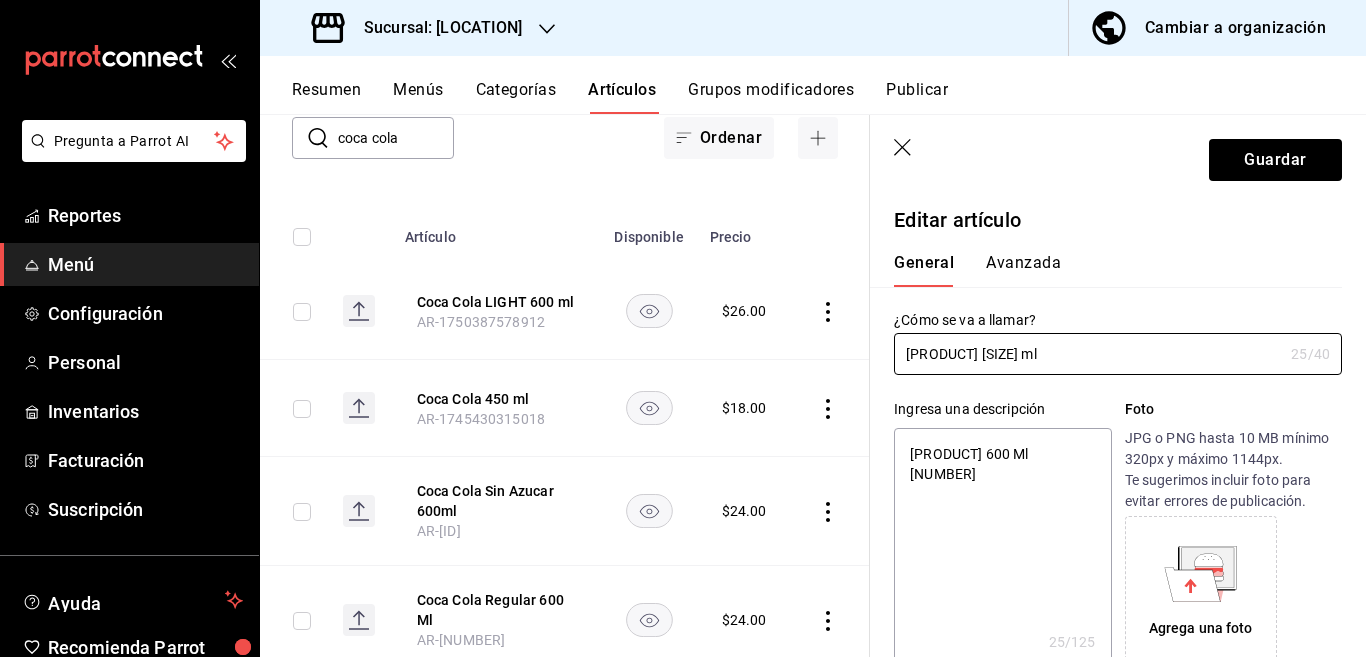 type on "[PRODUCT] [SIZE] ml" 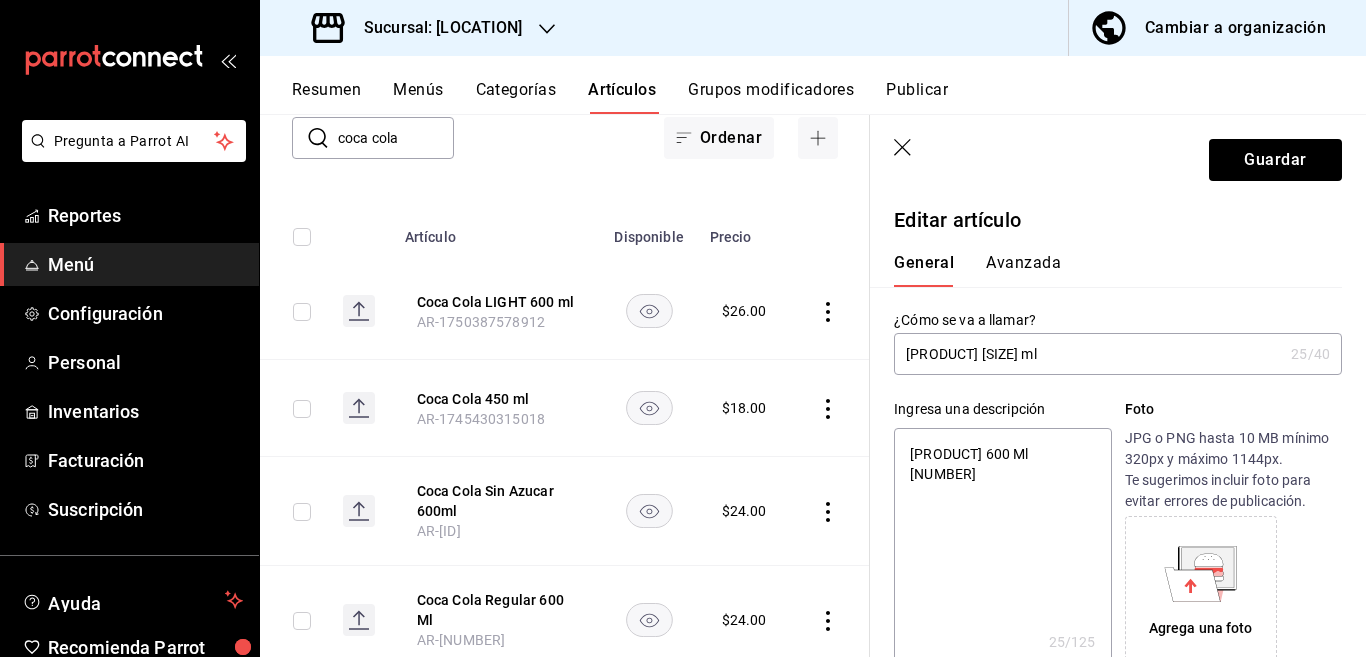 type on "x" 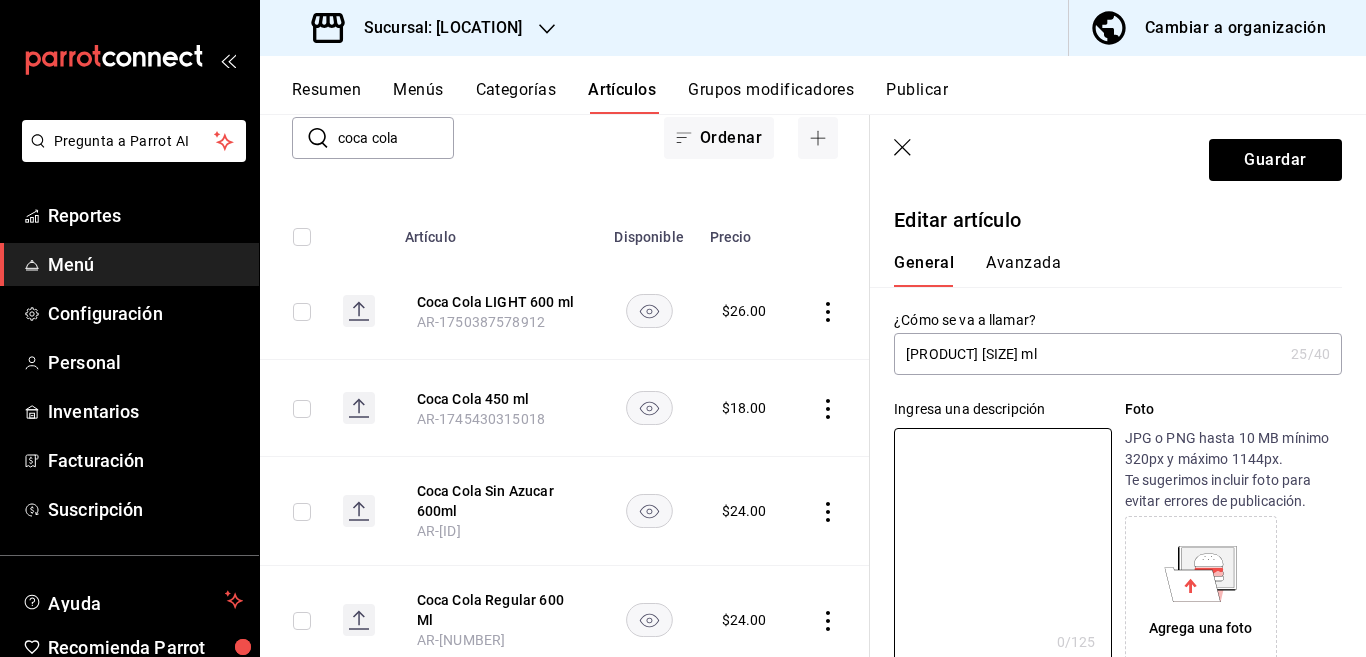 click on "[PRODUCT] [SIZE] ml" at bounding box center (1088, 354) 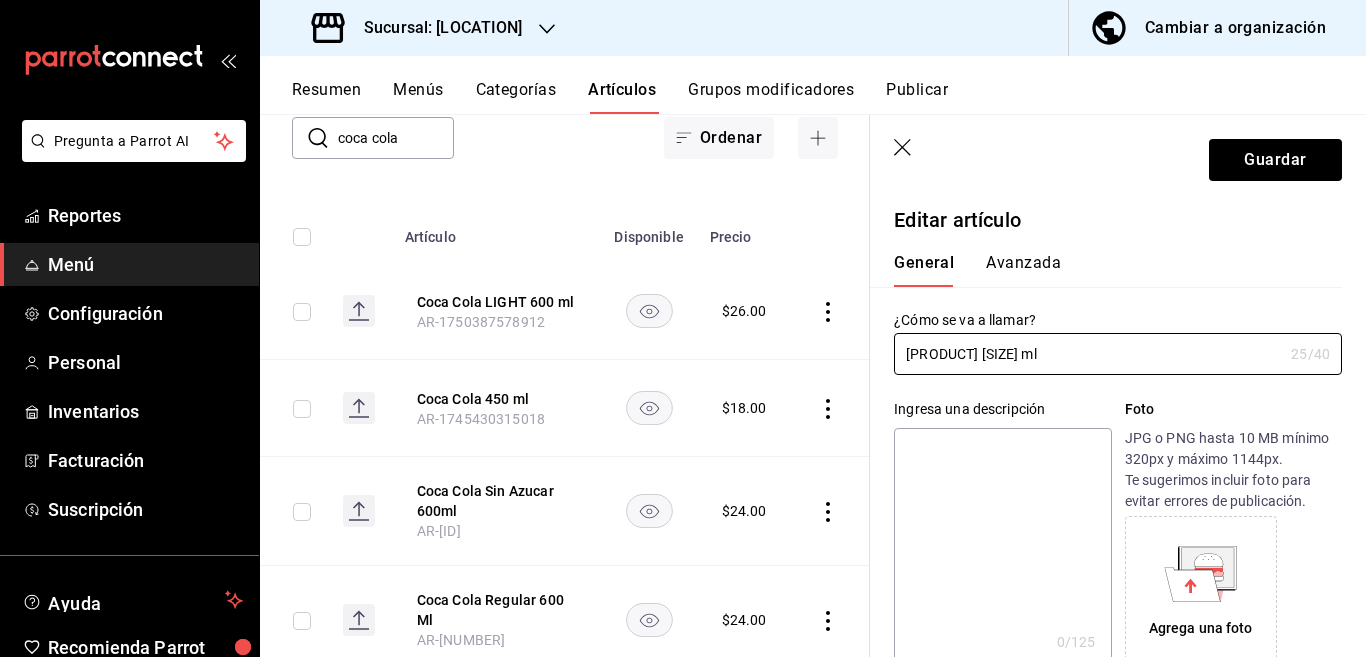click at bounding box center (1002, 548) 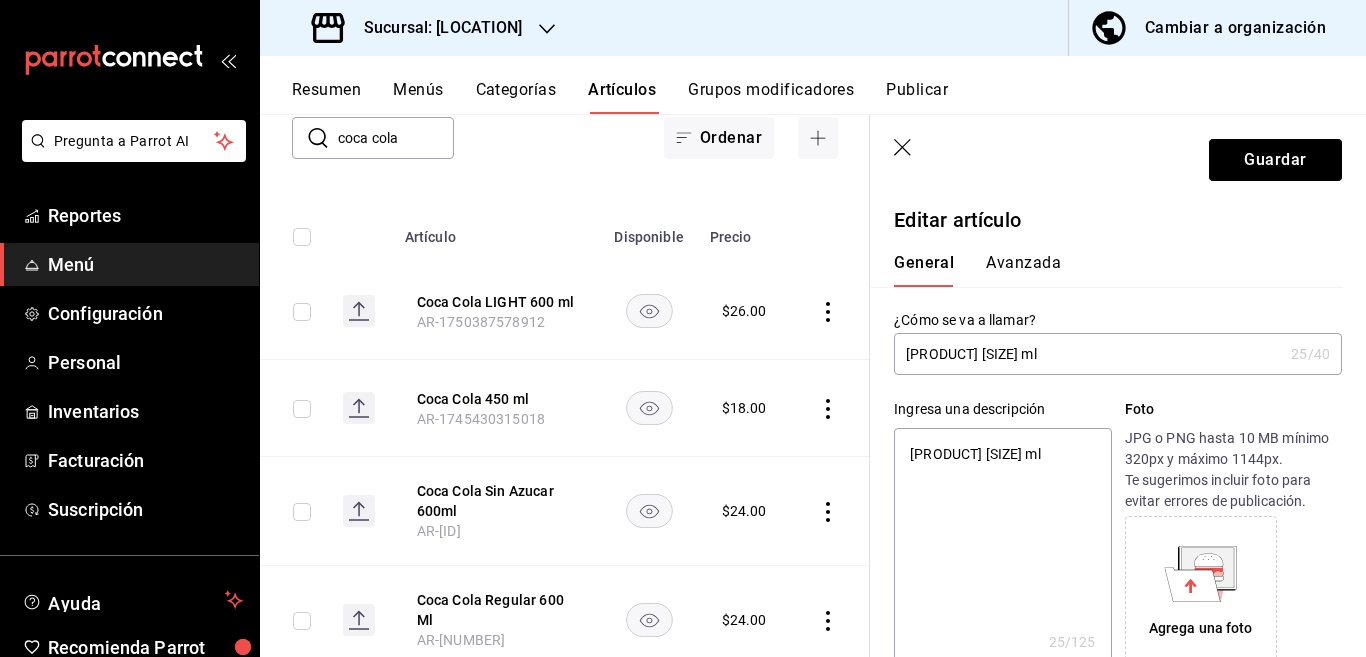 type on "x" 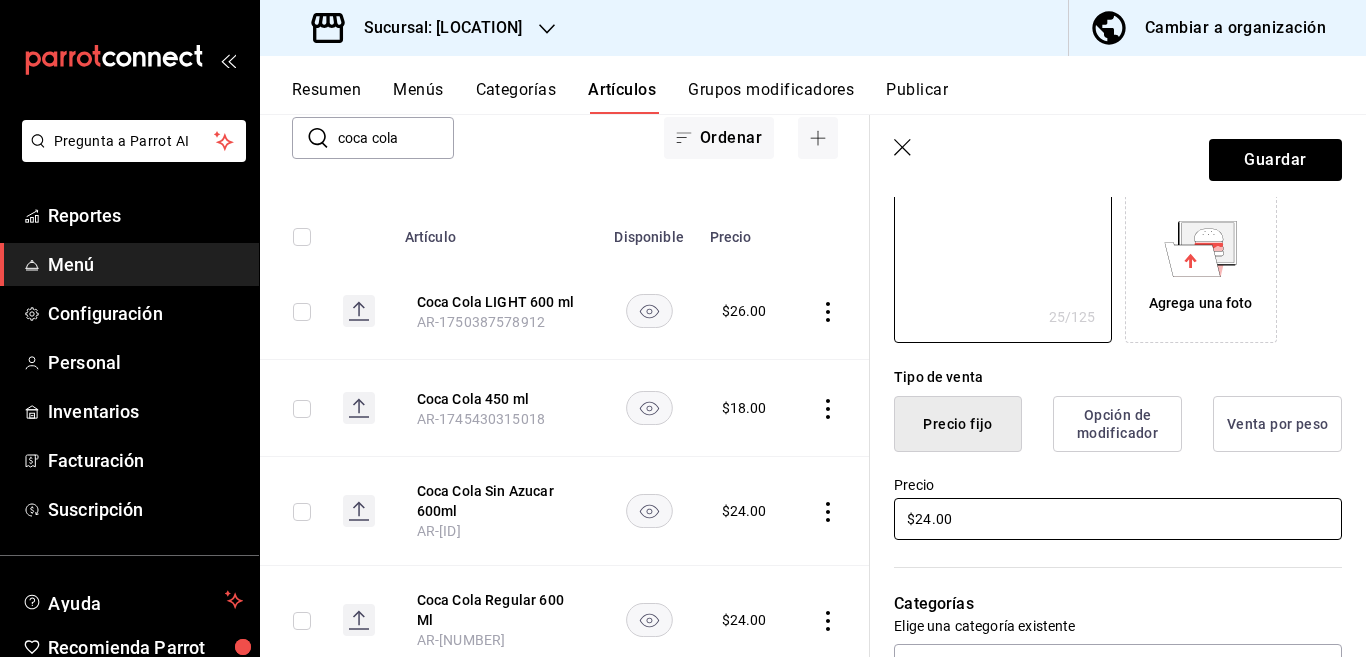 scroll, scrollTop: 406, scrollLeft: 0, axis: vertical 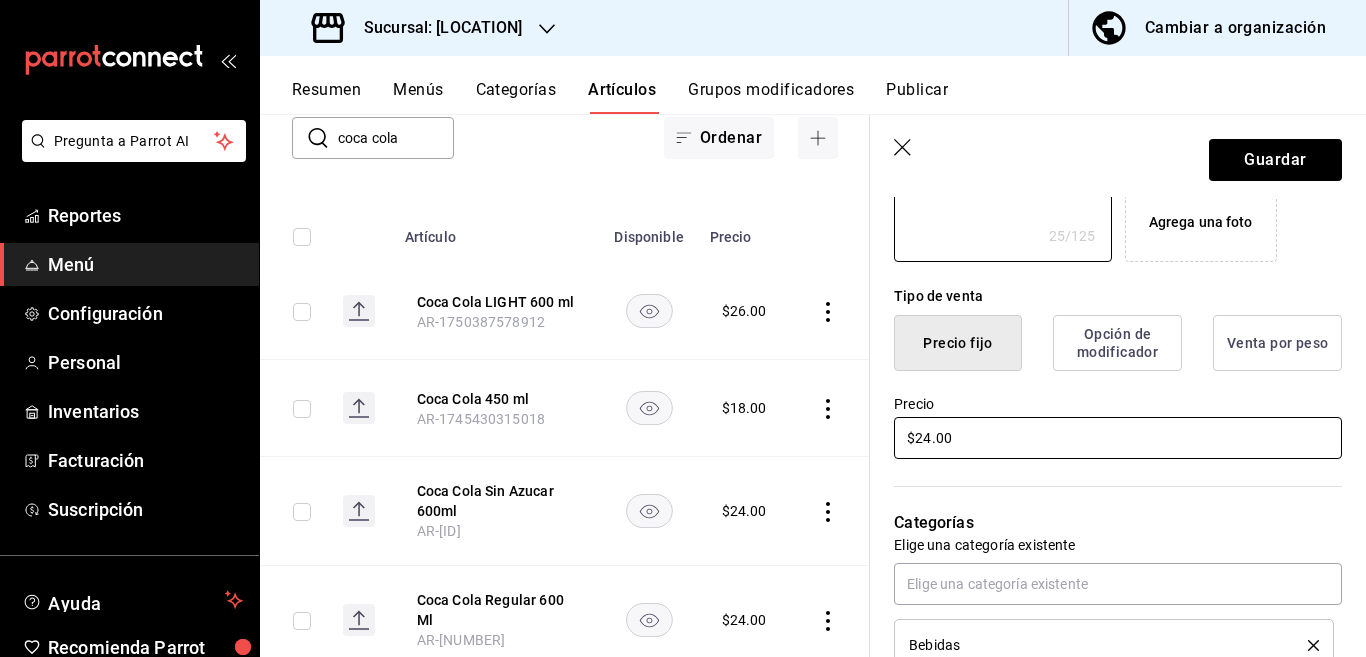 type on "[PRODUCT] [SIZE] ml" 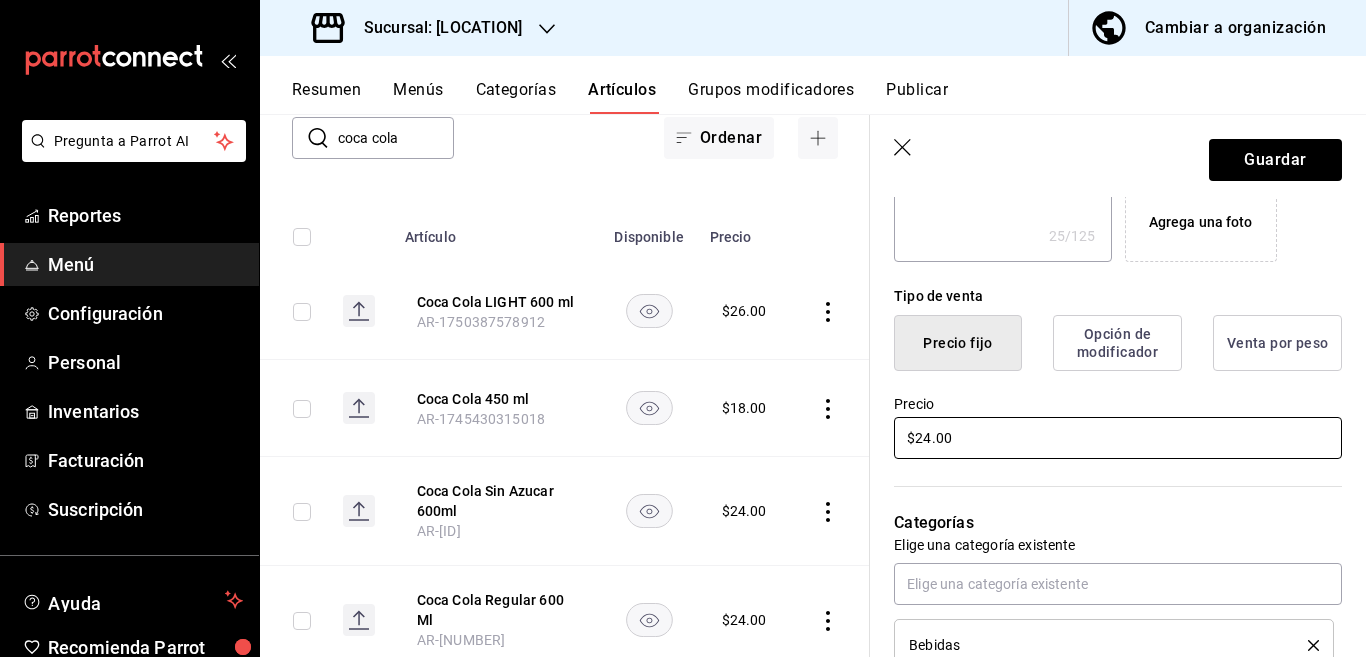 scroll, scrollTop: 407, scrollLeft: 0, axis: vertical 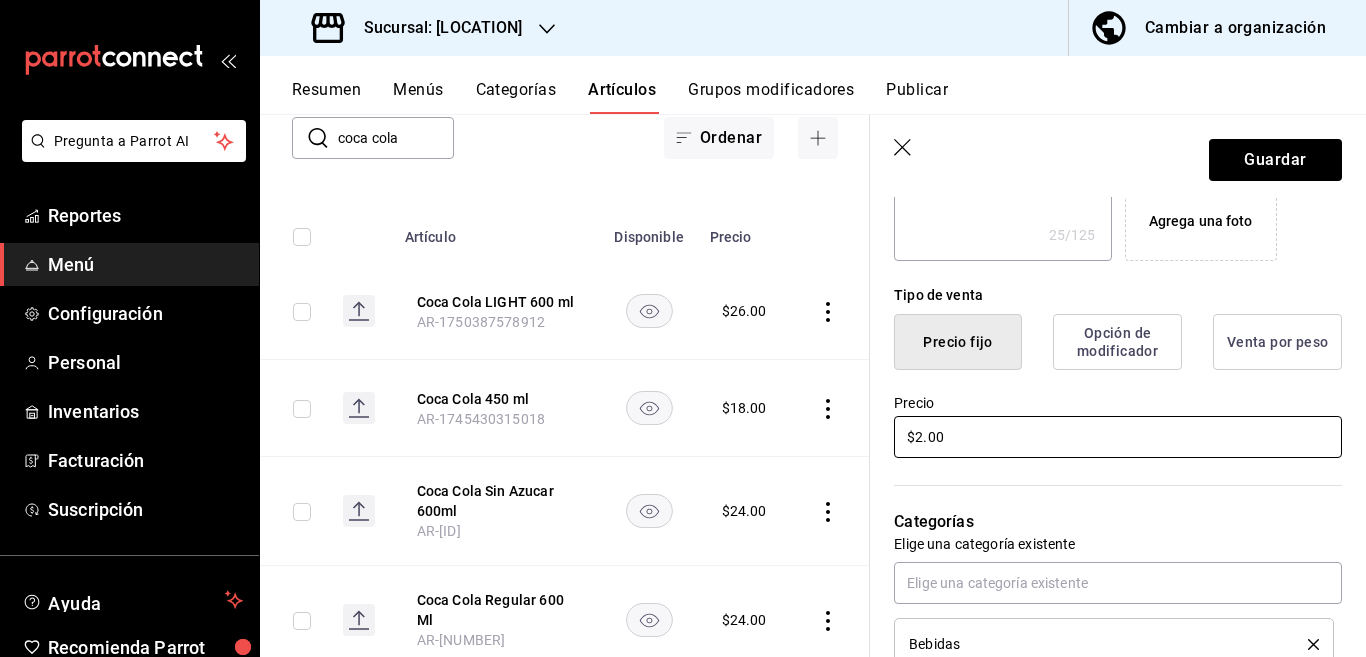 type on "$26.00" 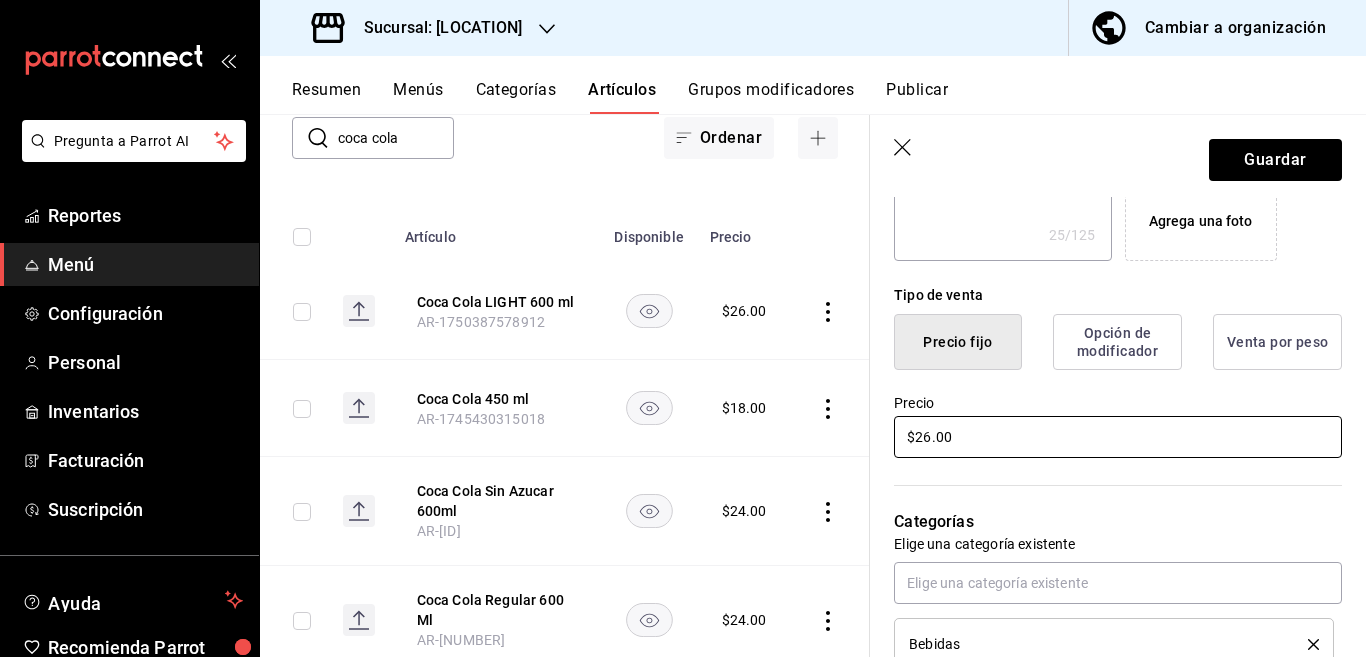 type on "x" 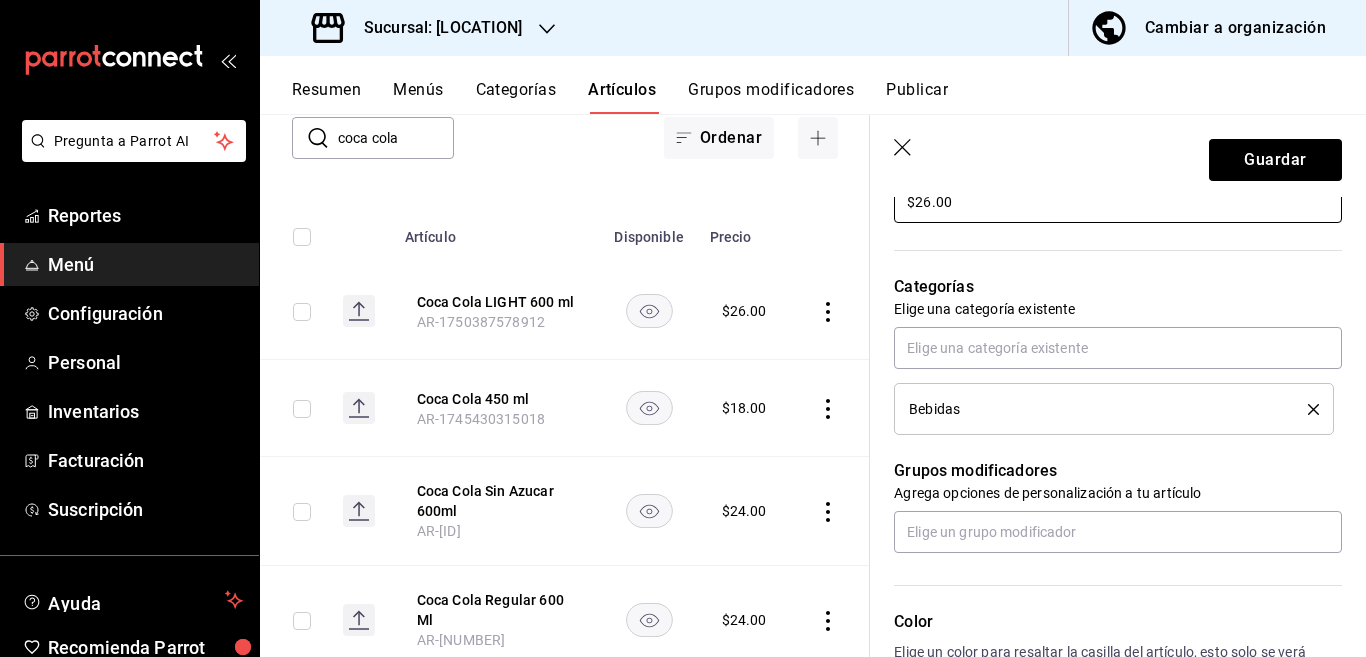 scroll, scrollTop: 650, scrollLeft: 0, axis: vertical 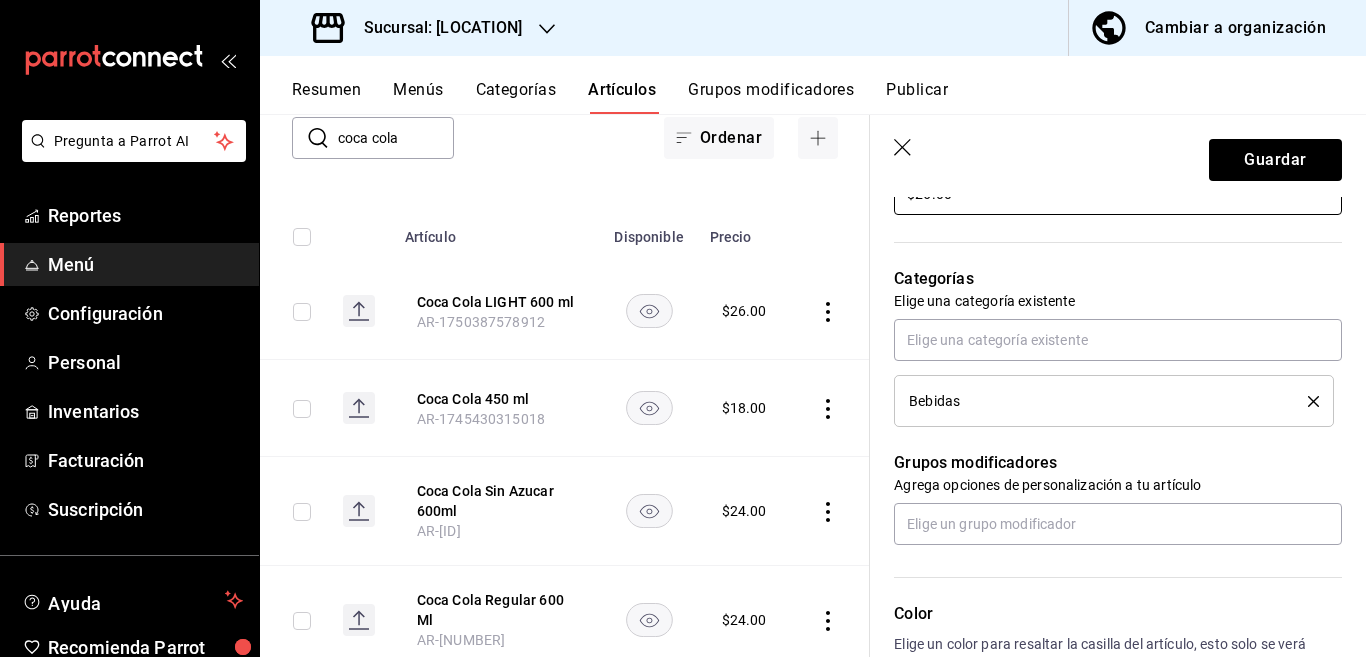 type on "$26.00" 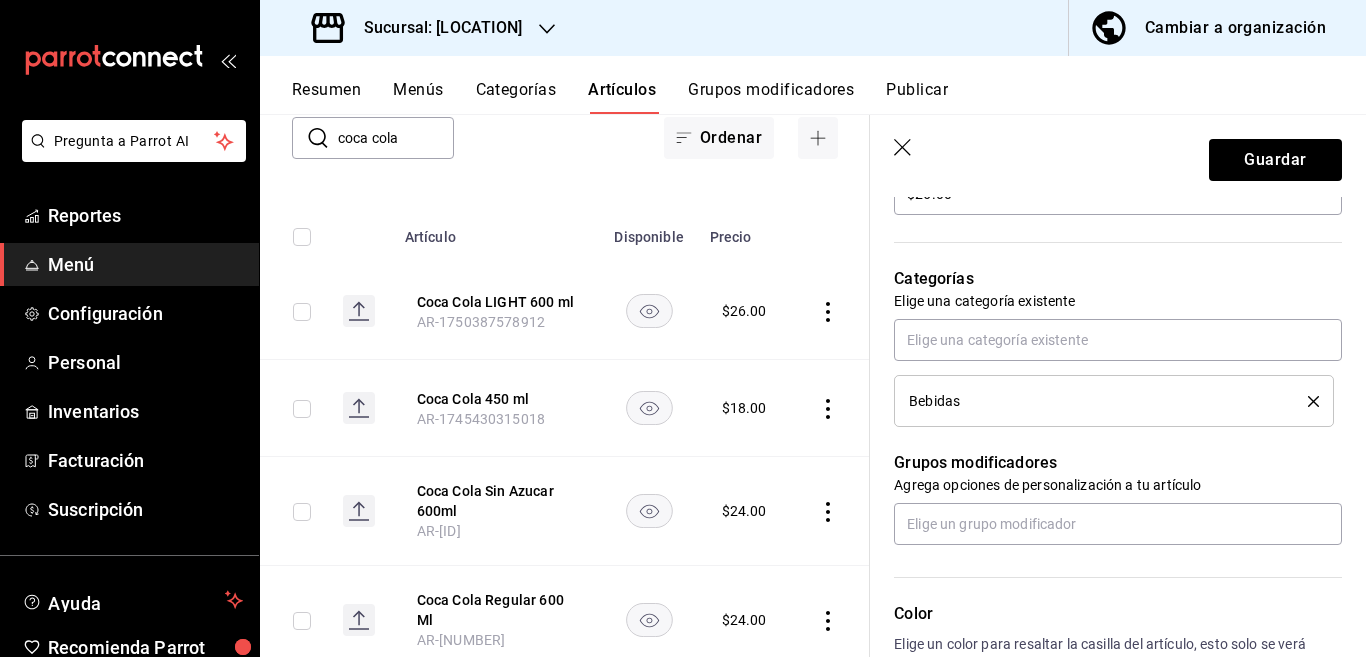 click 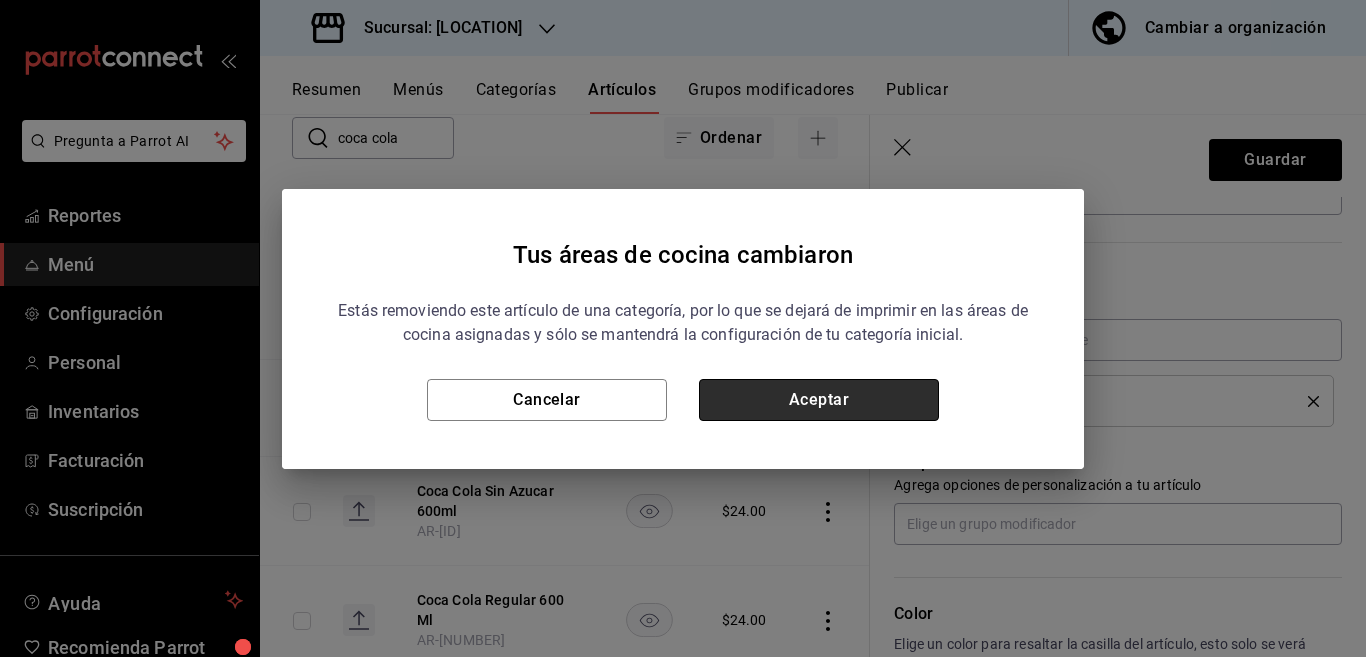 click on "Aceptar" at bounding box center (819, 400) 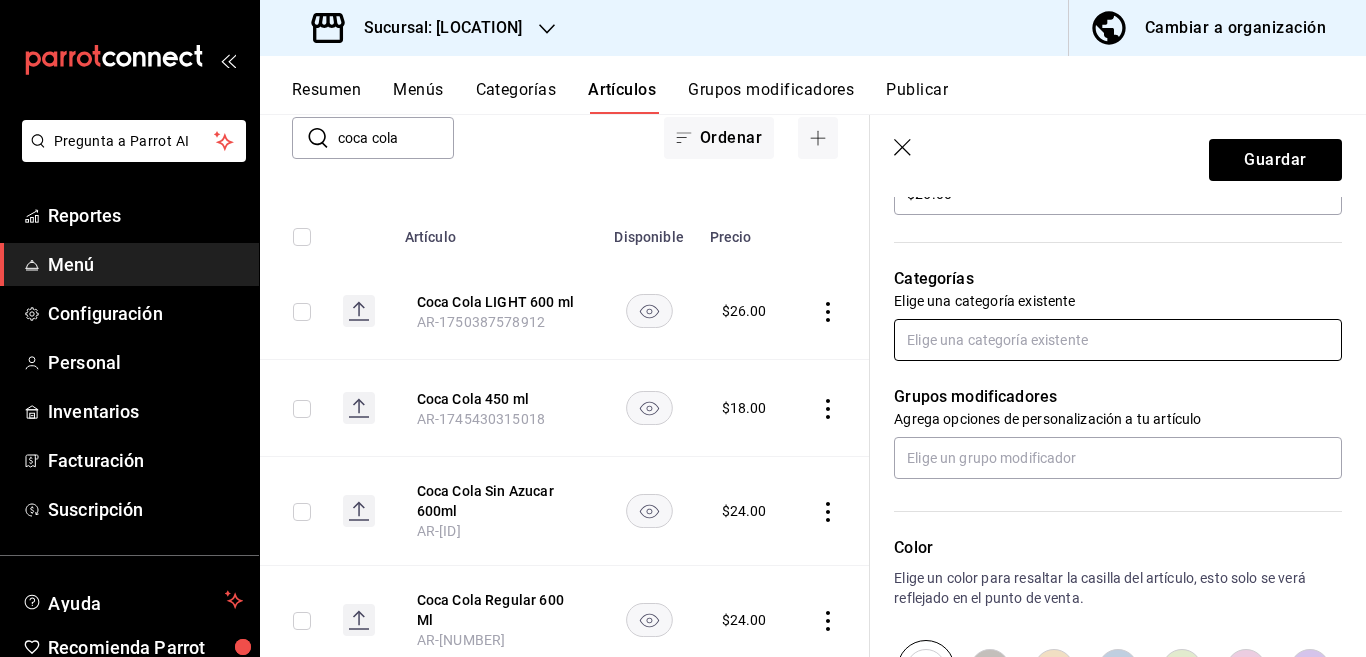 click at bounding box center (1118, 340) 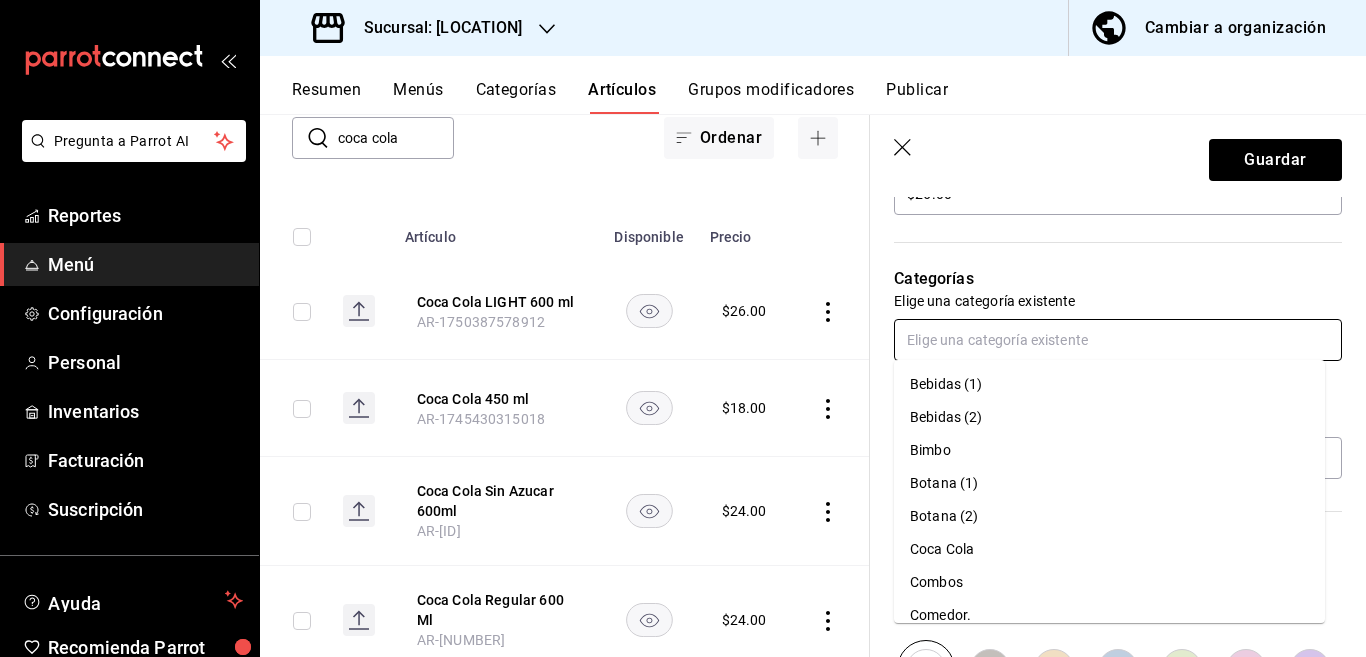 click on "Coca Cola" at bounding box center (1109, 549) 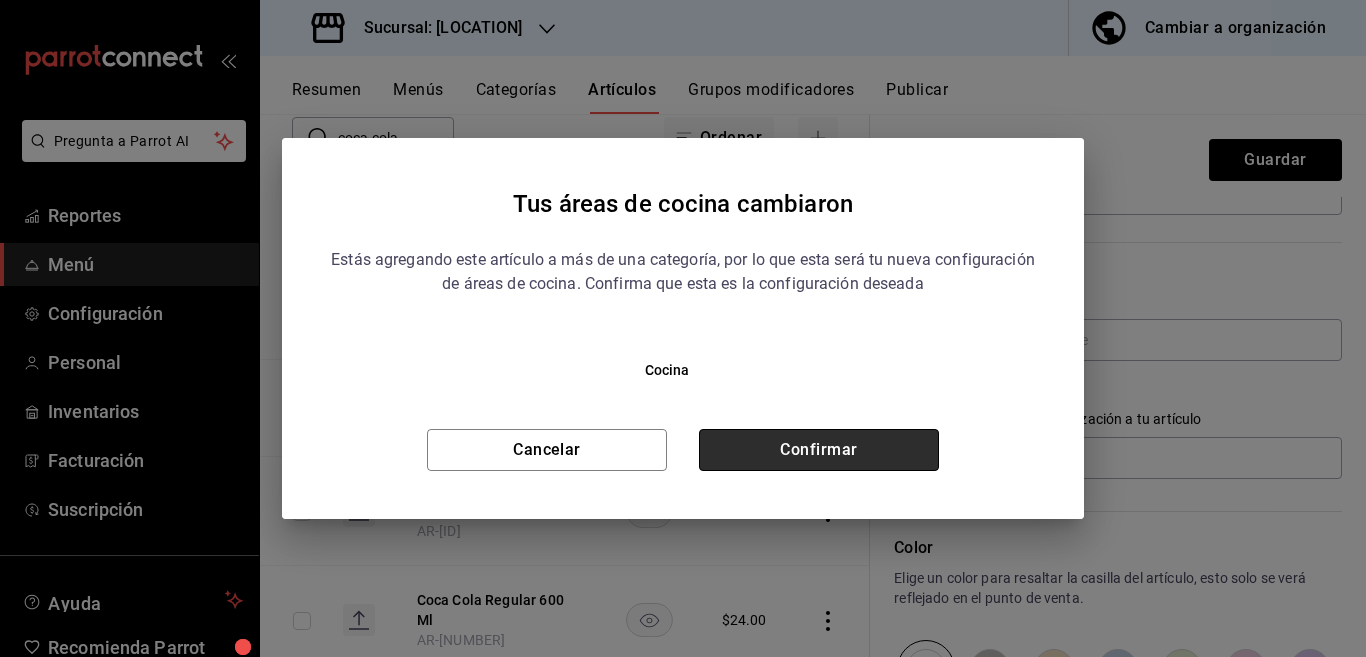 click on "Confirmar" at bounding box center (819, 450) 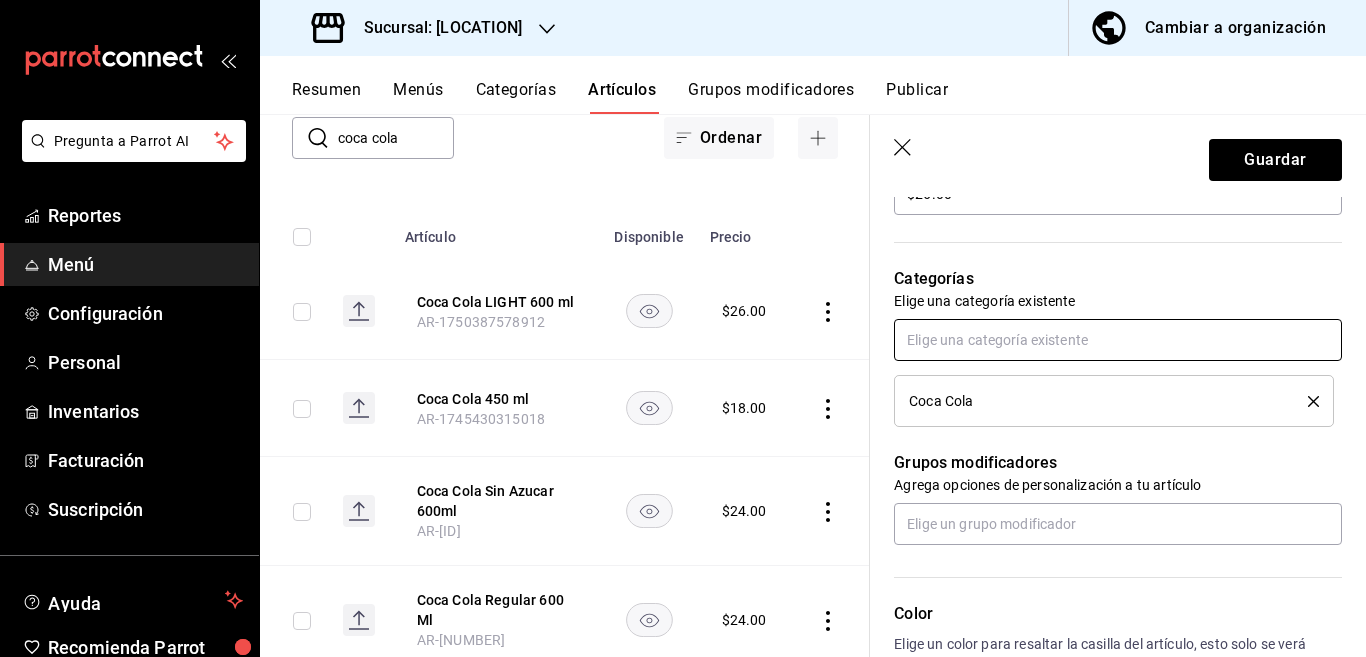 scroll, scrollTop: 651, scrollLeft: 0, axis: vertical 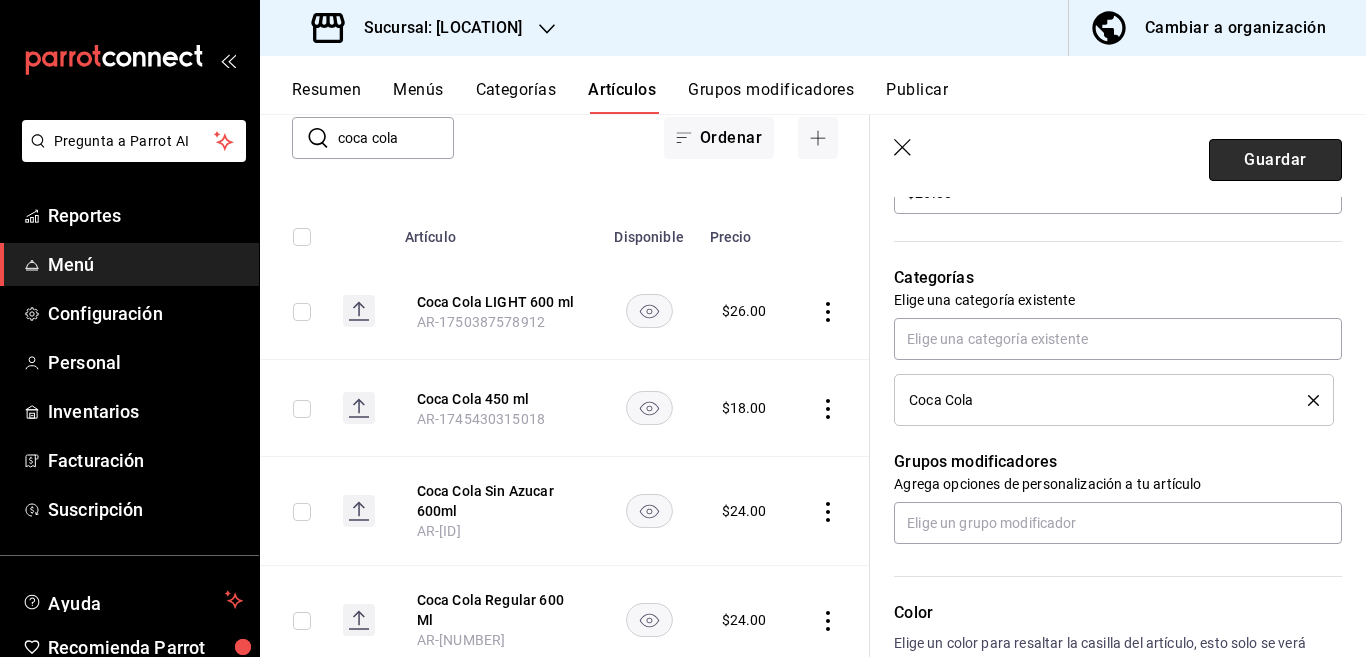 click on "Guardar" at bounding box center [1275, 160] 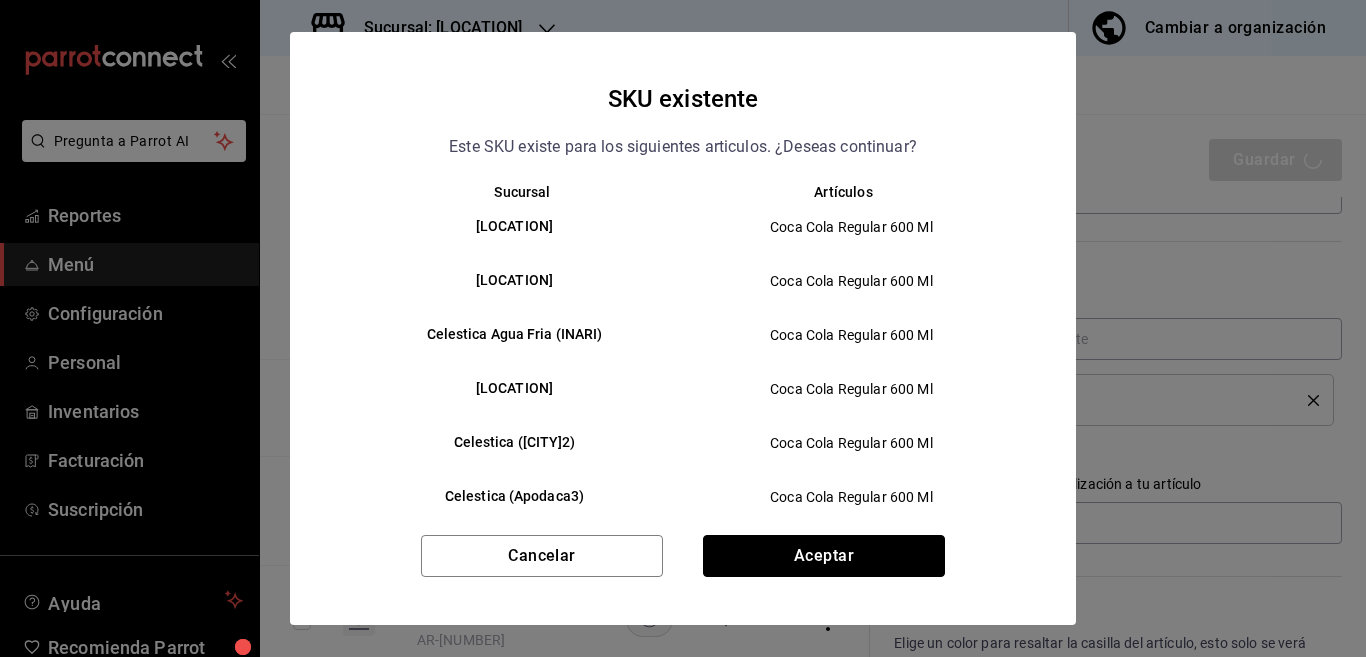 click on "Aceptar" at bounding box center (824, 556) 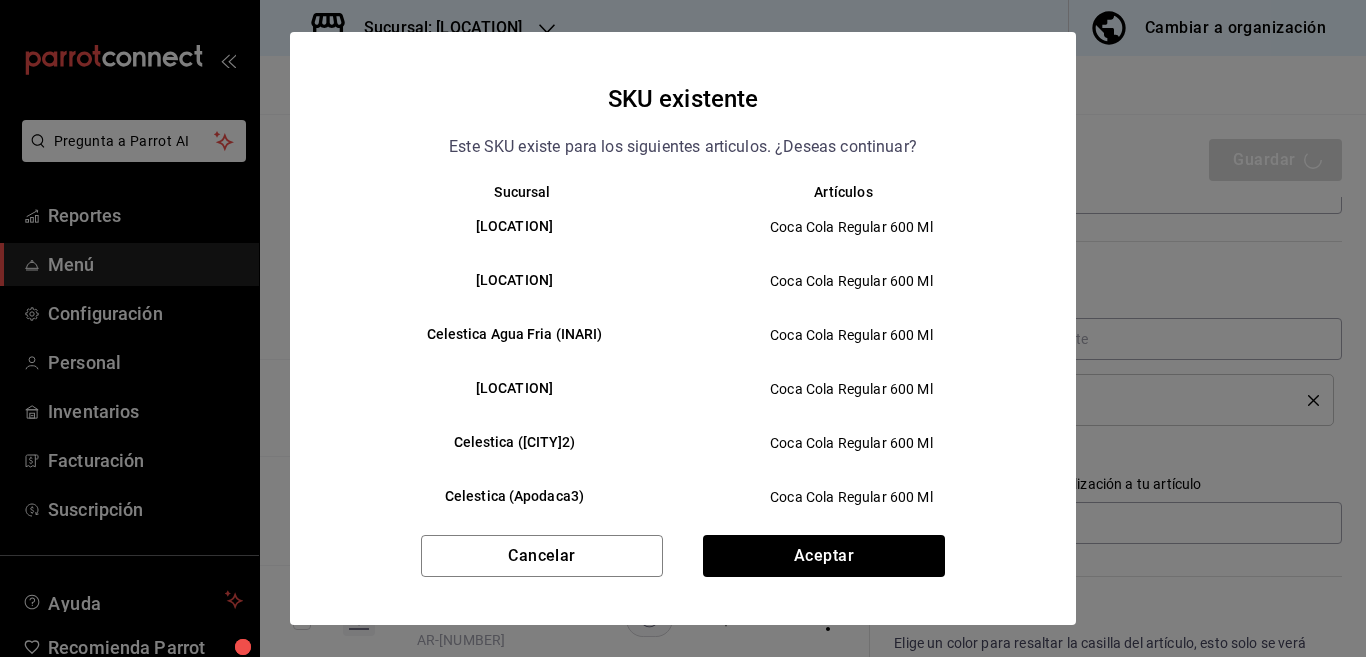 type on "x" 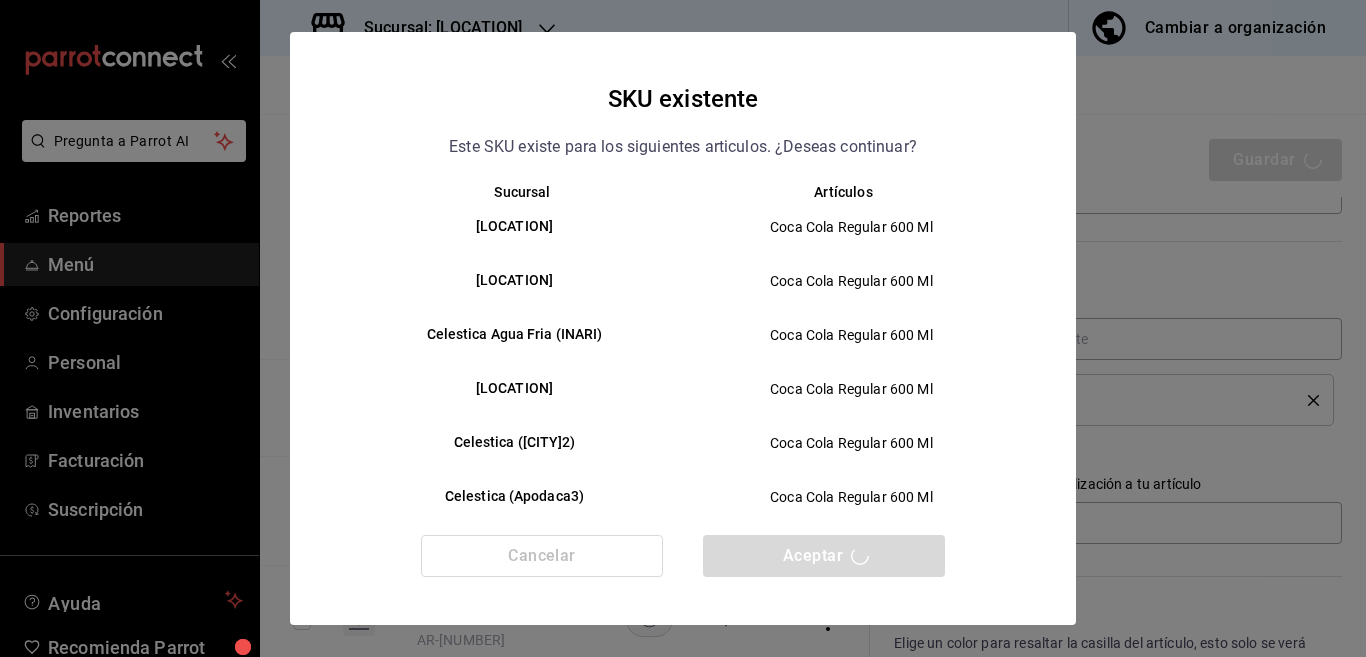 type 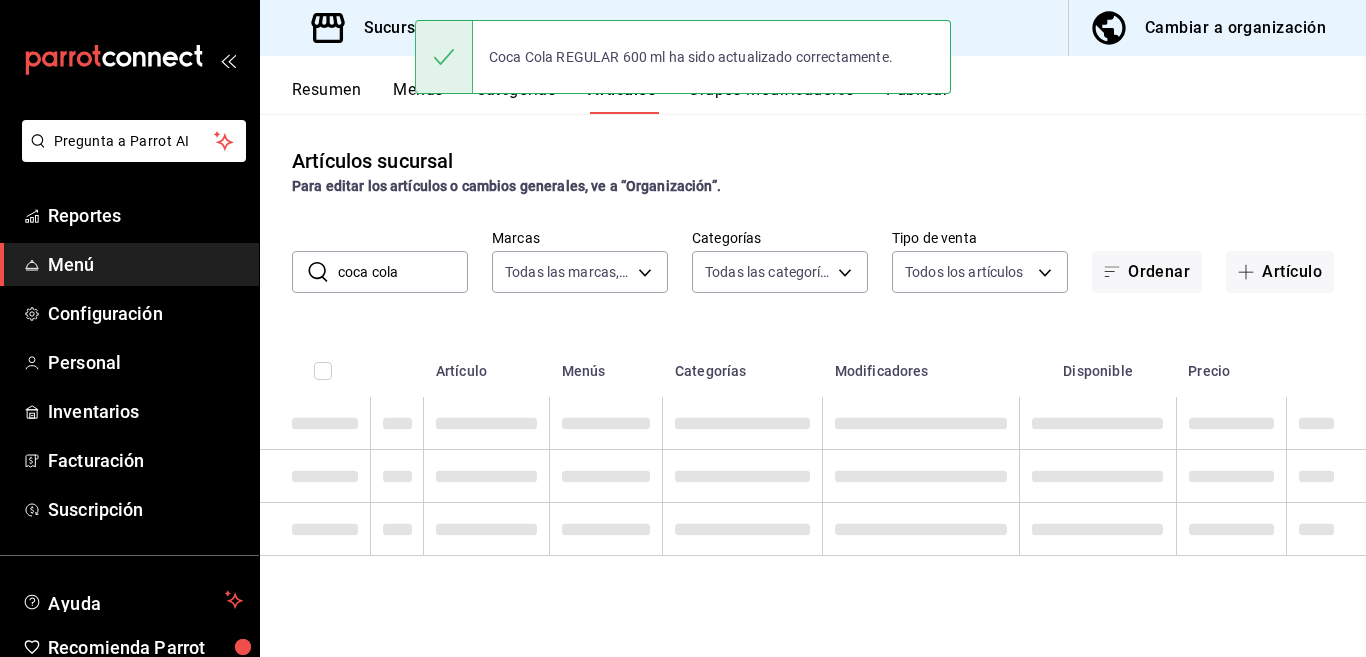 scroll, scrollTop: 0, scrollLeft: 0, axis: both 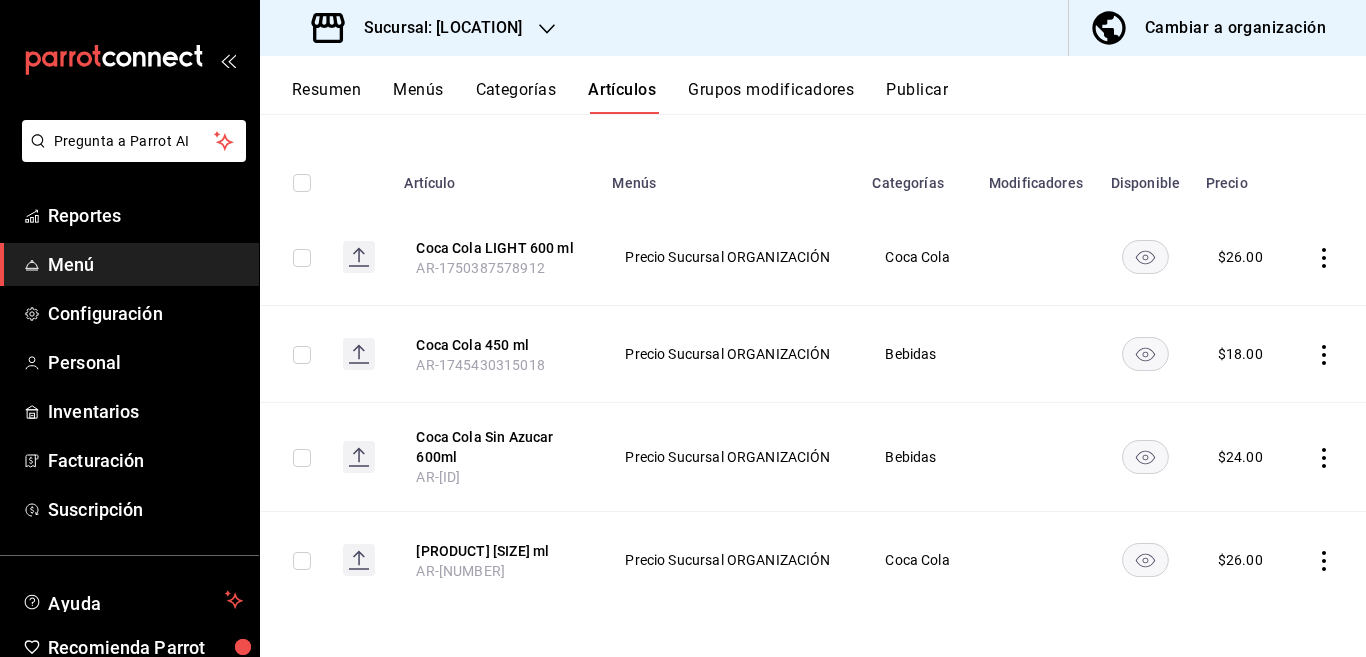 click 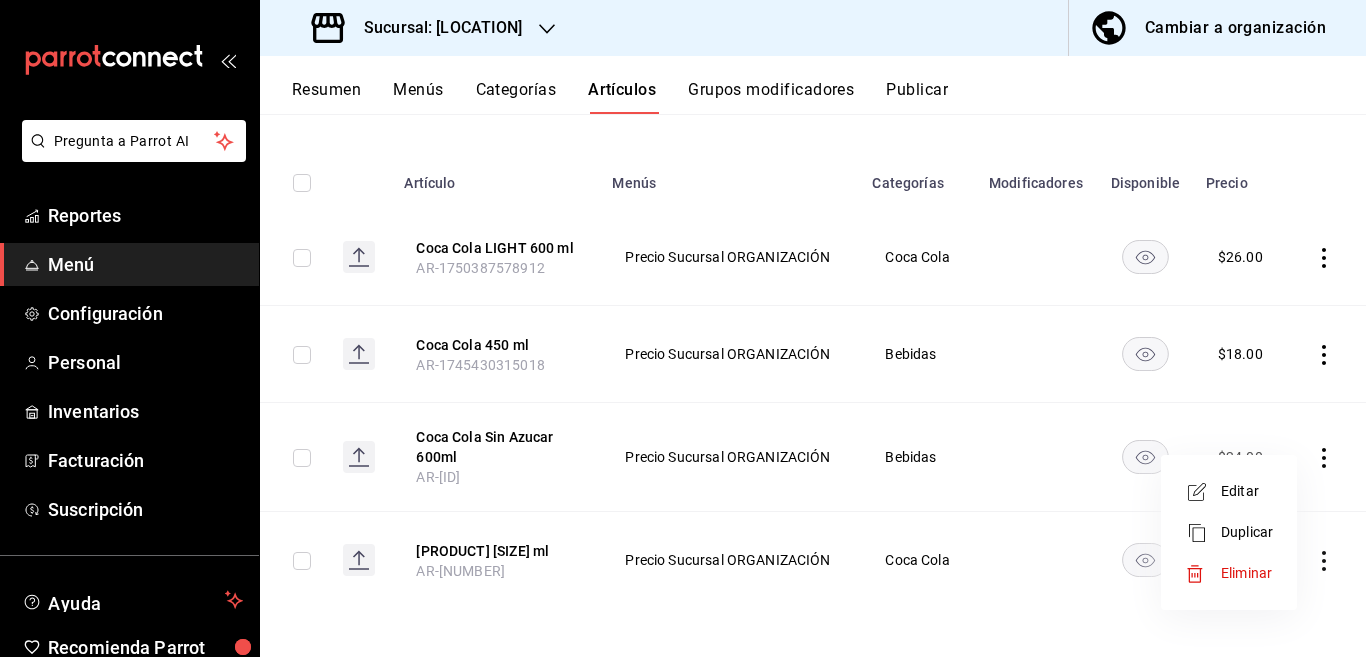 click on "Editar" at bounding box center (1247, 491) 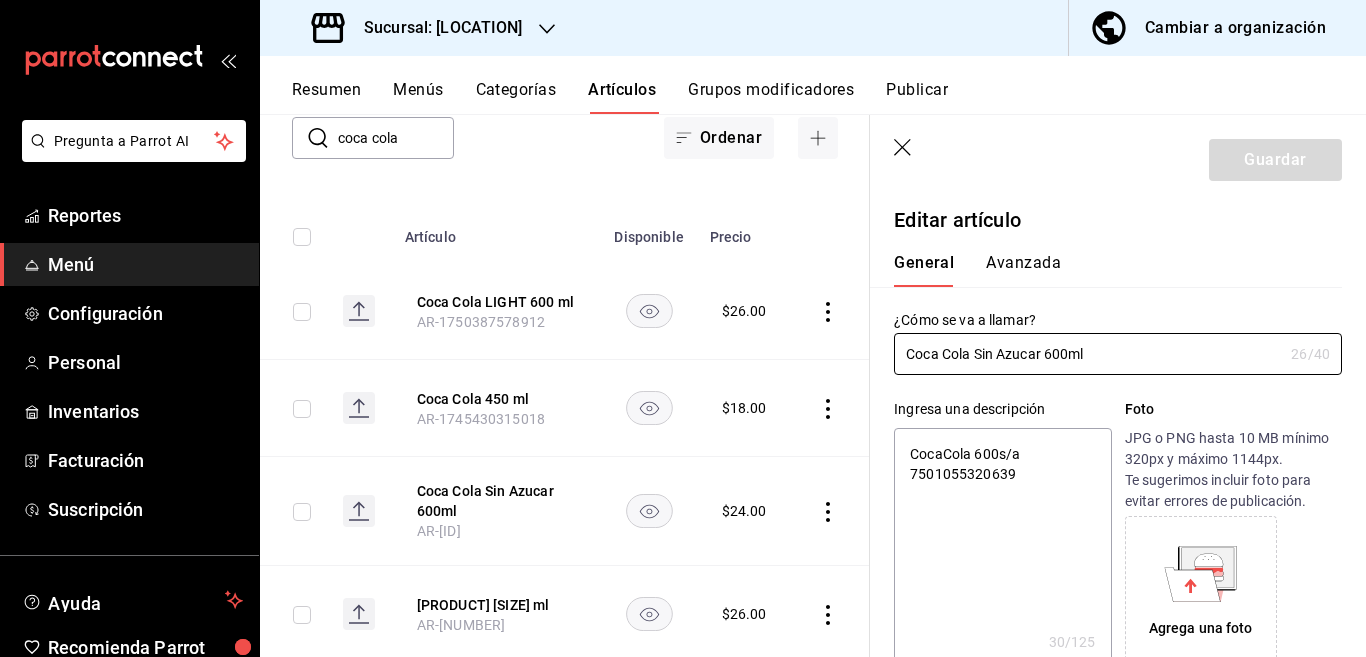 type on "x" 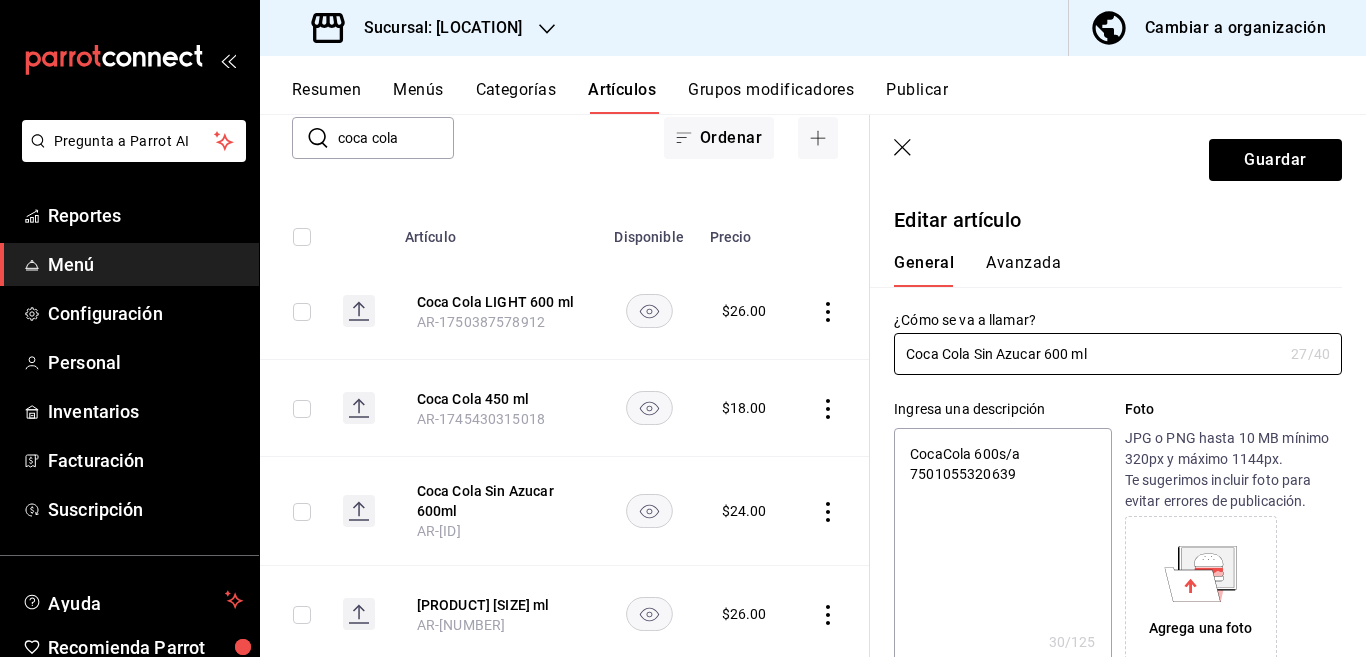 type on "x" 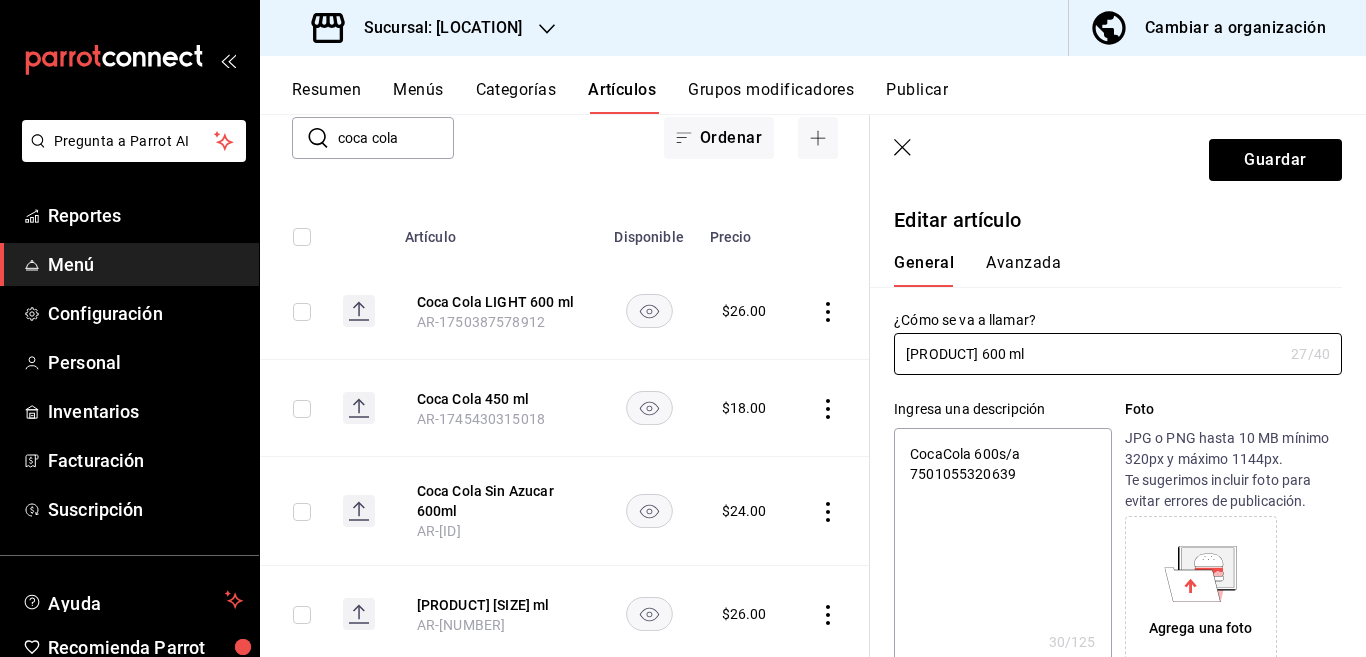 type on "[PRODUCT] 600 ml" 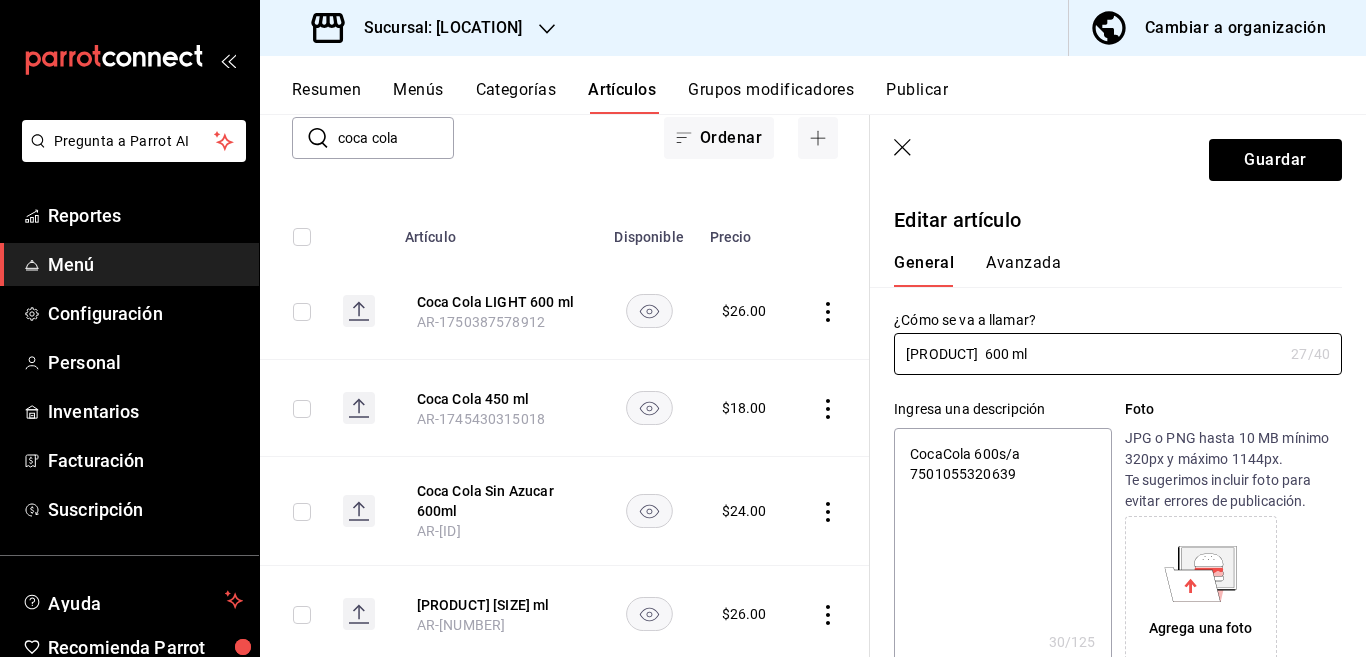 type on "Coca Cola Sin 600 ml" 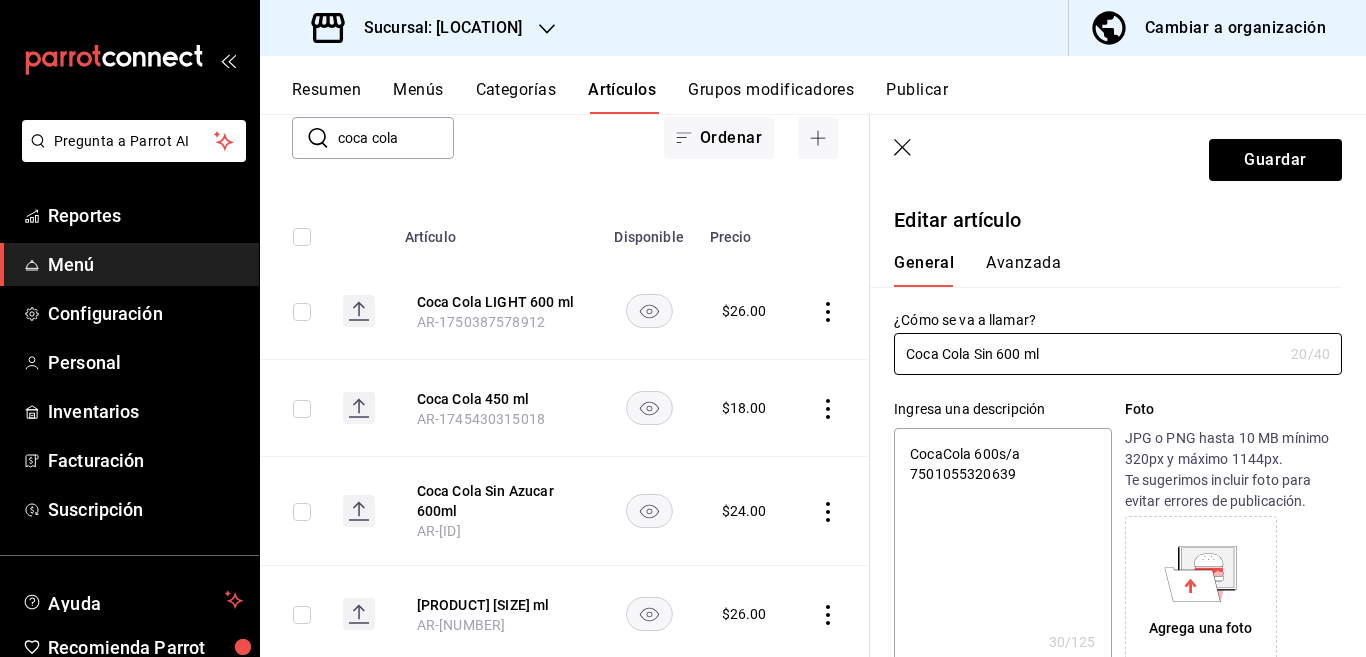 type on "x" 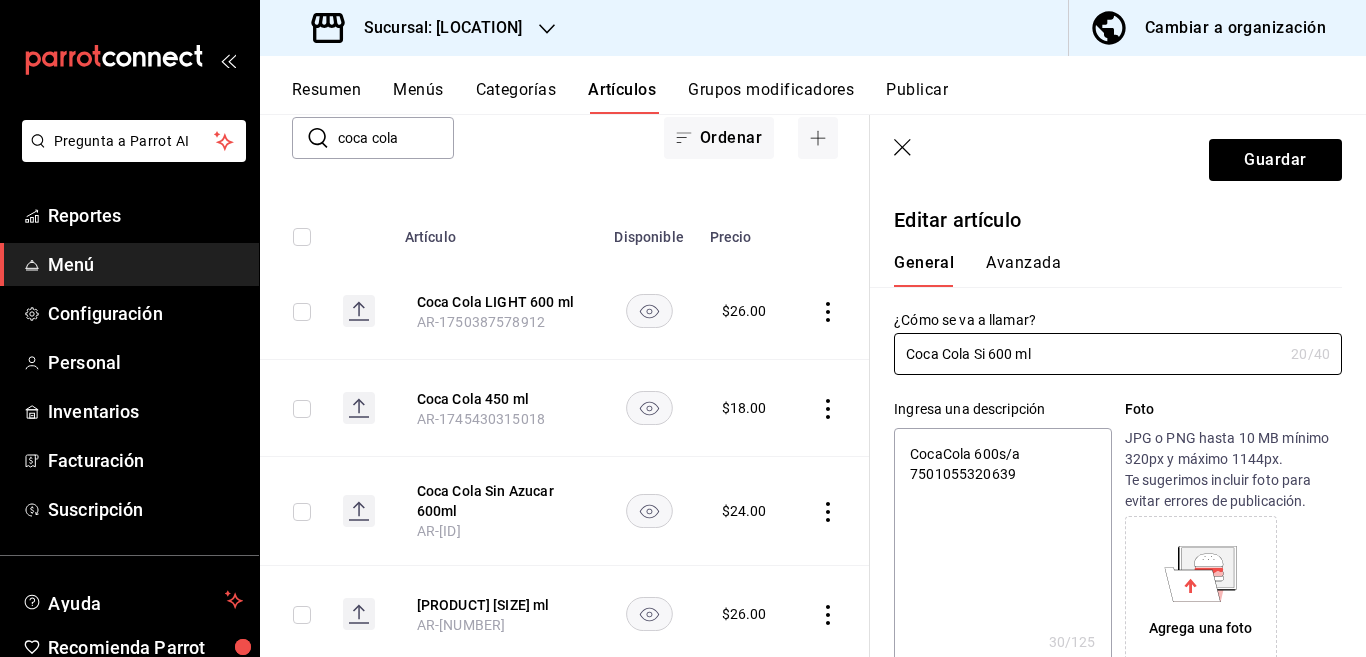 type on "Coca Cola S 600 ml" 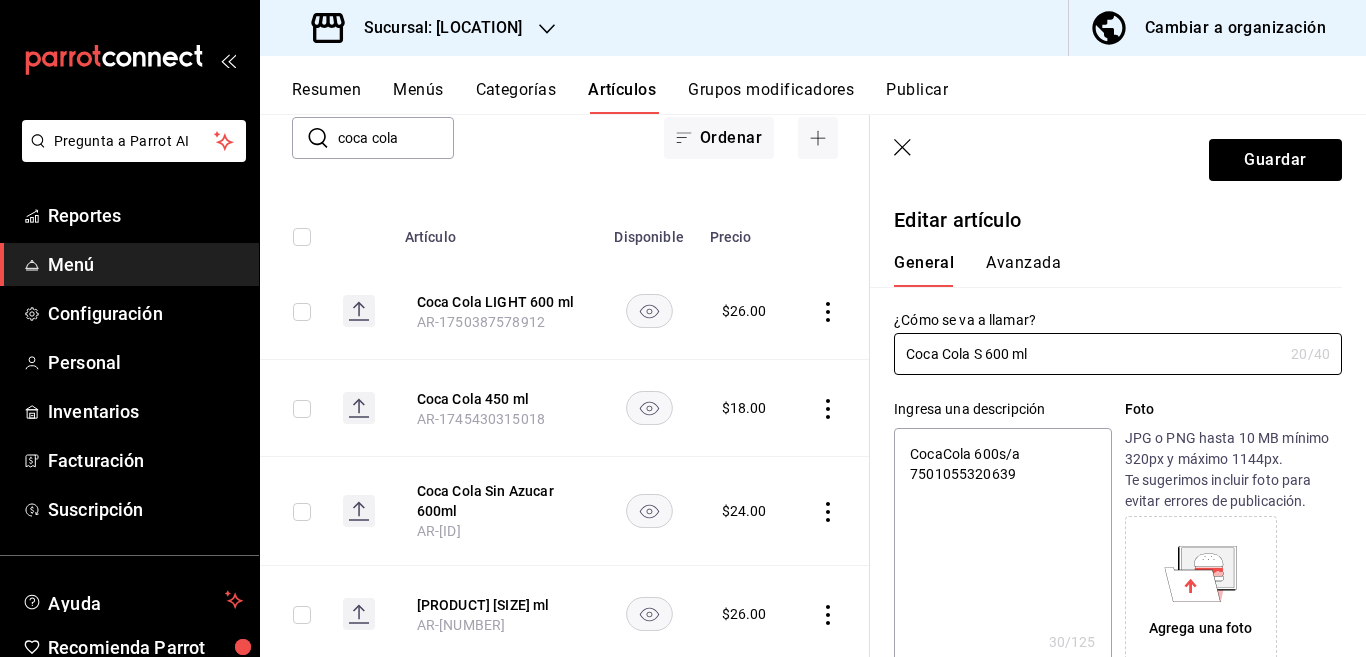 type on "x" 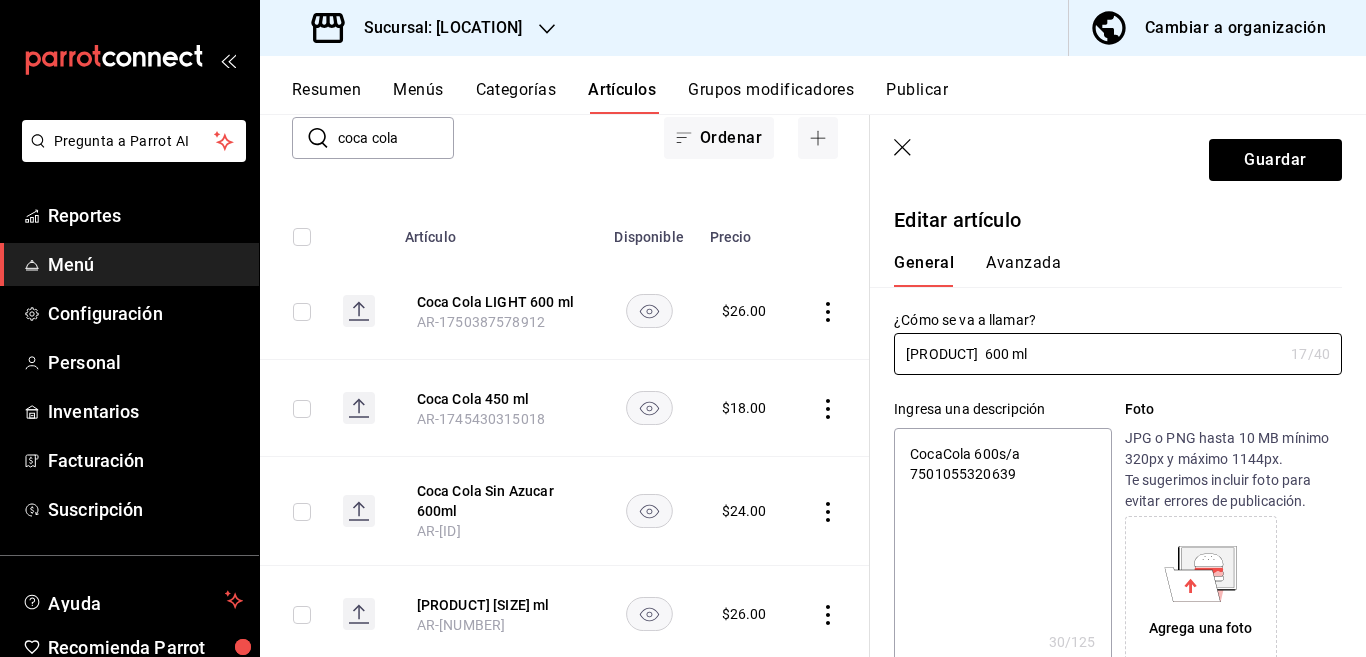 type on "x" 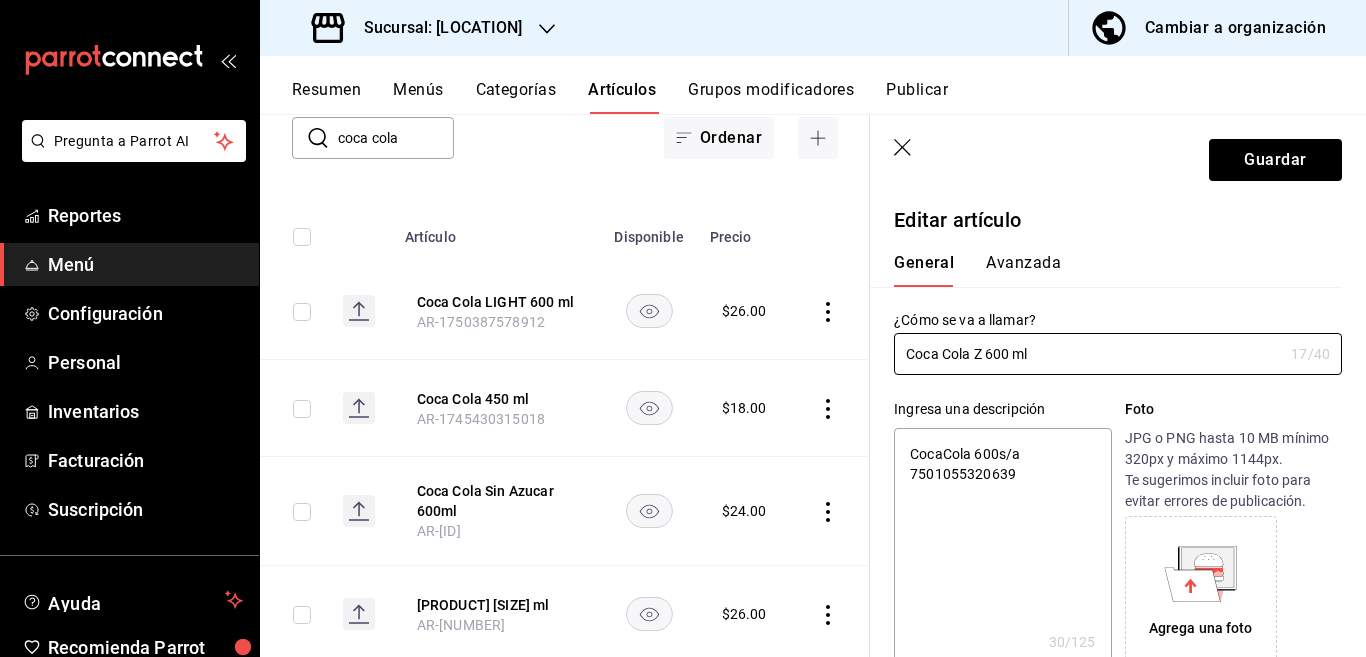 type on "Coca Cola ZE 600 ml" 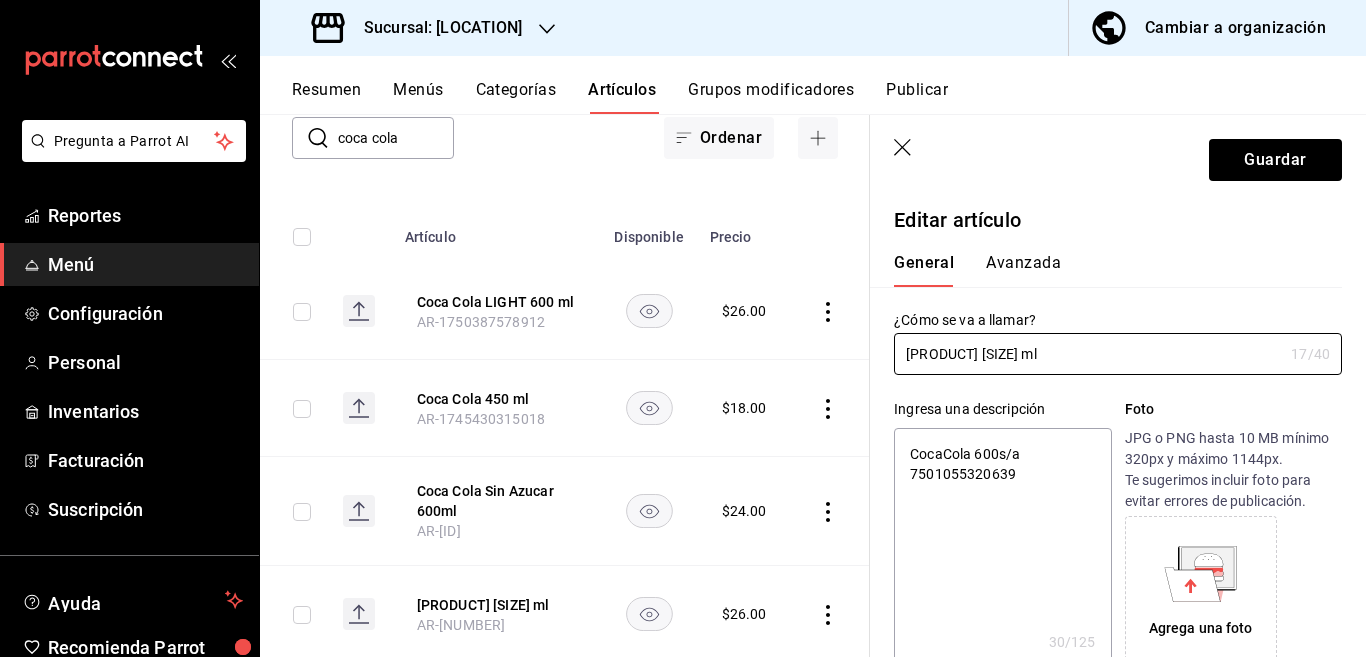 type on "Coca Cola ZERO 600 ml" 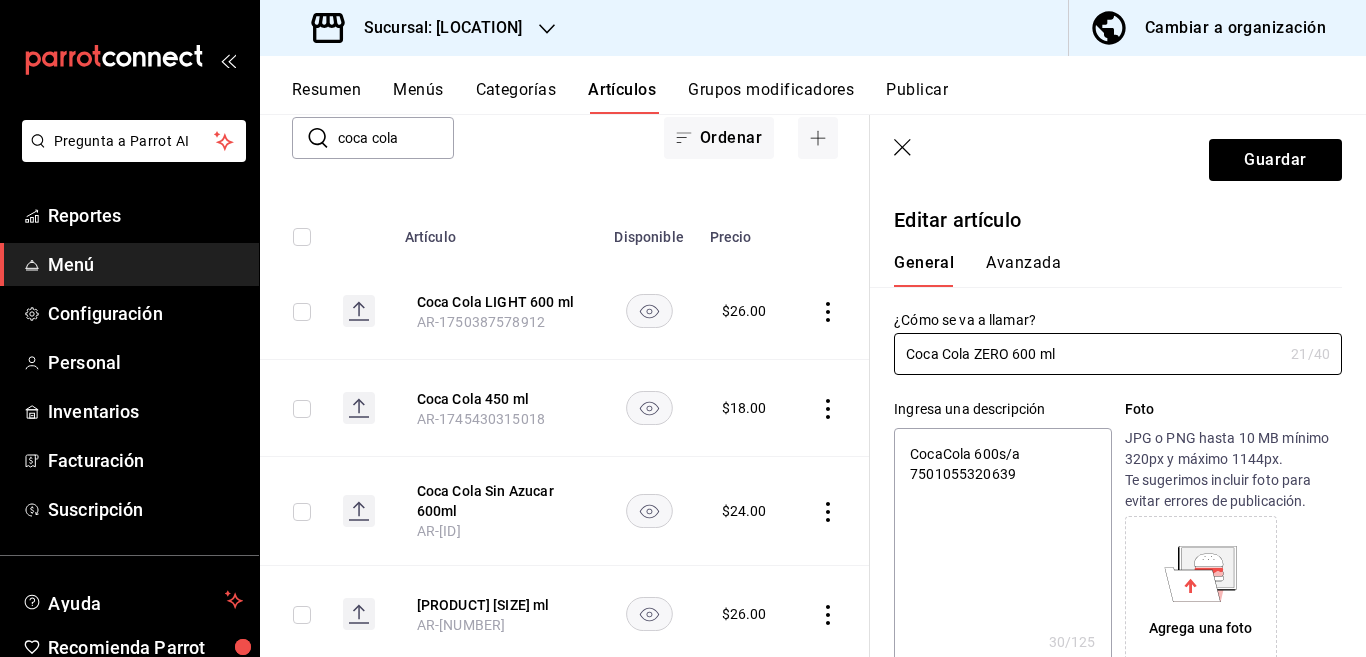 type on "x" 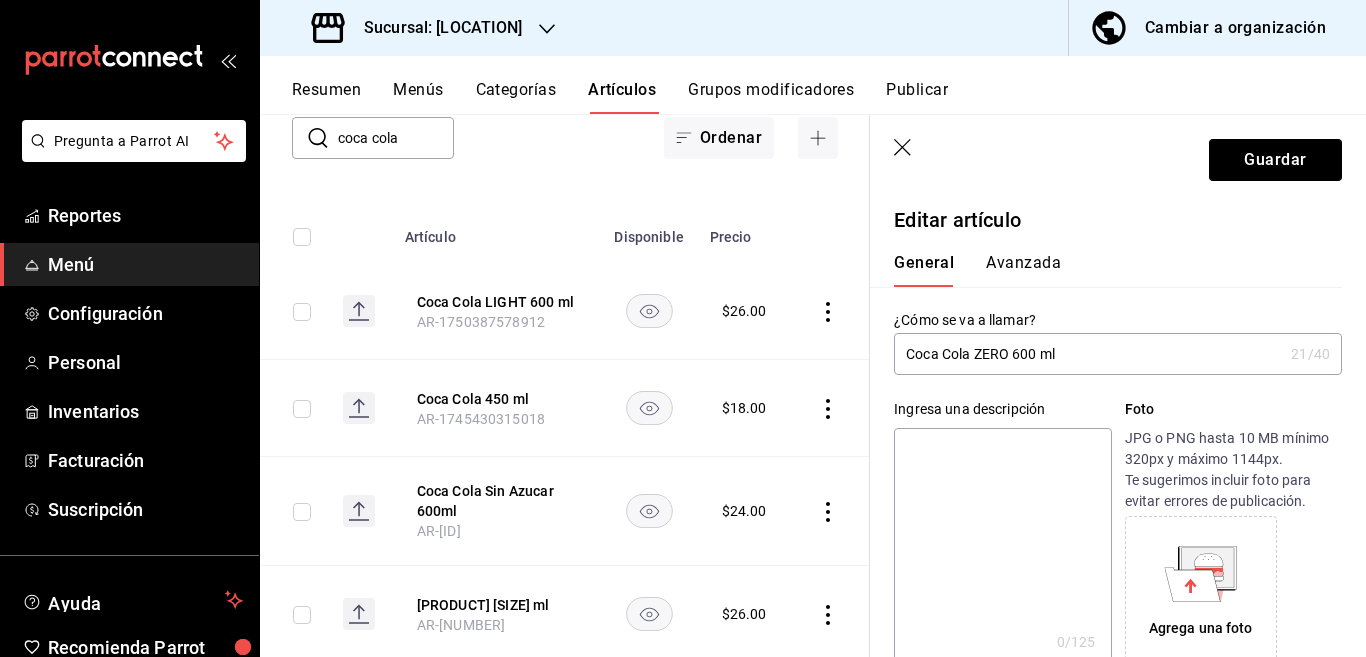 click on "Coca Cola ZERO 600 ml" at bounding box center (1088, 354) 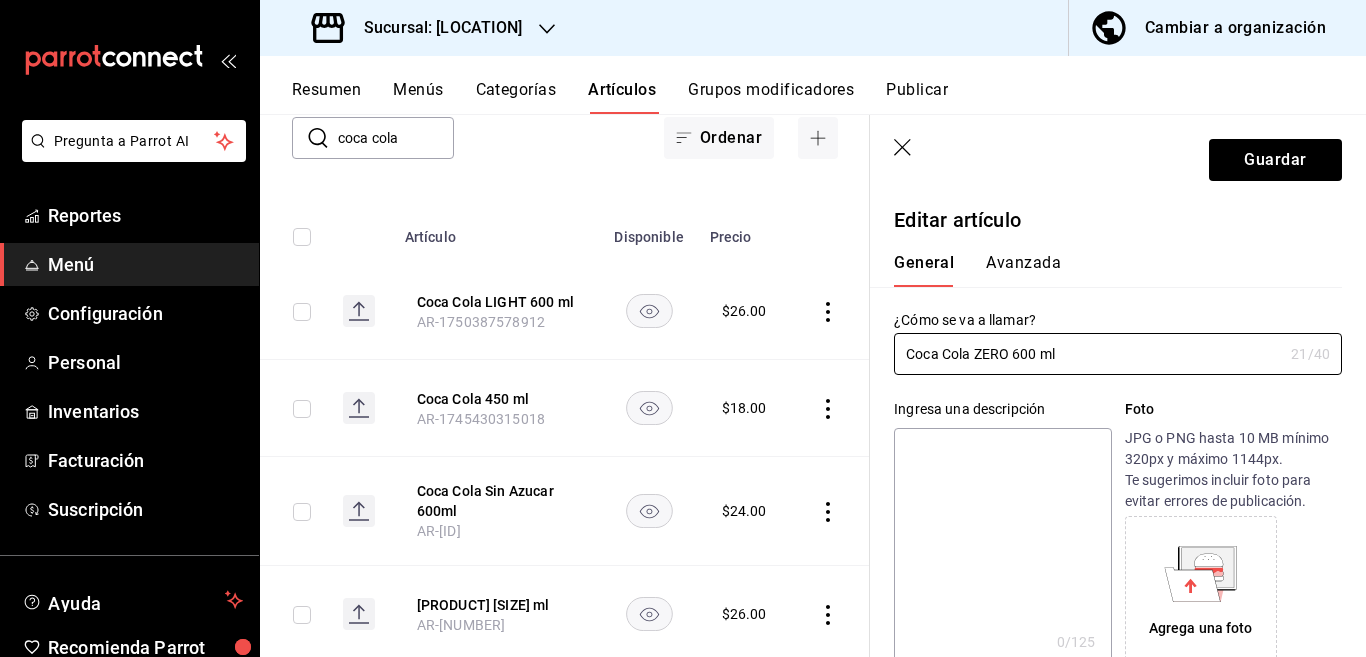 click at bounding box center [1002, 548] 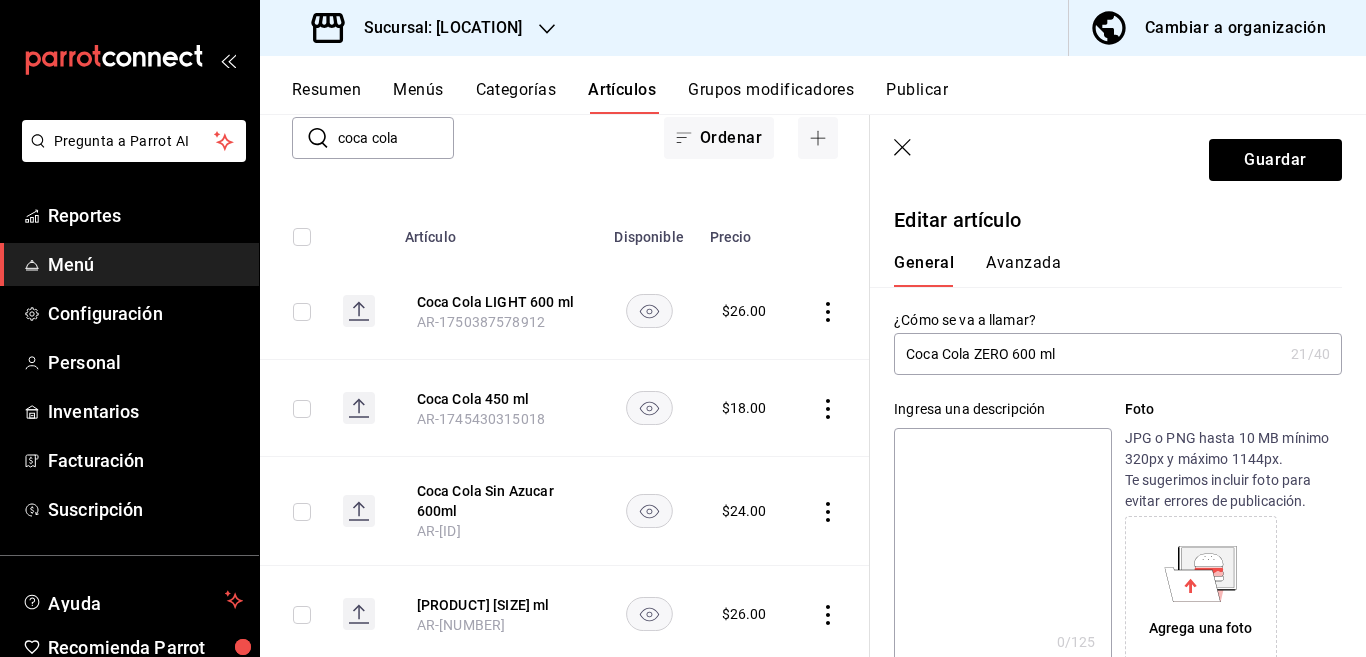 paste on "Coca Cola ZERO 600 ml" 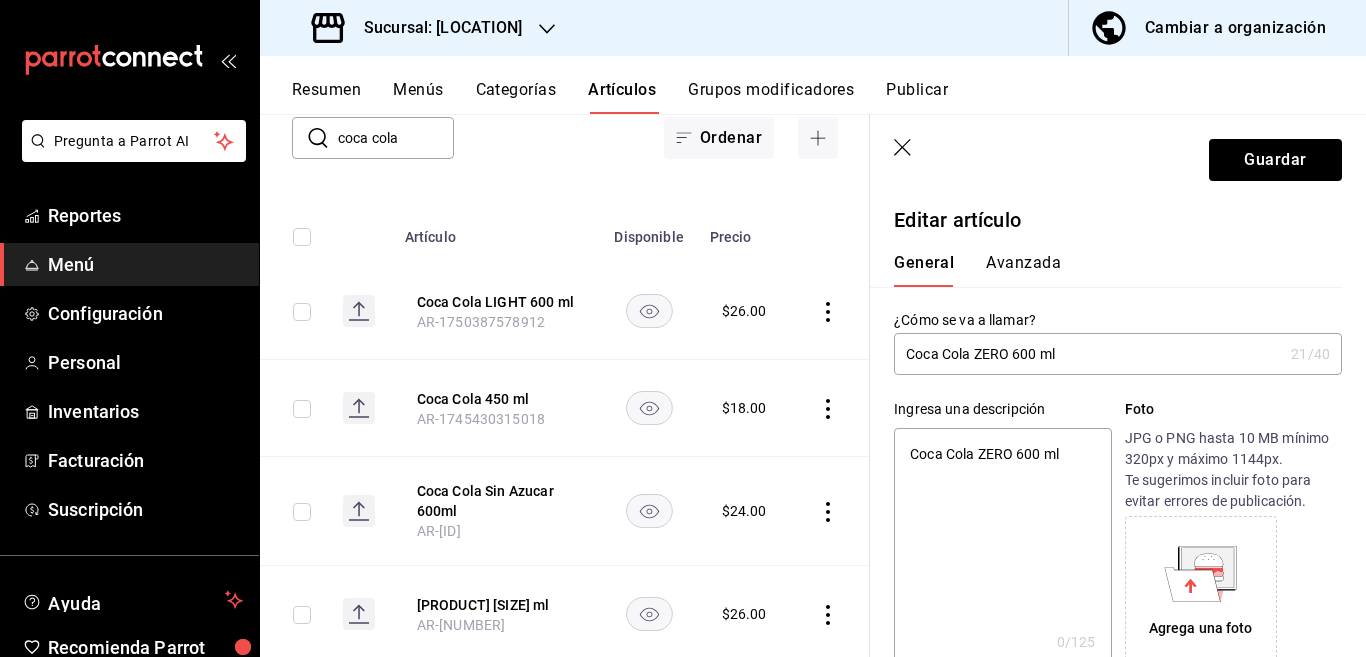 type on "x" 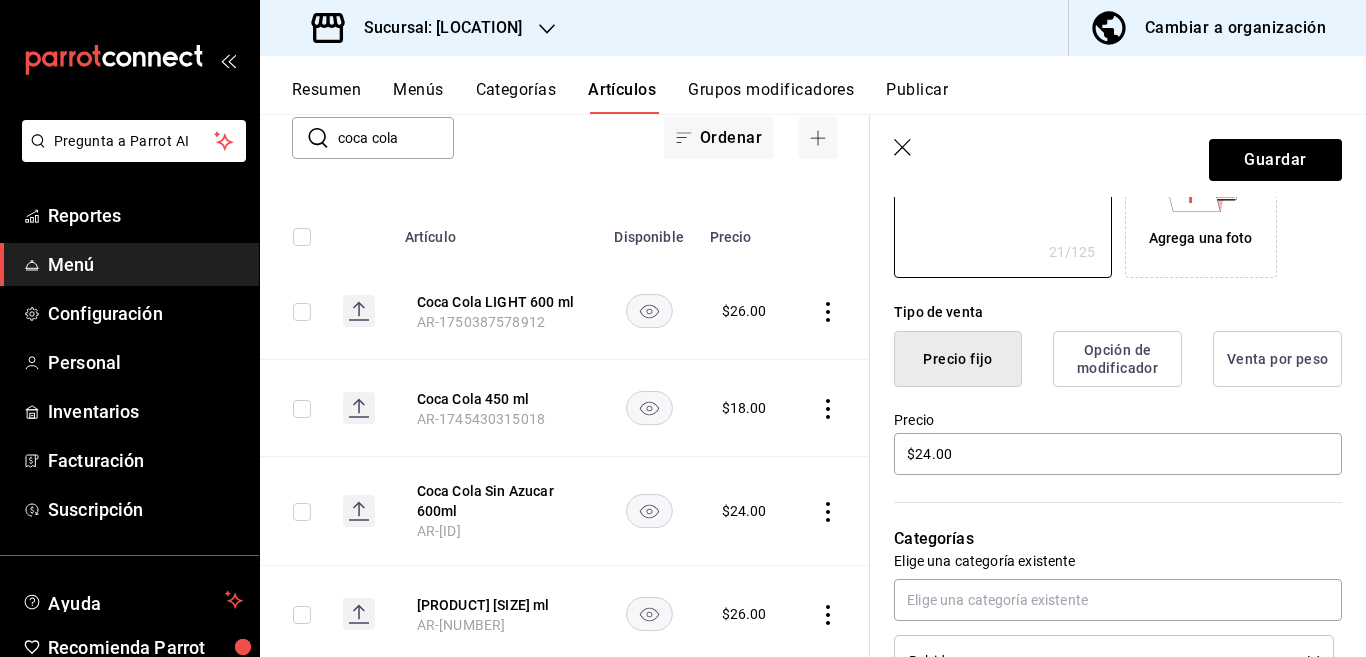 scroll, scrollTop: 406, scrollLeft: 0, axis: vertical 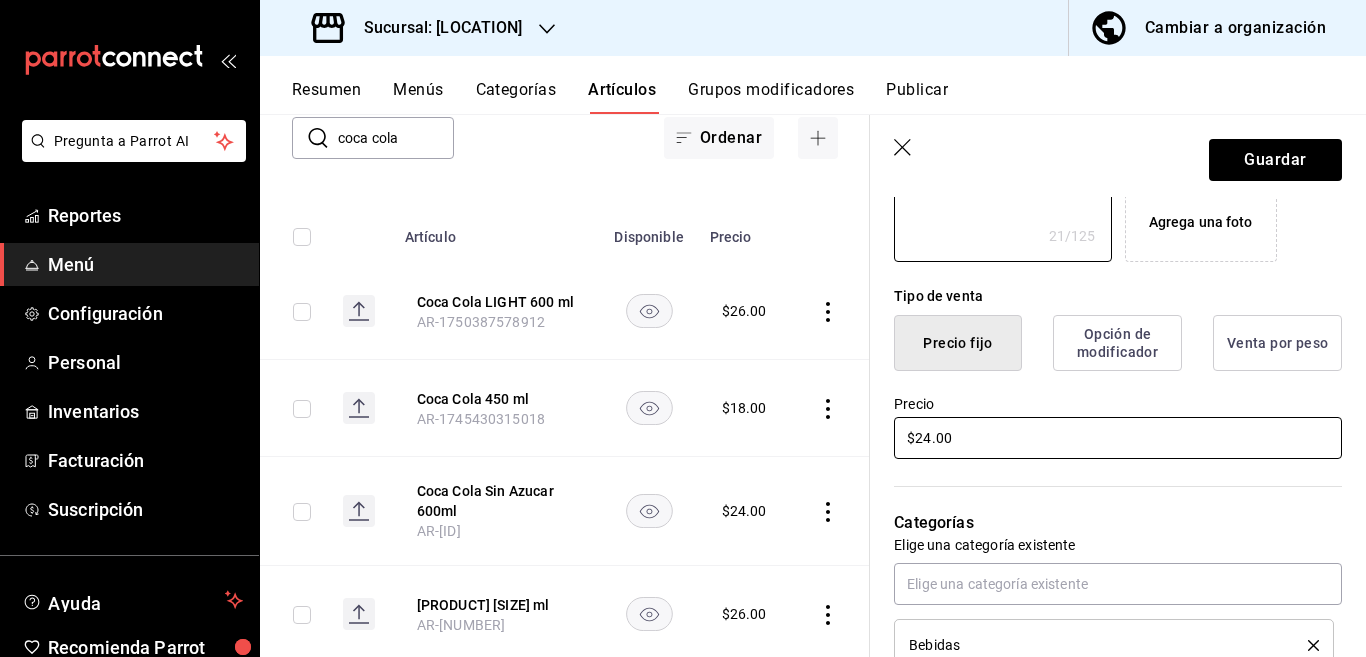 type on "Coca Cola ZERO 600 ml" 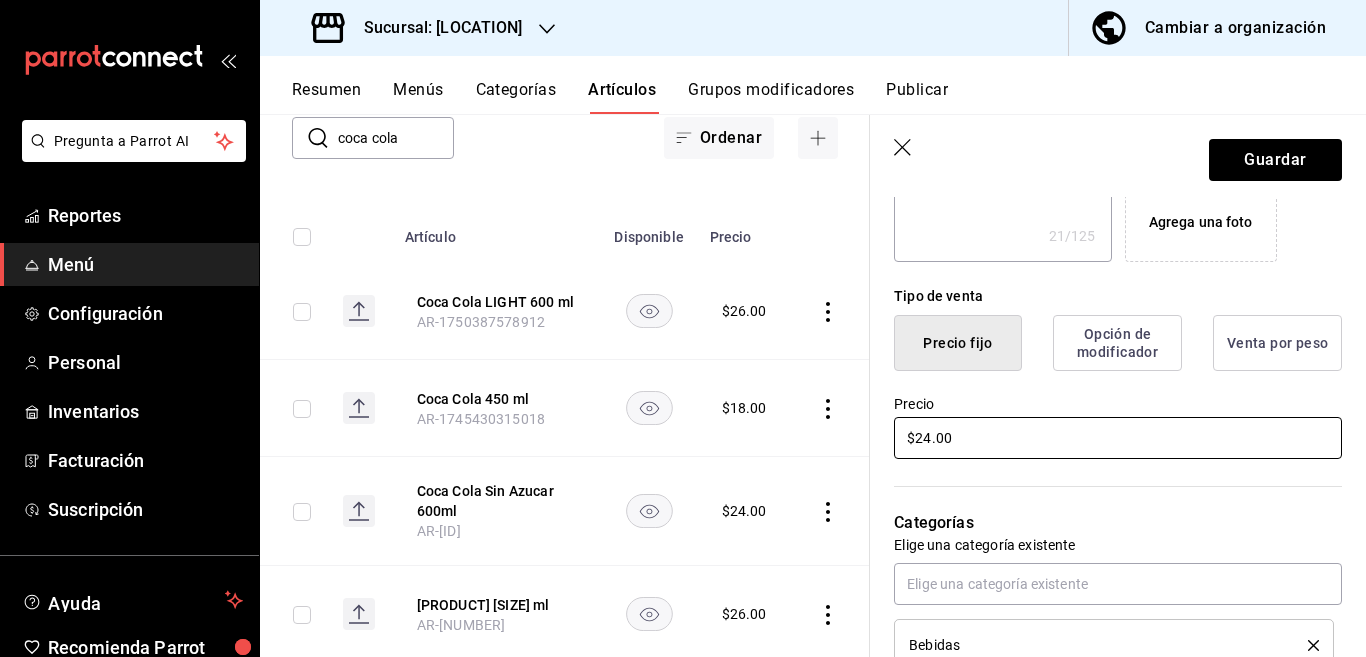click on "$24.00" at bounding box center [1118, 438] 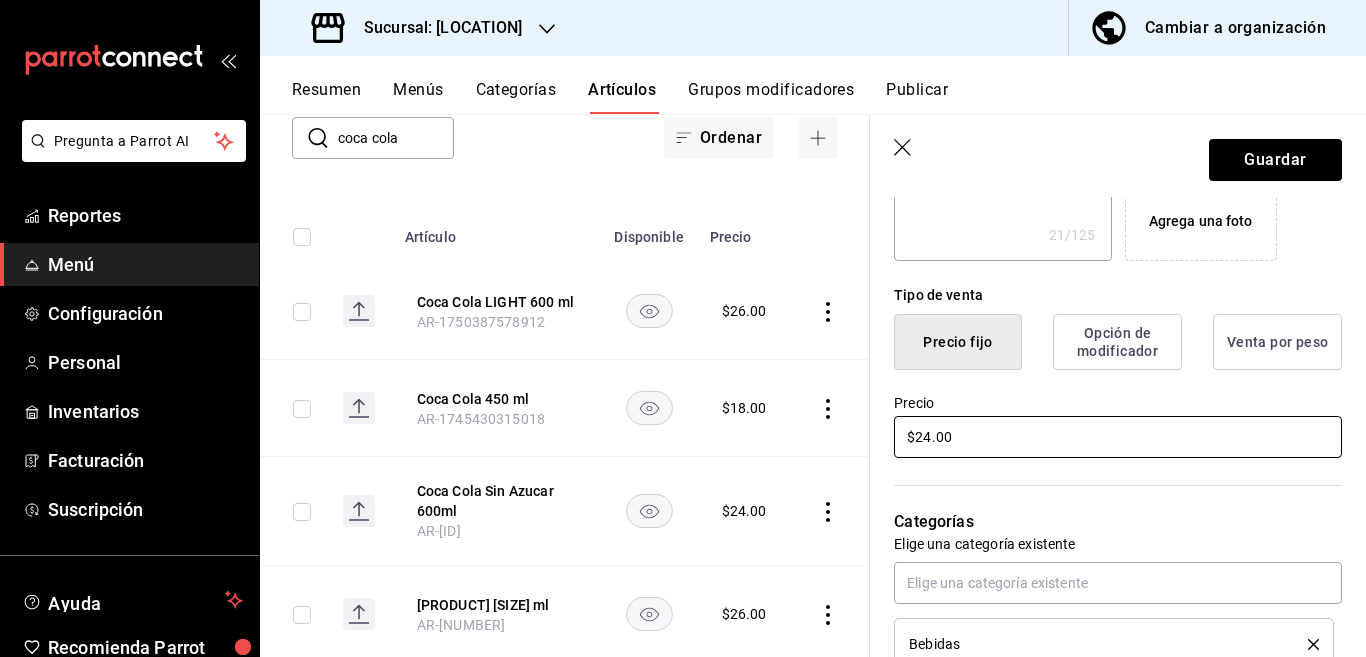 type on "x" 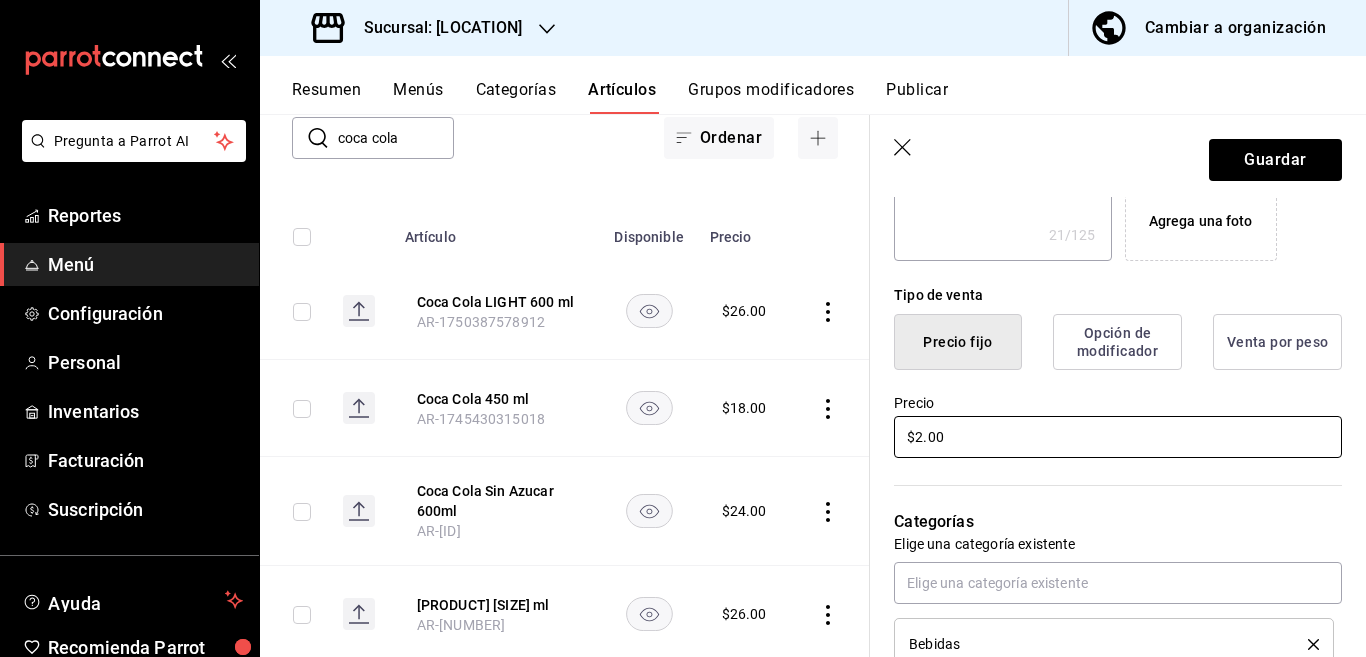 type on "$26.00" 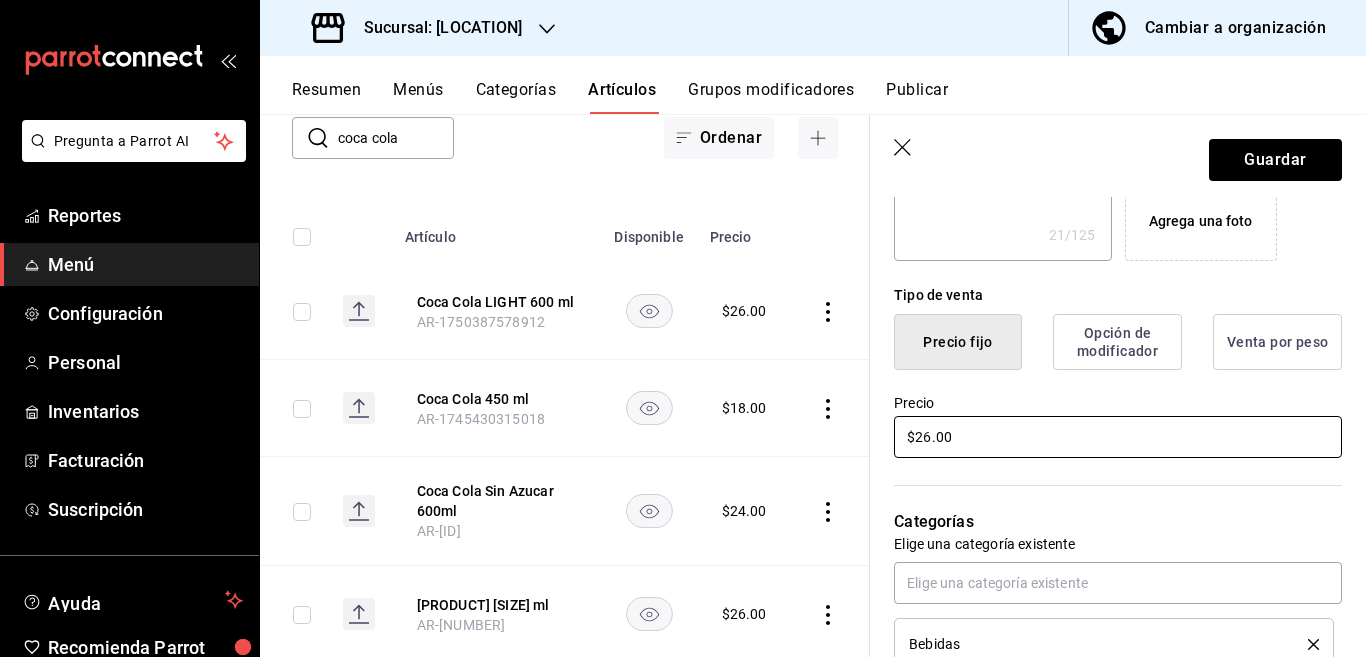 type on "x" 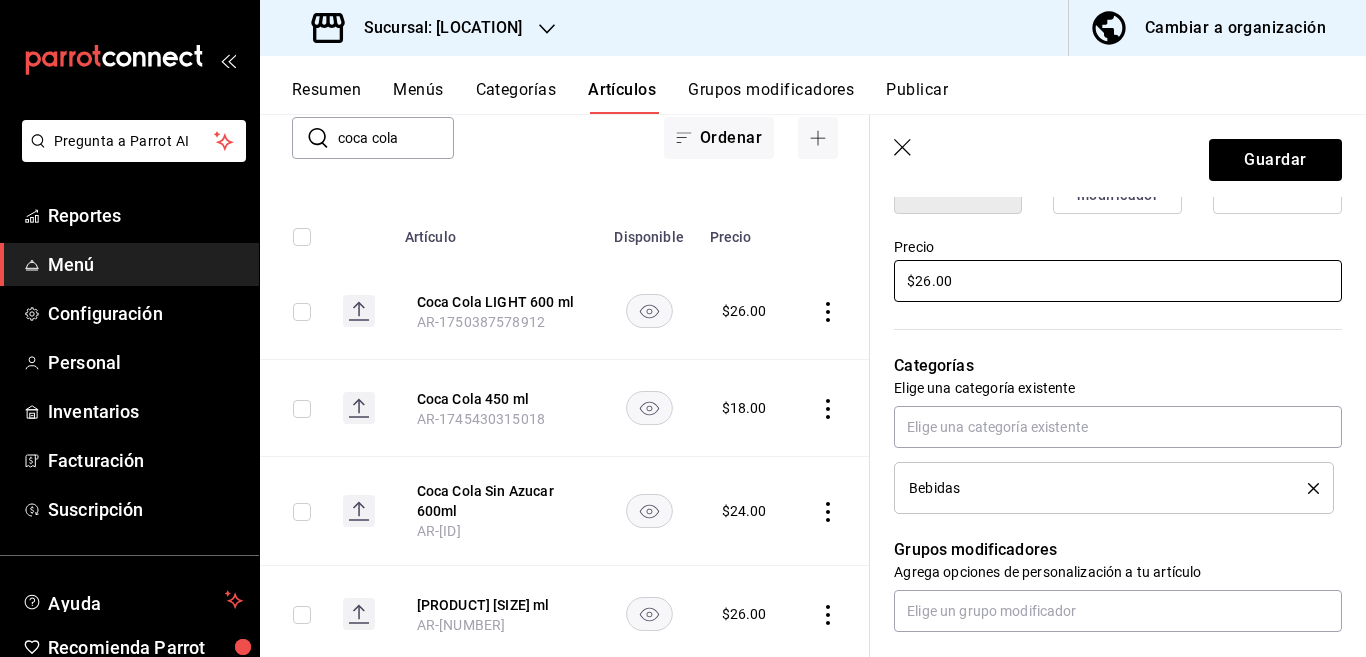 scroll, scrollTop: 569, scrollLeft: 0, axis: vertical 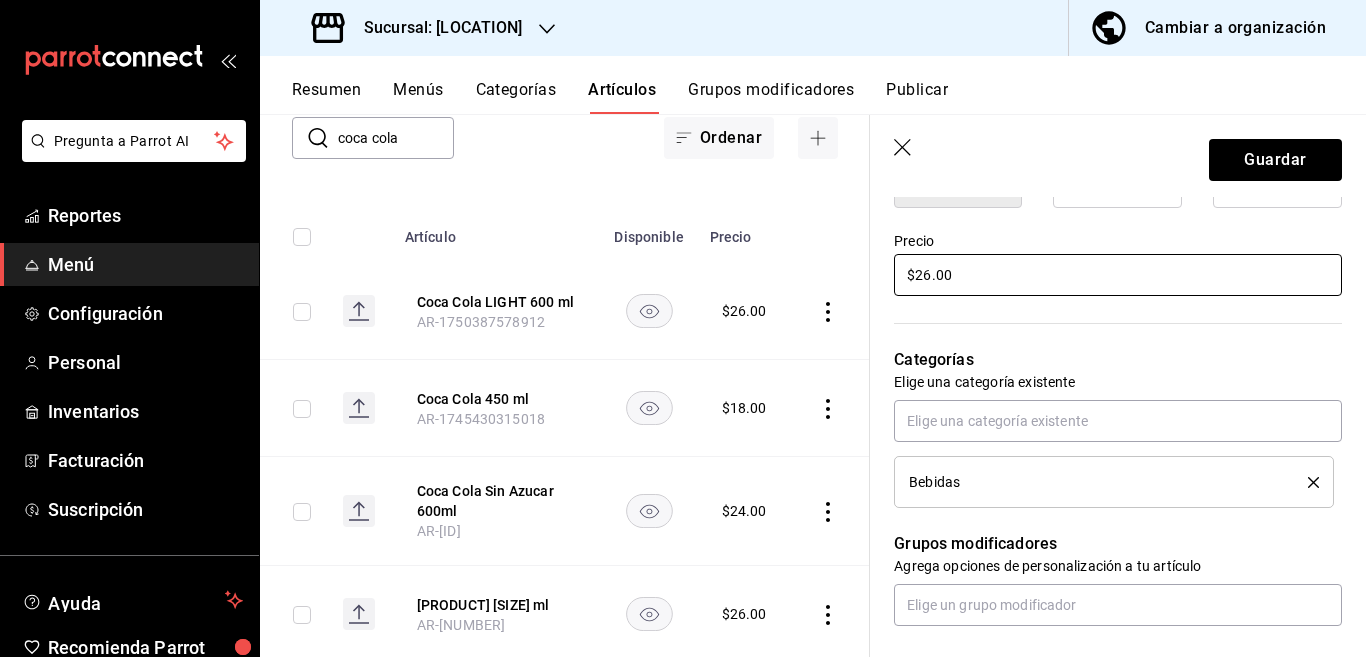 type on "$26.00" 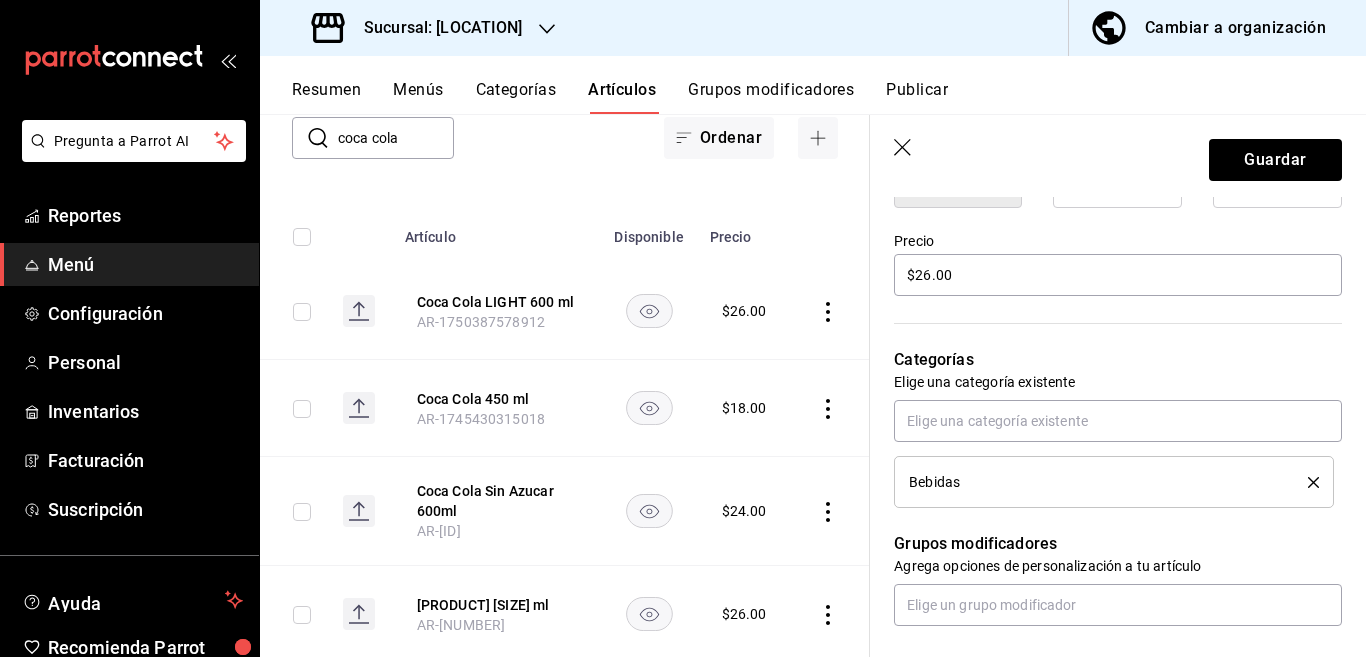 click 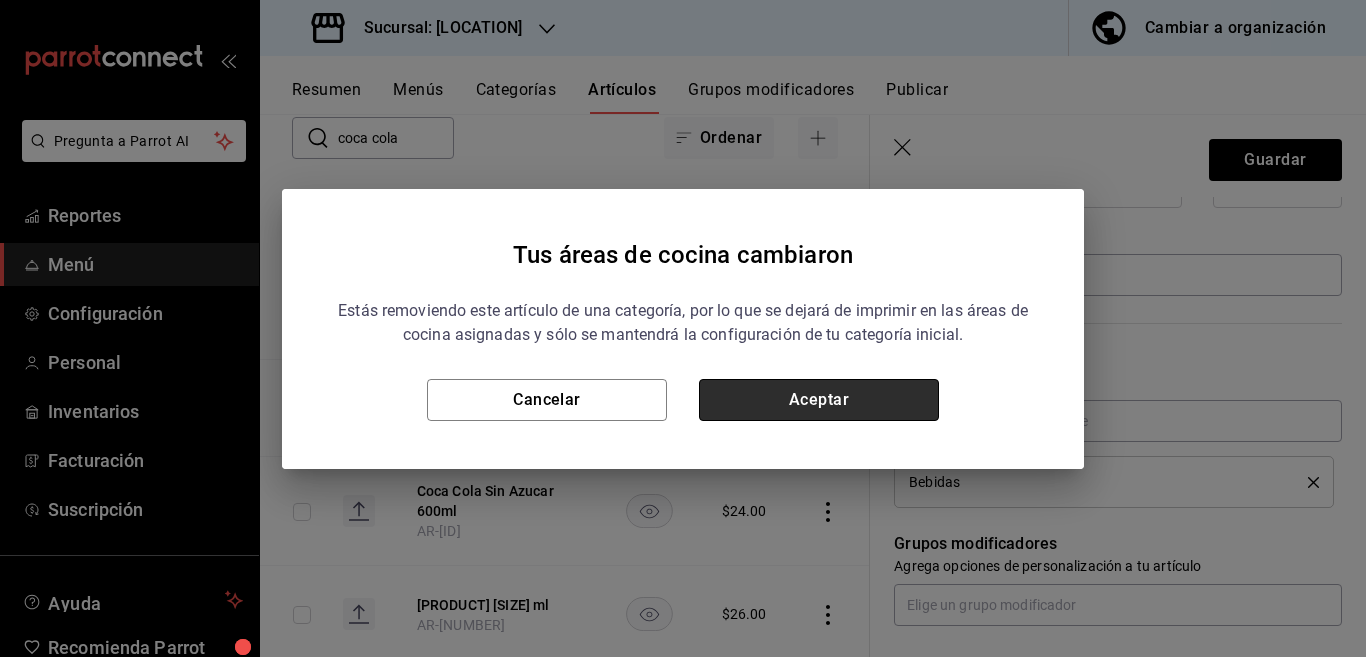 click on "Aceptar" at bounding box center (819, 400) 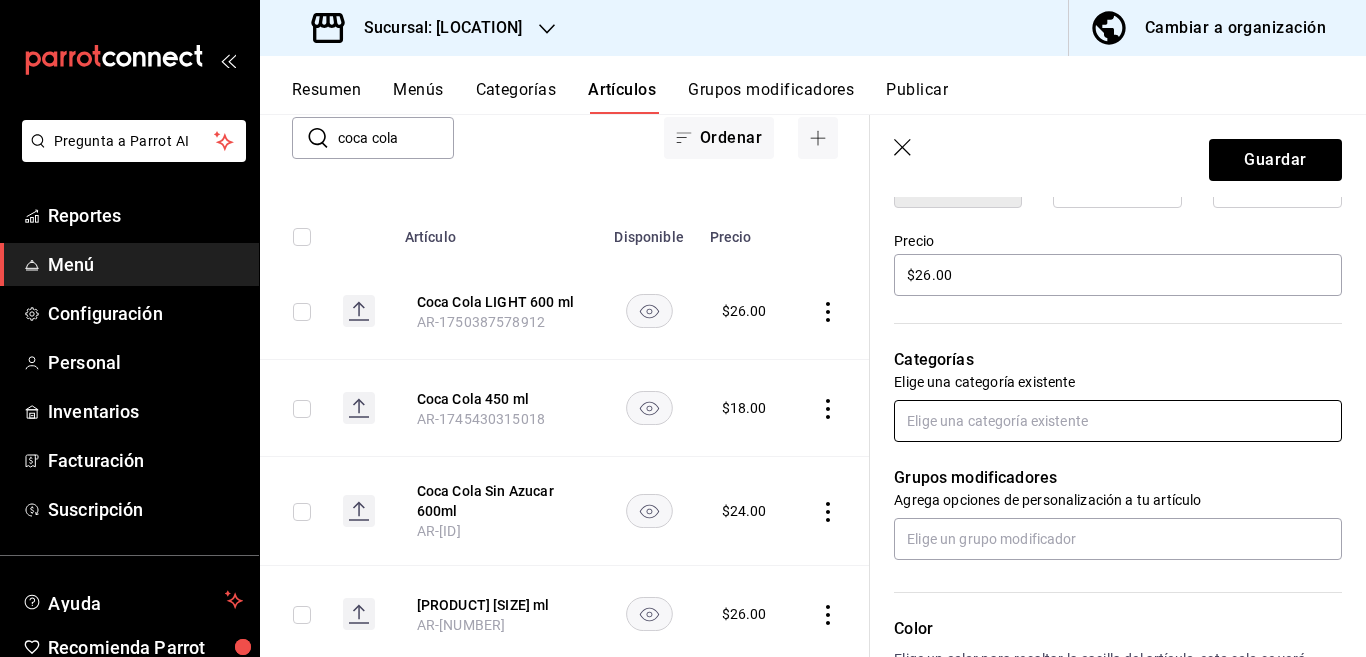 click at bounding box center [1118, 421] 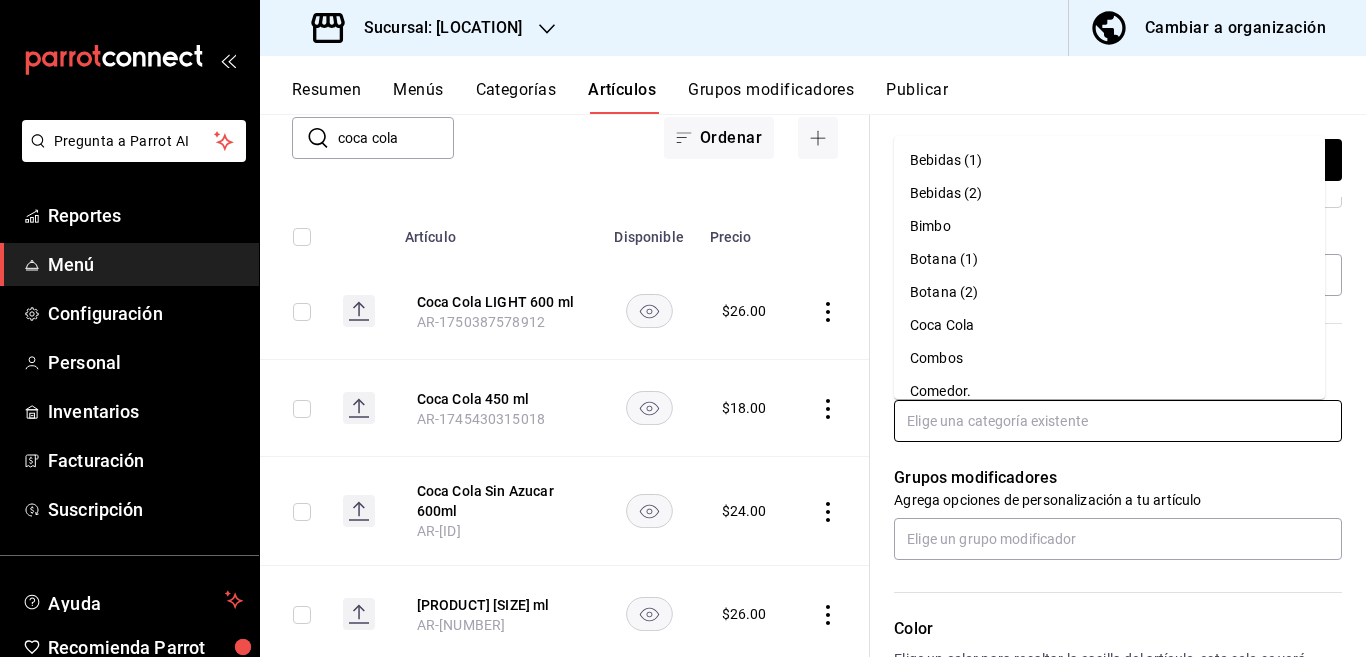 click on "Coca Cola" at bounding box center (1109, 325) 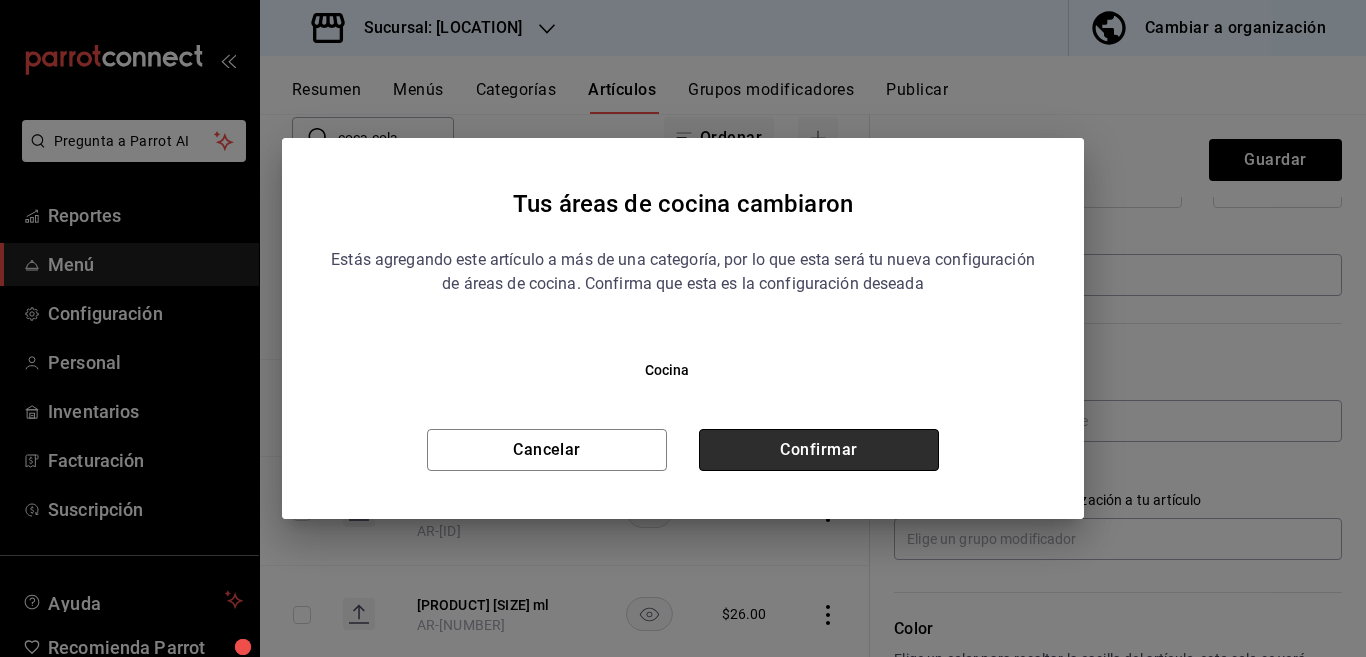 click on "Confirmar" at bounding box center (819, 450) 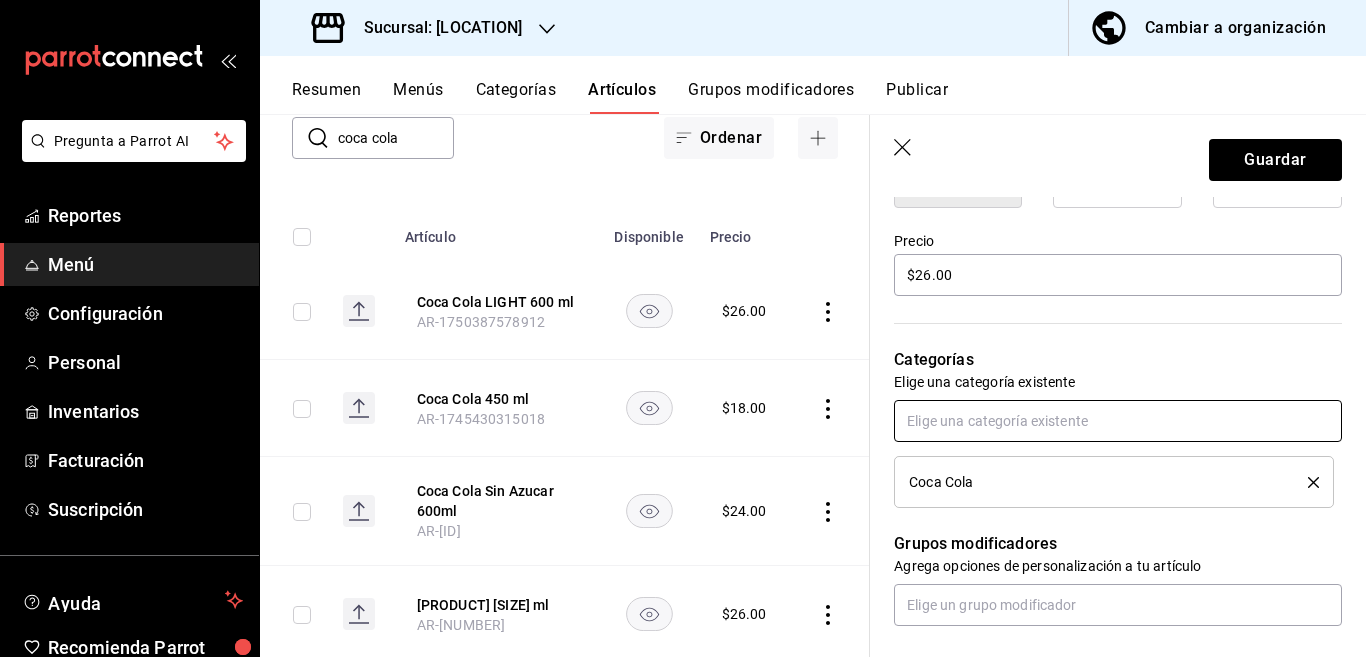 scroll, scrollTop: 570, scrollLeft: 0, axis: vertical 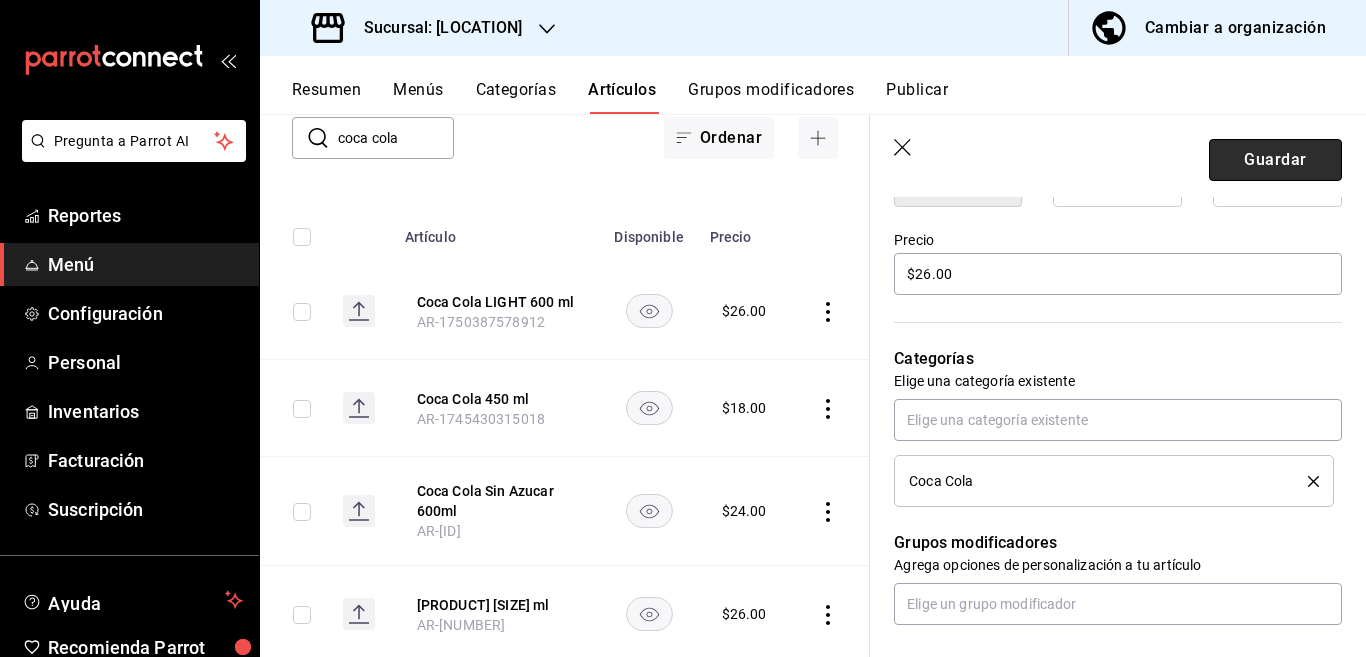click on "Guardar" at bounding box center (1275, 160) 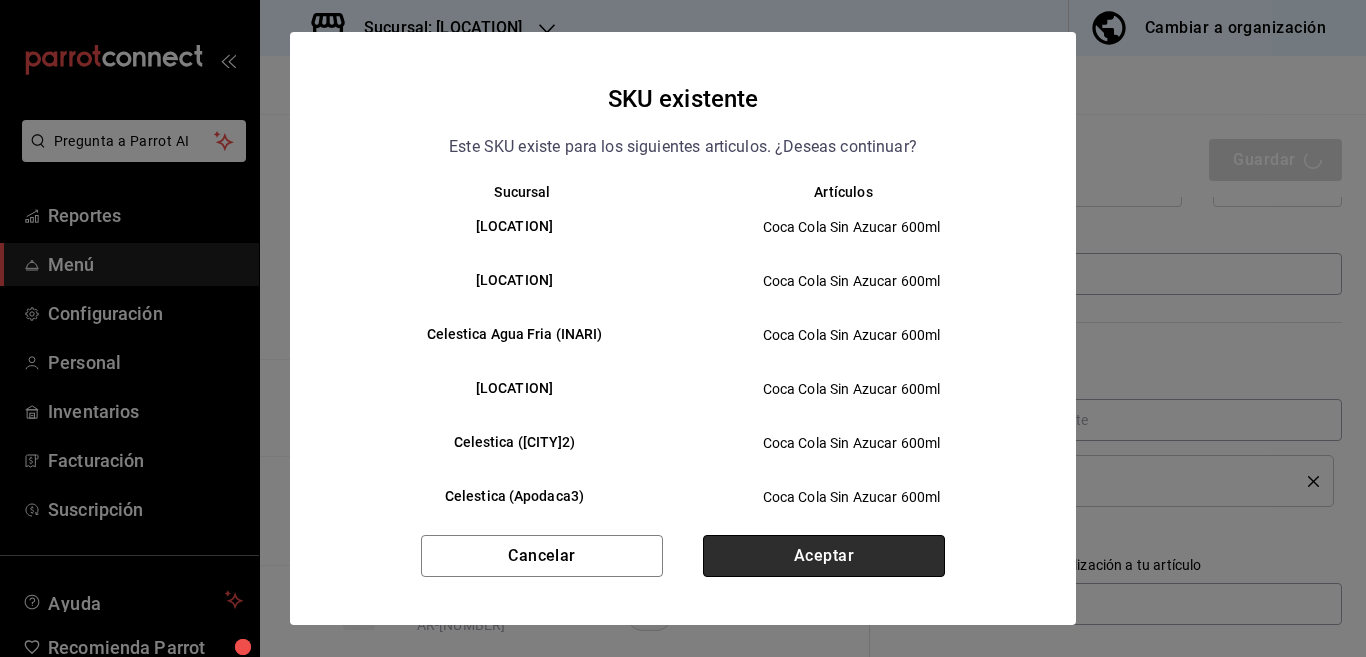 click on "Aceptar" at bounding box center (824, 556) 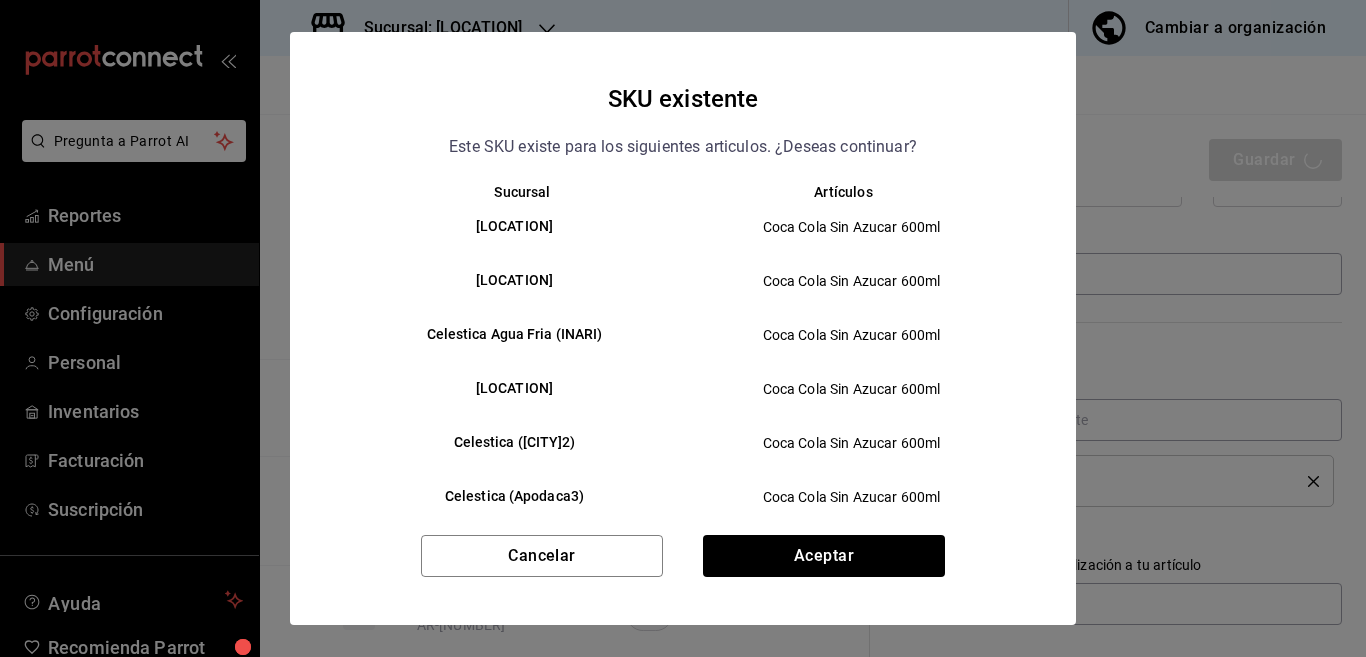type on "x" 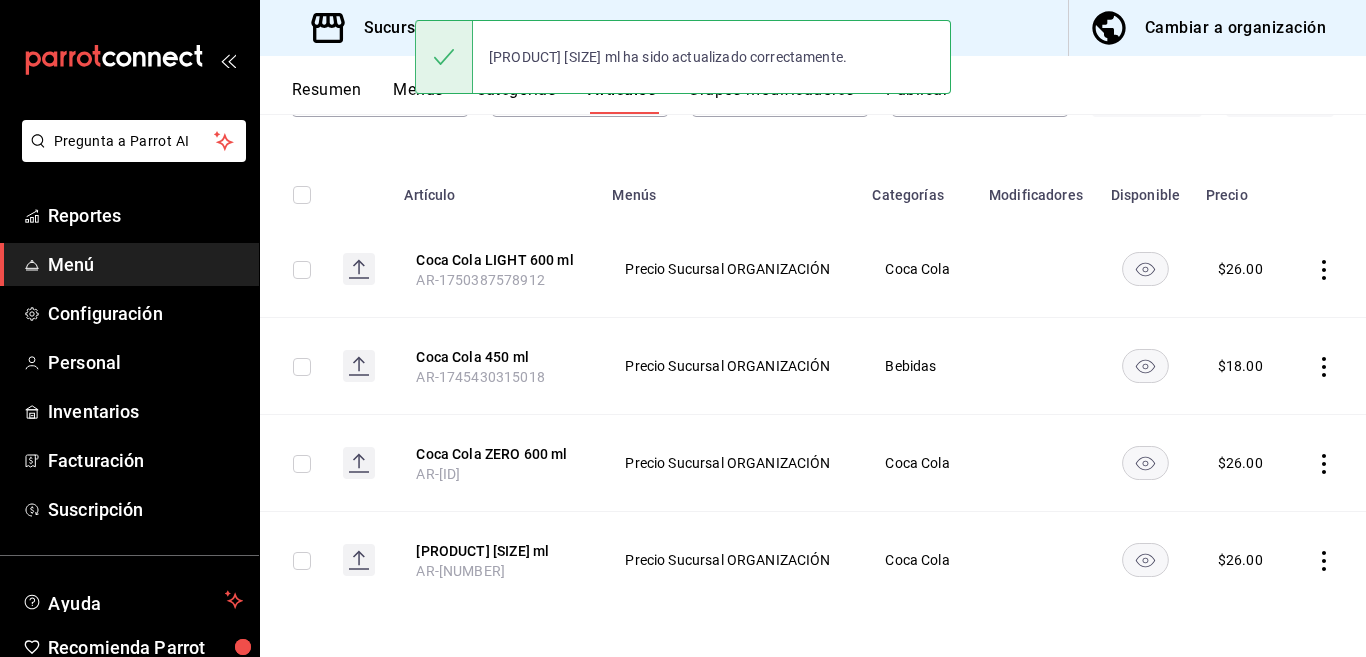 scroll, scrollTop: 0, scrollLeft: 0, axis: both 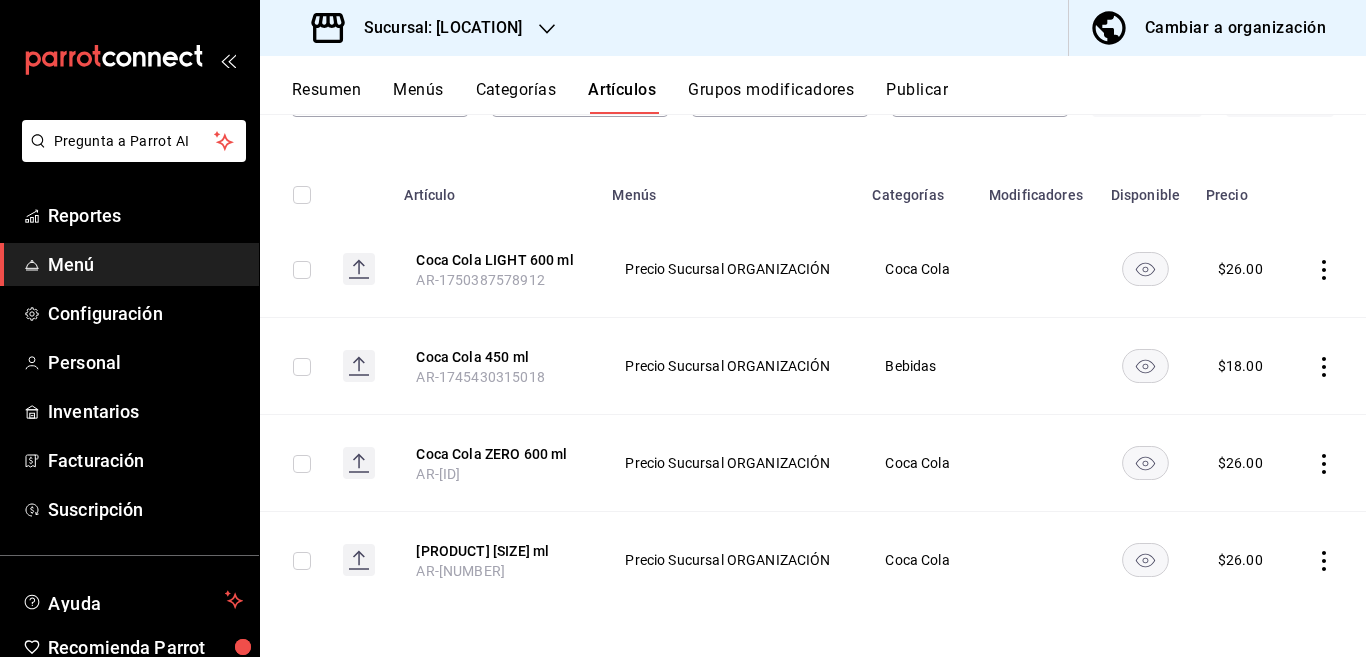 click 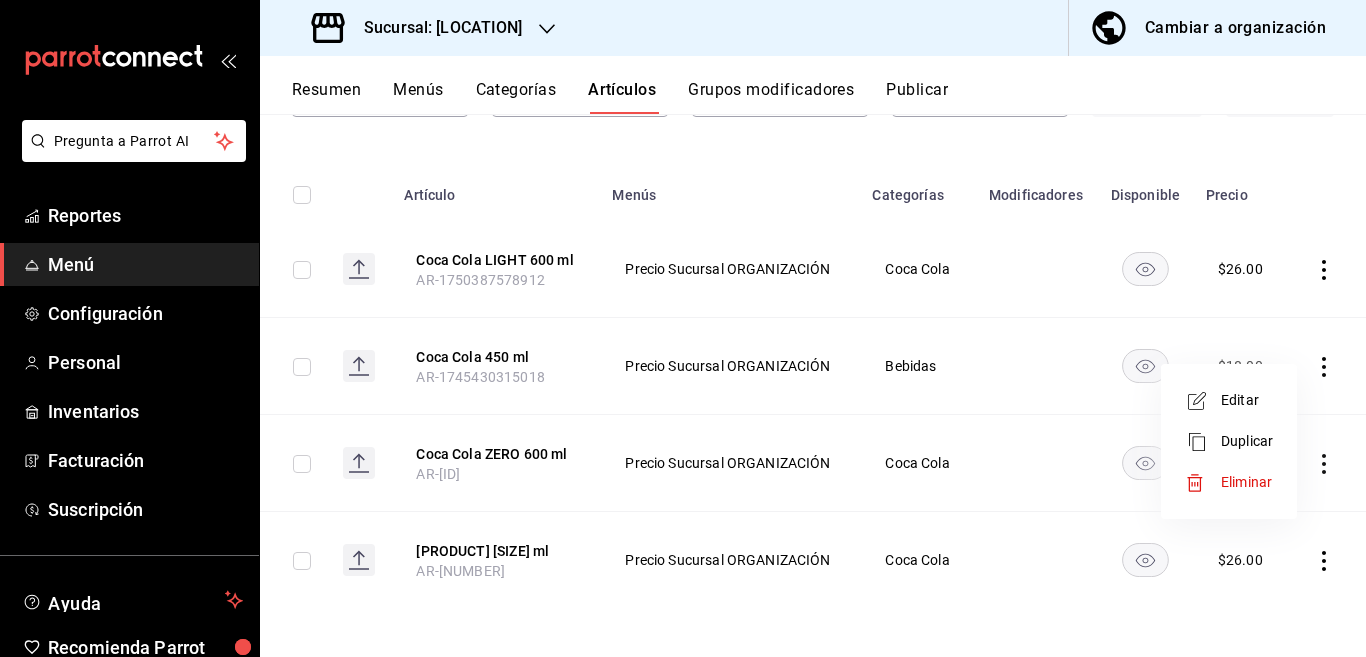 click on "Editar" at bounding box center [1247, 400] 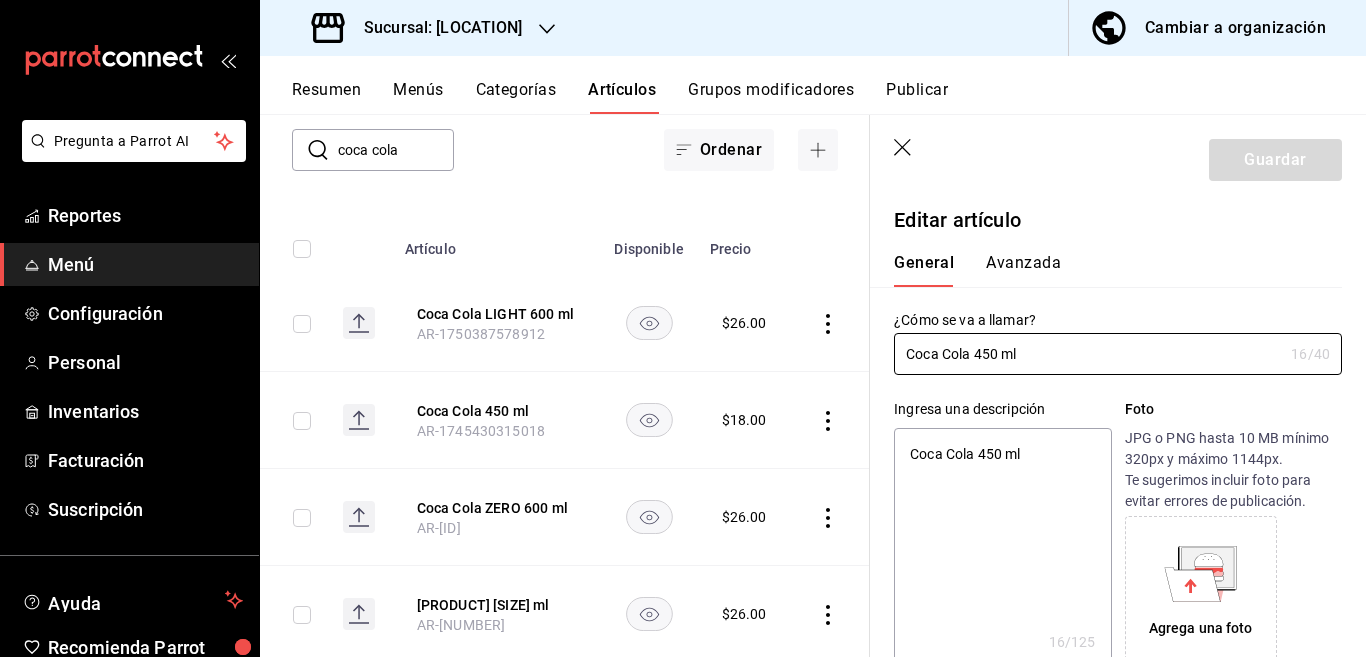 type on "x" 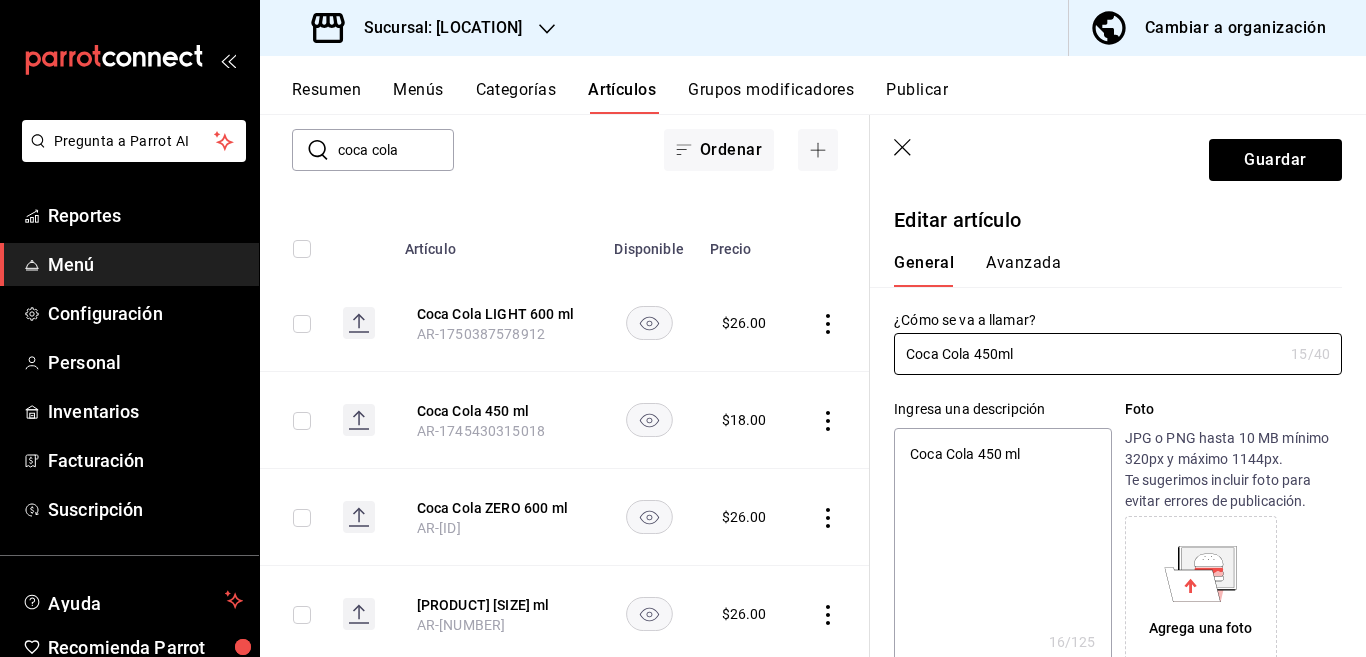 type on "x" 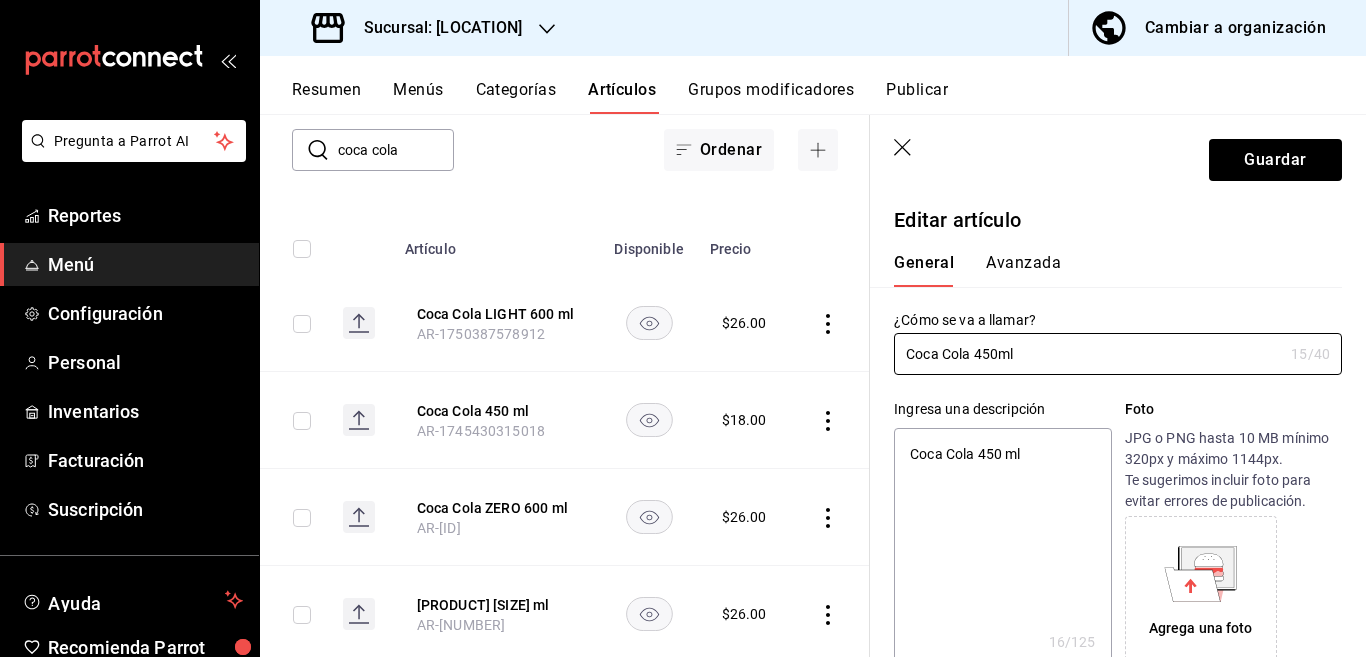 type on "Coca Cola 450 ml" 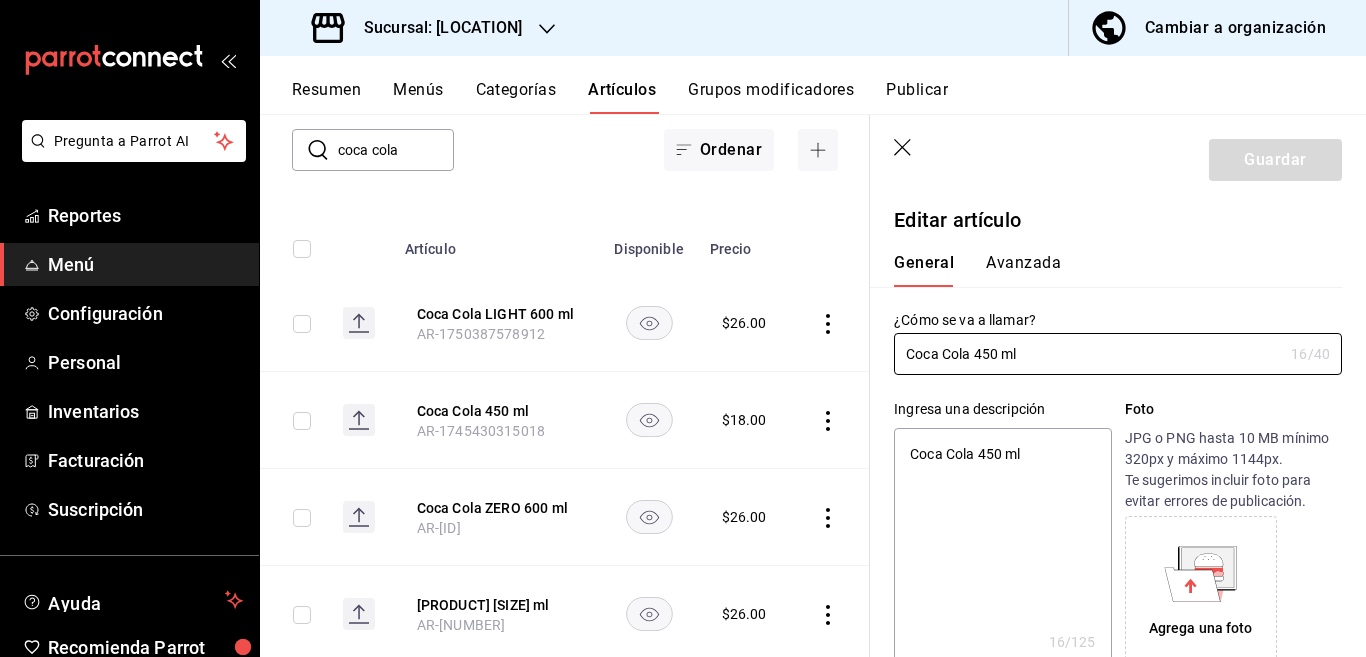 type on "x" 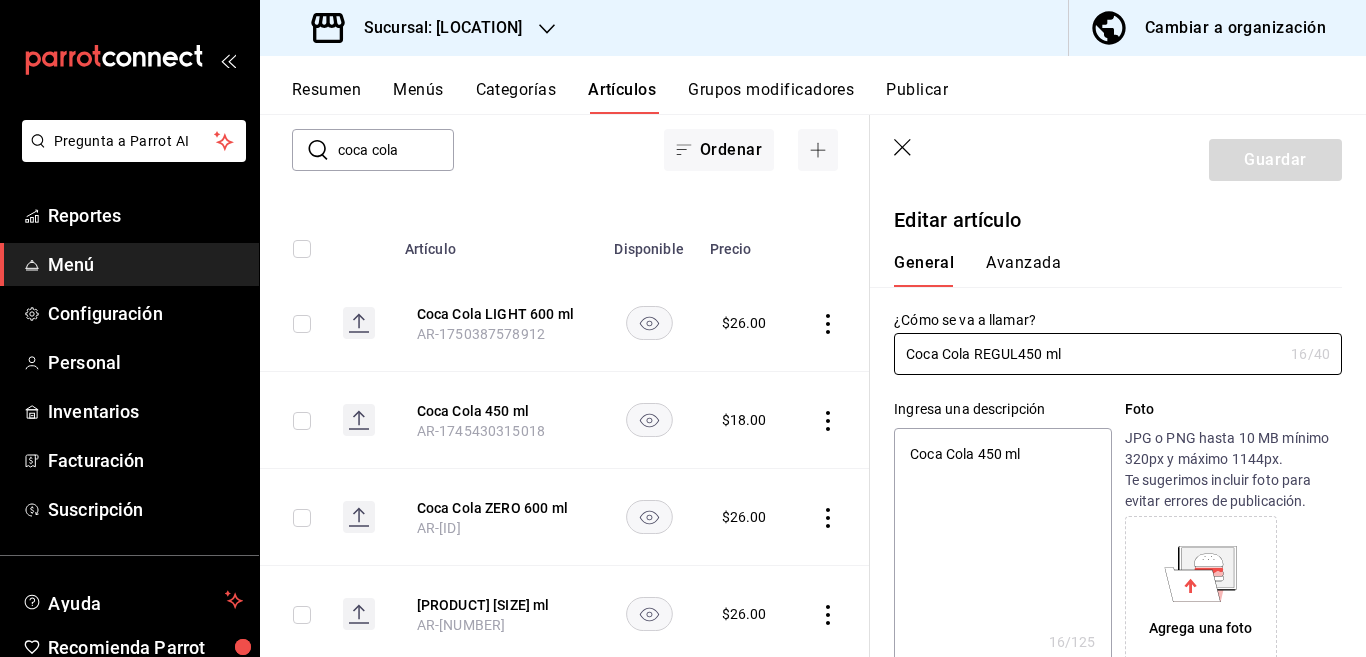 type on "[PRODUCT] [SIZE] ml" 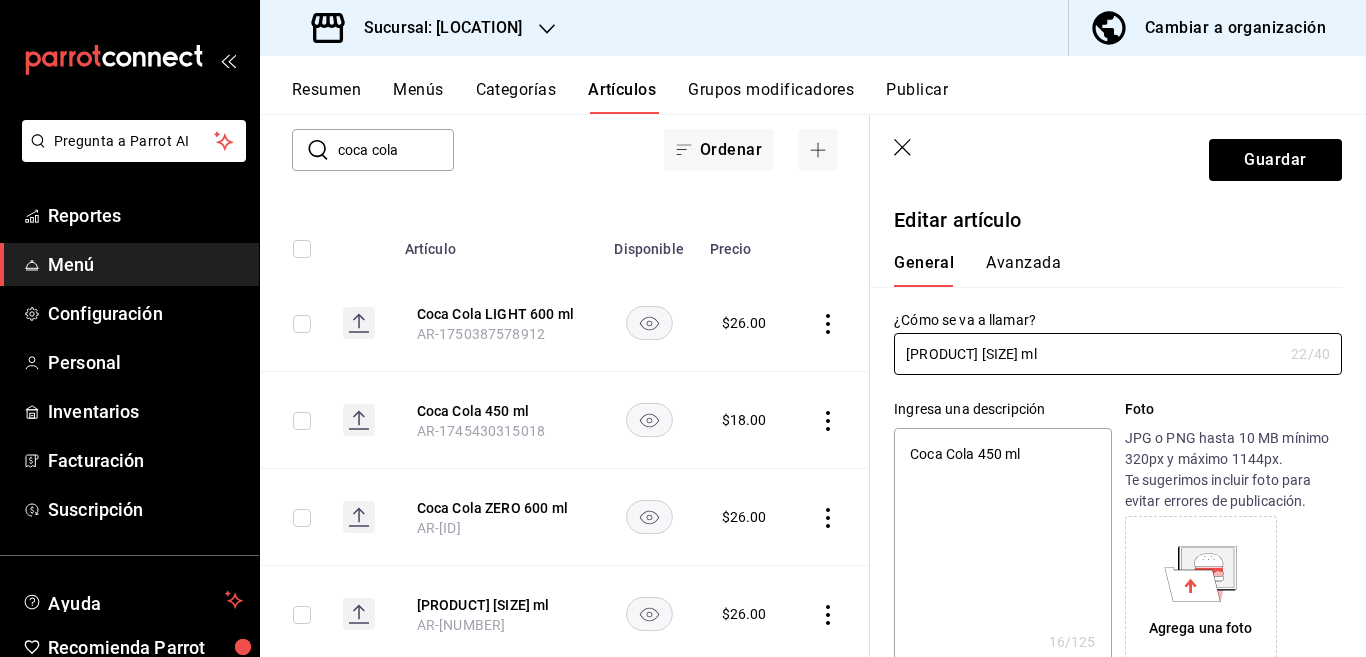 type on "x" 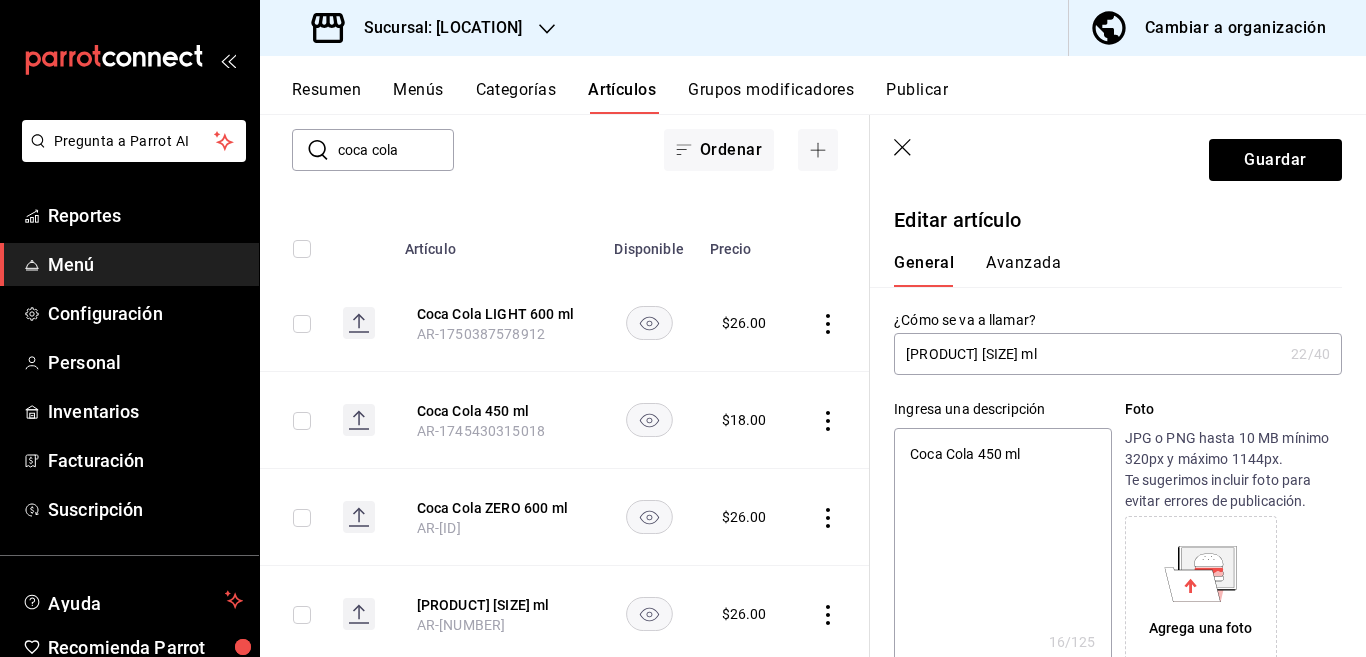 type on "[PRODUCT] [SIZE] ml" 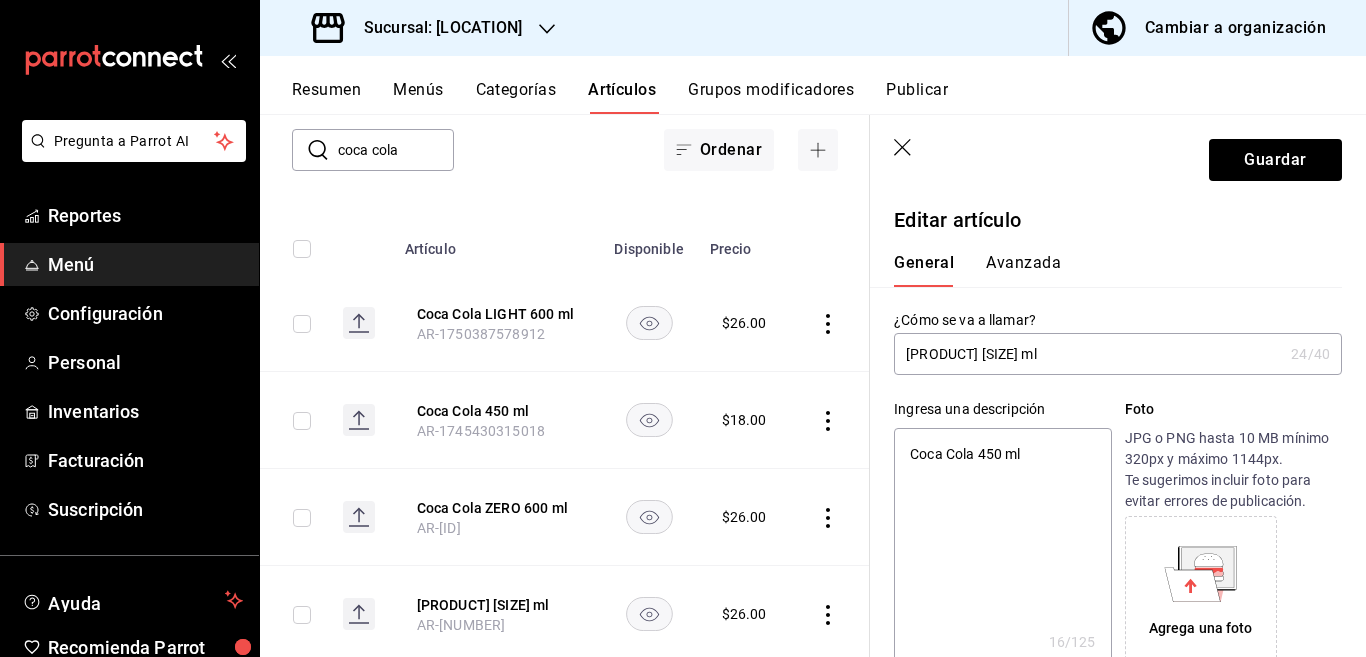type on "x" 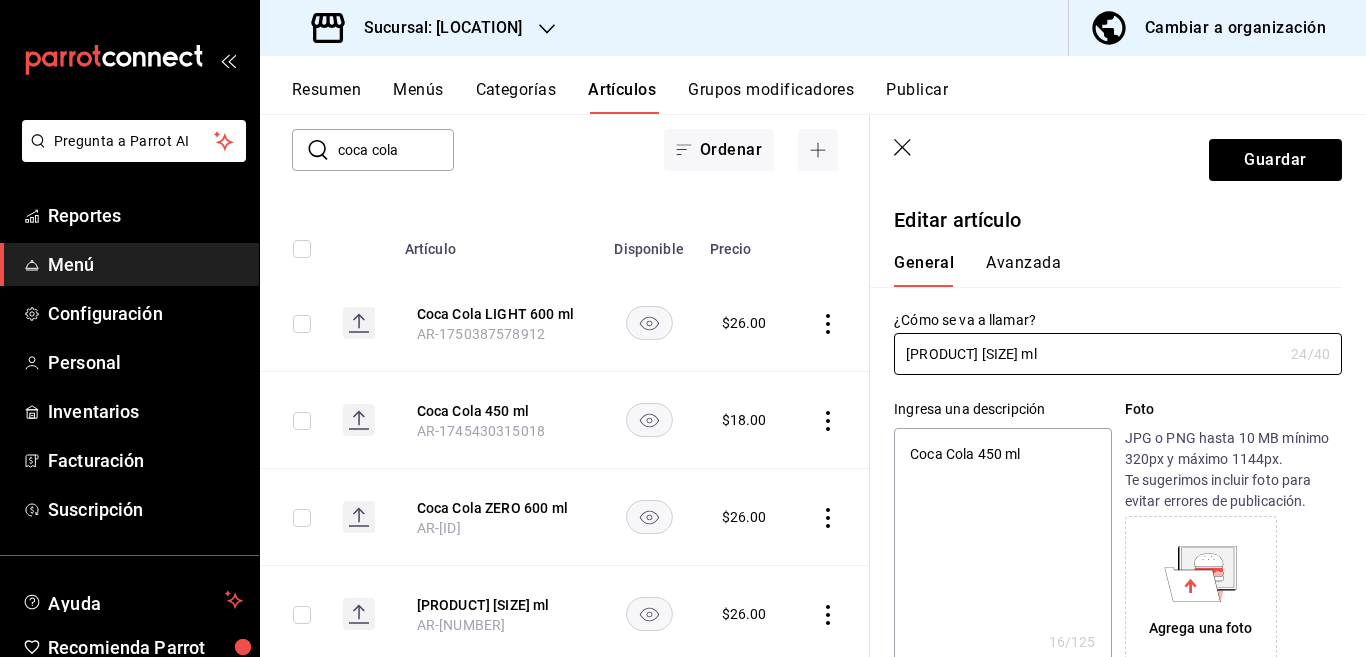 type on "[PRODUCT] [SIZE] ml" 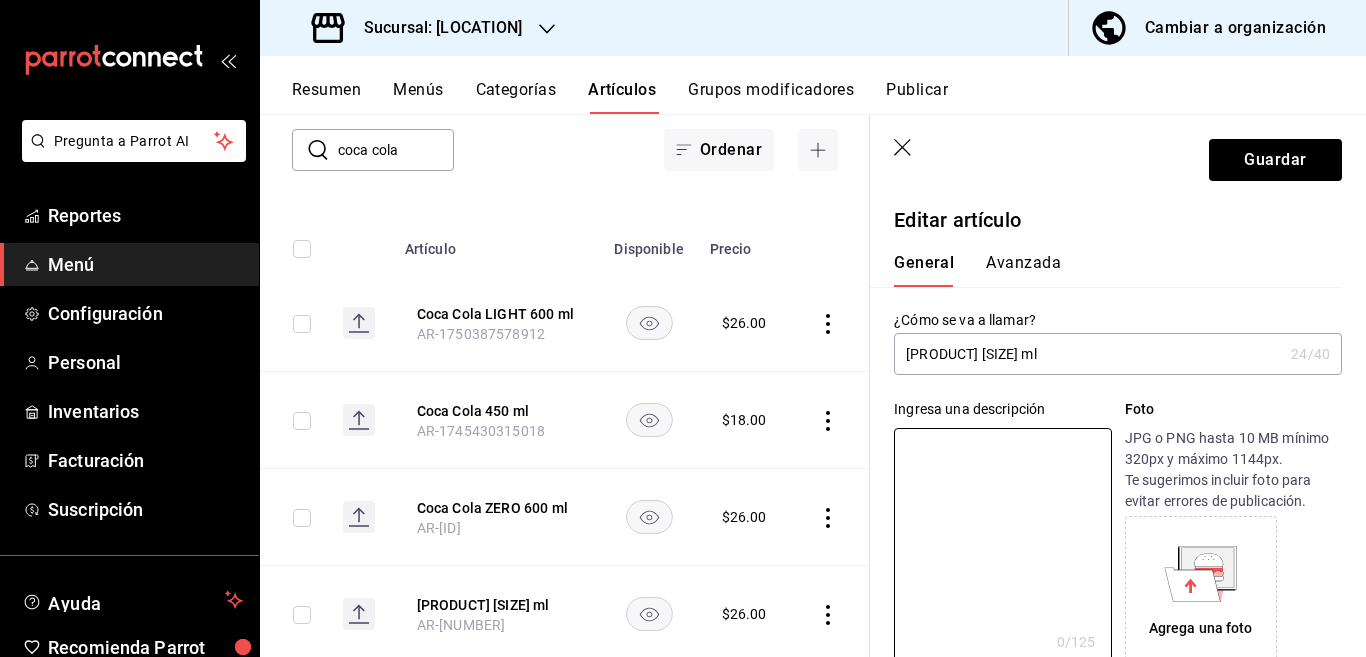 click on "[PRODUCT] [SIZE] ml" at bounding box center (1088, 354) 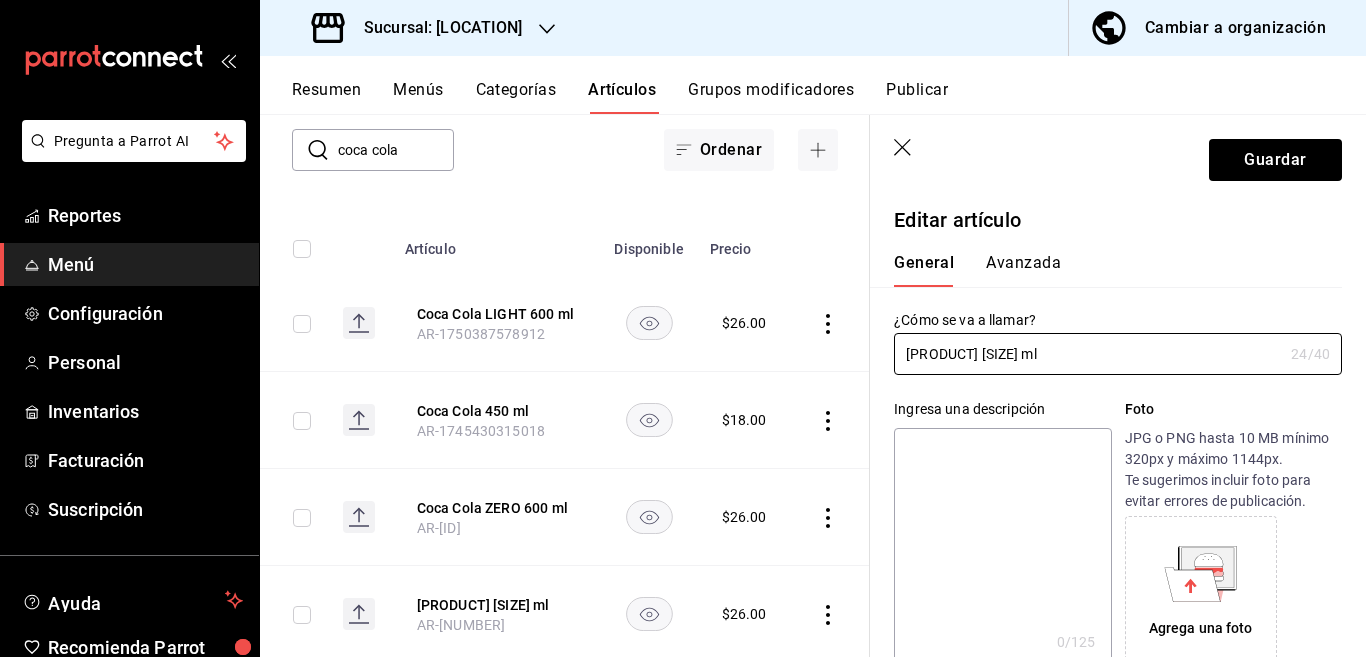 click at bounding box center [1002, 548] 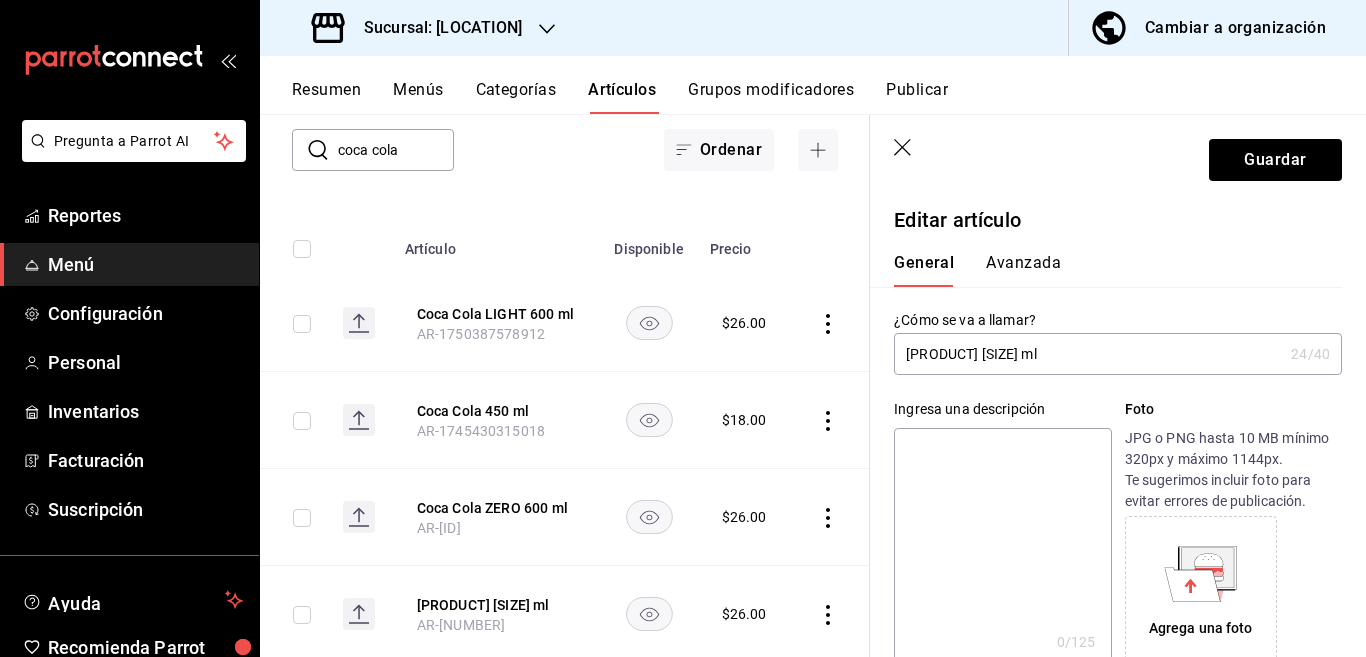 paste on "[PRODUCT] [SIZE] ml" 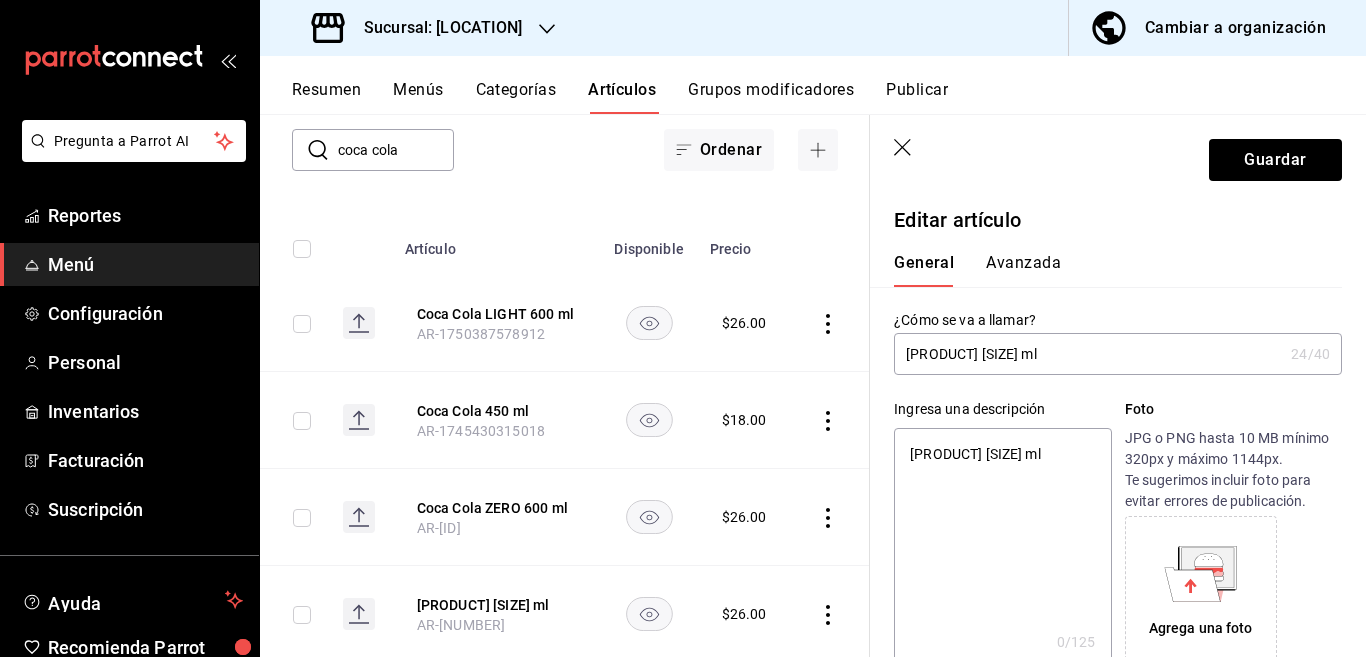 type on "x" 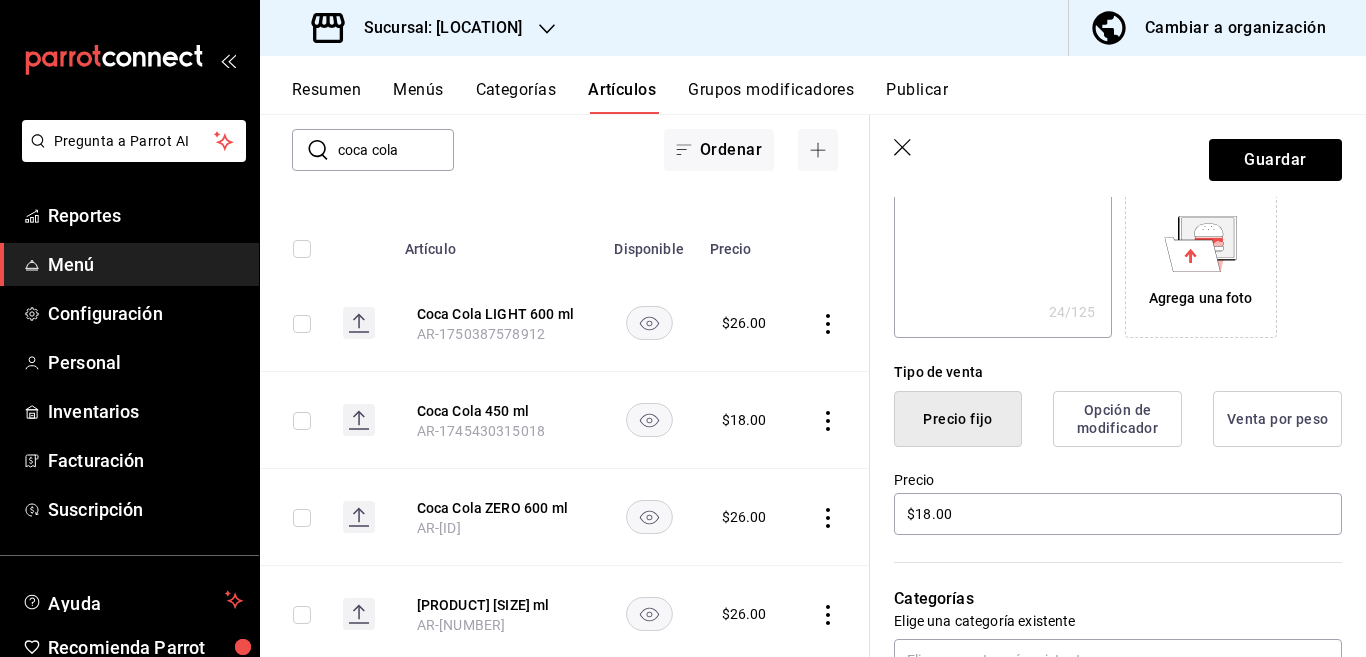 scroll, scrollTop: 406, scrollLeft: 0, axis: vertical 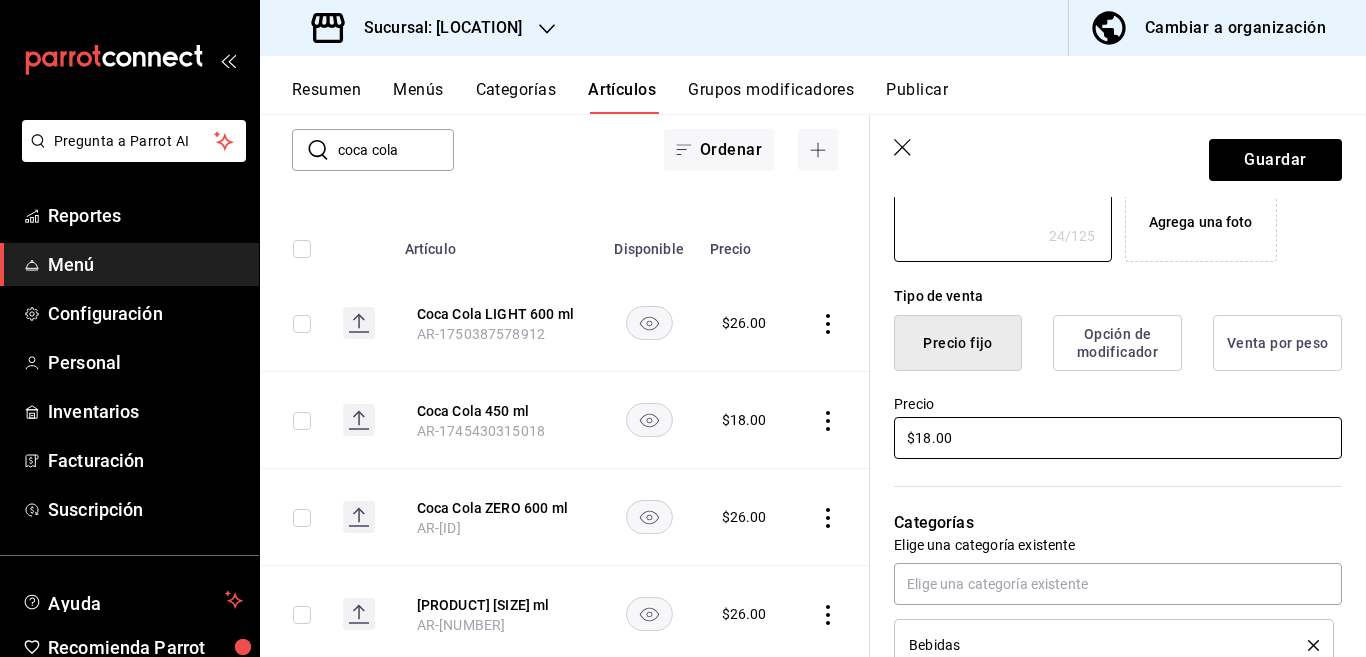 type on "[PRODUCT] [SIZE] ml" 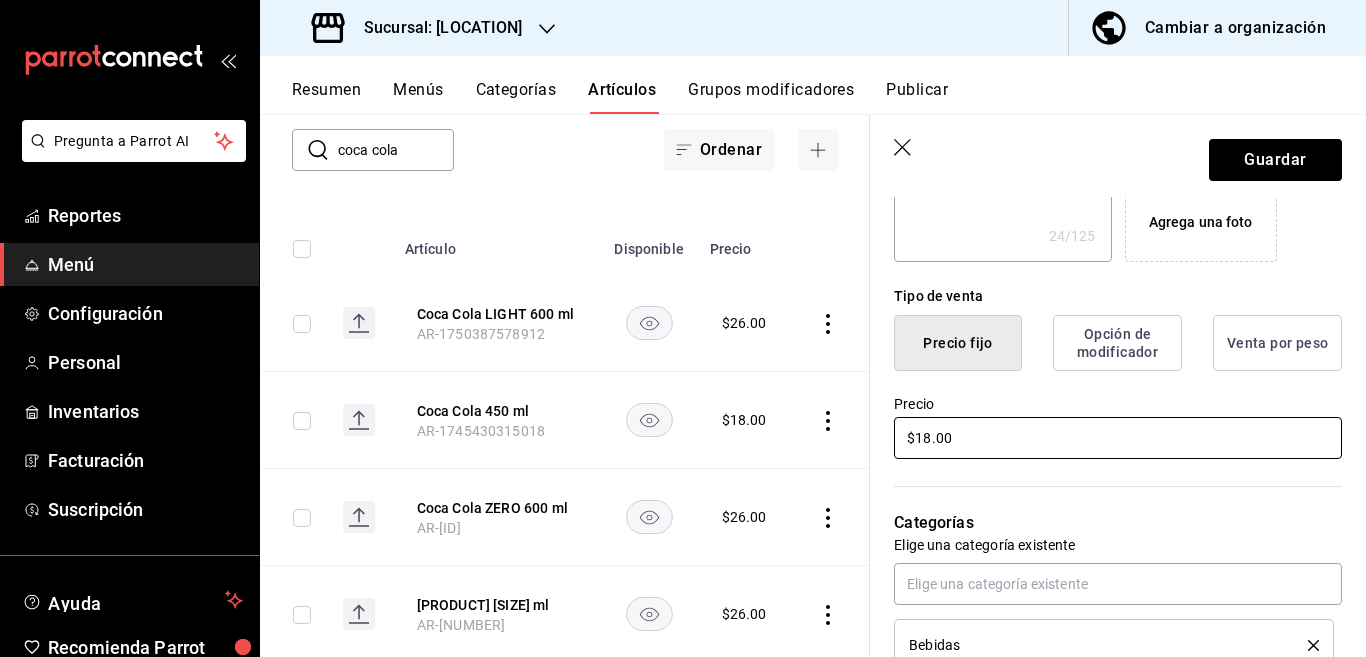 scroll, scrollTop: 407, scrollLeft: 0, axis: vertical 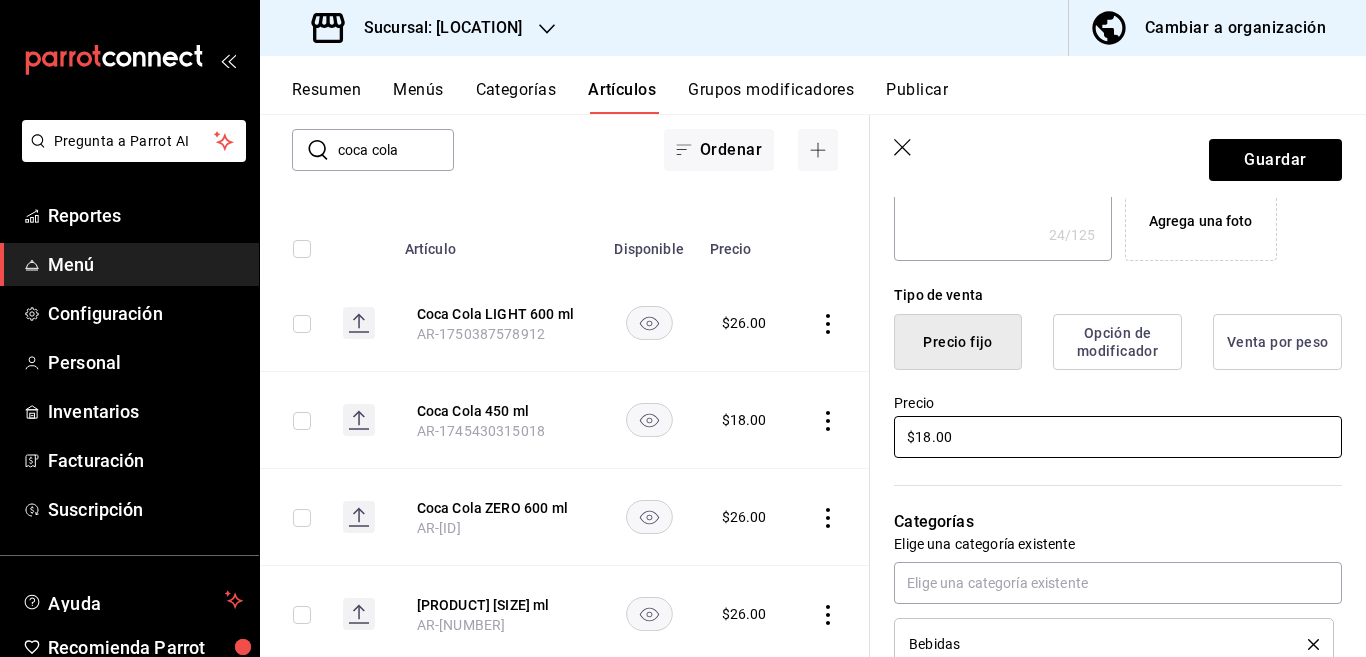 type on "$1.00" 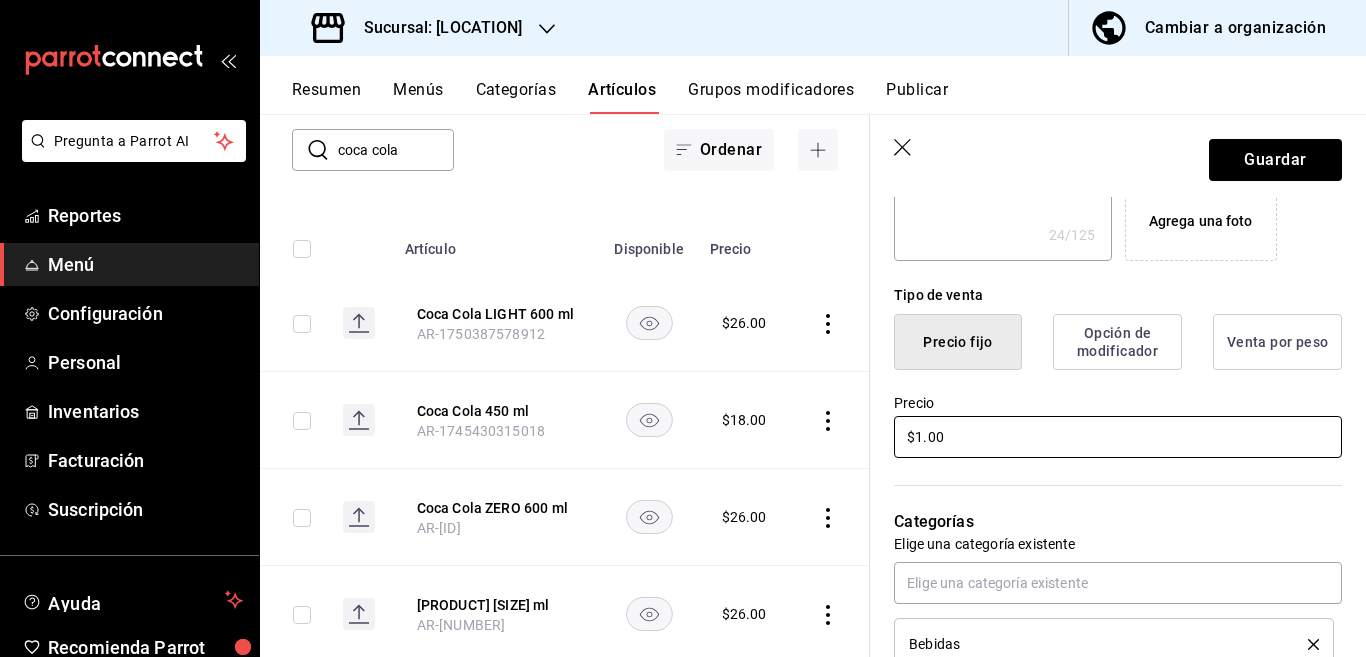type on "x" 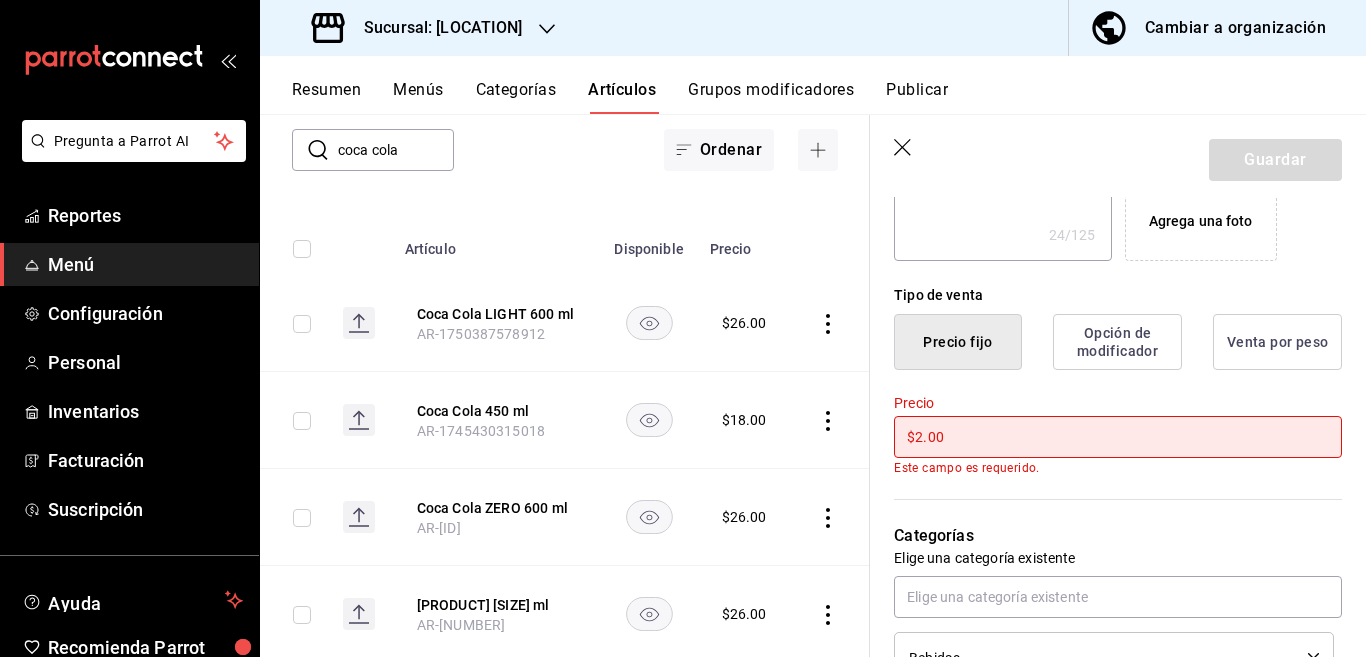type on "$21.00" 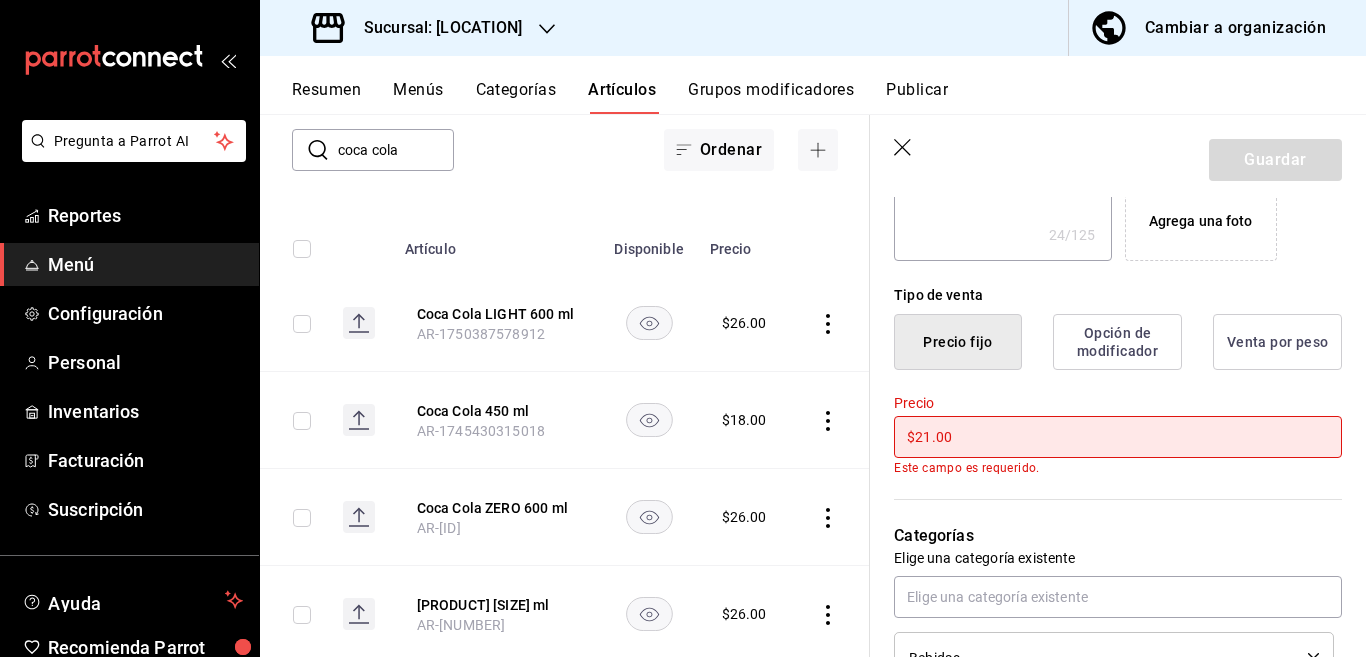 type on "x" 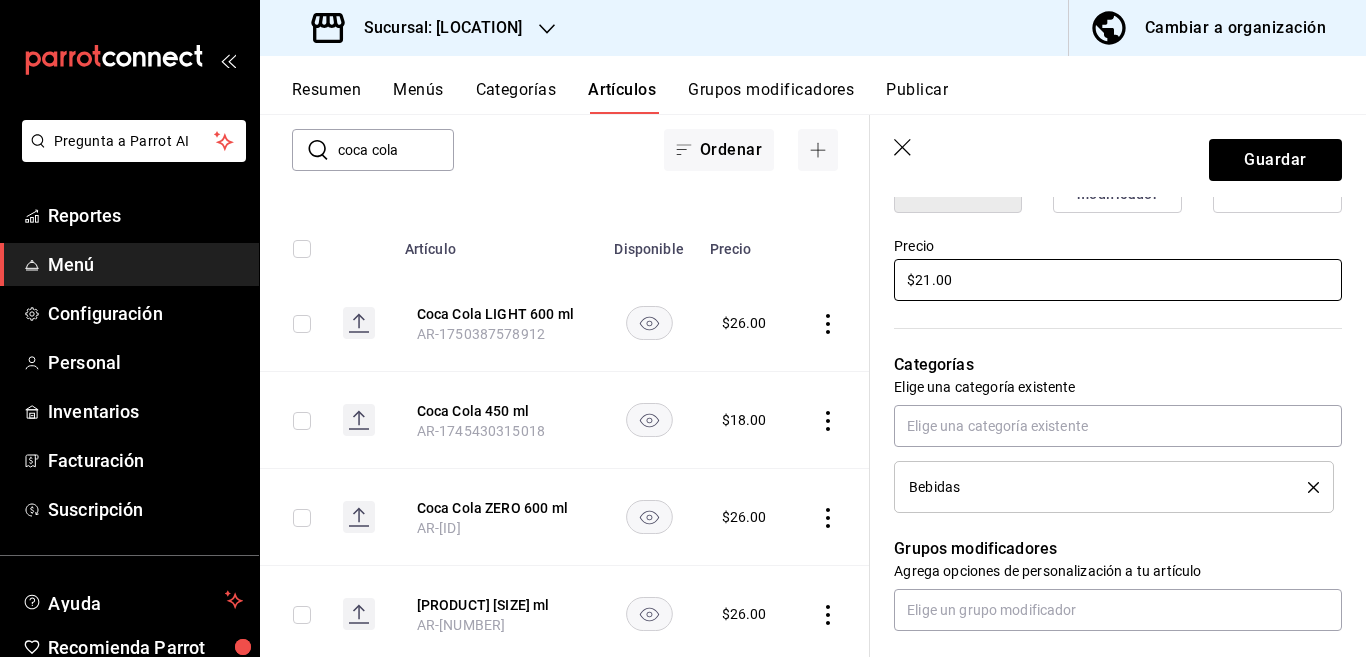 scroll, scrollTop: 569, scrollLeft: 0, axis: vertical 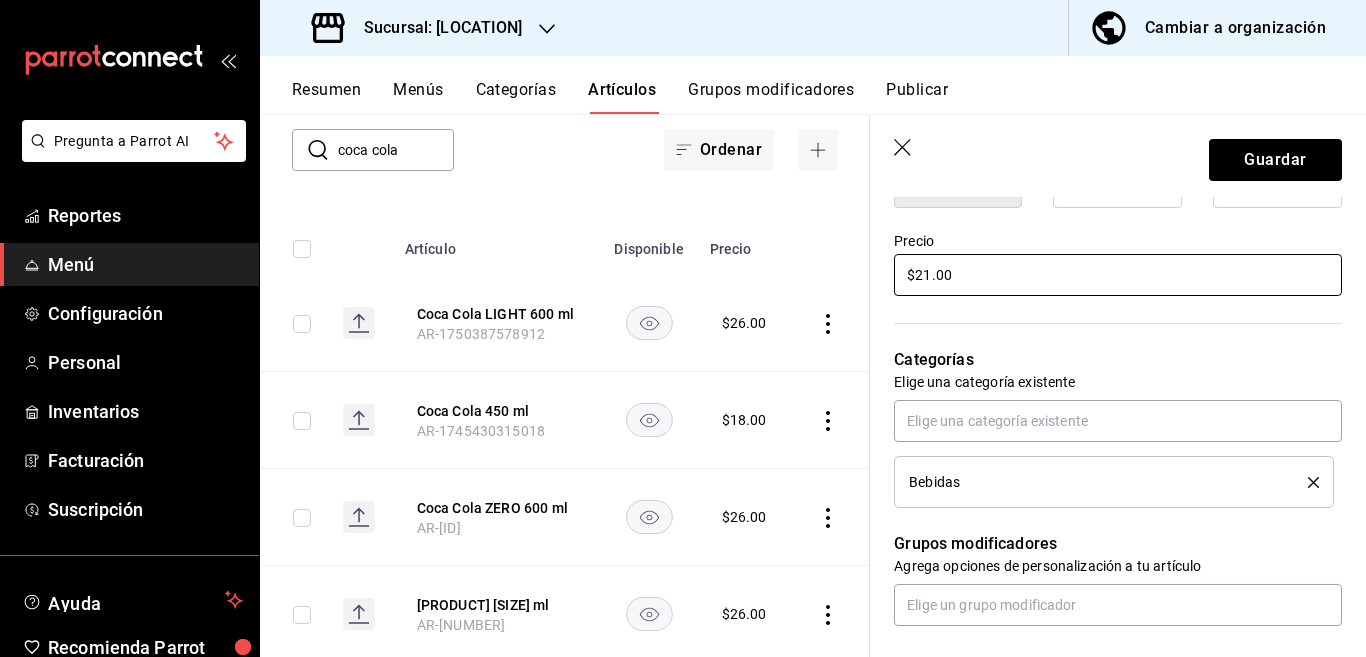 type on "$21.00" 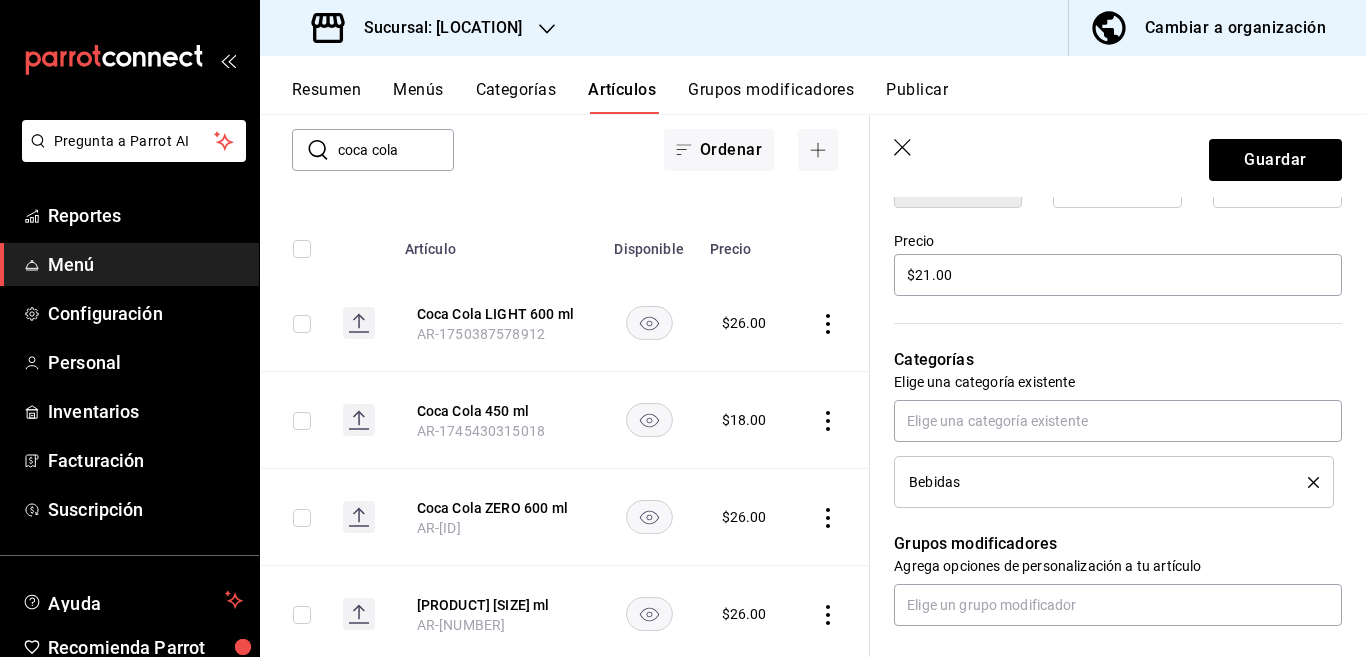 click 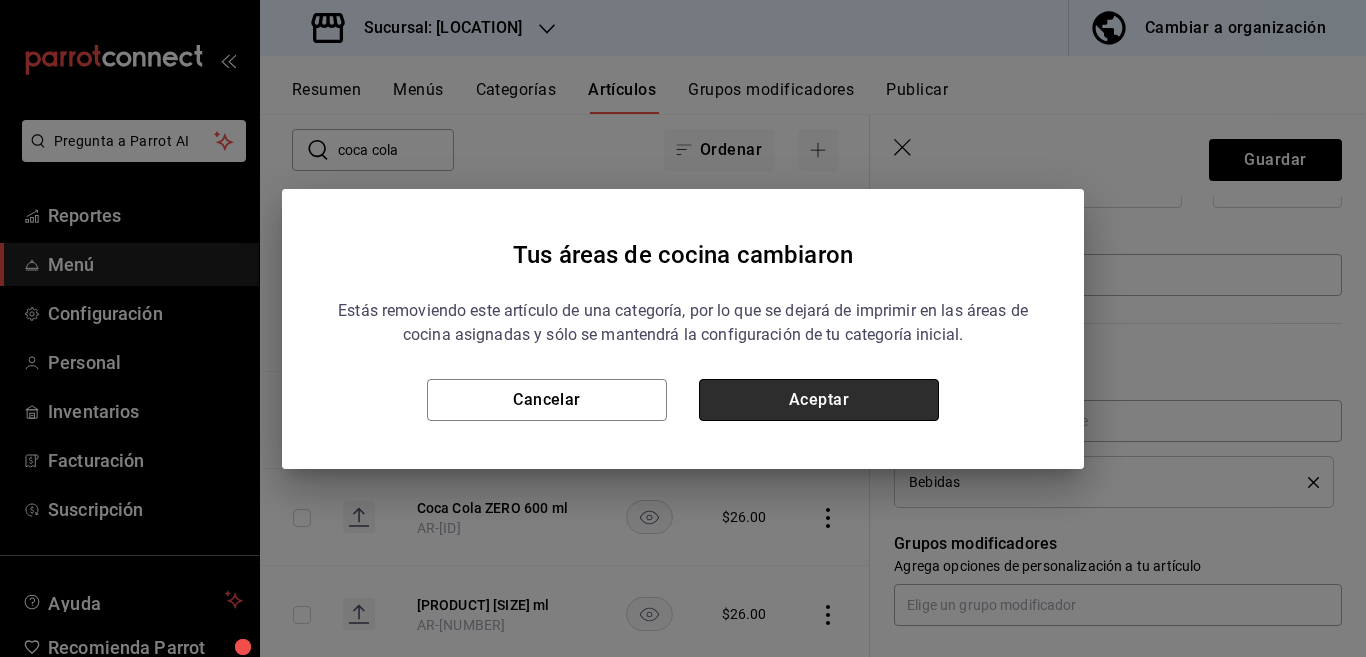 click on "Aceptar" at bounding box center [819, 400] 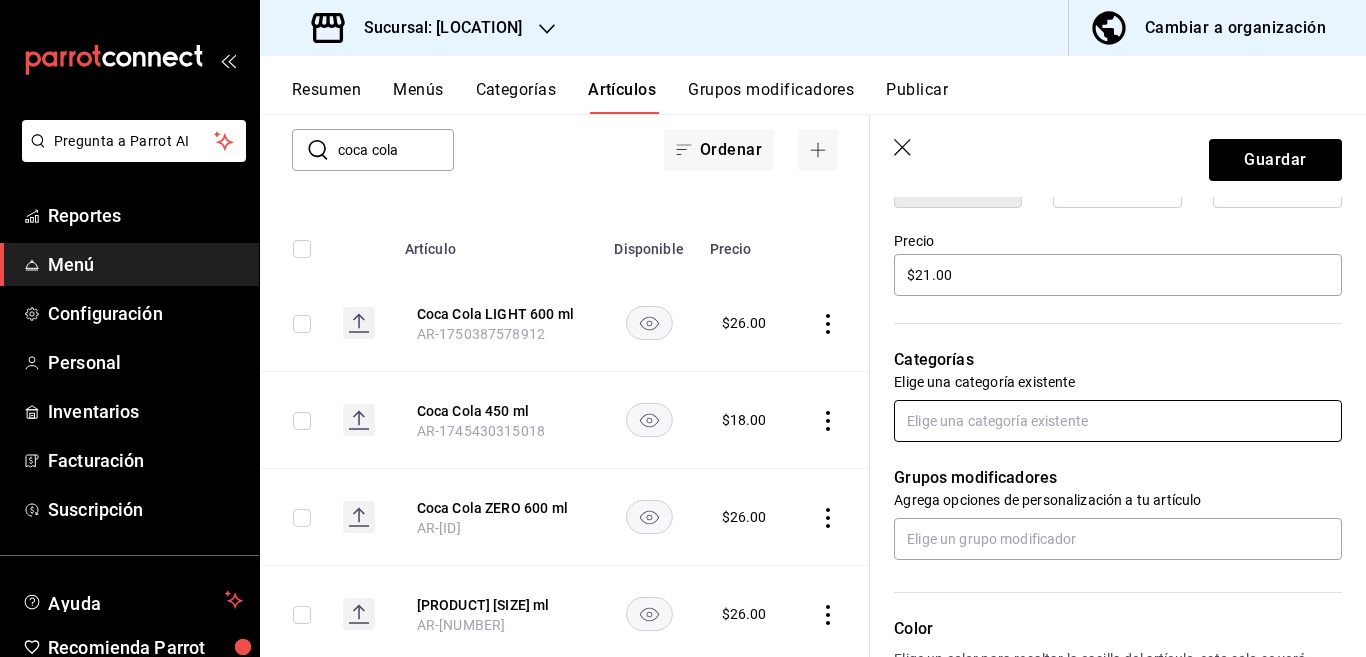 click at bounding box center [1118, 421] 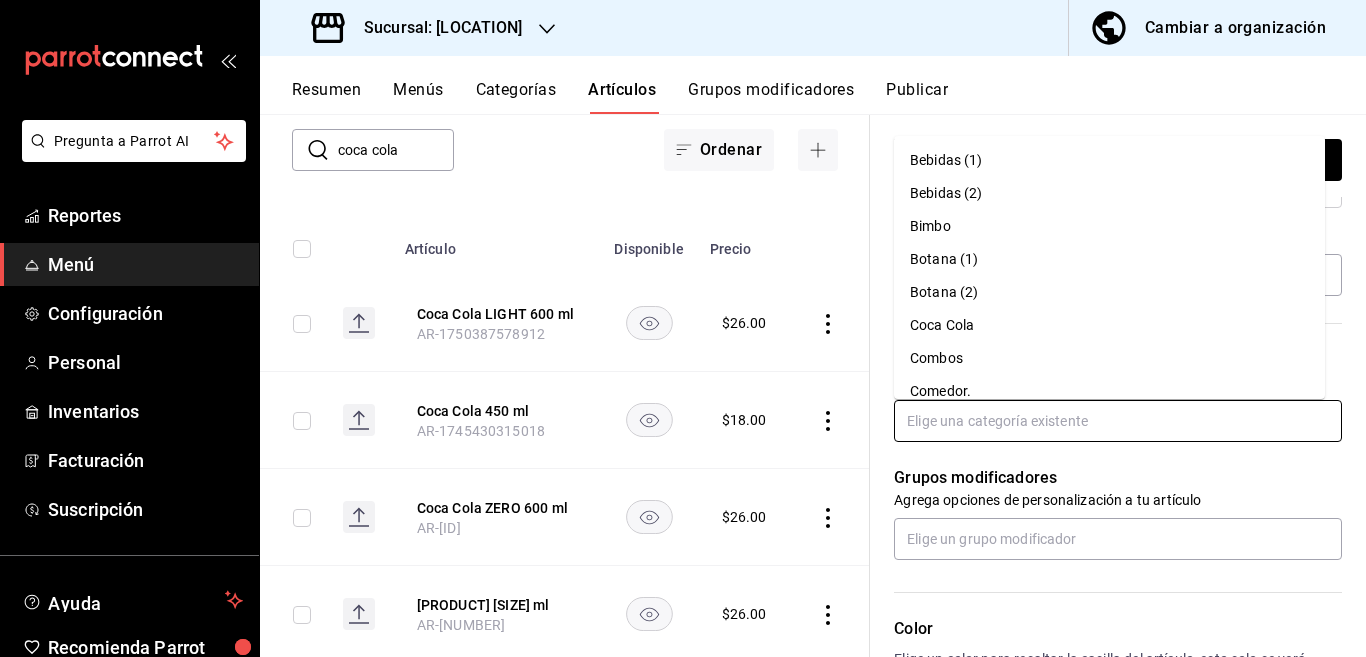 click on "Coca Cola" at bounding box center (1109, 325) 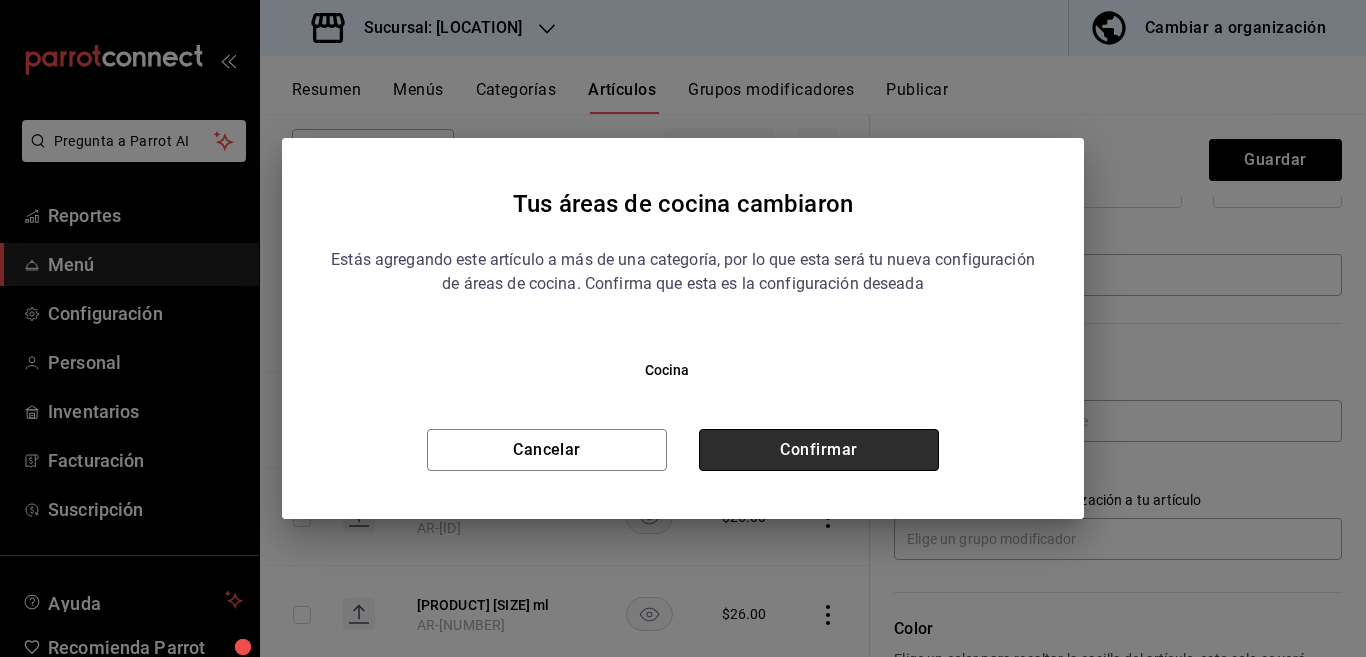 click on "Confirmar" at bounding box center [819, 450] 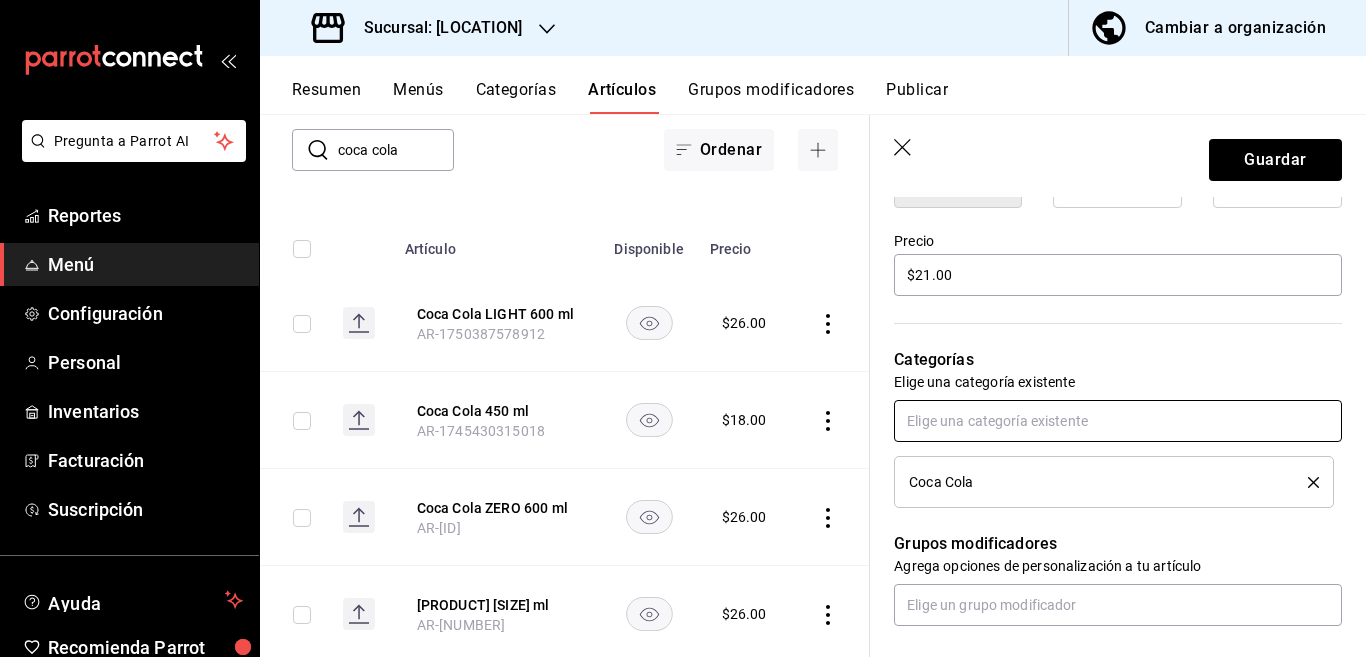 scroll, scrollTop: 570, scrollLeft: 0, axis: vertical 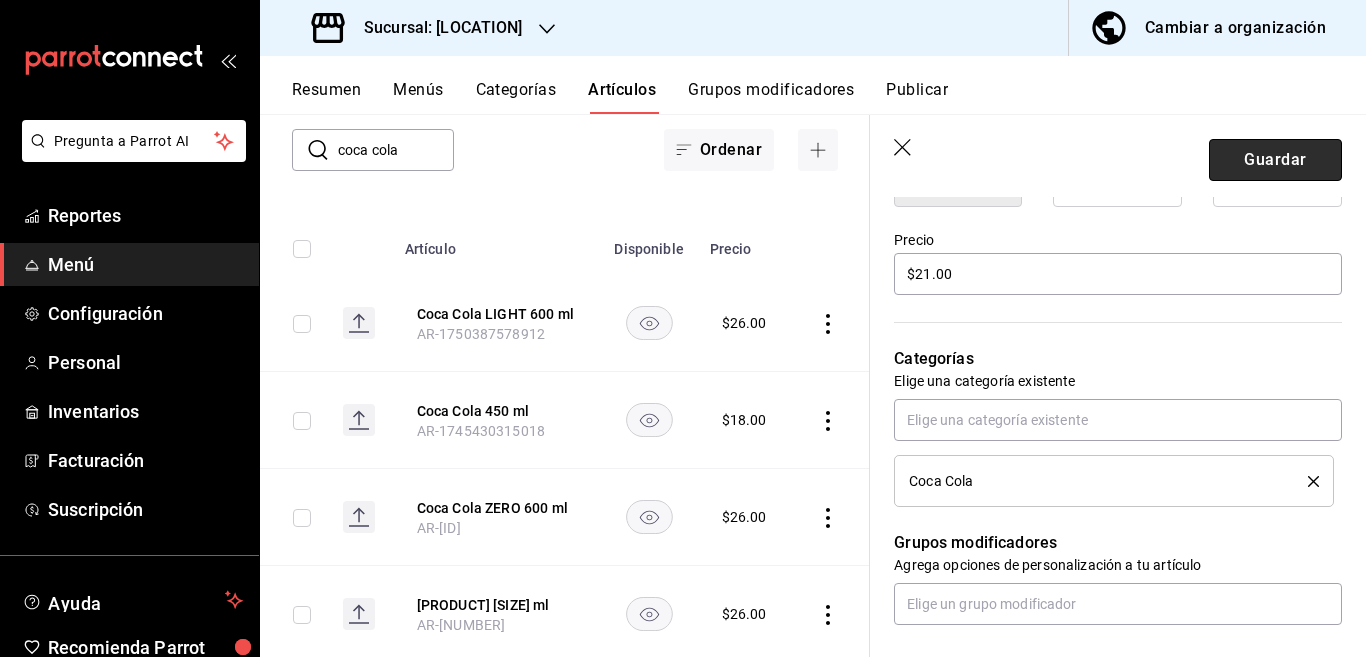 click on "Guardar" at bounding box center [1275, 160] 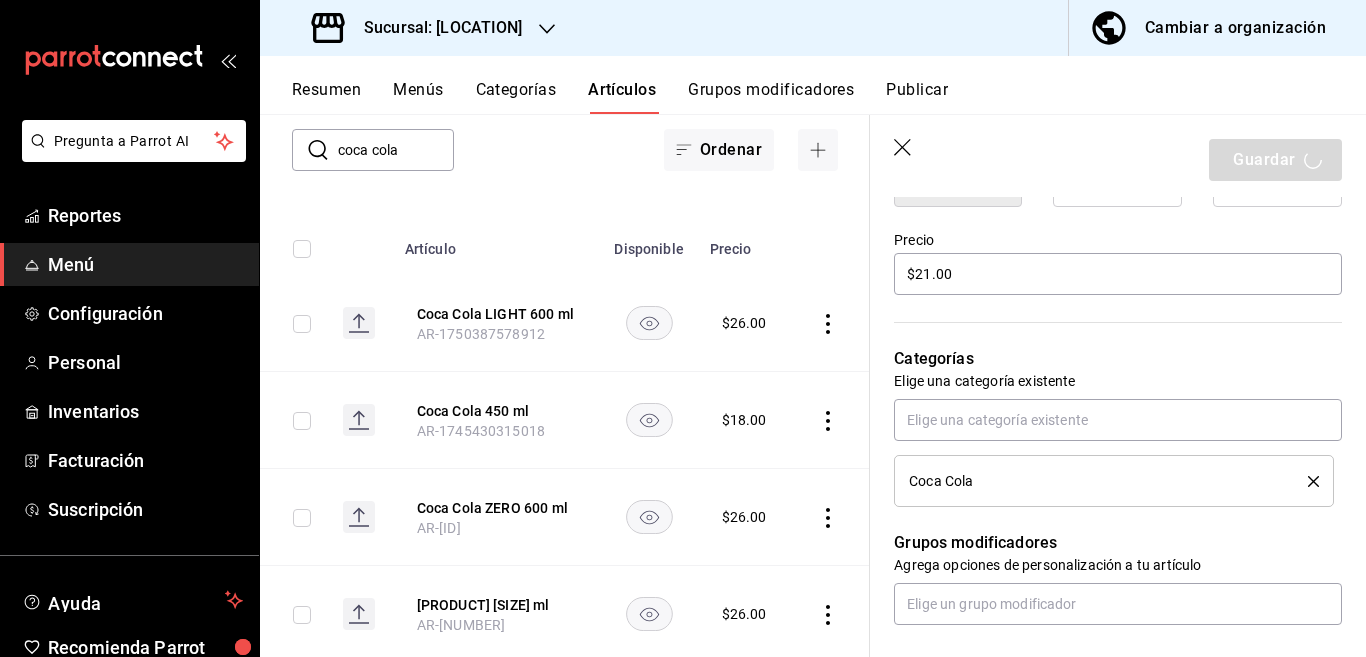type on "x" 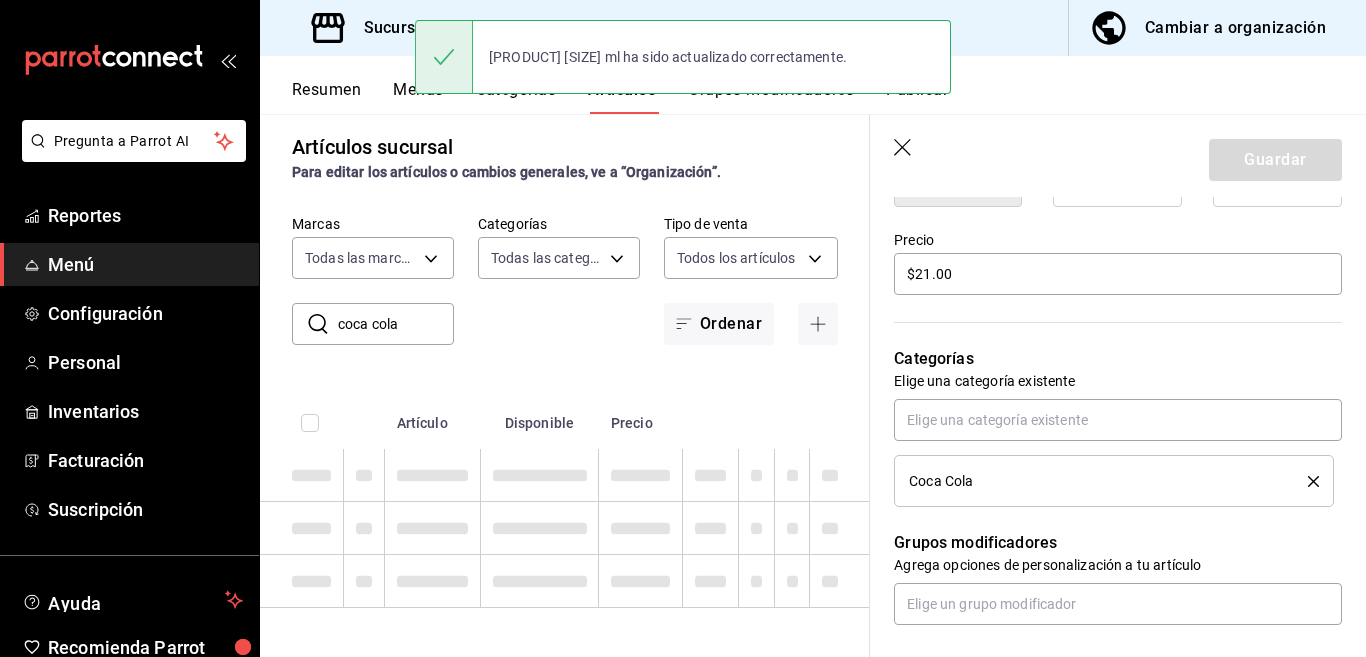 type 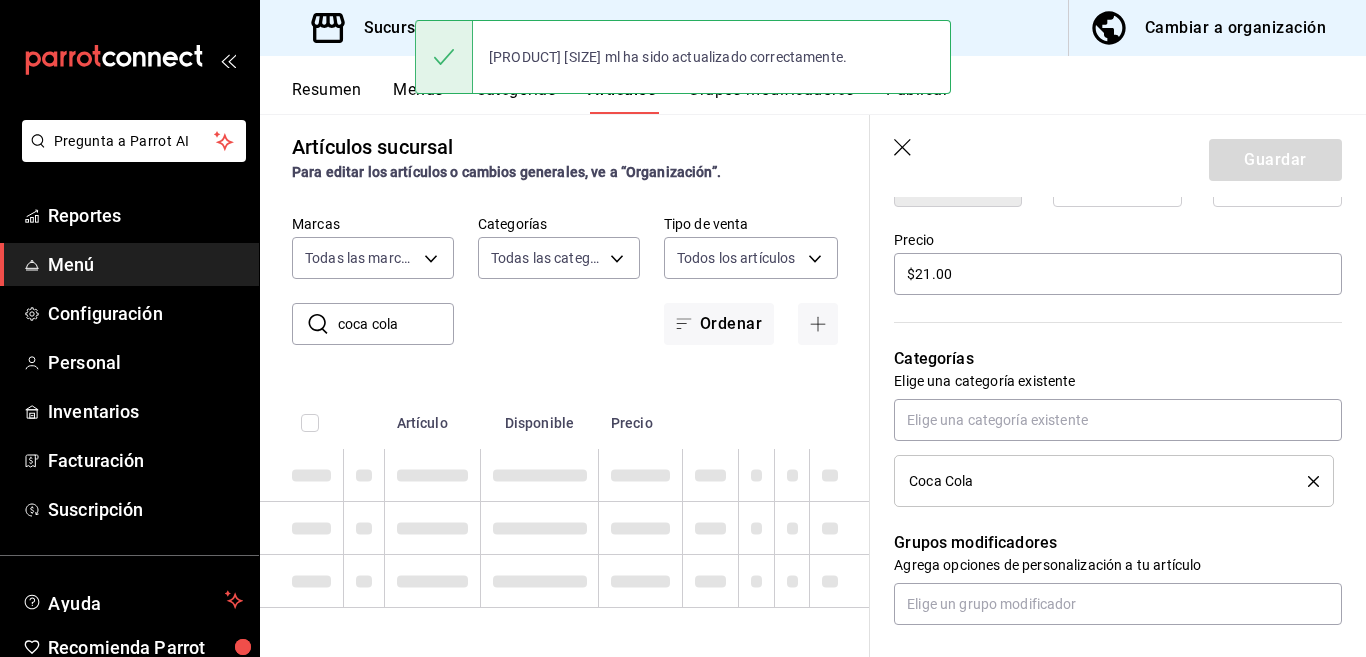 type 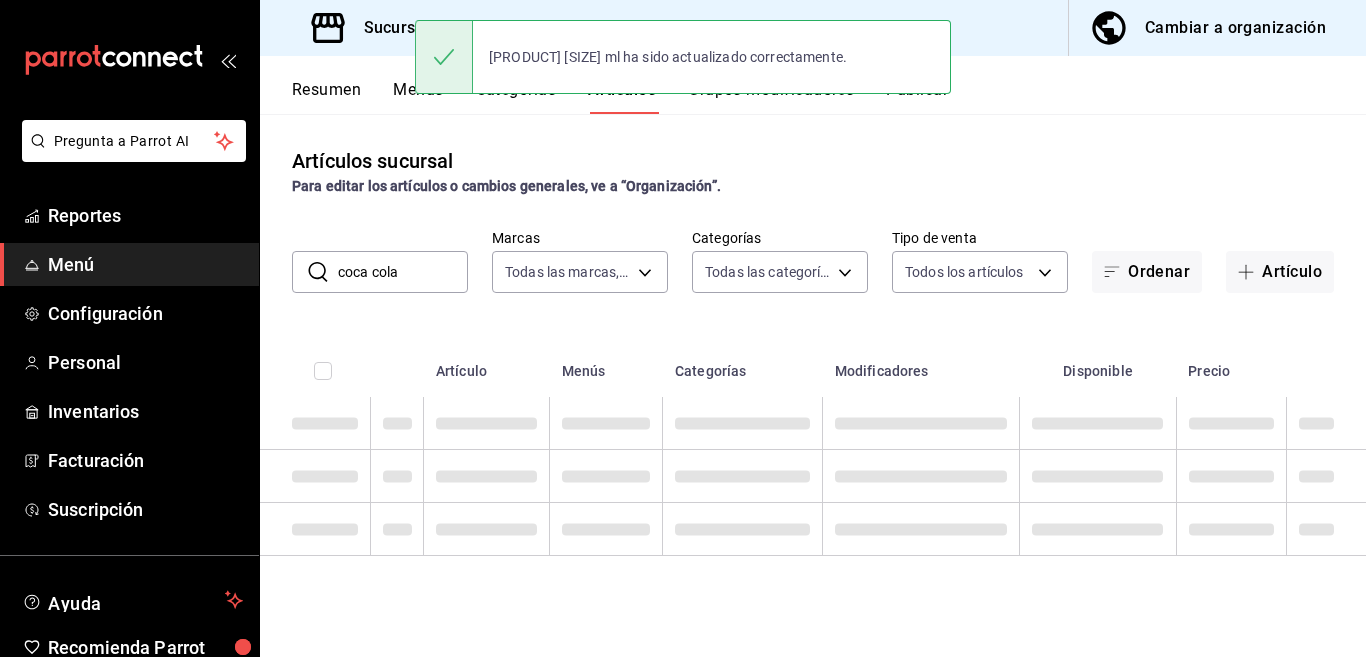 scroll, scrollTop: 0, scrollLeft: 0, axis: both 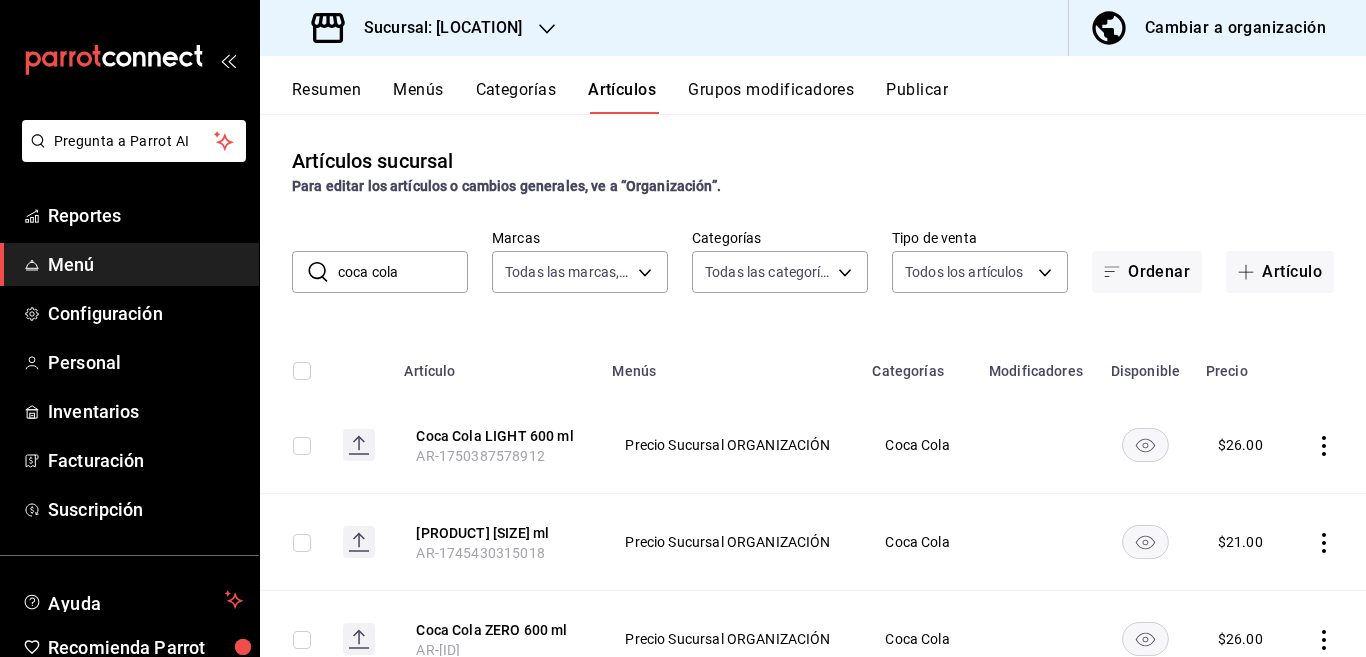 click on "coca cola" at bounding box center (403, 272) 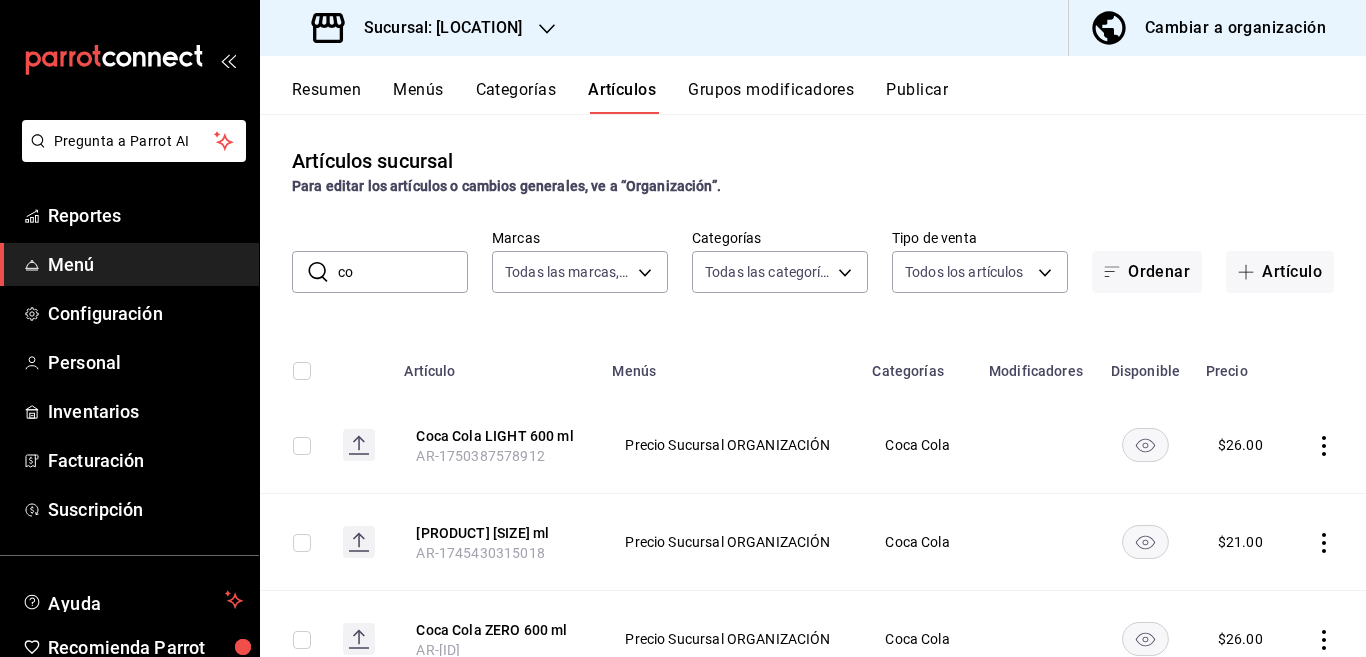 type on "c" 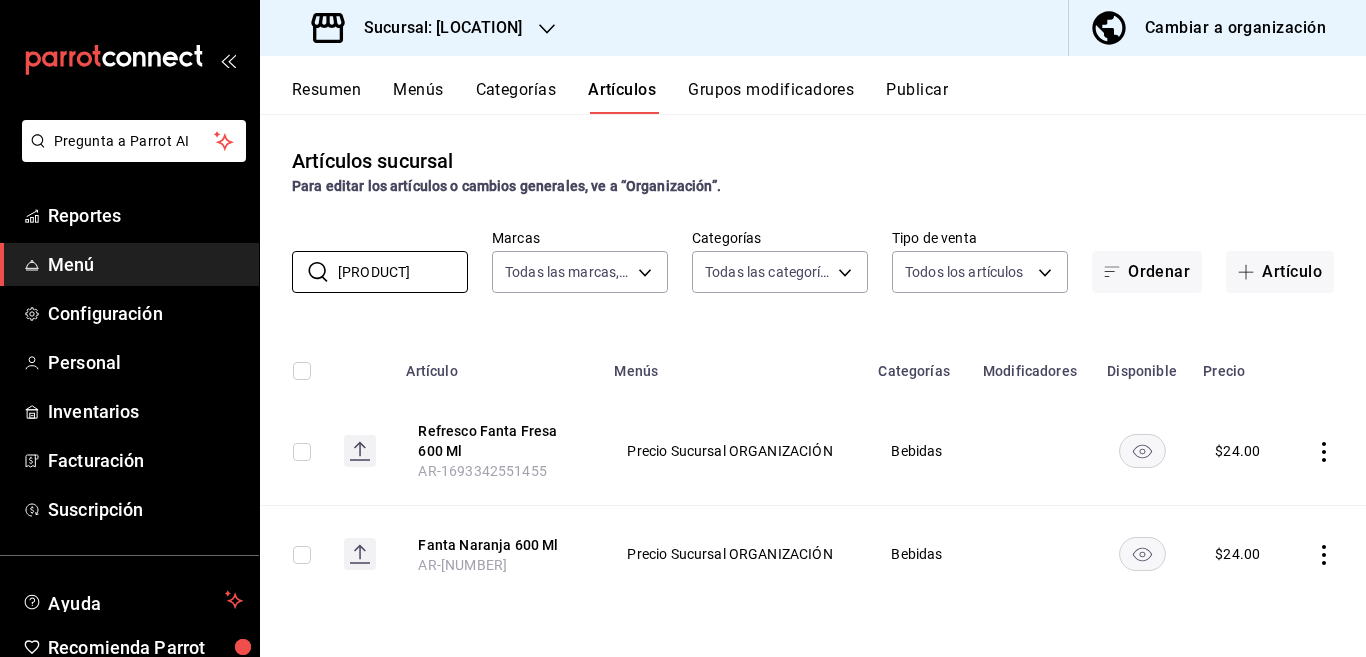 type on "[PRODUCT]" 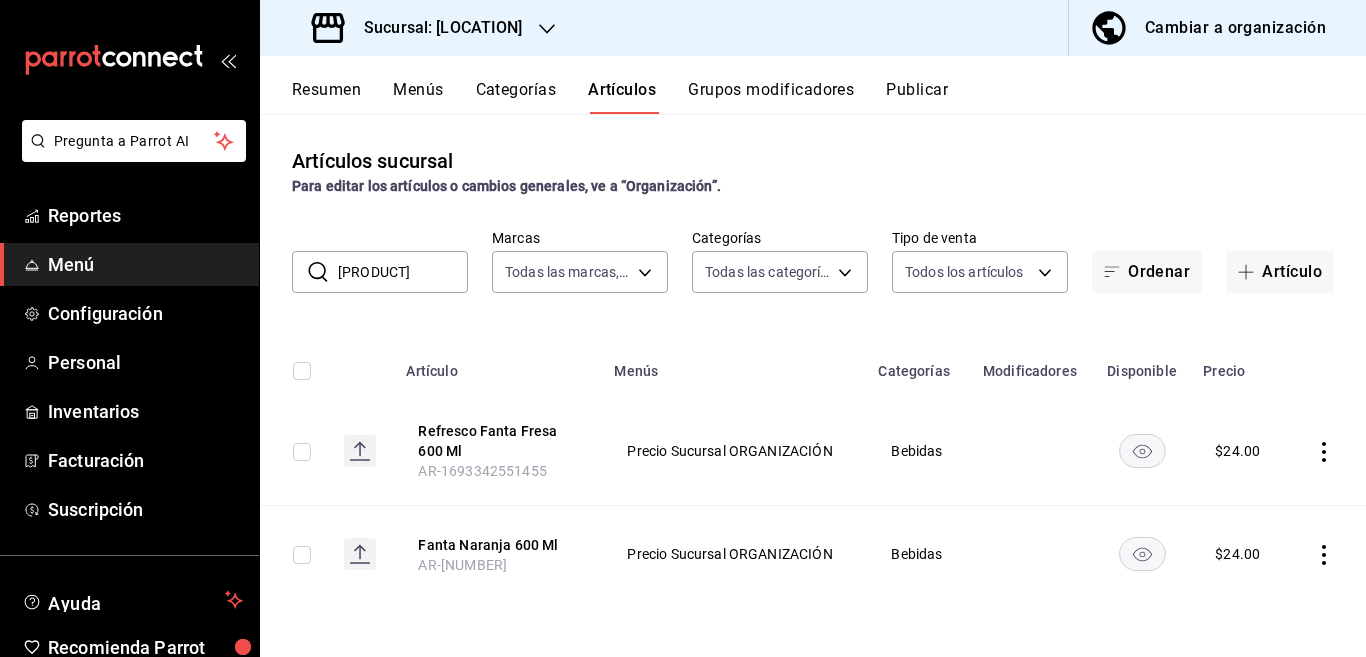click on "Artículos sucursal Para editar los artículos o cambios generales, ve a “Organización”. ​ FANTA ​ Marcas Todas las marcas, Sin marca [UUID] Categorías Todas las categorías, Sin categoría Tipo de venta Todos los artículos ALL Ordenar Artículo Artículo Menús Categorías Modificadores Disponible Precio Refresco Fanta Fresa 600 Ml AR-1693342551455 Precio Sucursal ORGANIZACIÓN Bebidas $ 24.00 Fanta Naranja 600 Ml AR-1693342551454 Precio Sucursal ORGANIZACIÓN Bebidas $ 24.00" at bounding box center [813, 385] 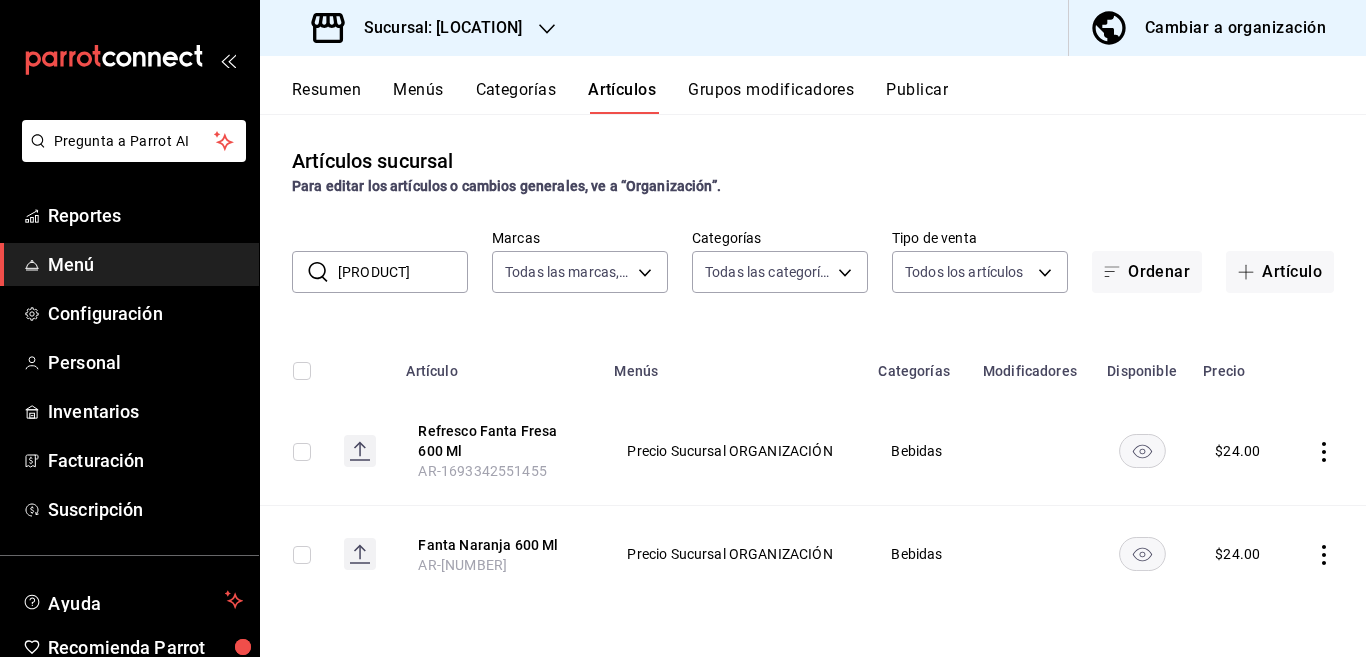 click 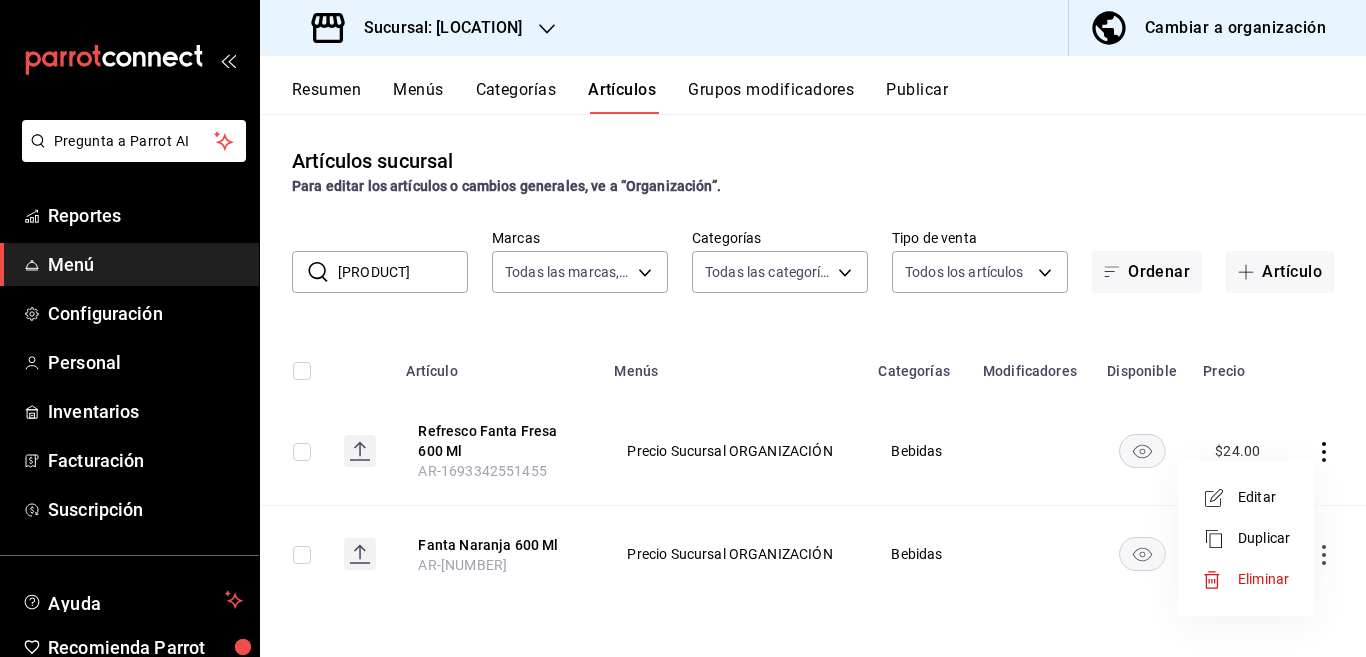 click on "Editar" at bounding box center (1264, 497) 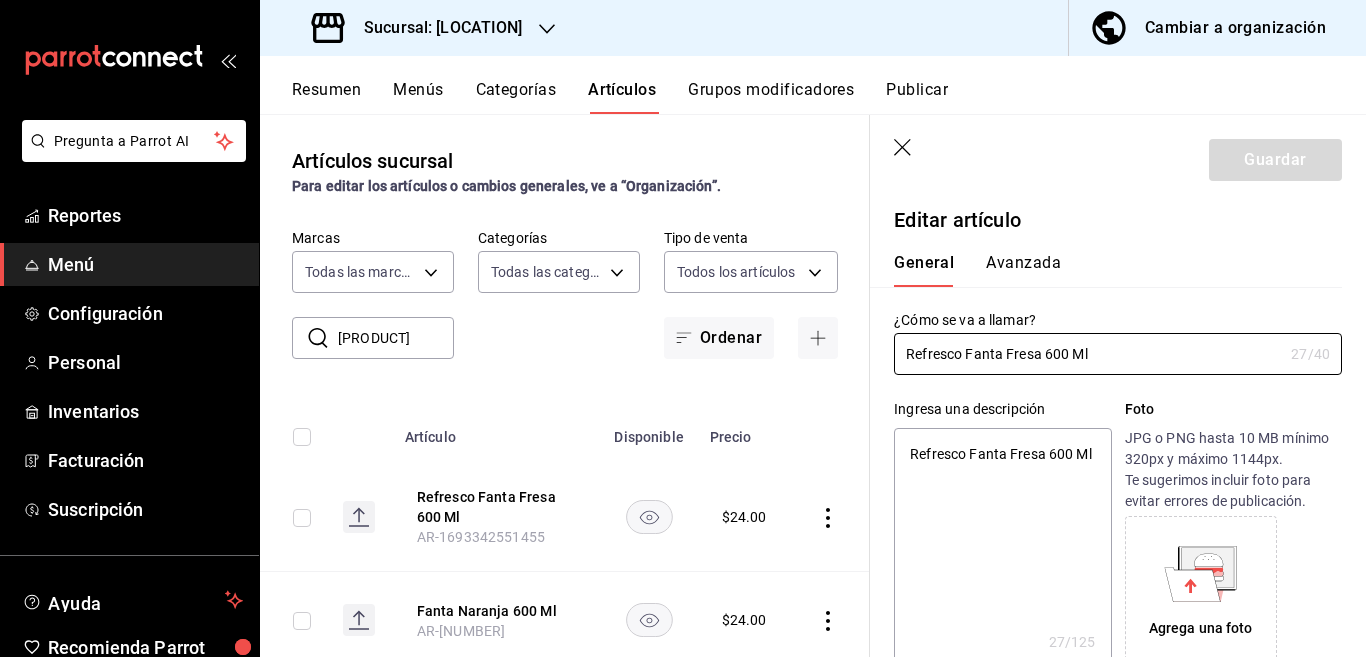 type on "x" 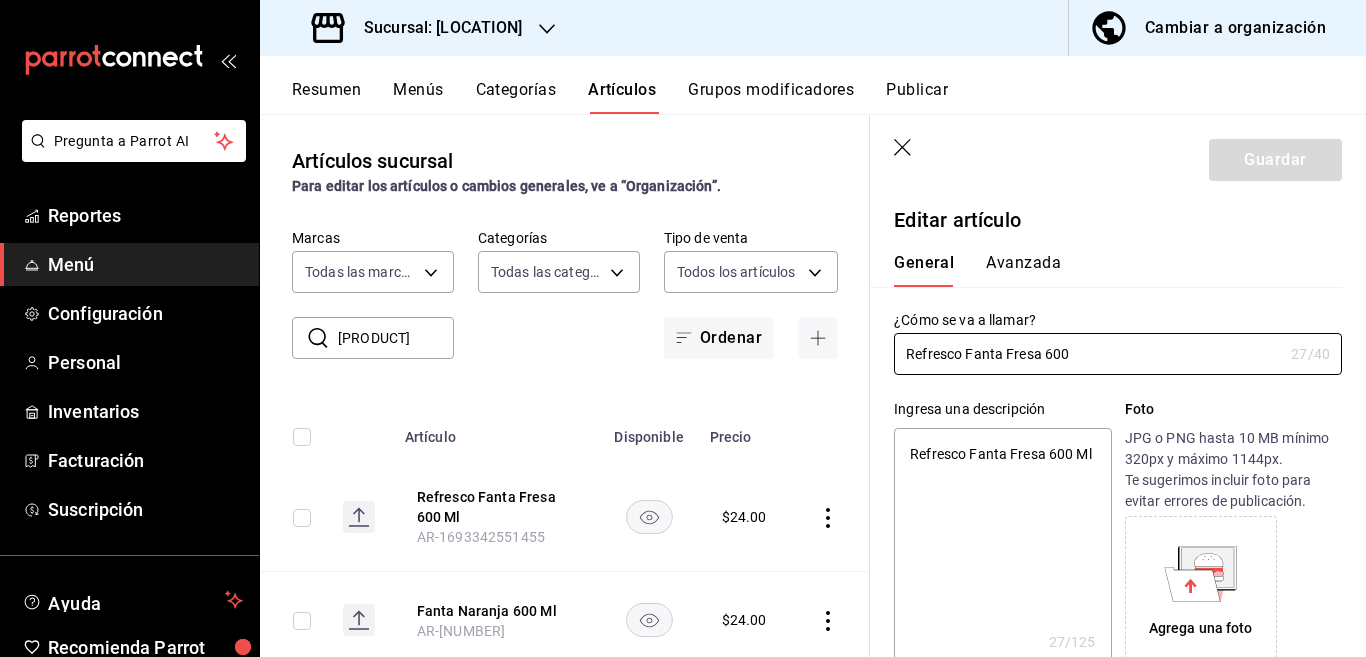 type on "Refresco Fanta Fresa 600 m" 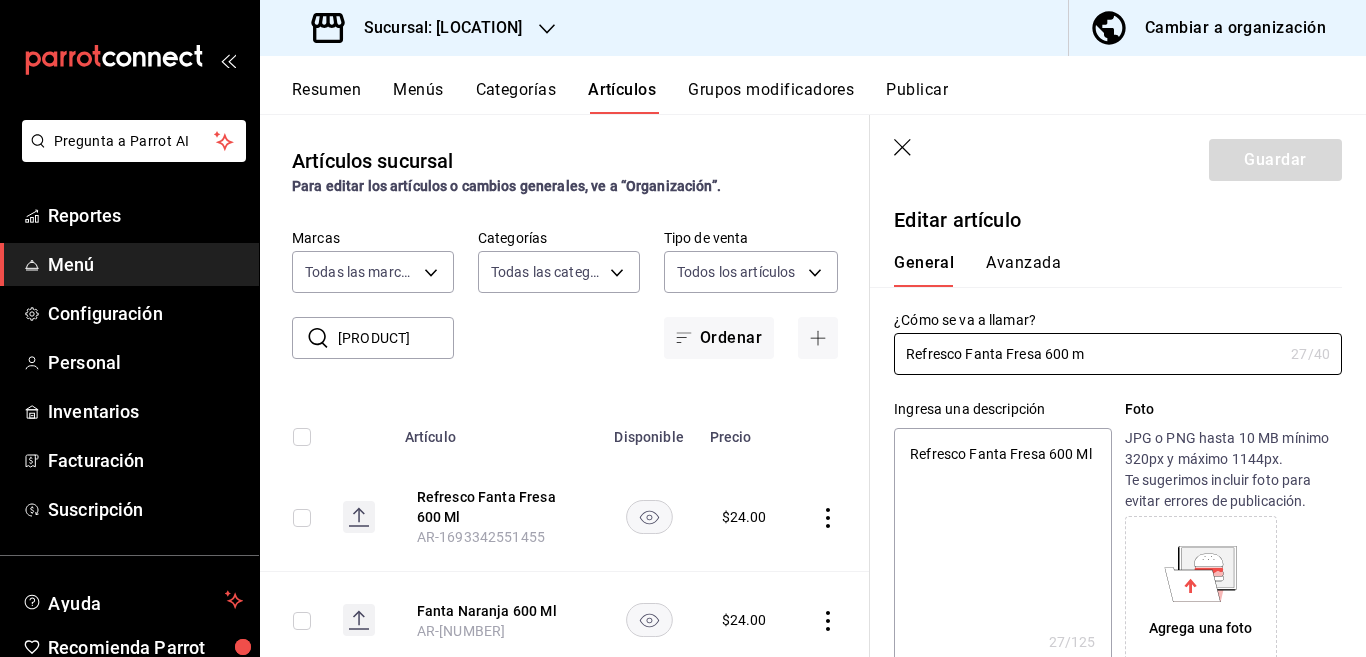 type on "Refresco Fanta Fresa 600 ml" 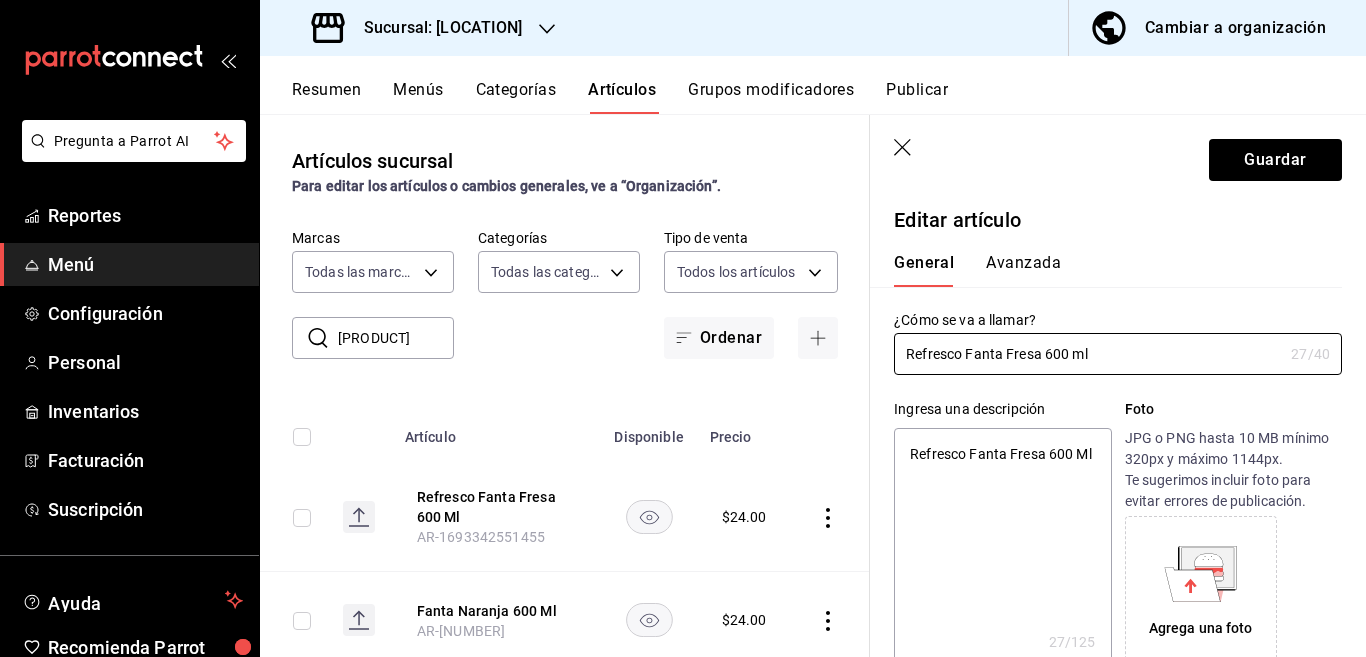 type on "x" 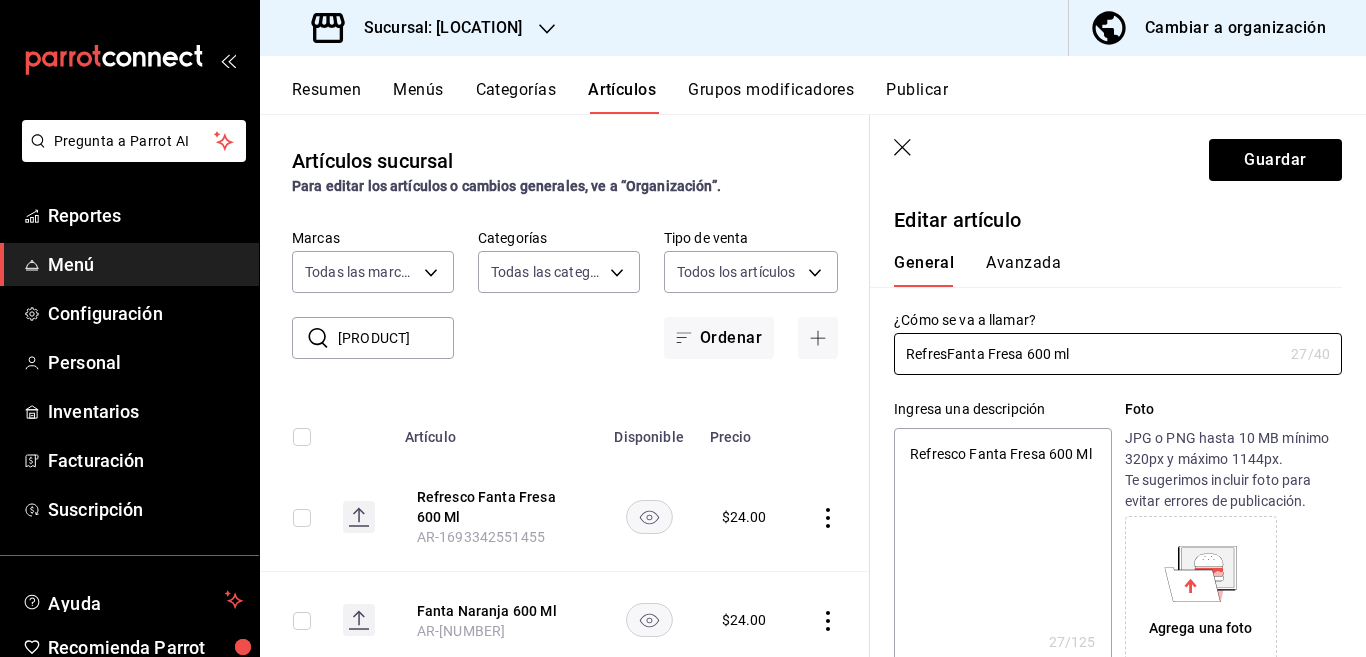 type on "RefreFanta Fresa 600 ml" 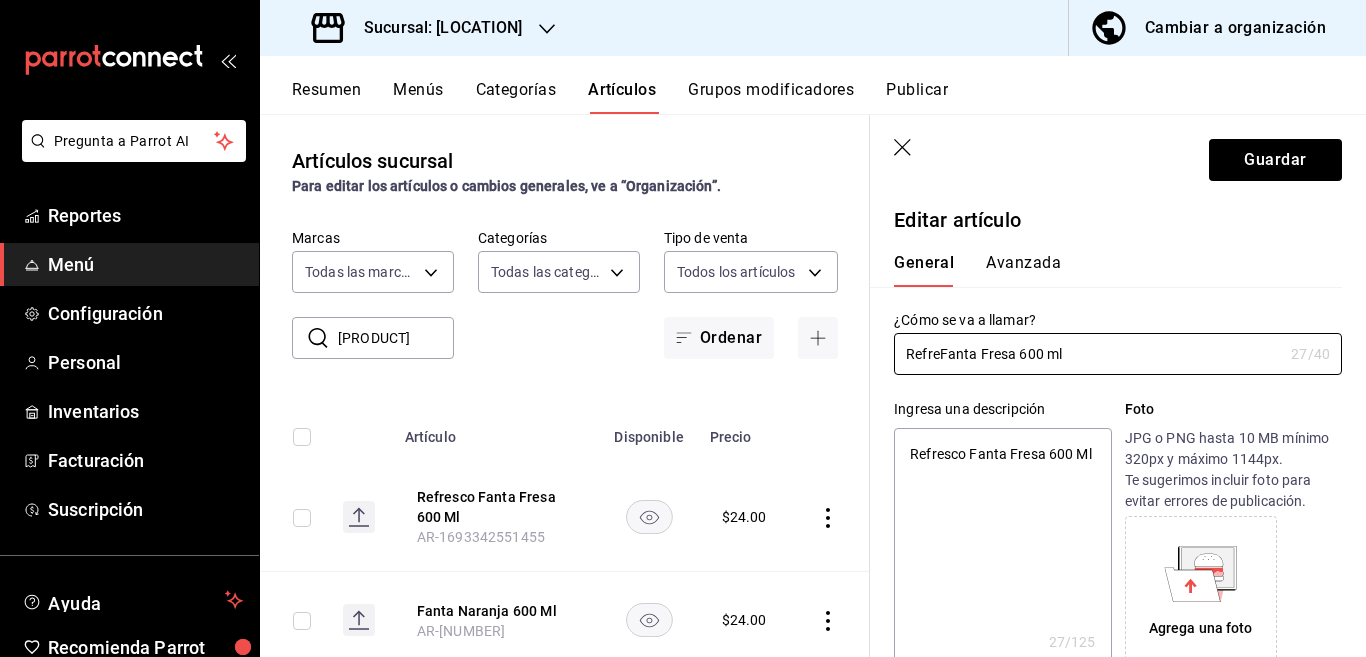 type on "x" 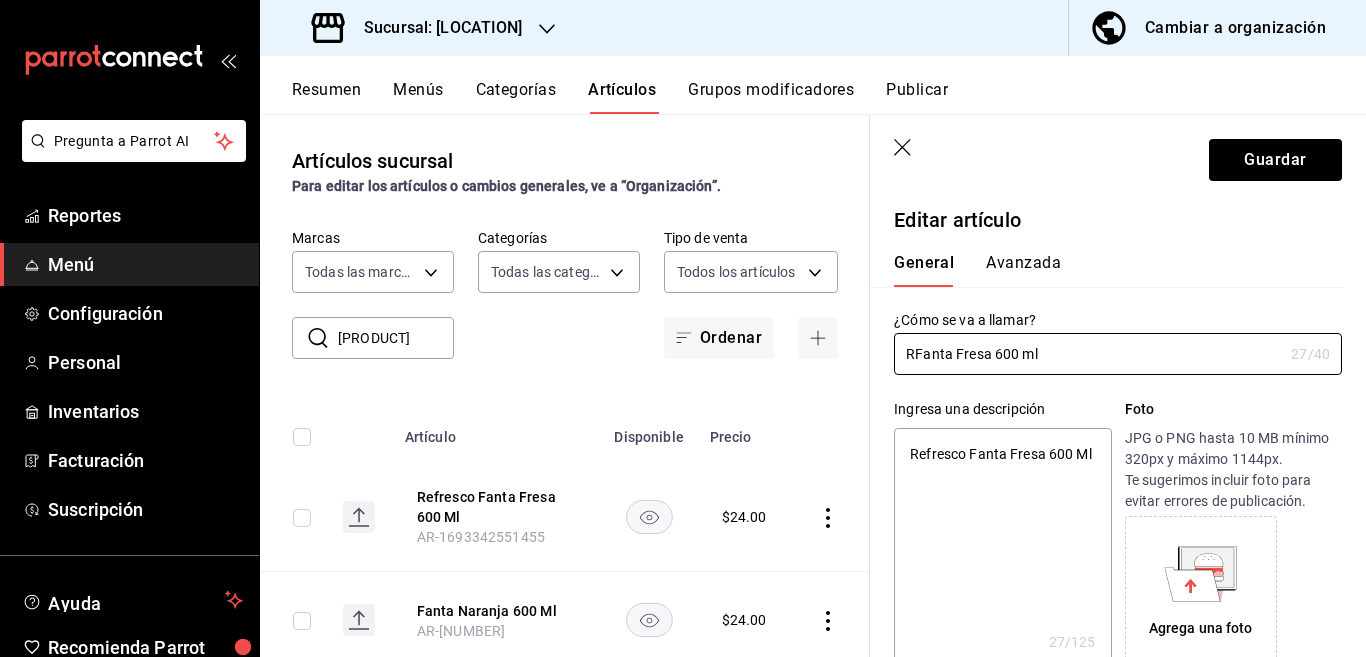 type on "Fanta Fresa 600 ml" 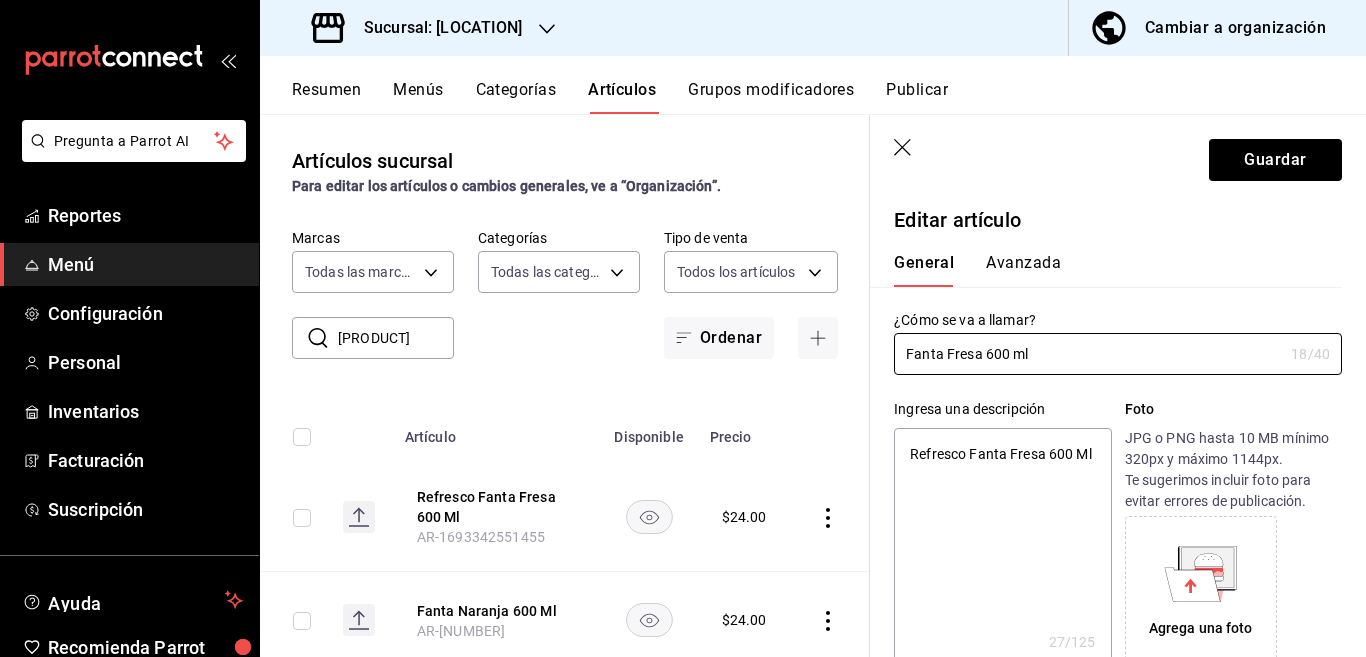 type on "x" 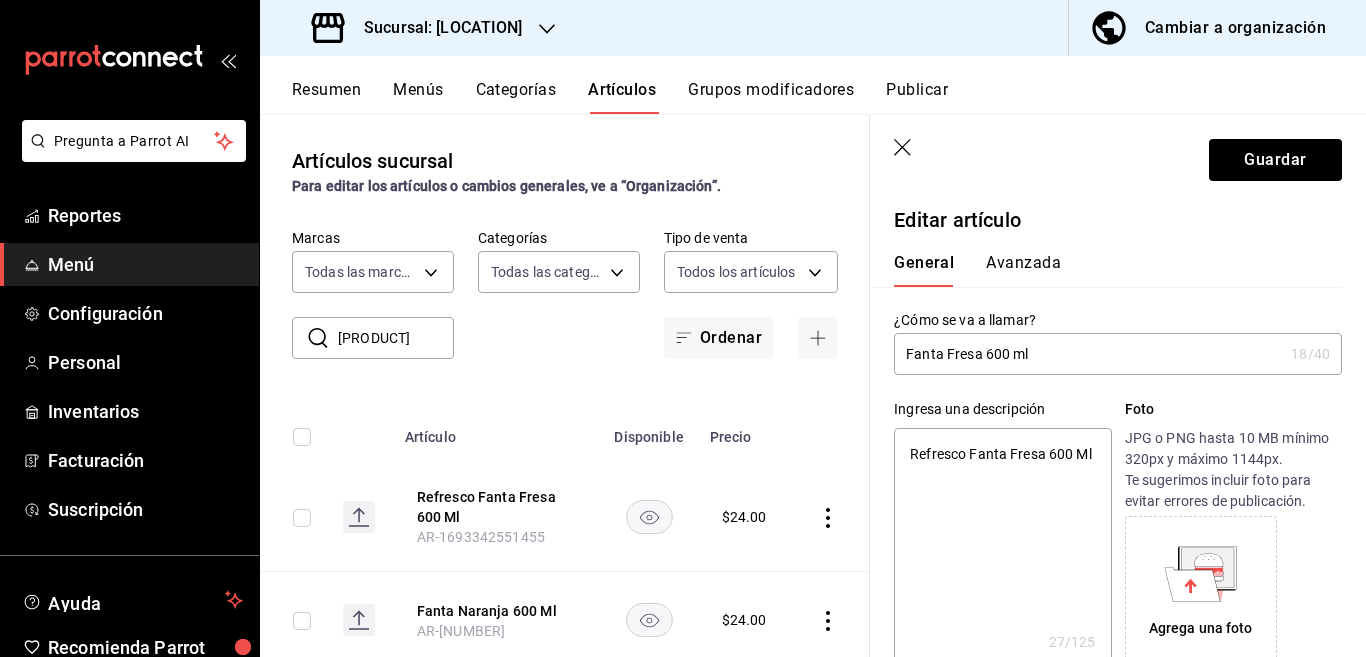 click on "Refresco Fanta Fresa 600 Ml" at bounding box center (1002, 548) 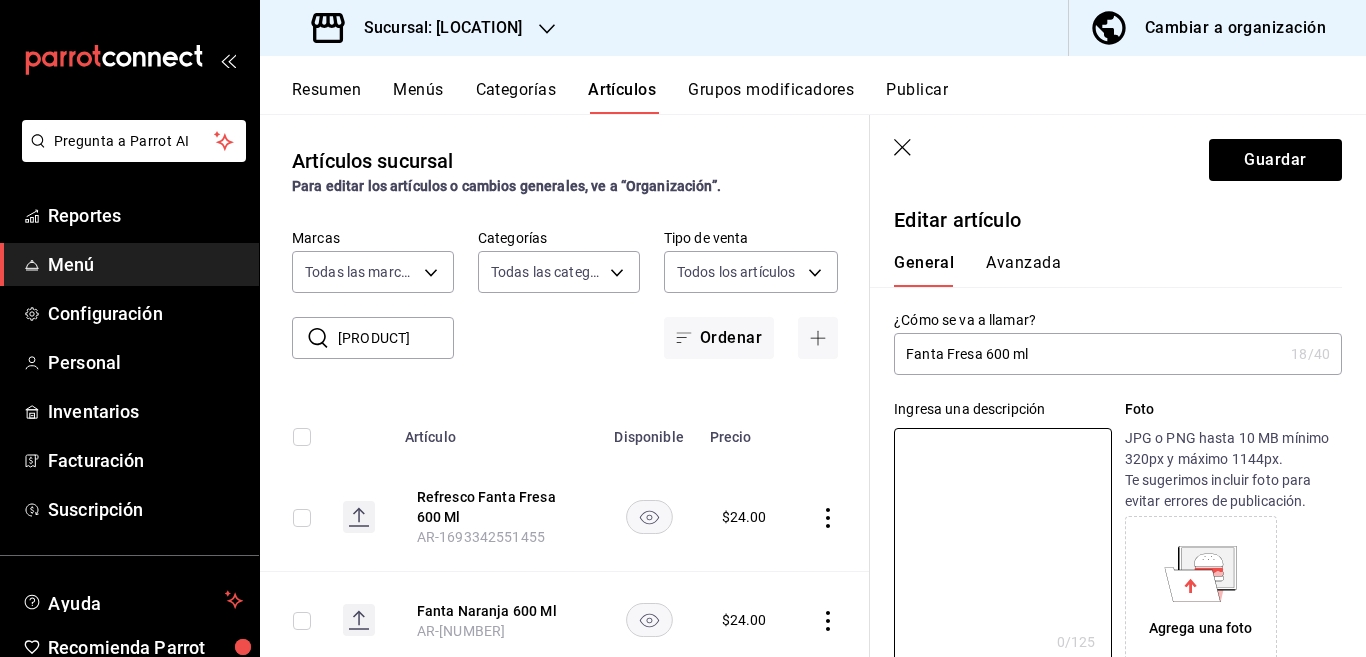 type 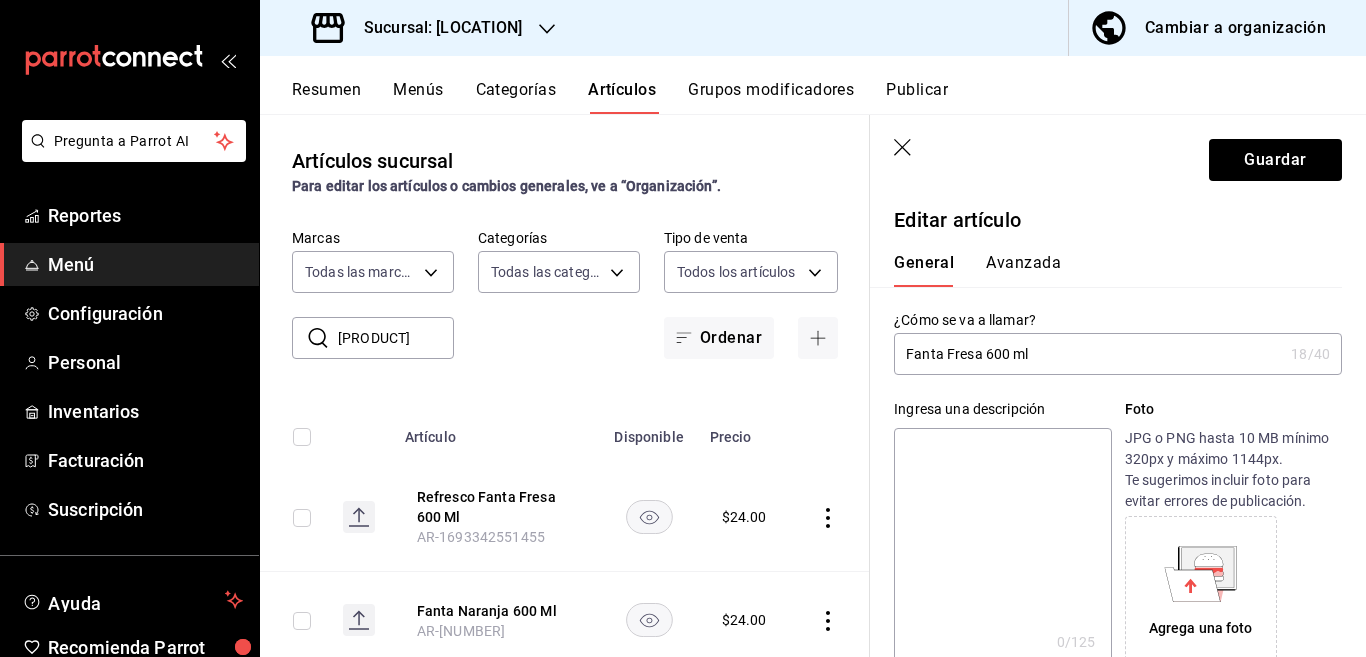 click on "Fanta Fresa 600 ml" at bounding box center [1088, 354] 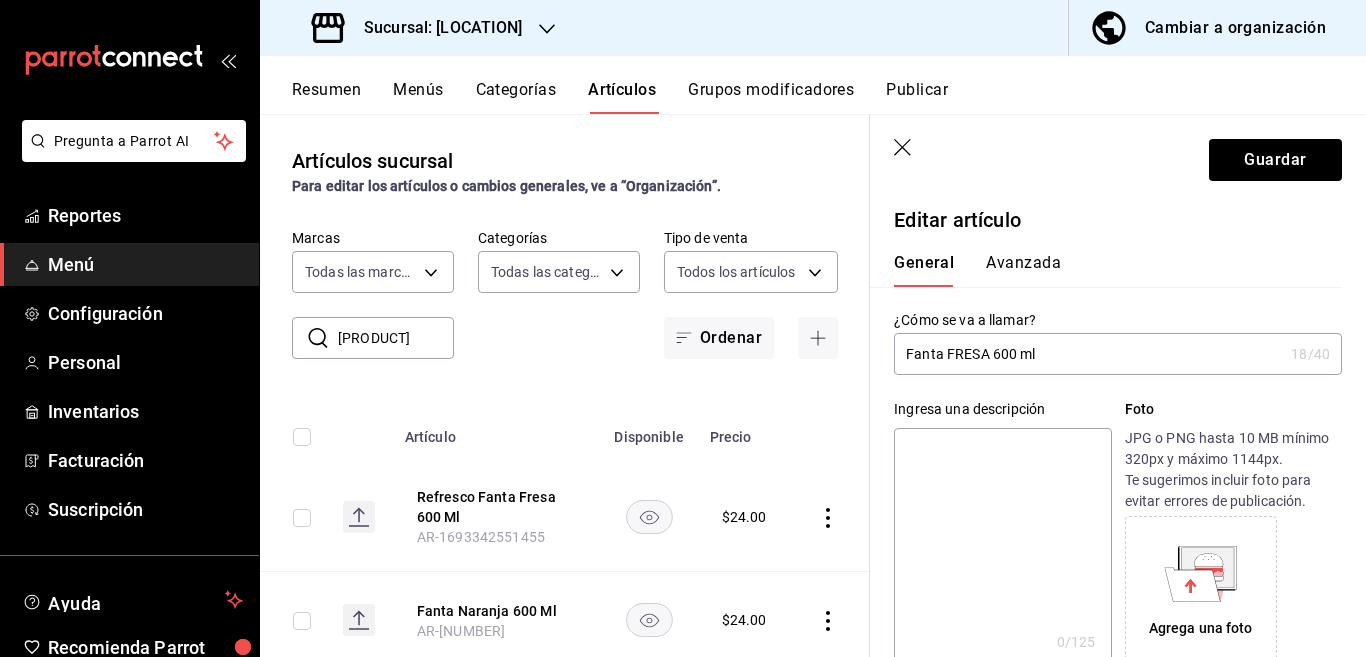 click on "Fanta FRESA 600 ml" at bounding box center [1088, 354] 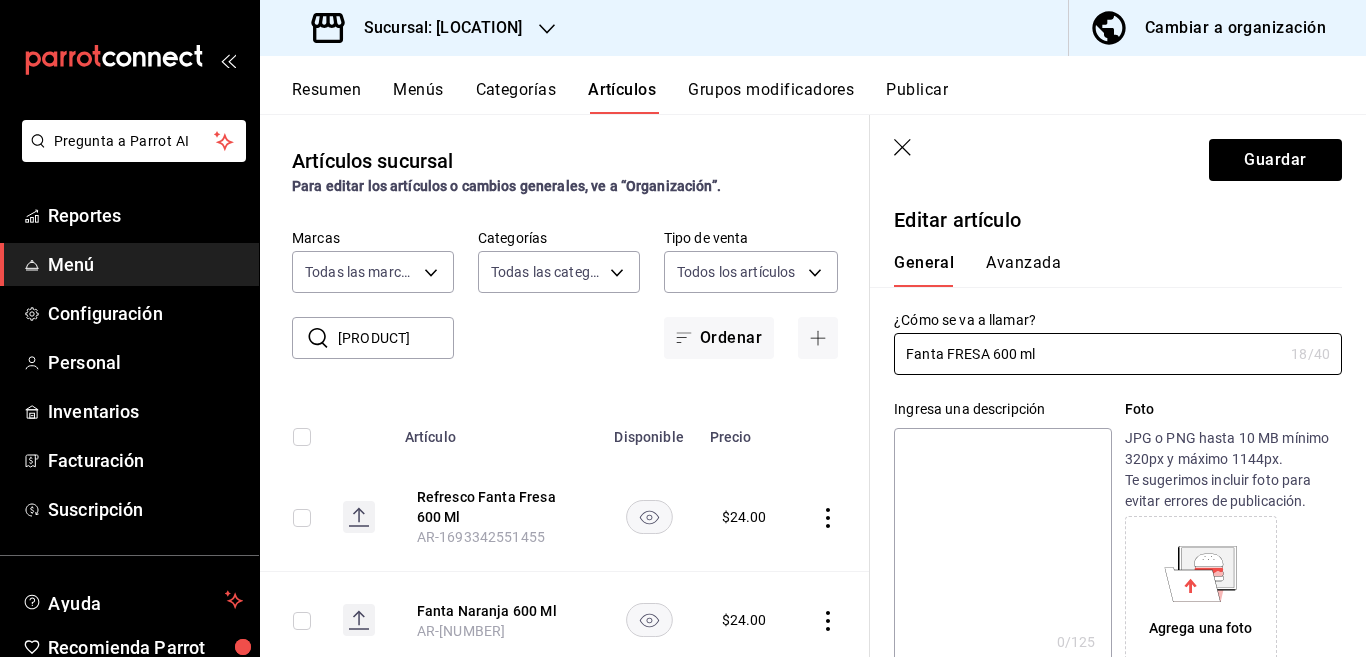 type on "Fanta FRESA 600 ml" 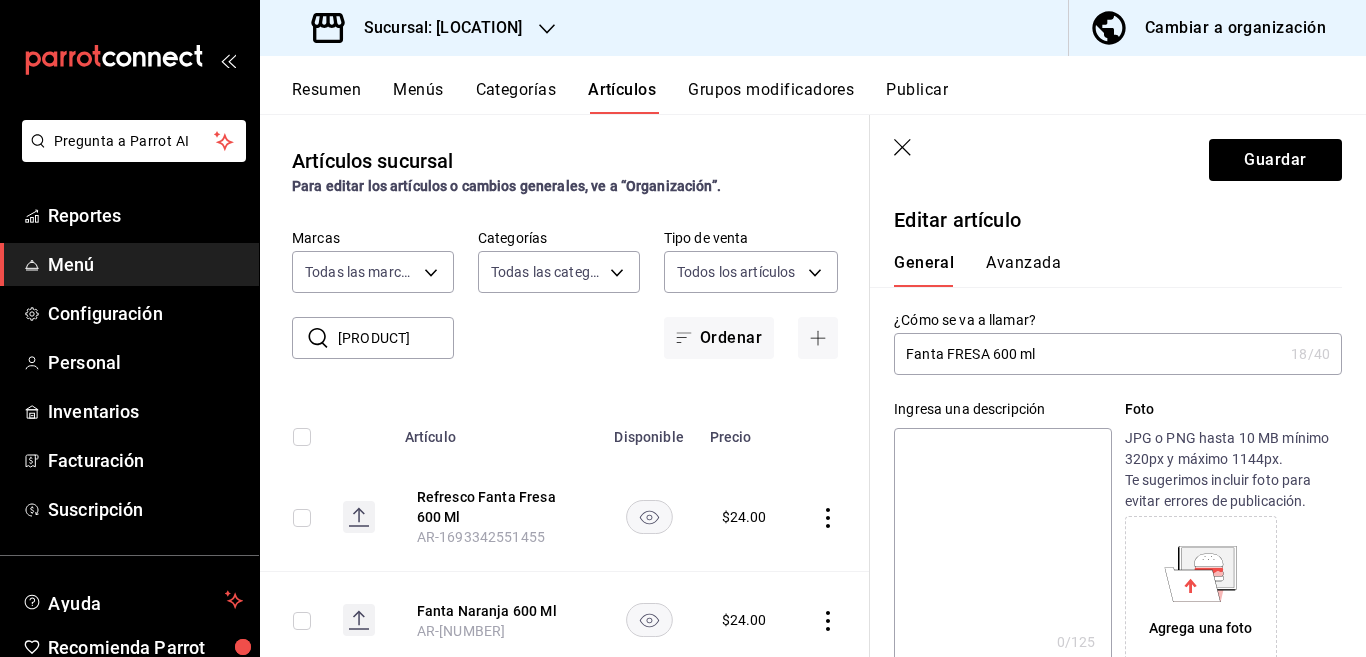 paste on "Fanta FRESA 600 ml" 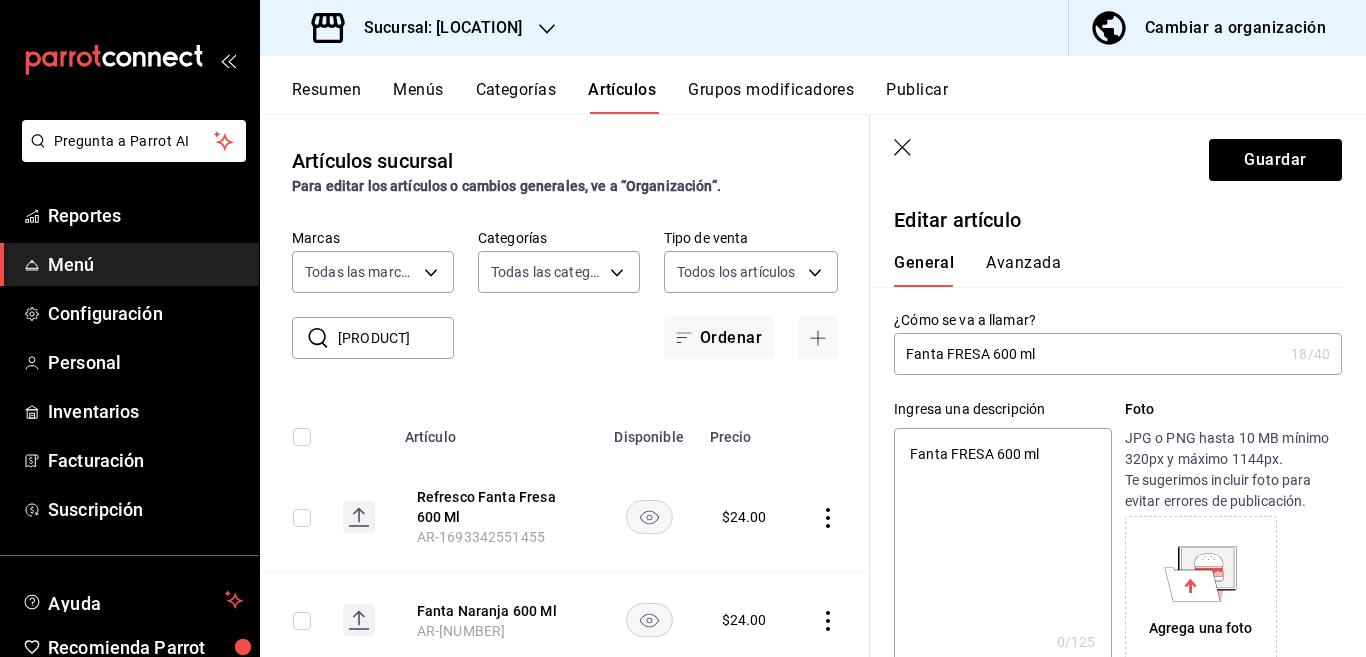 type on "x" 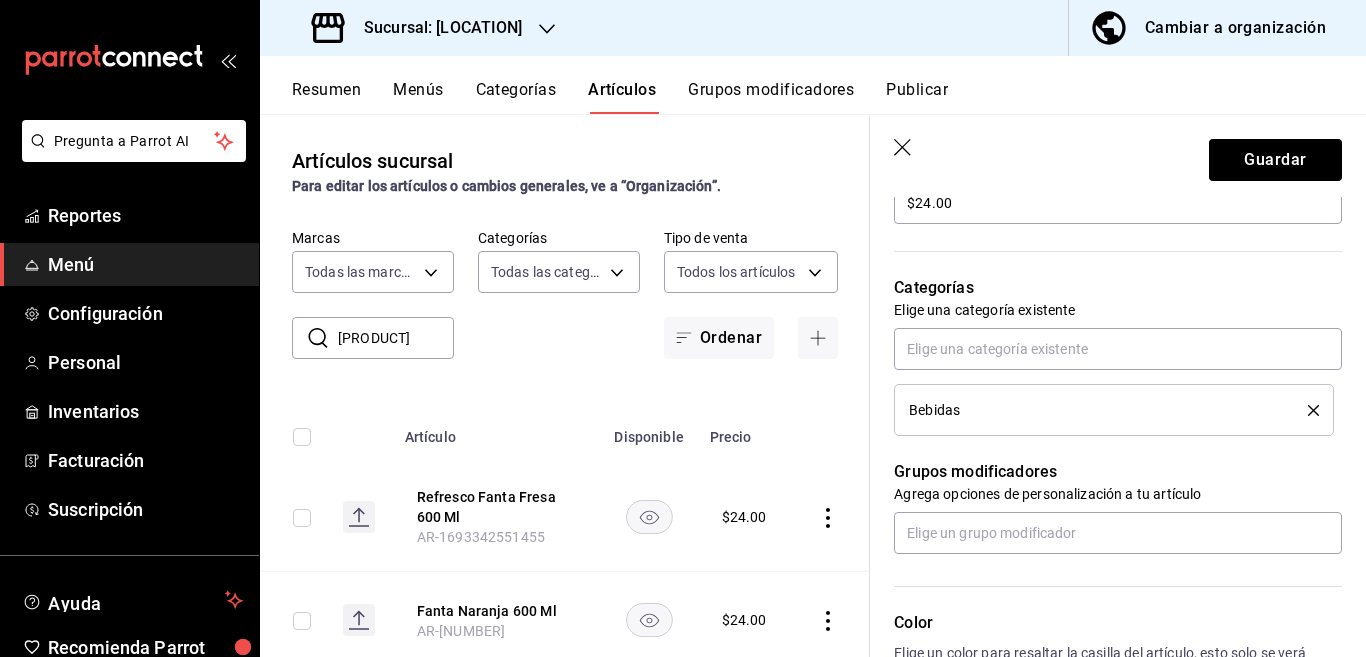 scroll, scrollTop: 650, scrollLeft: 0, axis: vertical 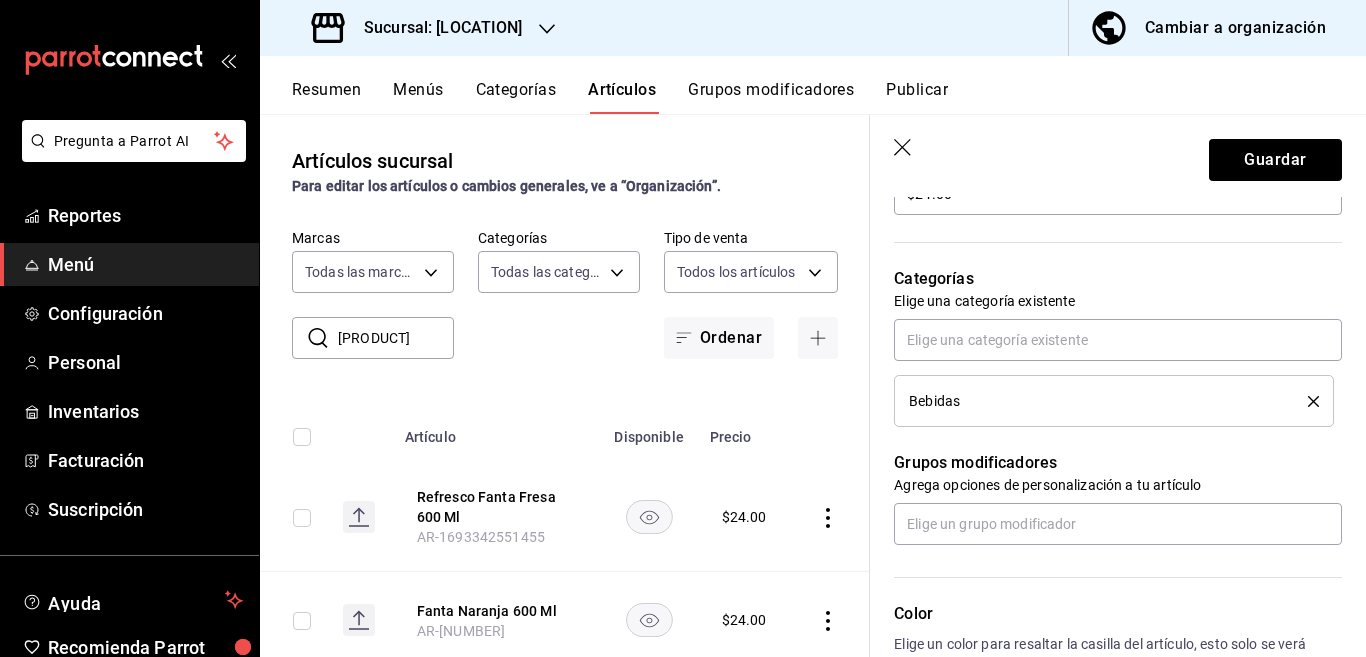 type on "Fanta FRESA 600 ml" 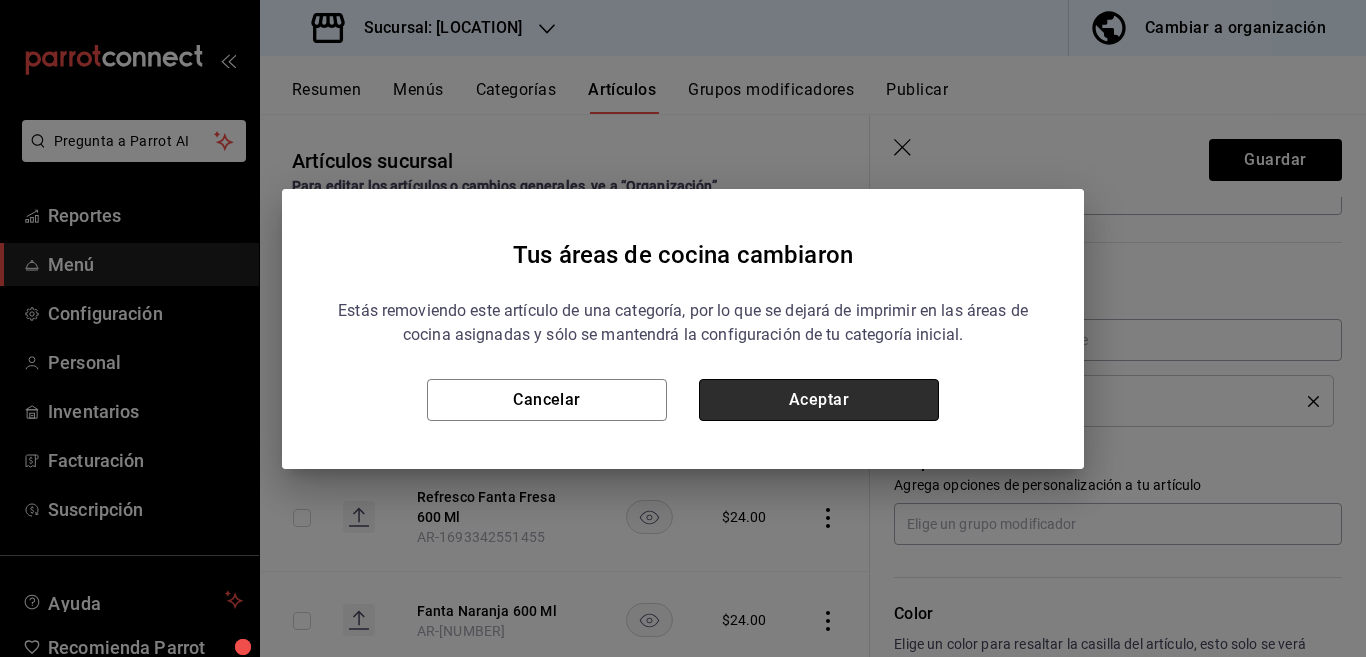 click on "Aceptar" at bounding box center [819, 400] 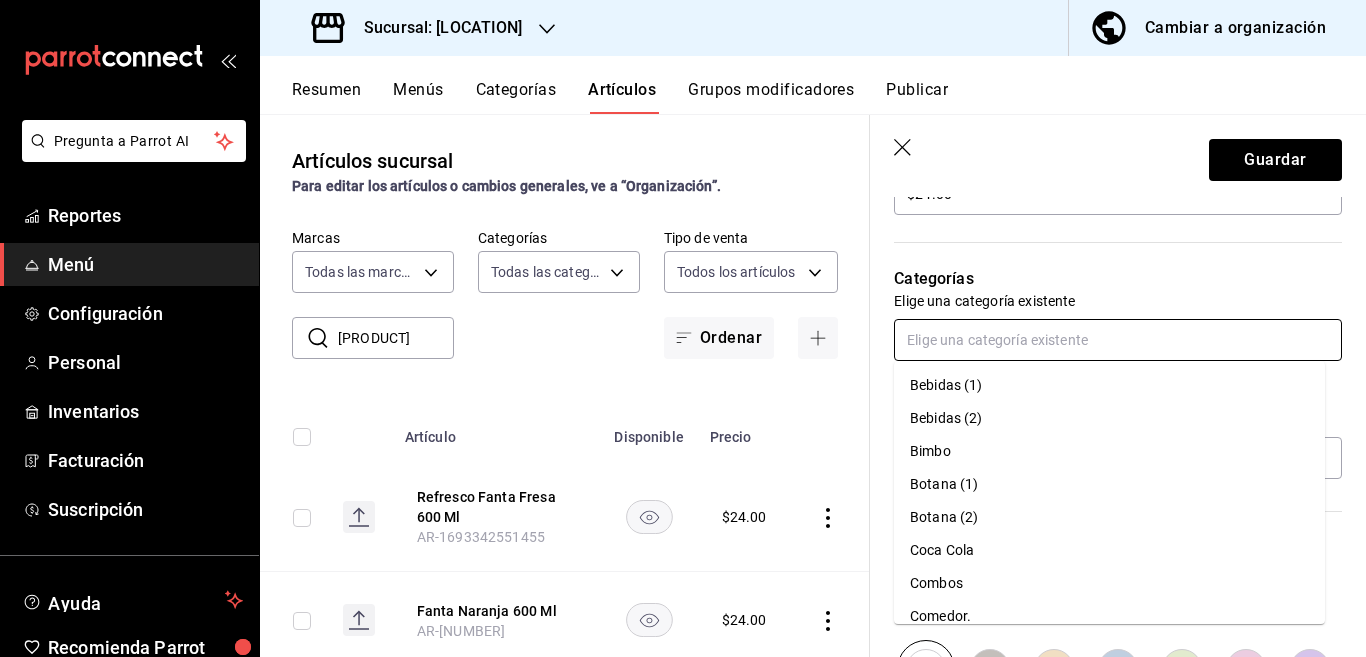 click at bounding box center (1118, 340) 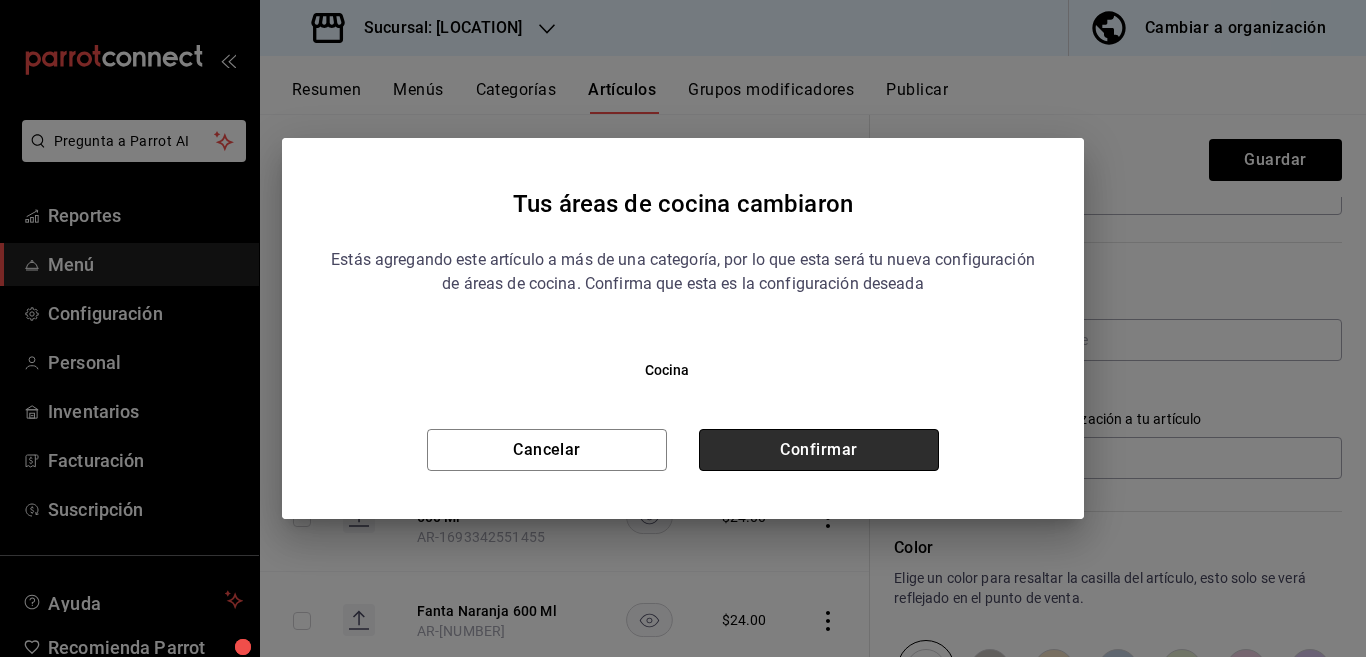 click on "Confirmar" at bounding box center (819, 450) 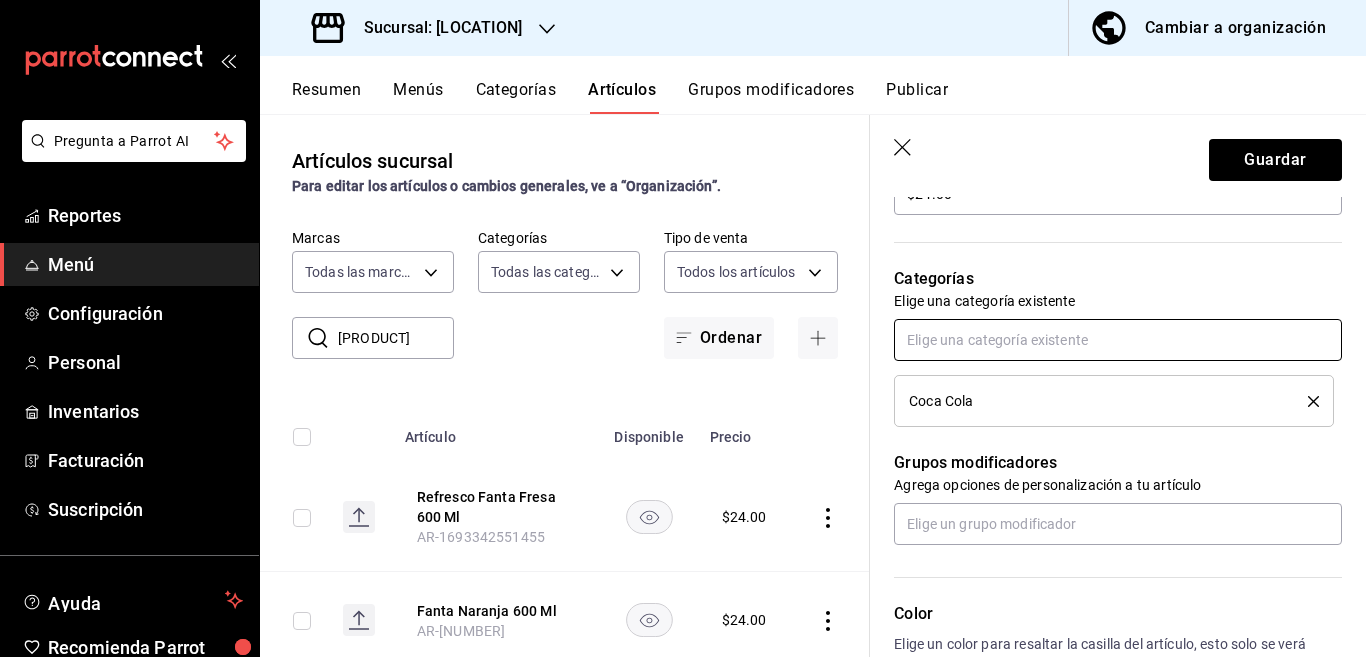 scroll, scrollTop: 650, scrollLeft: 0, axis: vertical 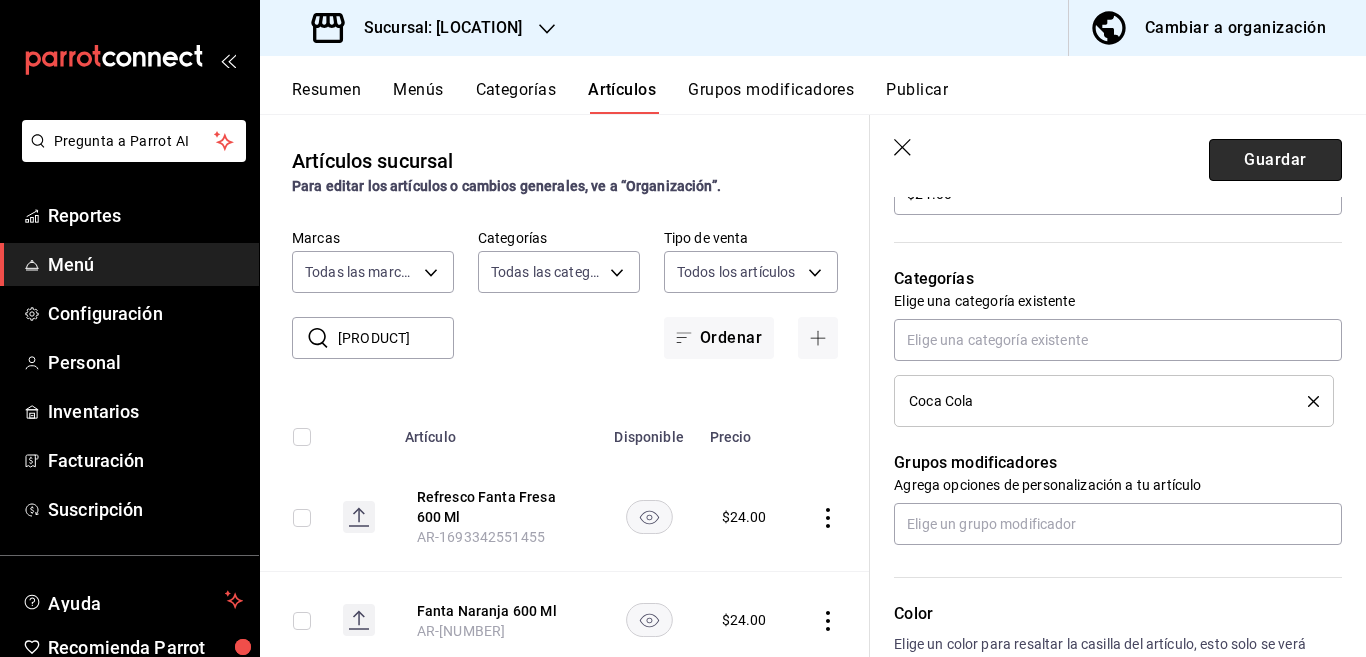 click on "Guardar" at bounding box center [1275, 160] 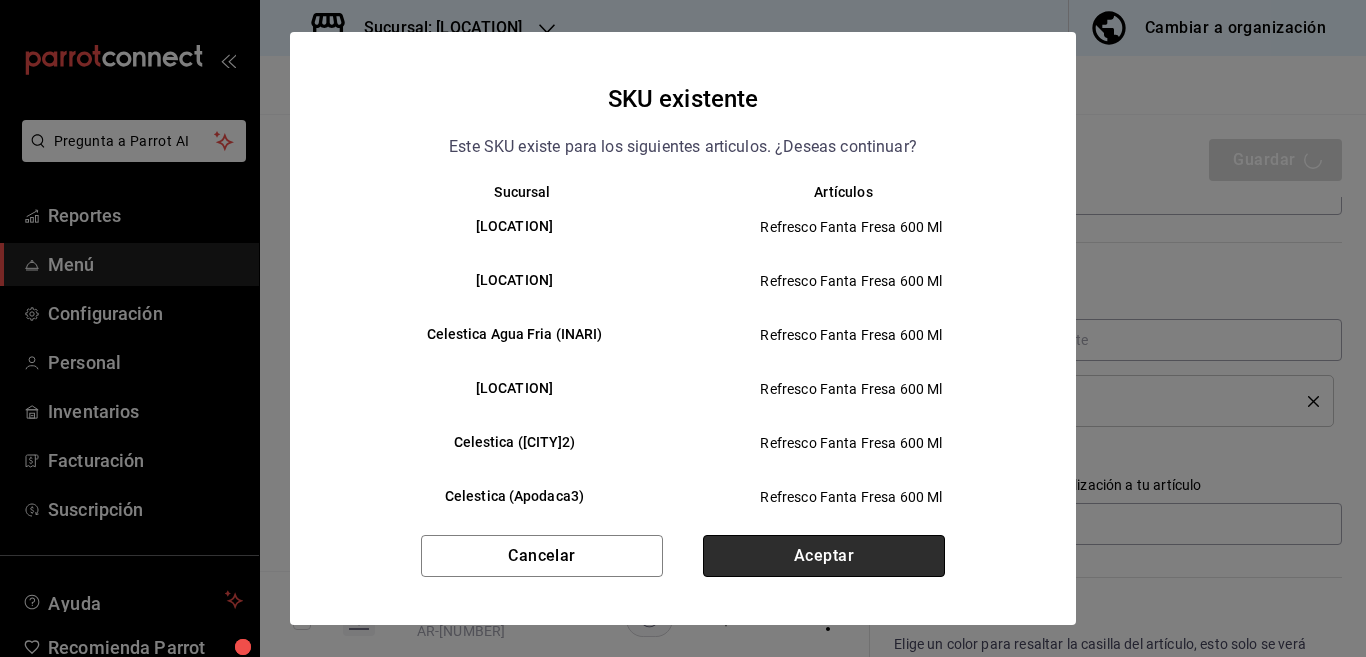 click on "Aceptar" at bounding box center (824, 556) 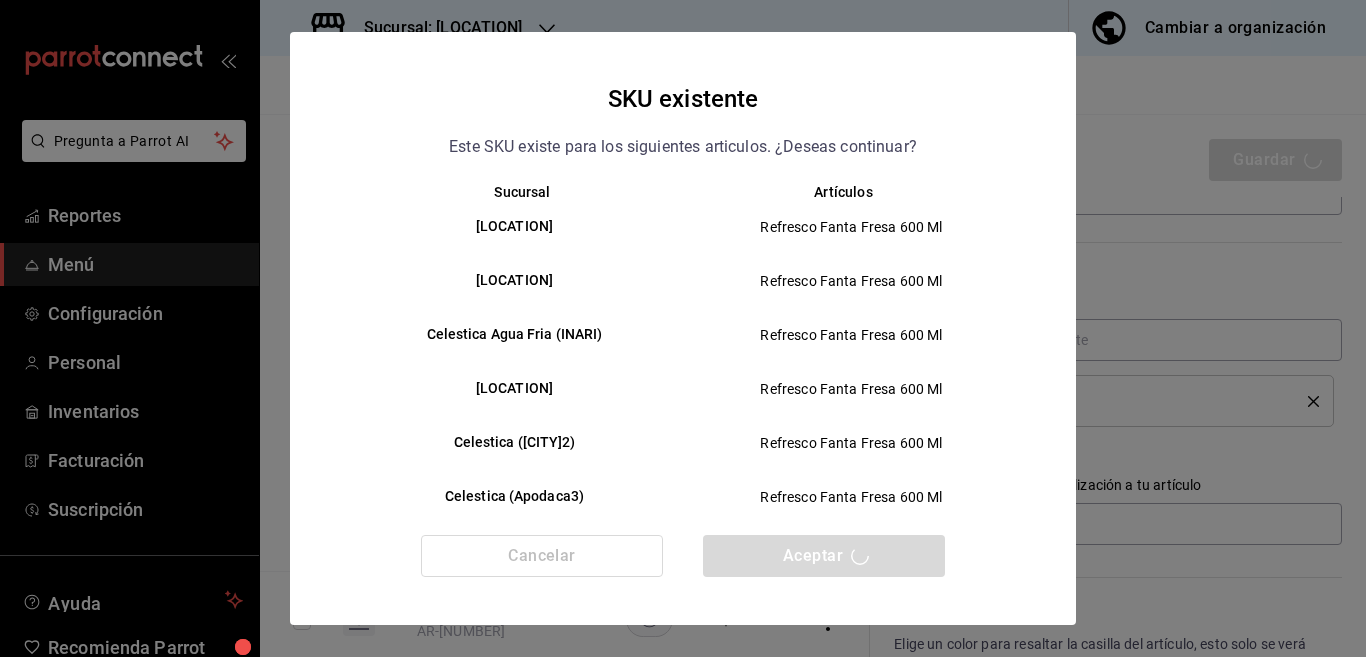 type on "x" 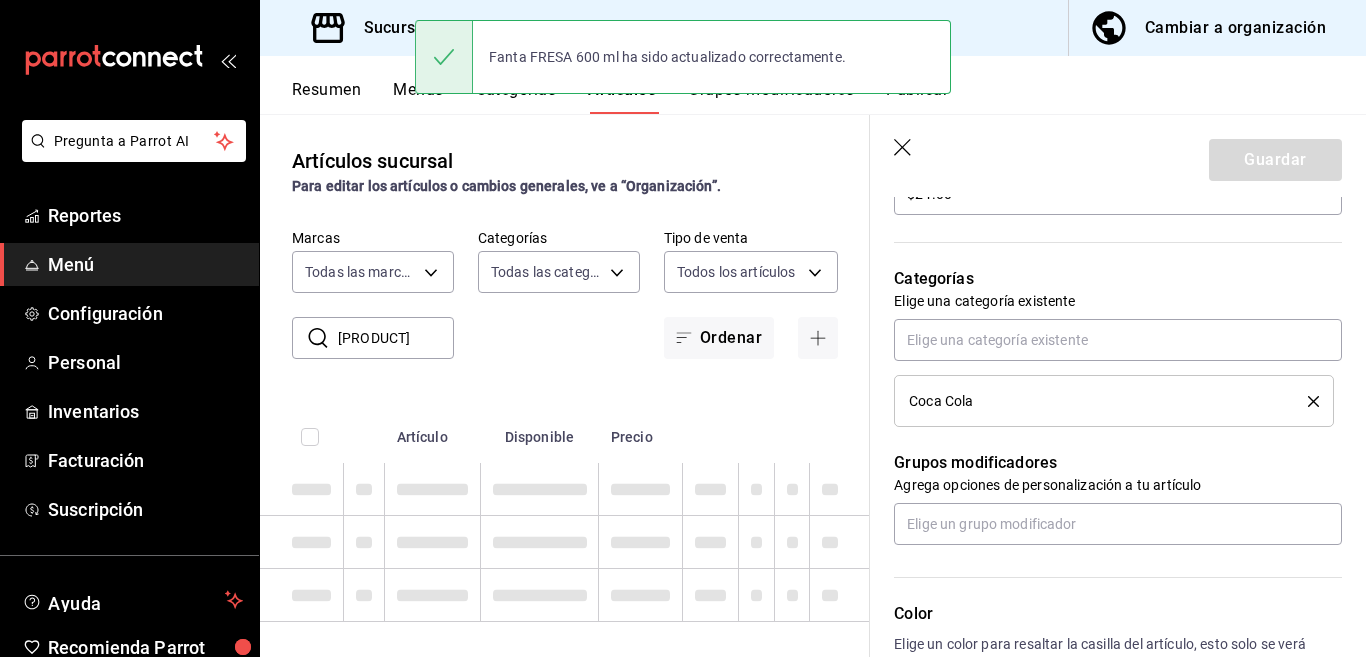 type 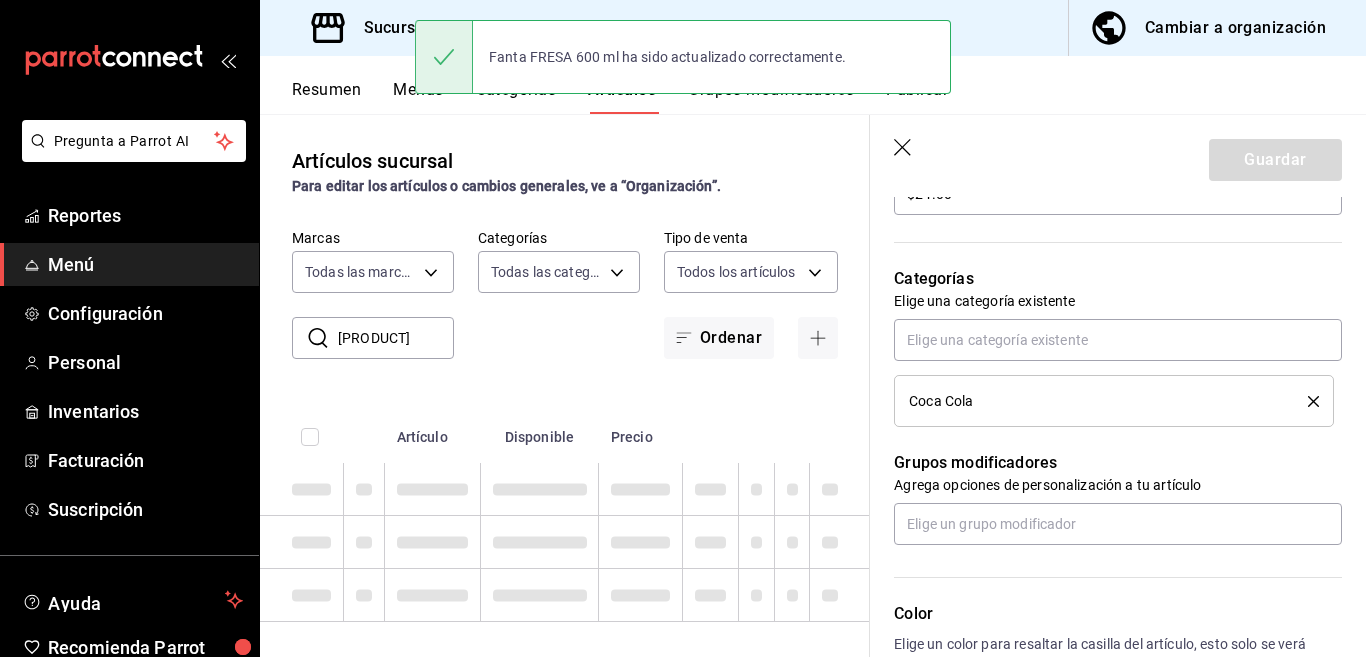 type 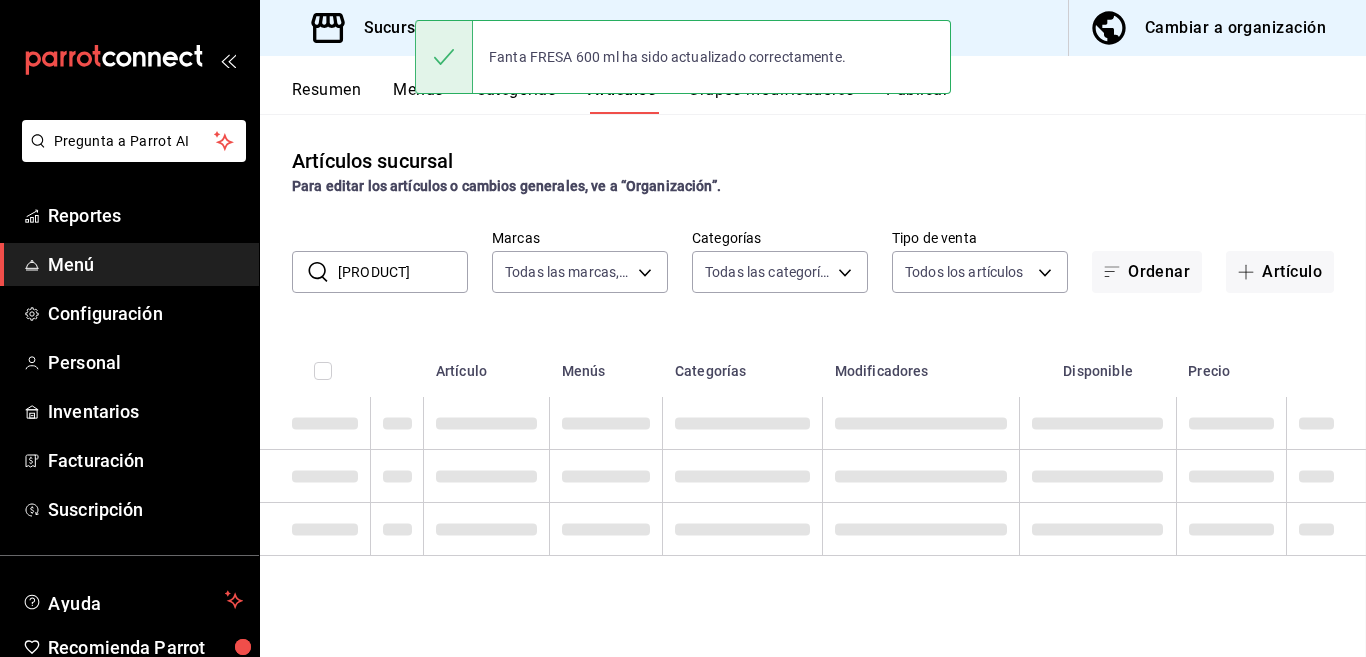 scroll, scrollTop: 0, scrollLeft: 0, axis: both 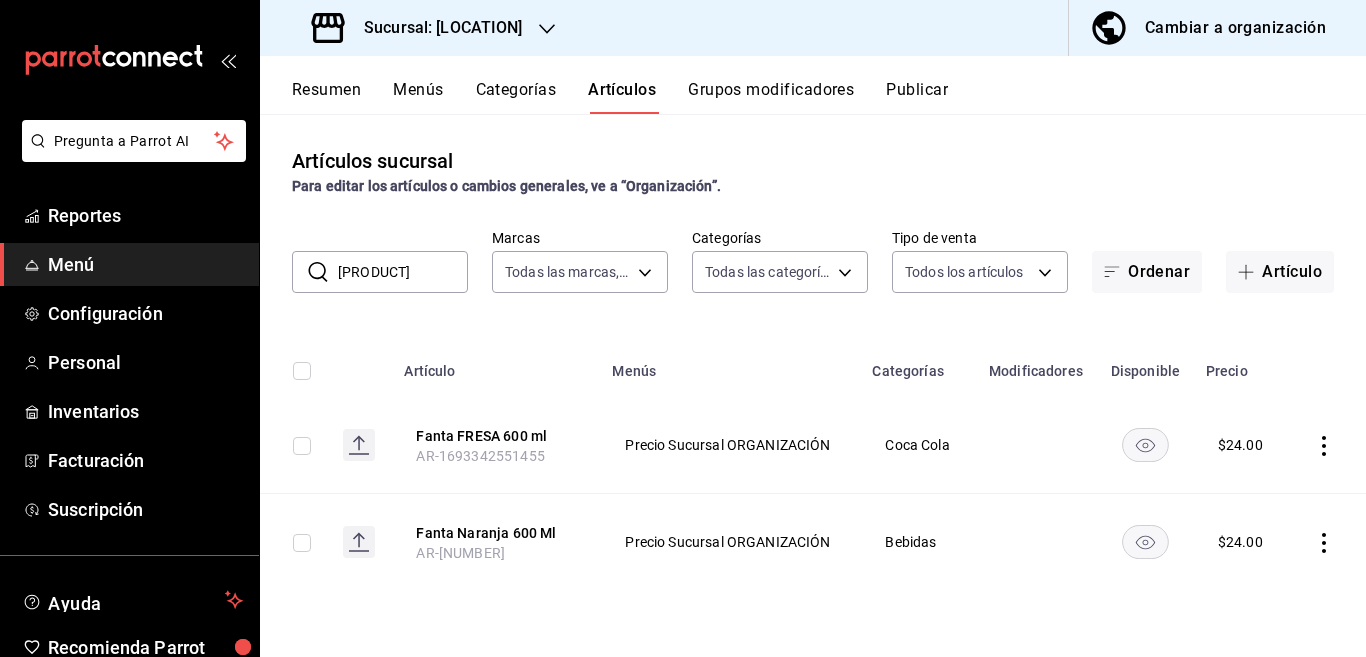 click 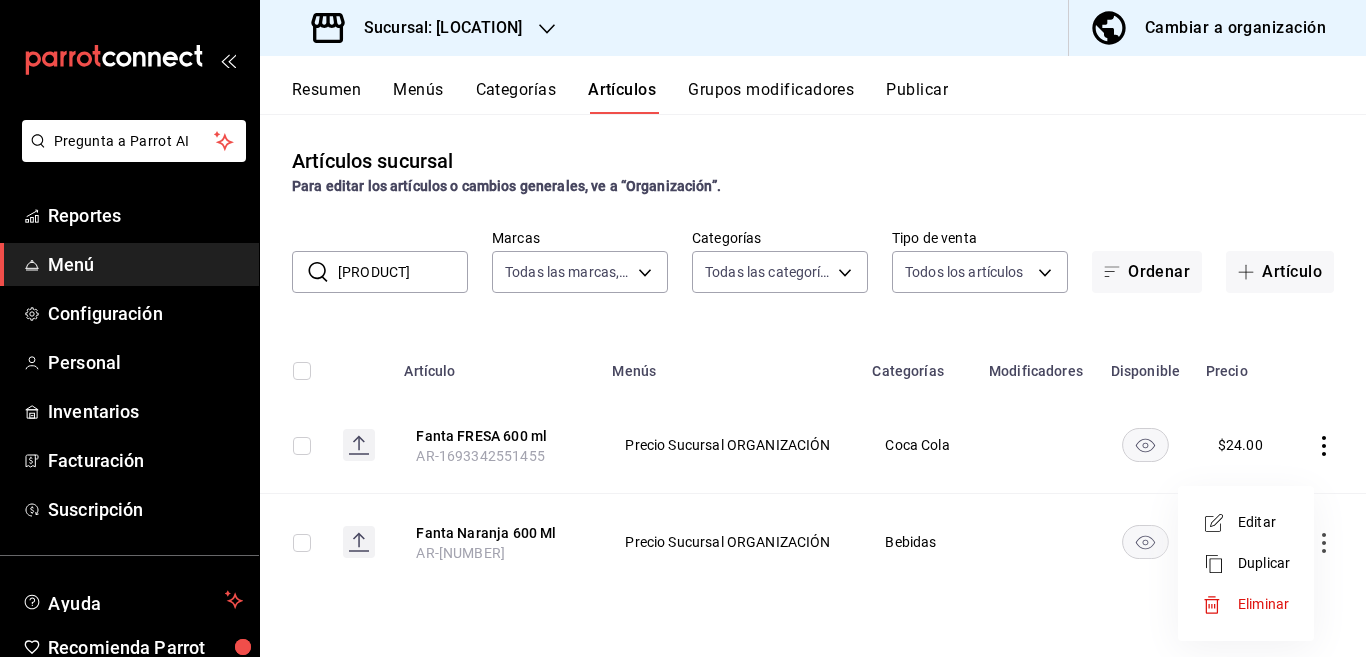 click on "Editar" at bounding box center (1264, 522) 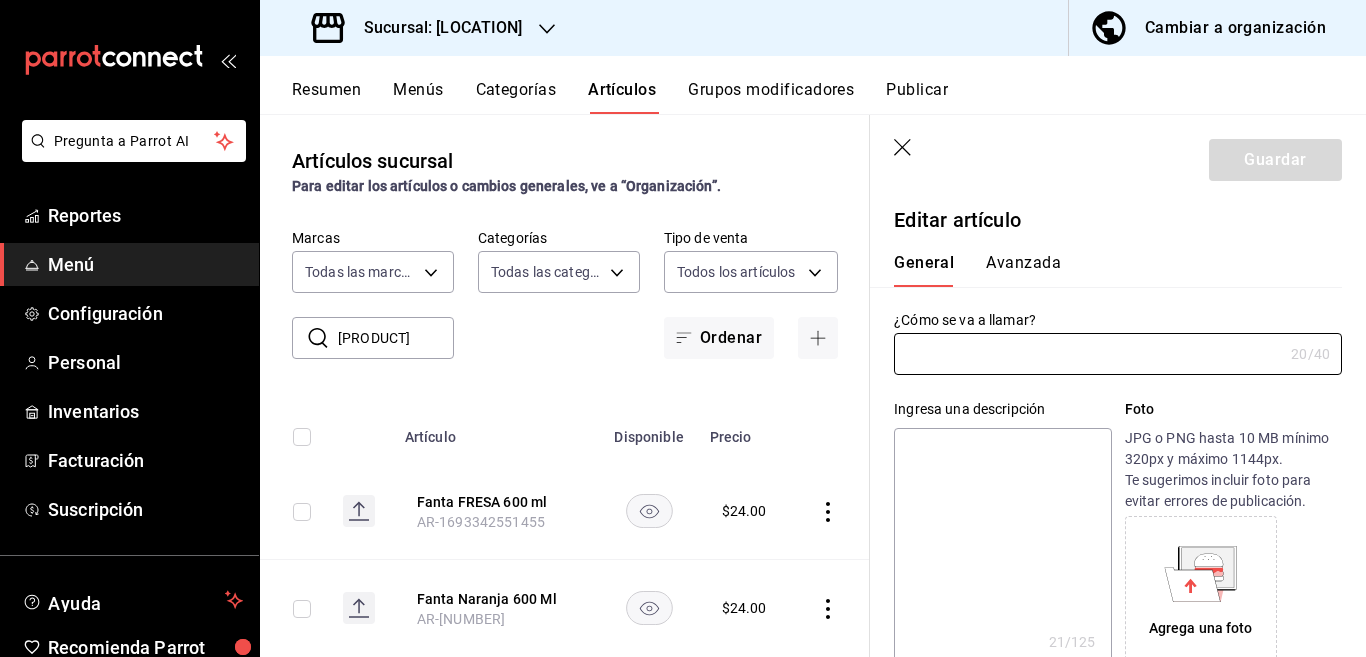 type on "Fanta Naranja 600 Ml" 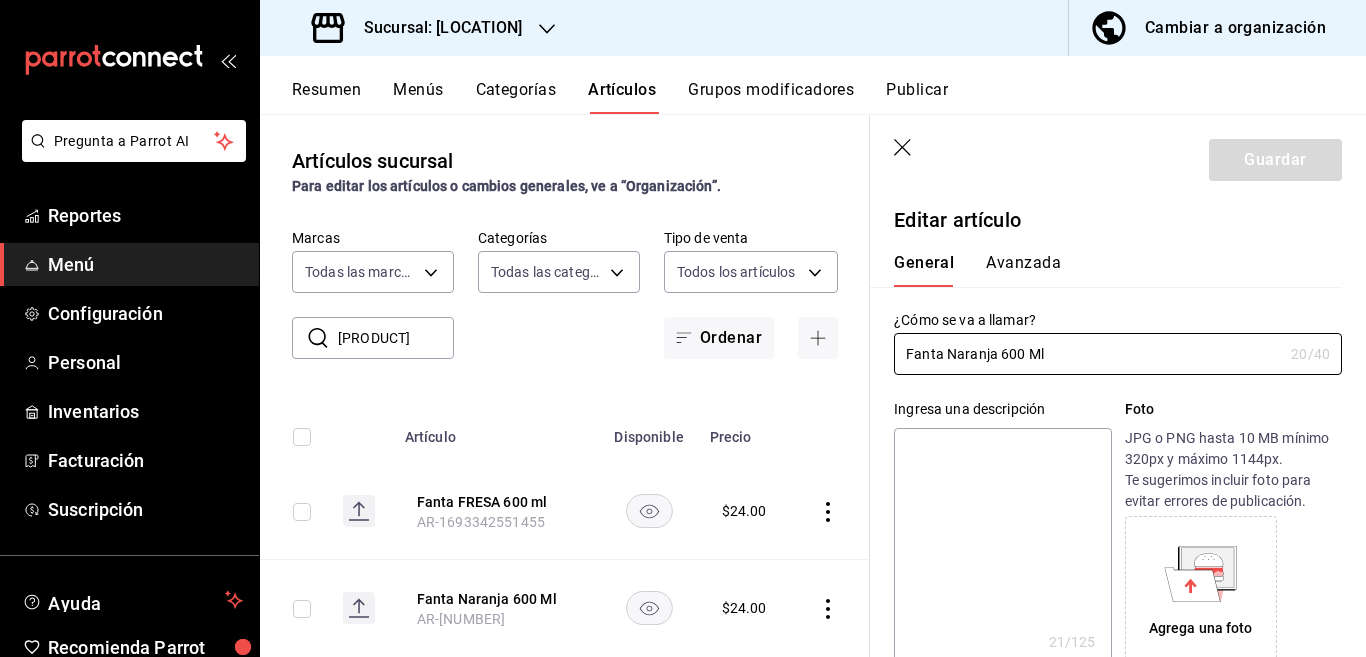 type on "Refresco Fanta 600 Ml" 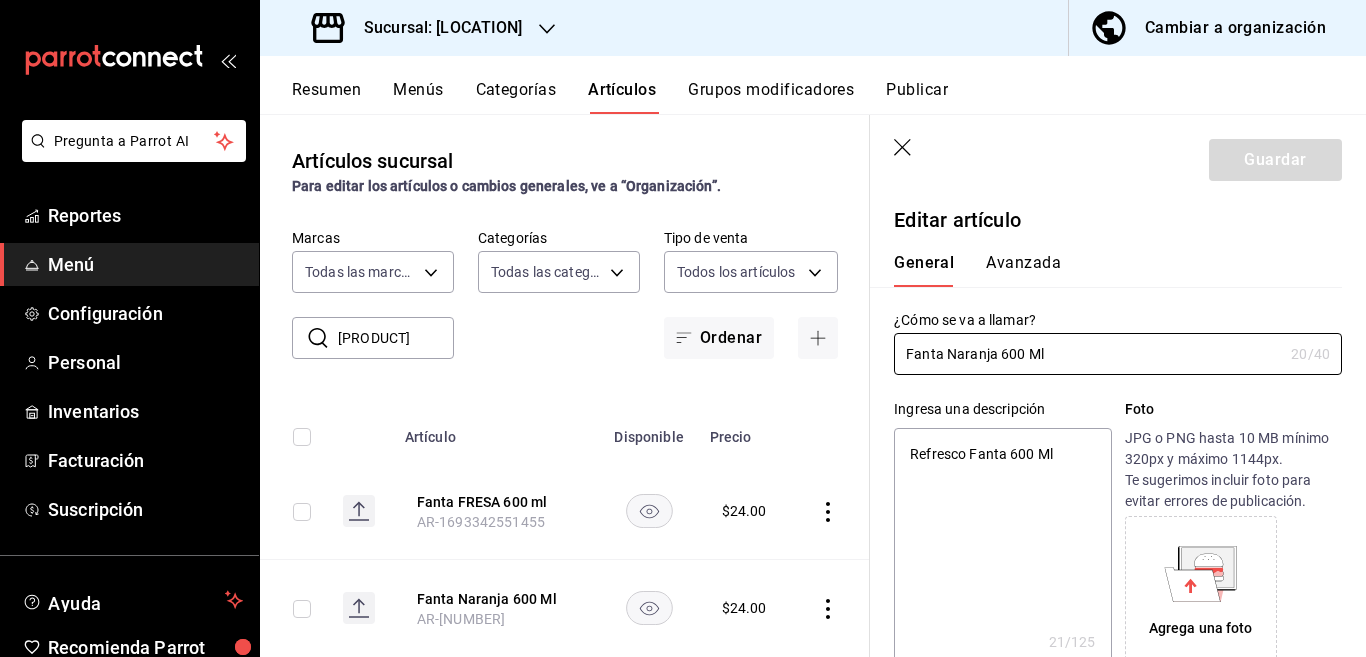type on "x" 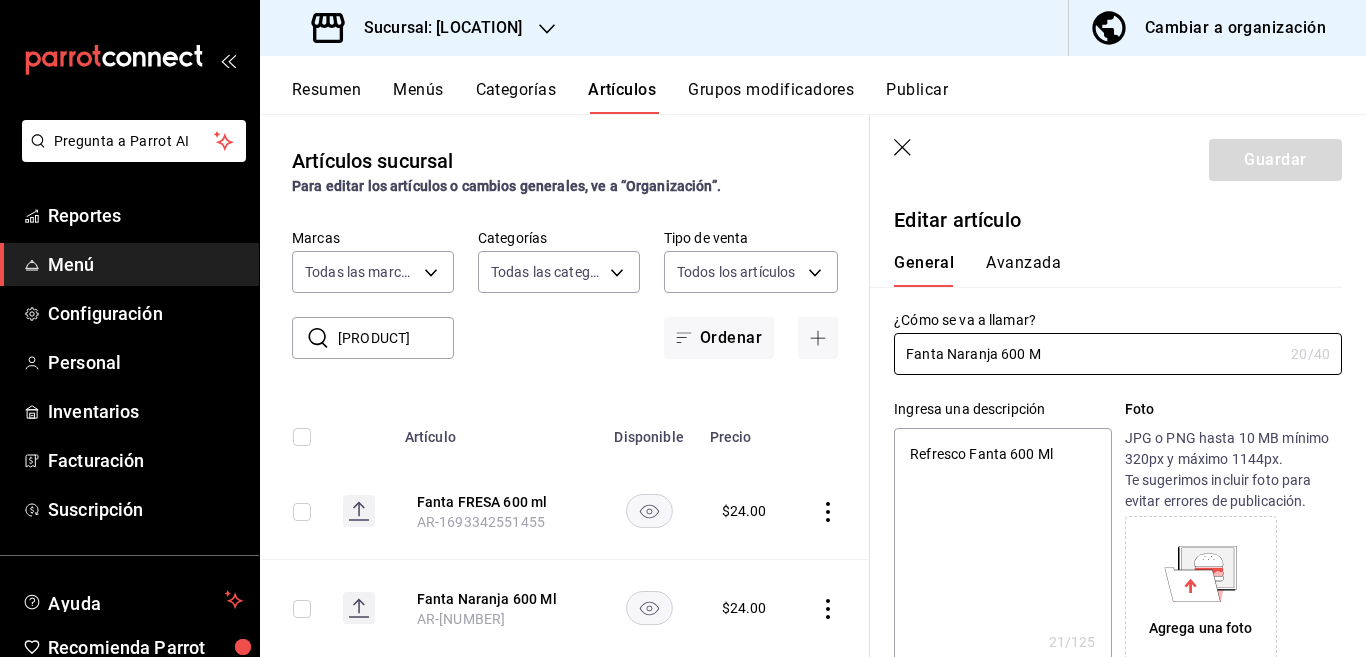 type on "Fanta Naranja 600" 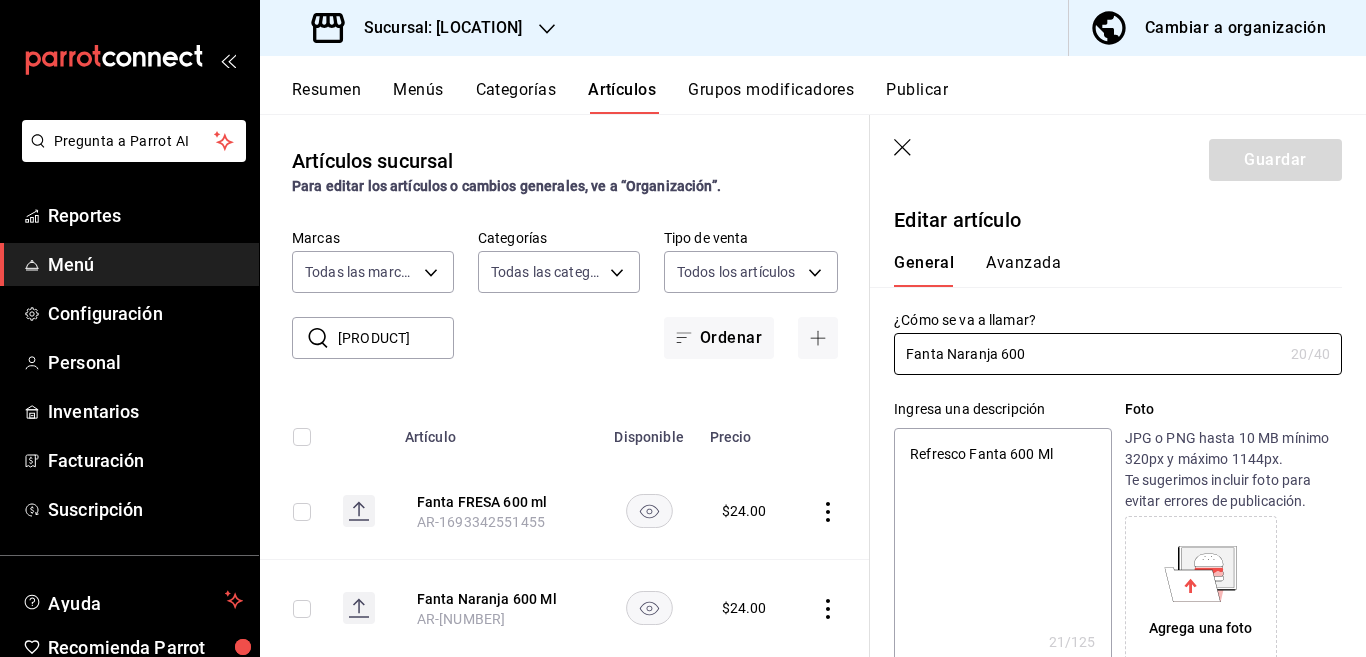 type on "x" 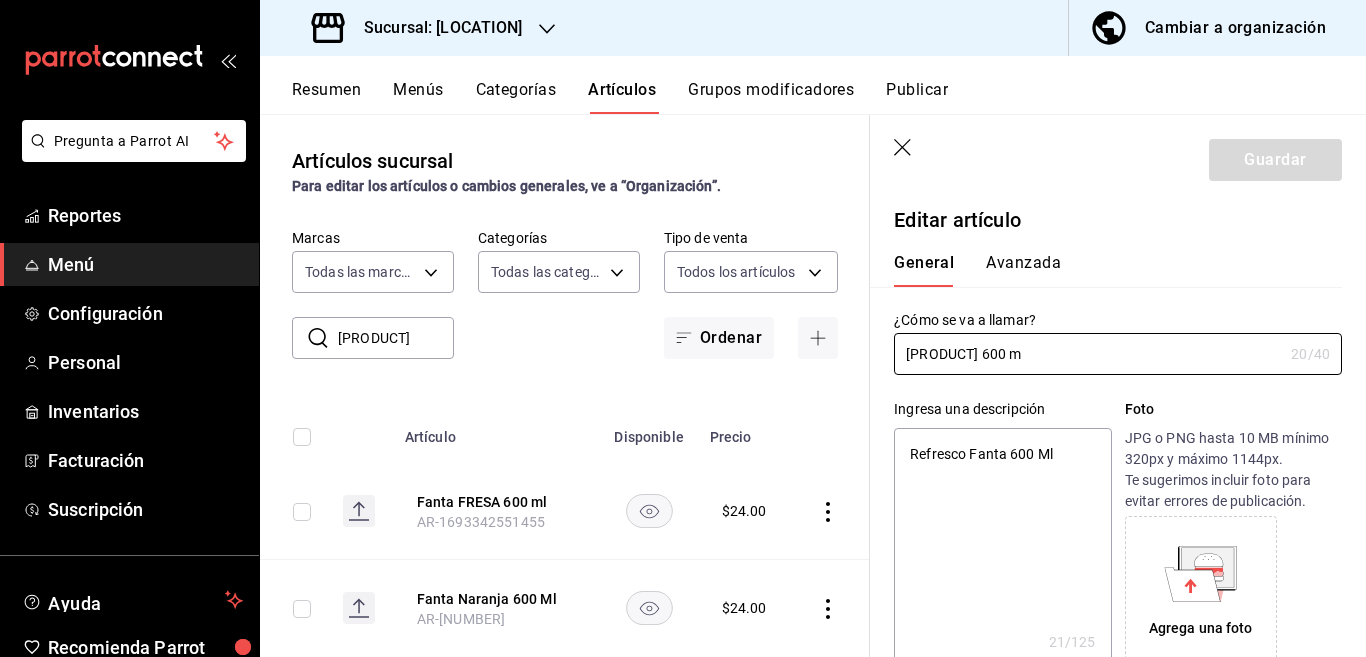 type on "Fanta Naranja 600 ml" 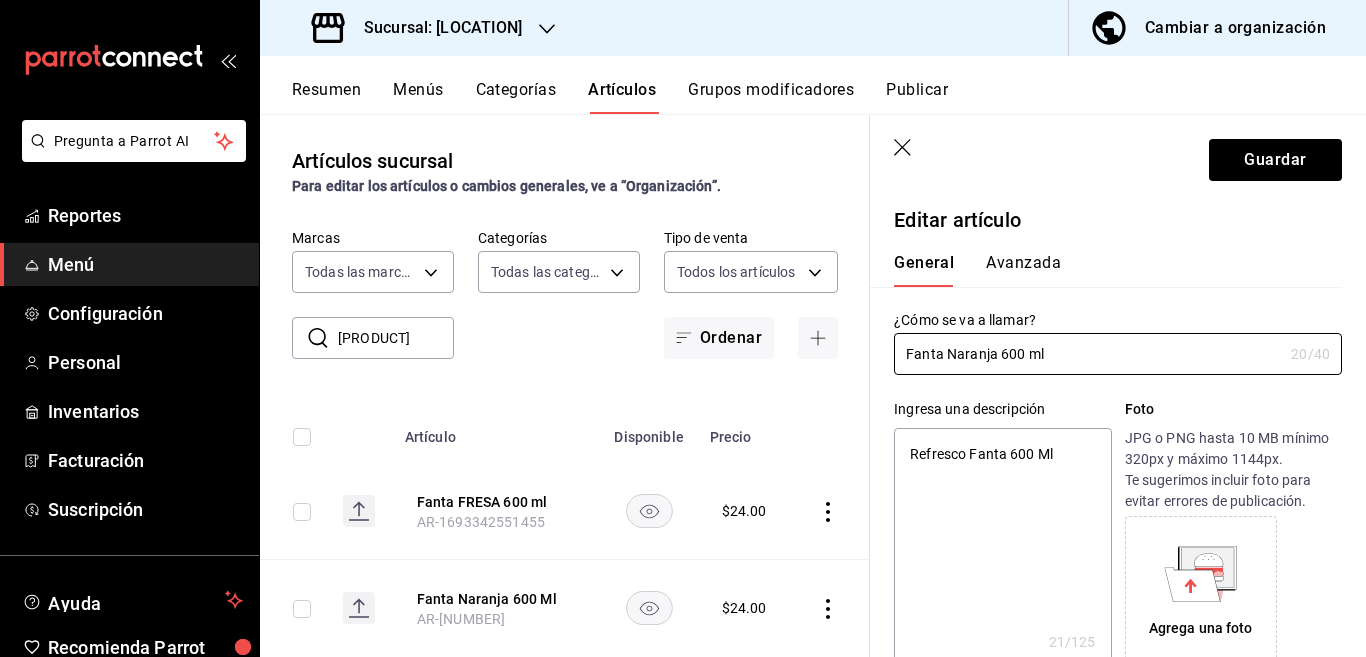 type on "x" 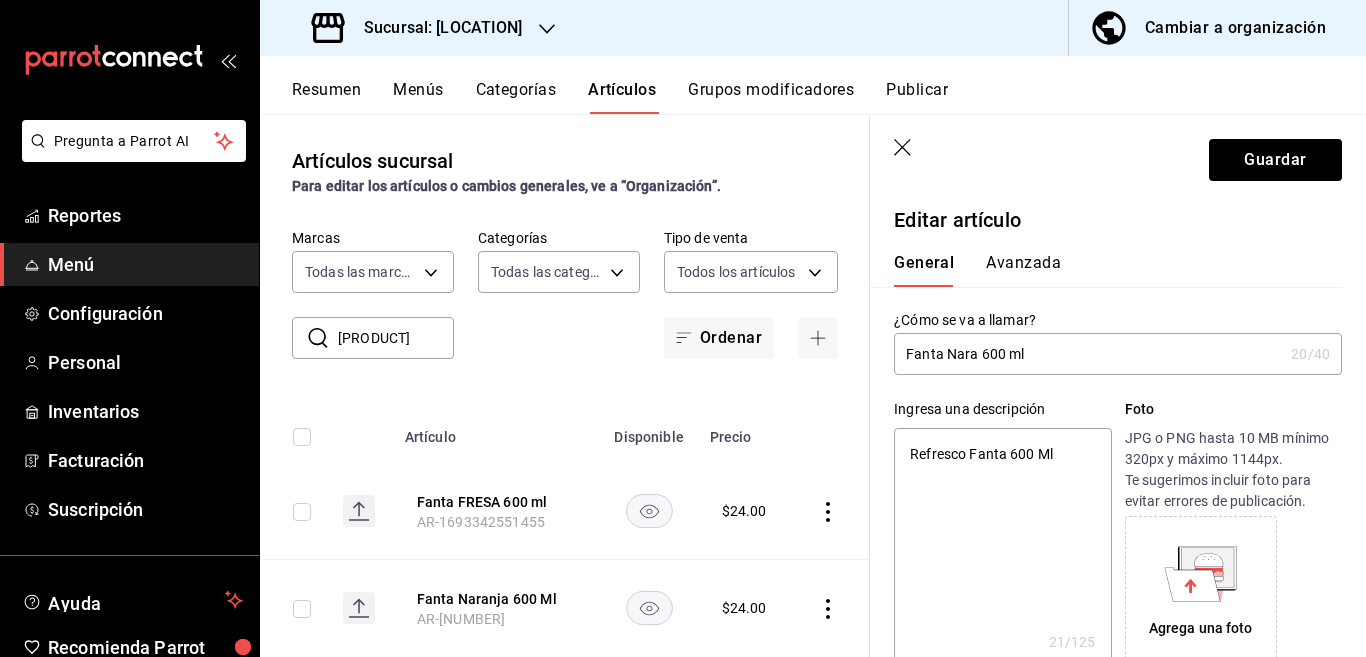 type on "Fanta Nar 600 ml" 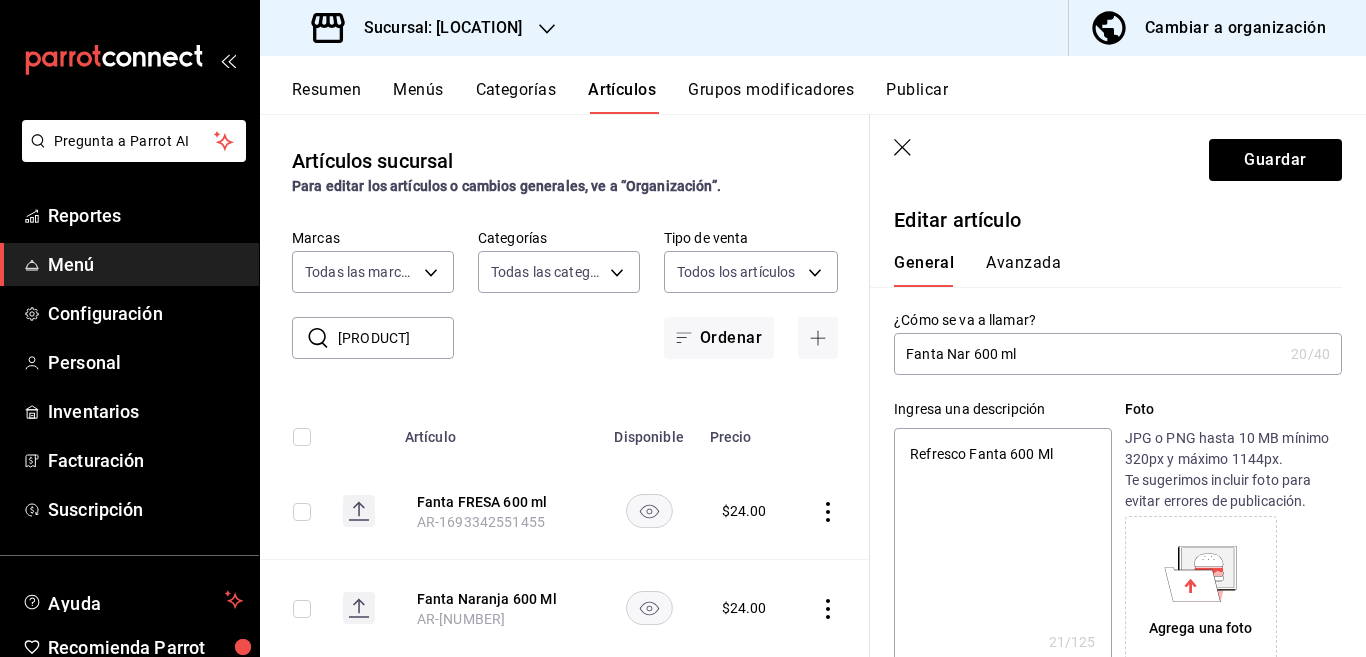 type on "x" 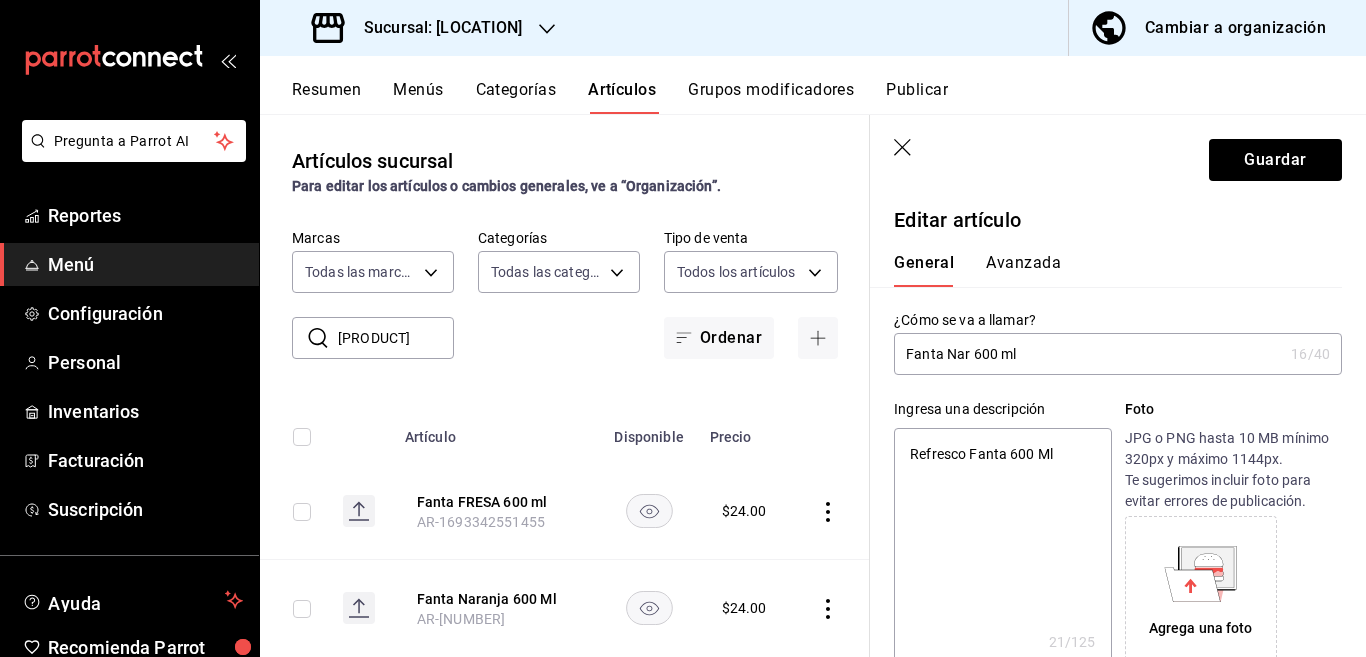 type on "Fanta Na 600 ml" 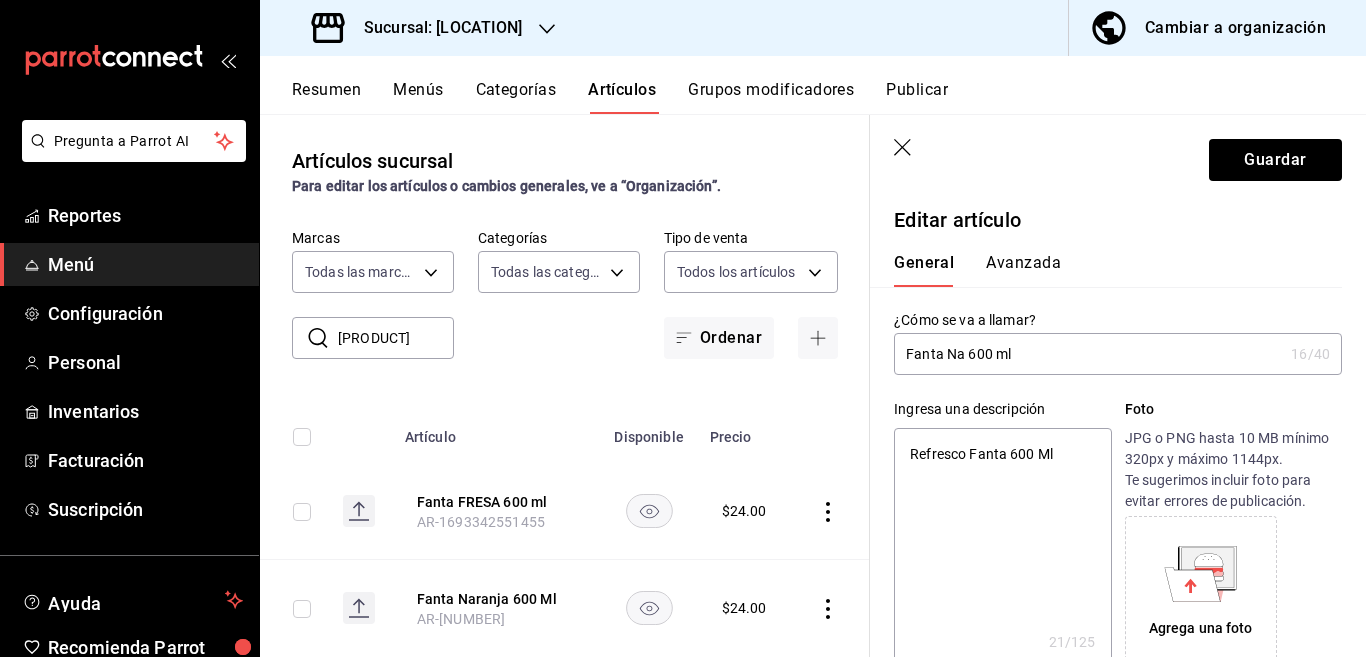 type on "x" 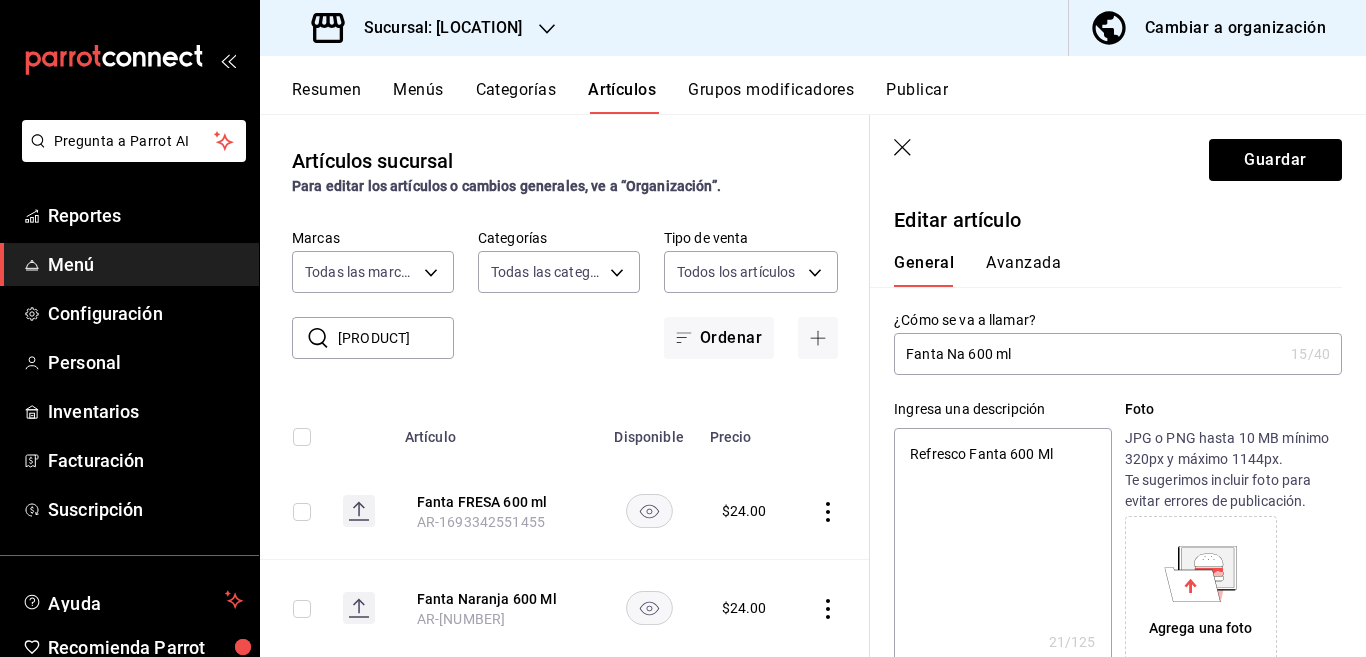 type on "Fanta N 600 ml" 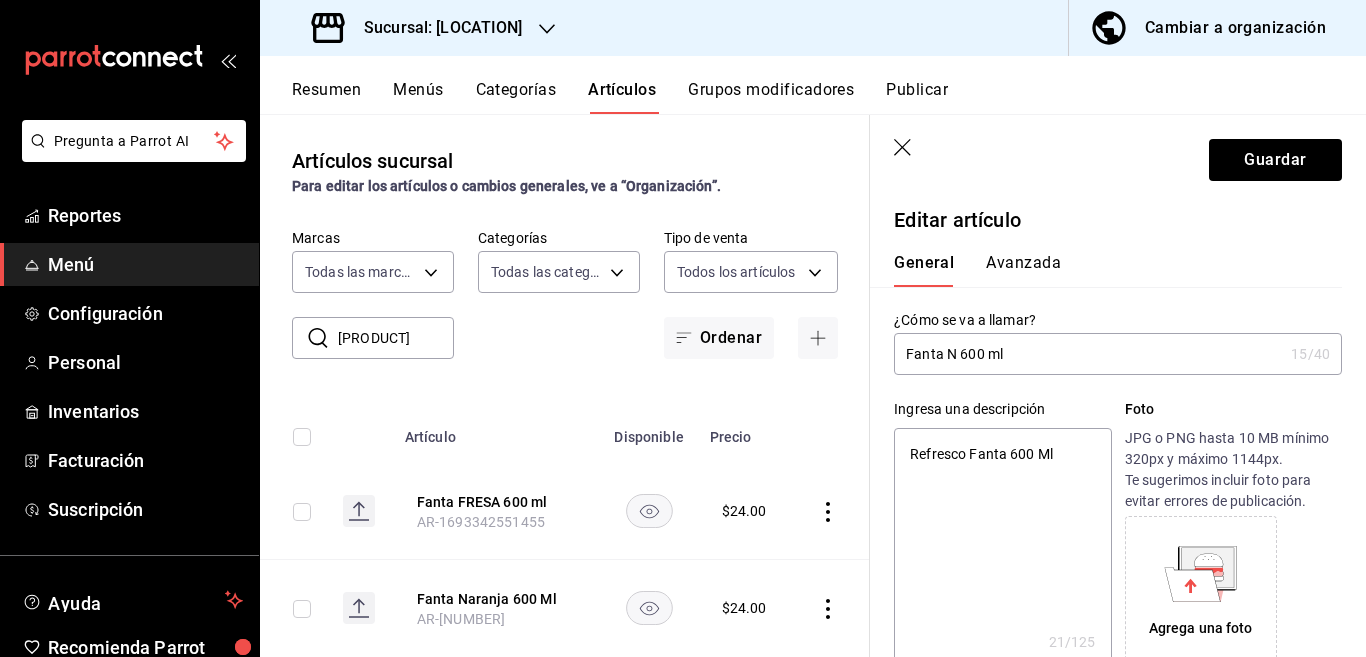 type on "x" 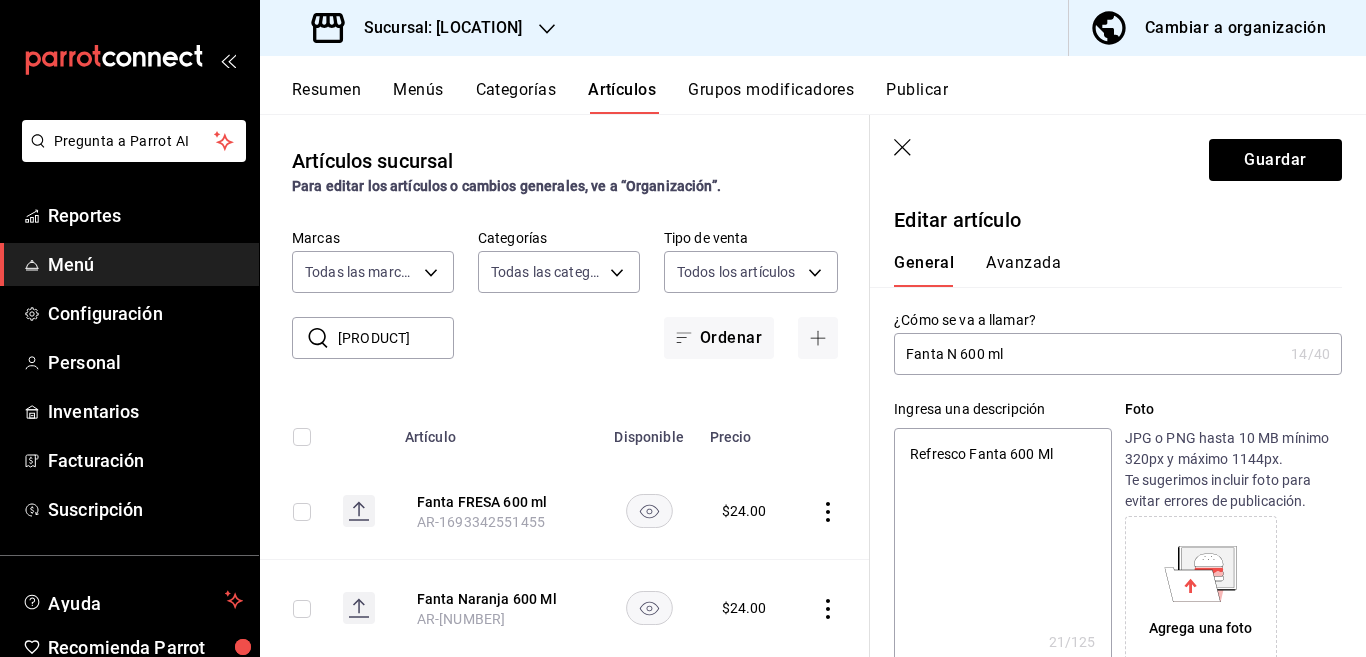 type on "Fanta NA 600 ml" 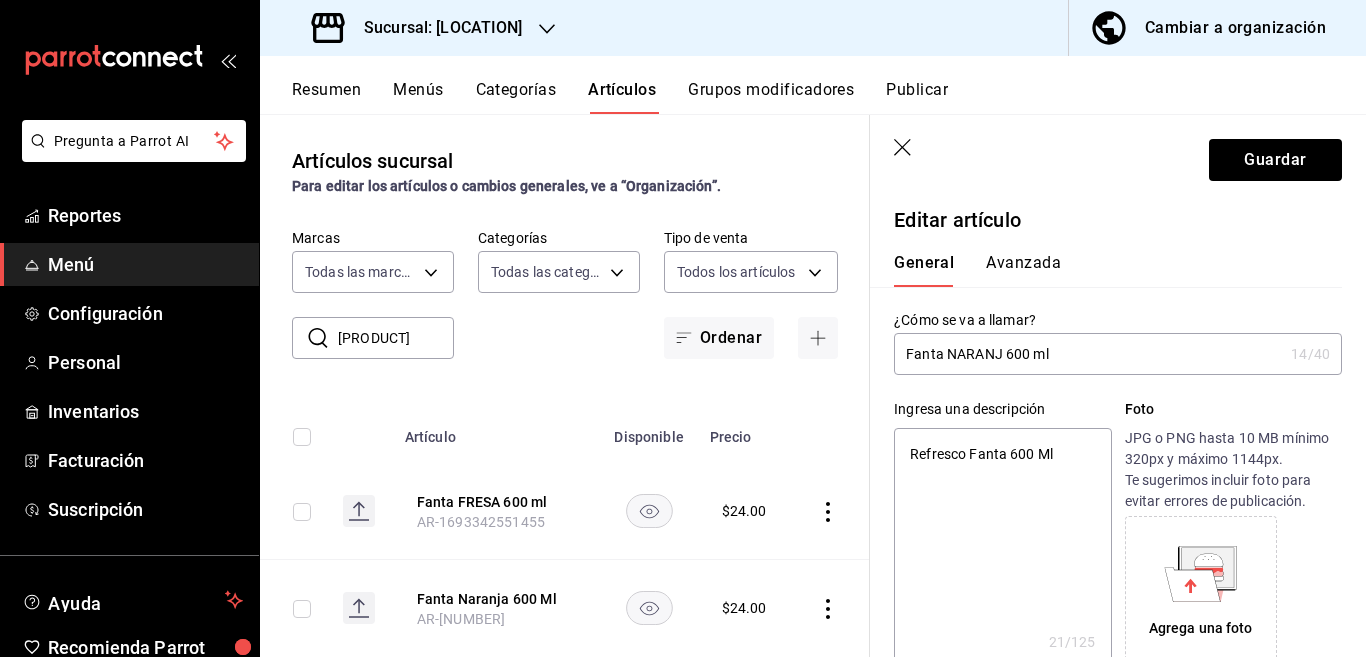 type on "Fanta NARANJA 600 ml" 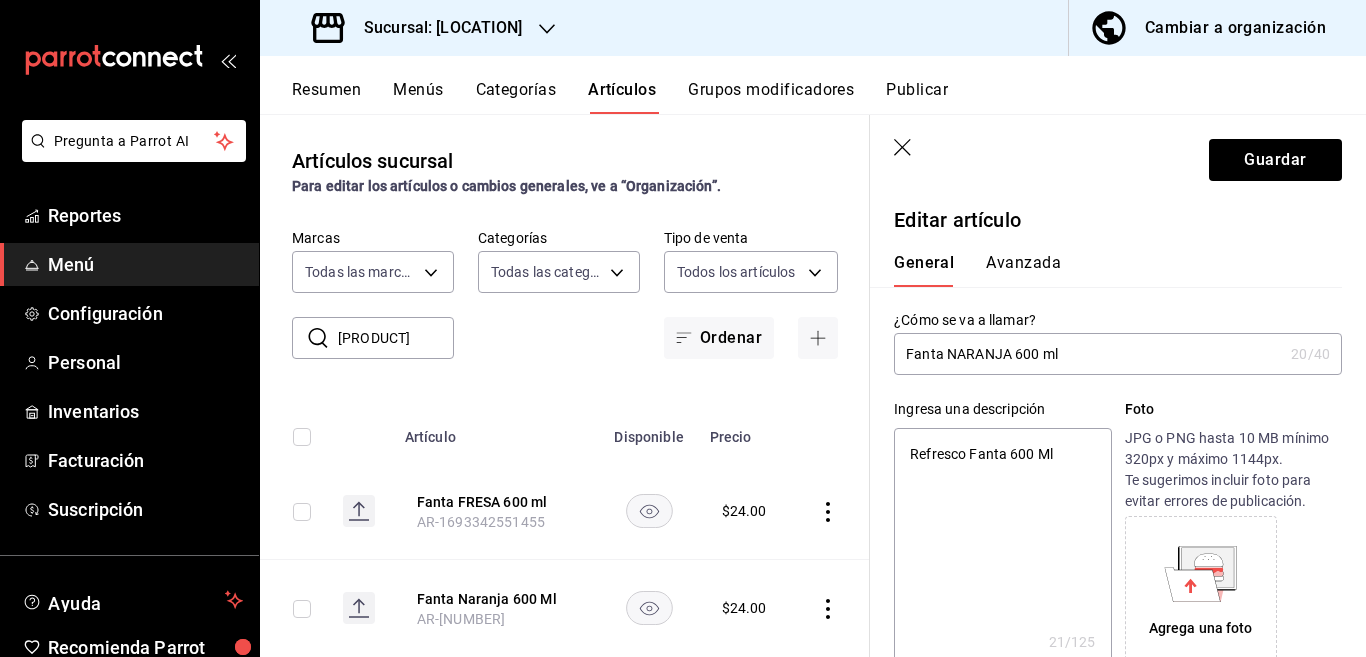 type on "x" 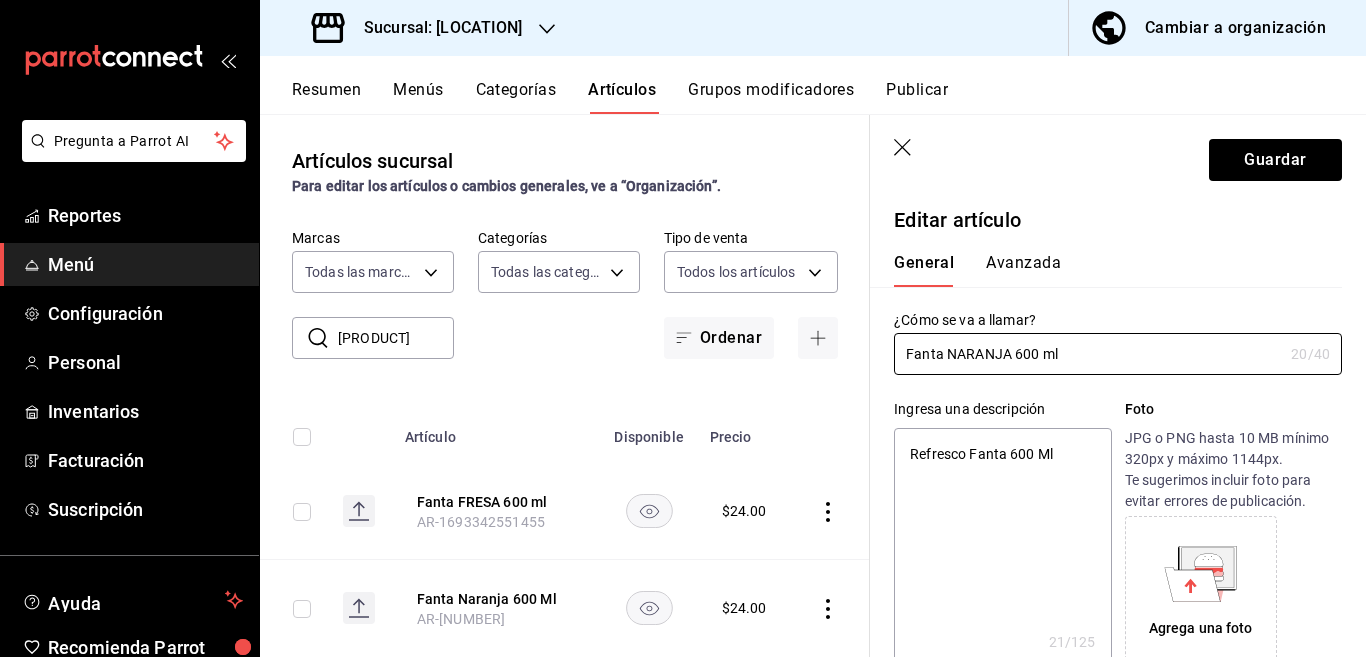 type on "Fanta NARANJA 600 ml" 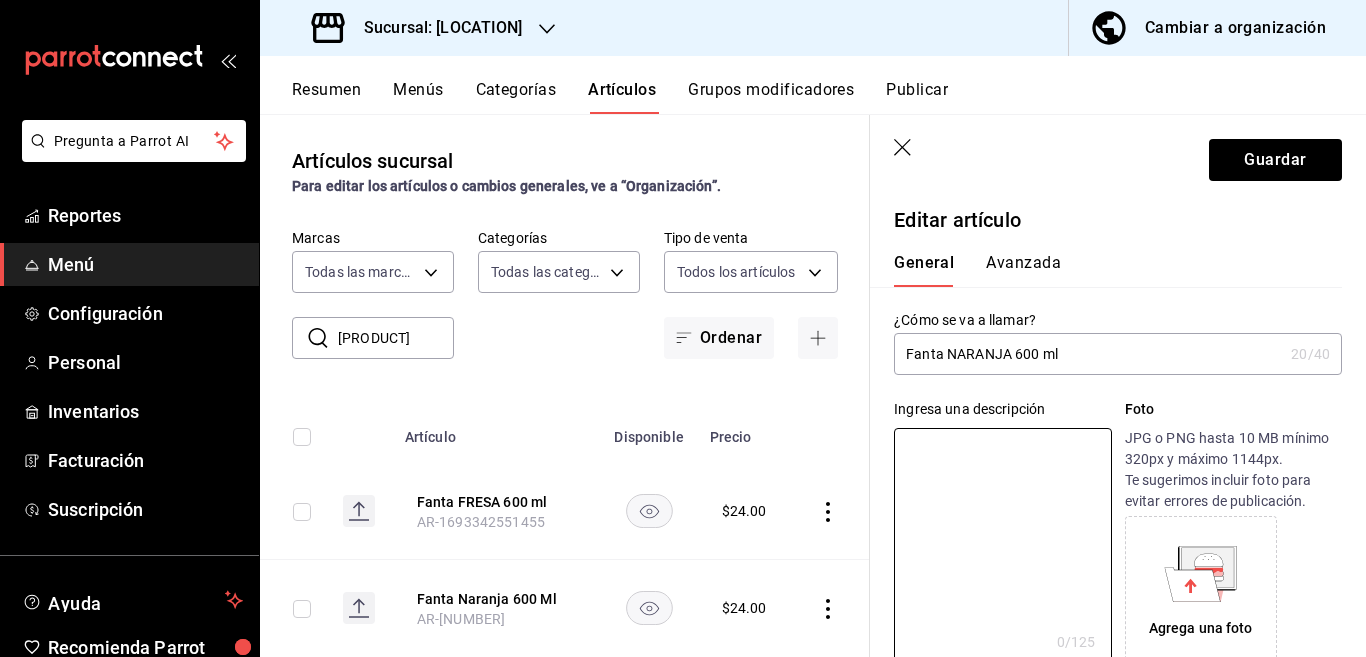 click on "Fanta NARANJA 600 ml" at bounding box center (1088, 354) 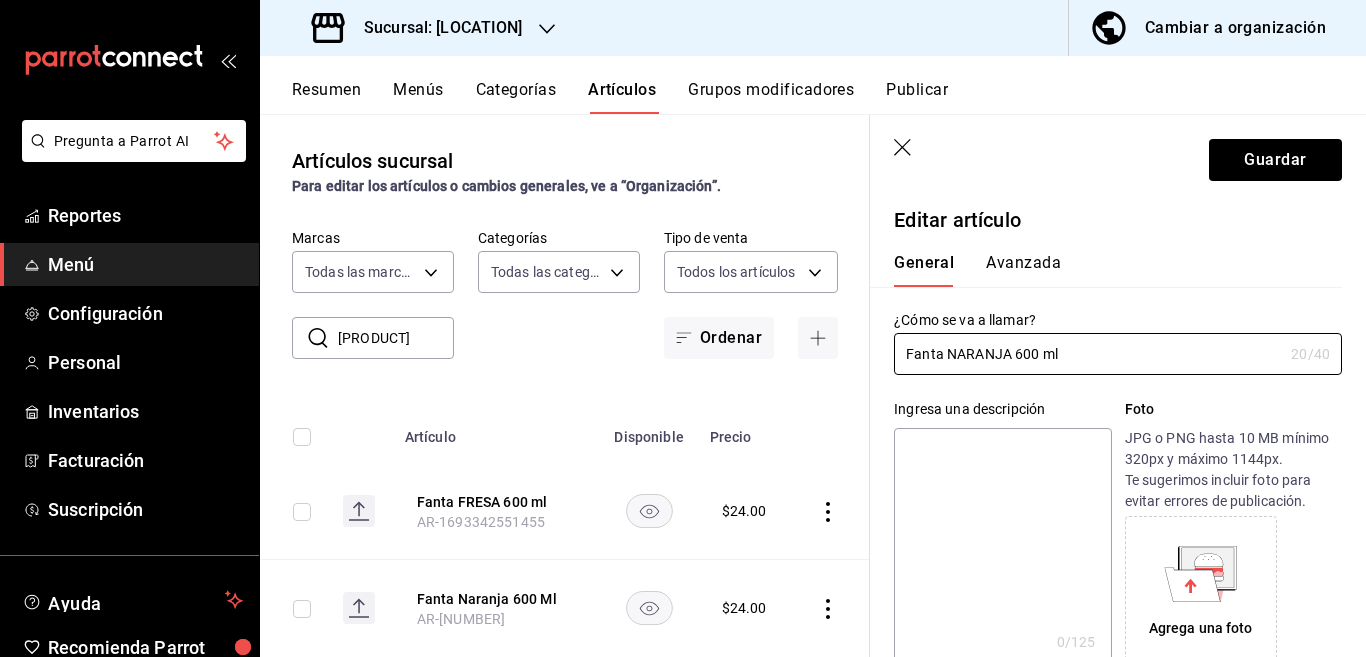 click at bounding box center (1002, 548) 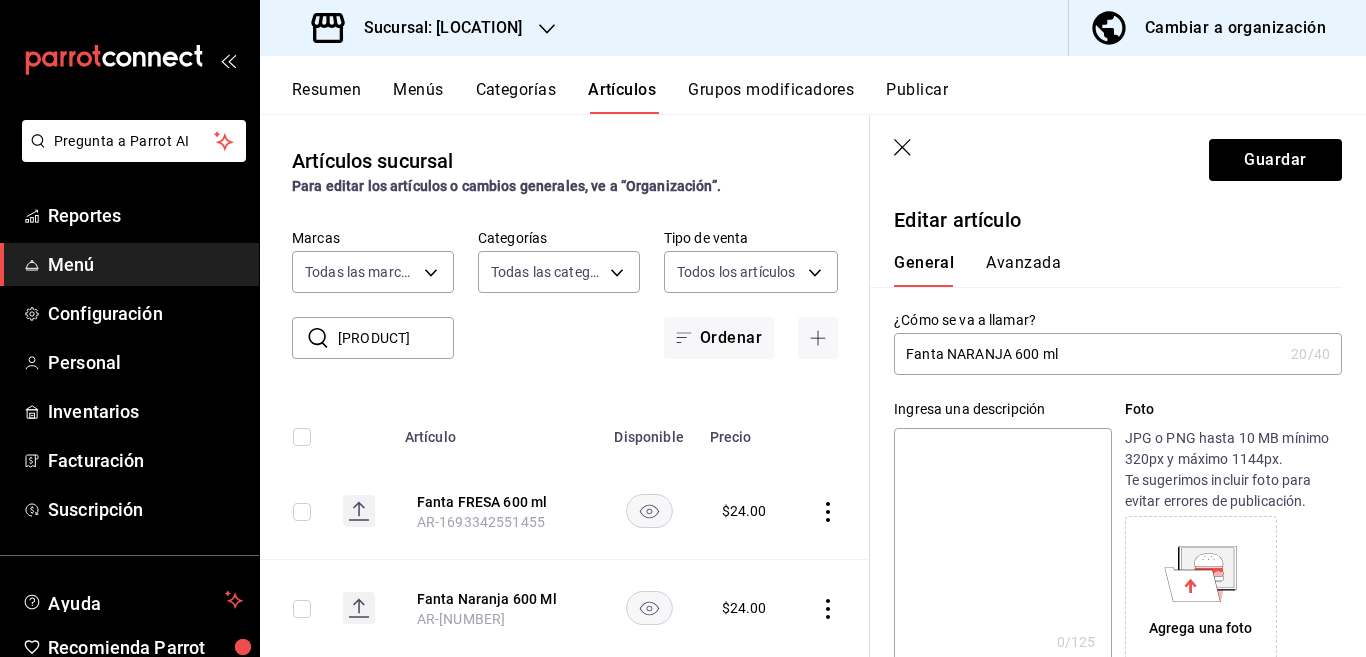paste on "Fanta NARANJA 600 ml" 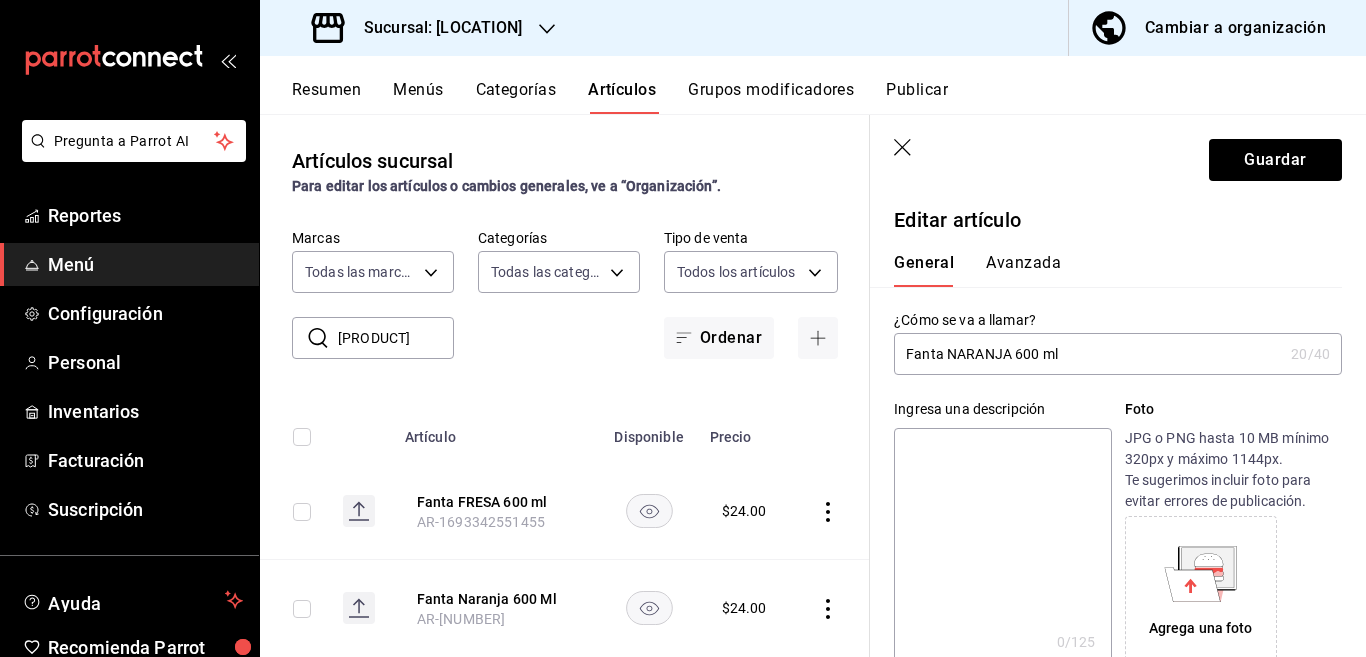 type on "Fanta NARANJA 600 ml" 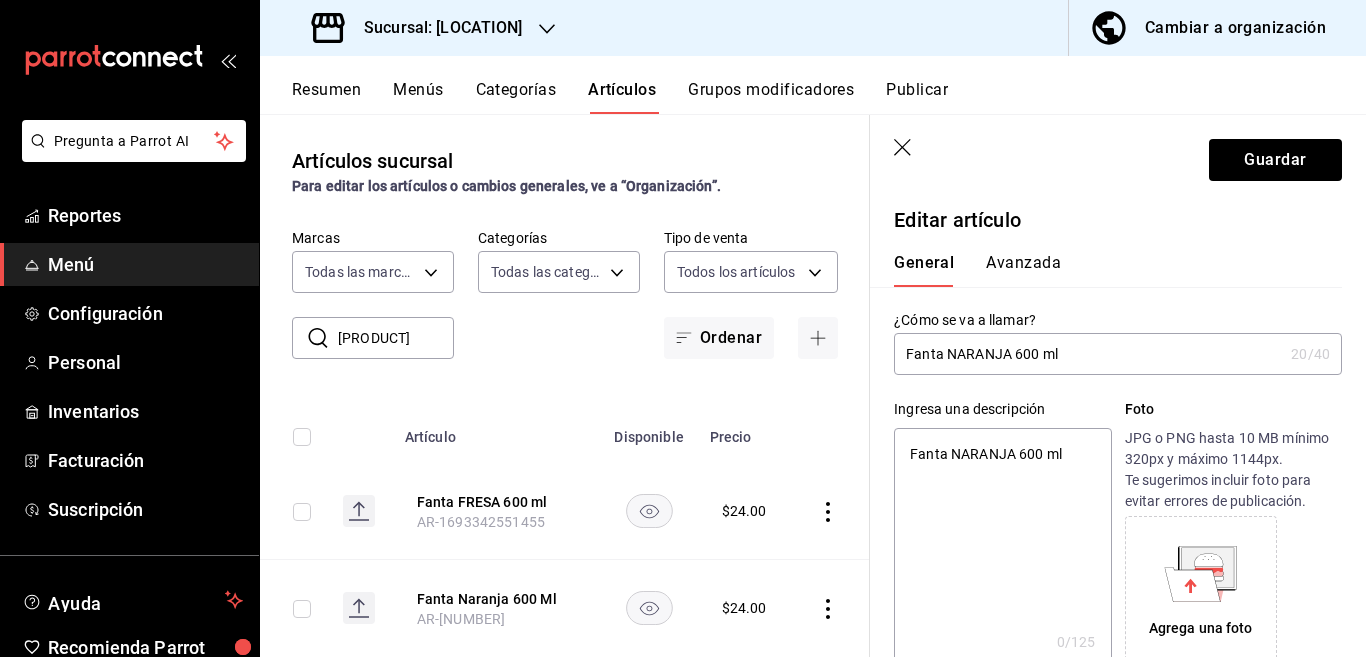 type on "x" 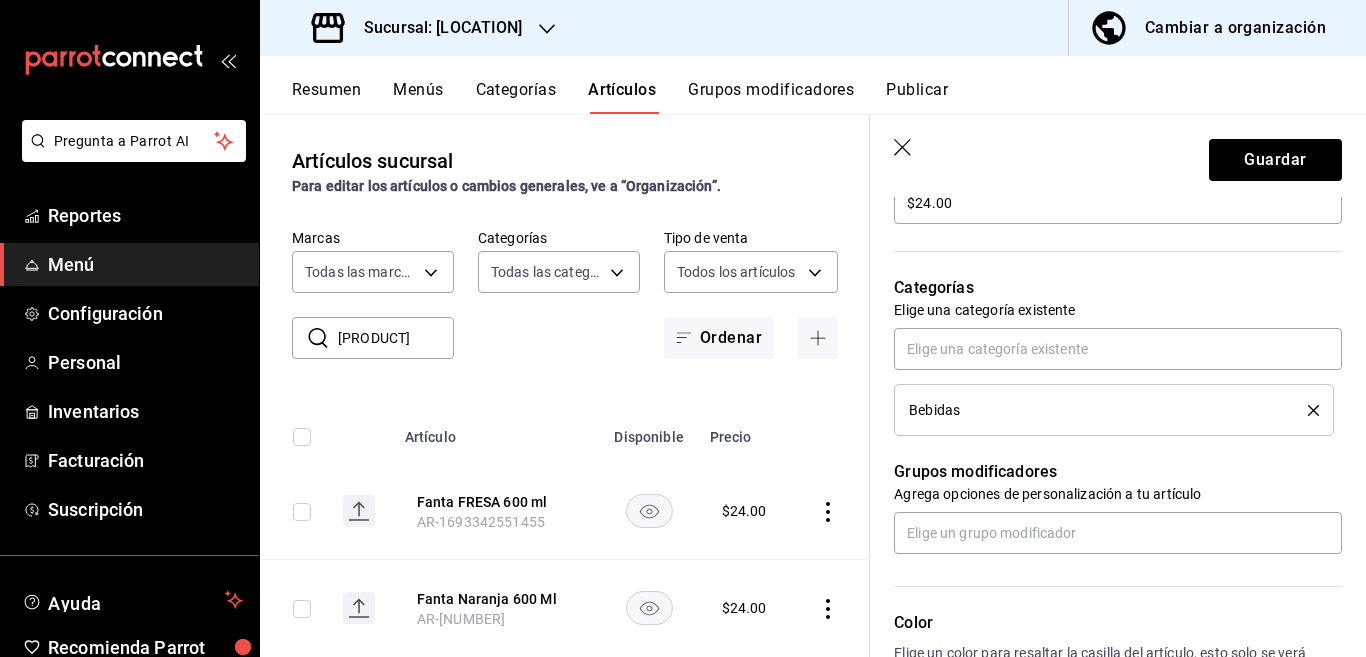 scroll, scrollTop: 650, scrollLeft: 0, axis: vertical 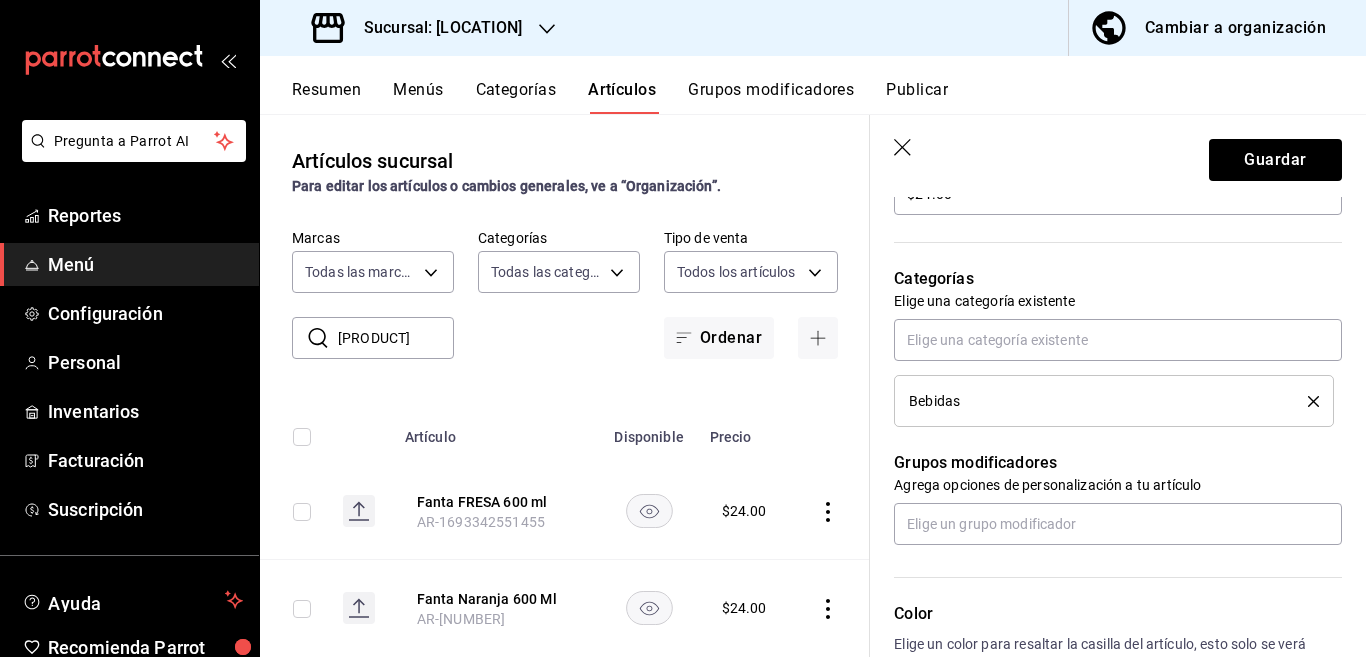 type on "Fanta NARANJA 600 ml" 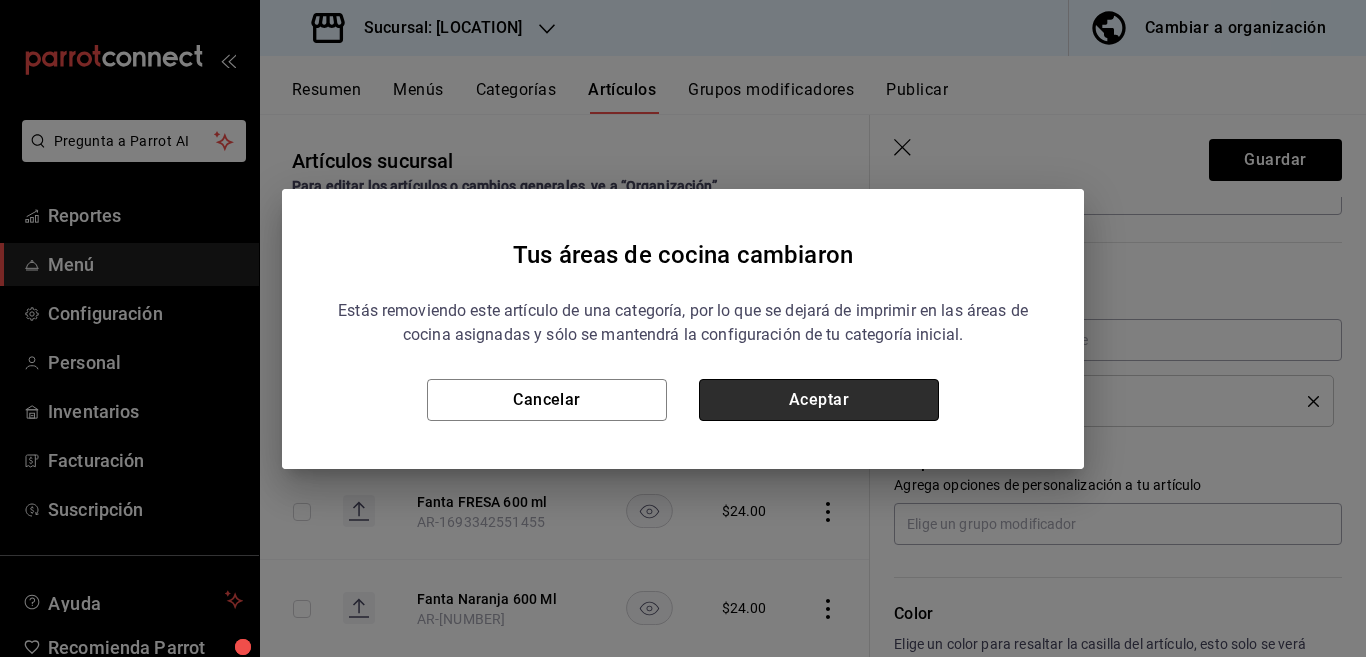click on "Aceptar" at bounding box center (819, 400) 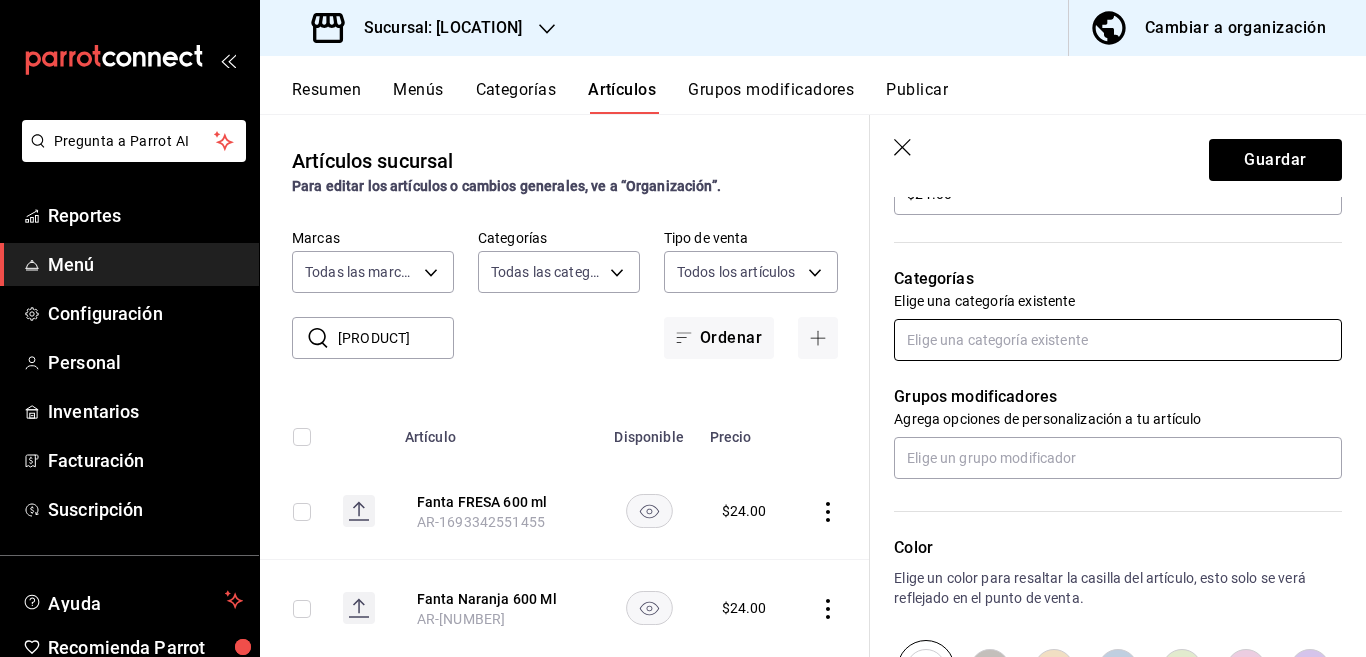click at bounding box center (1118, 340) 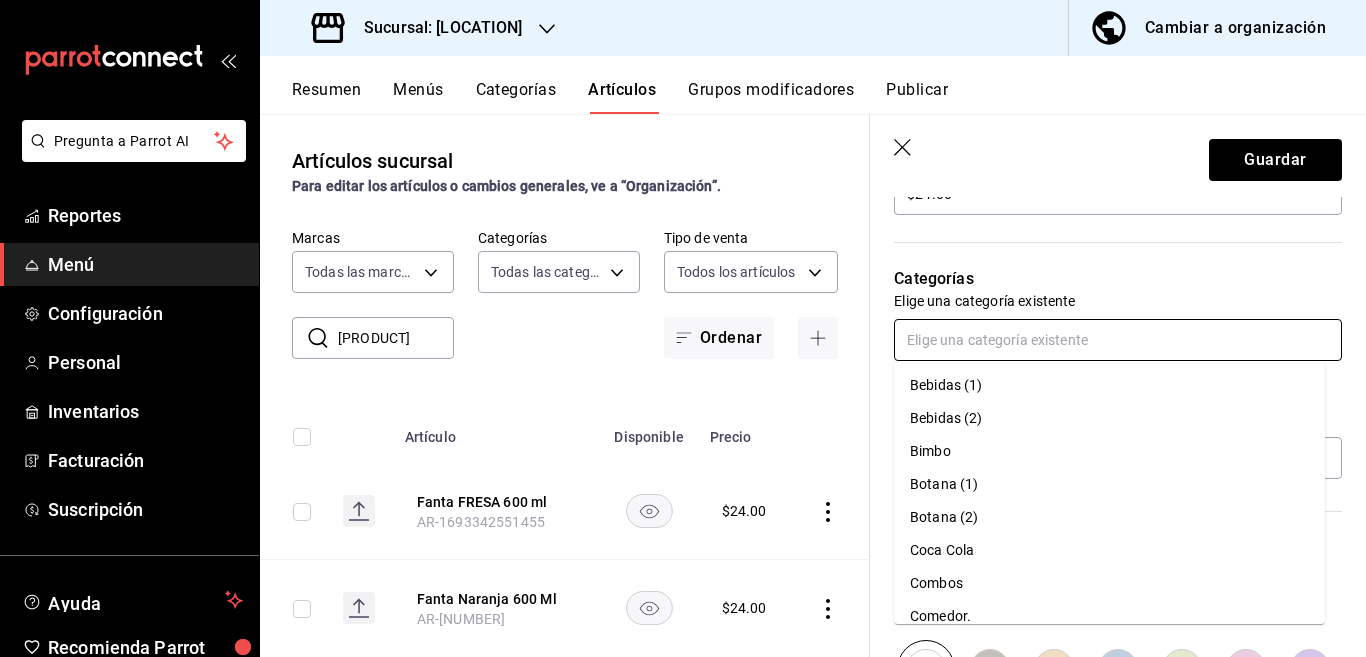 click on "Coca Cola" at bounding box center (1109, 550) 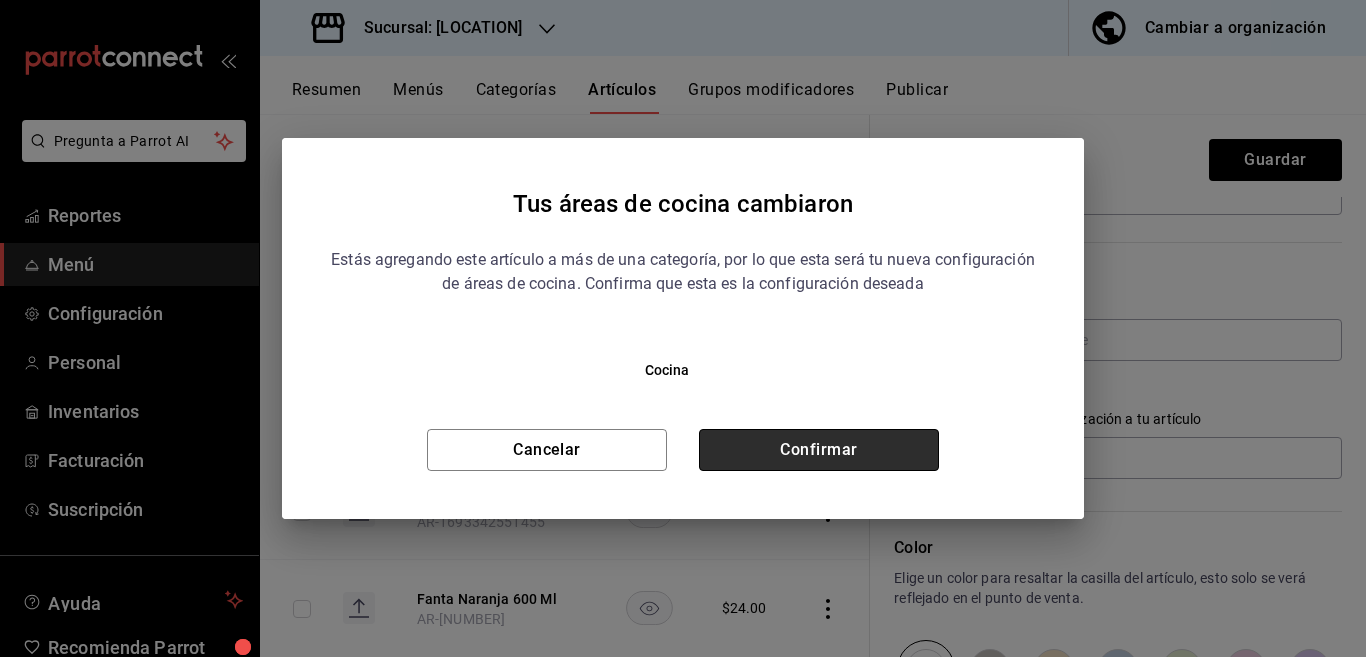 click on "Confirmar" at bounding box center (819, 450) 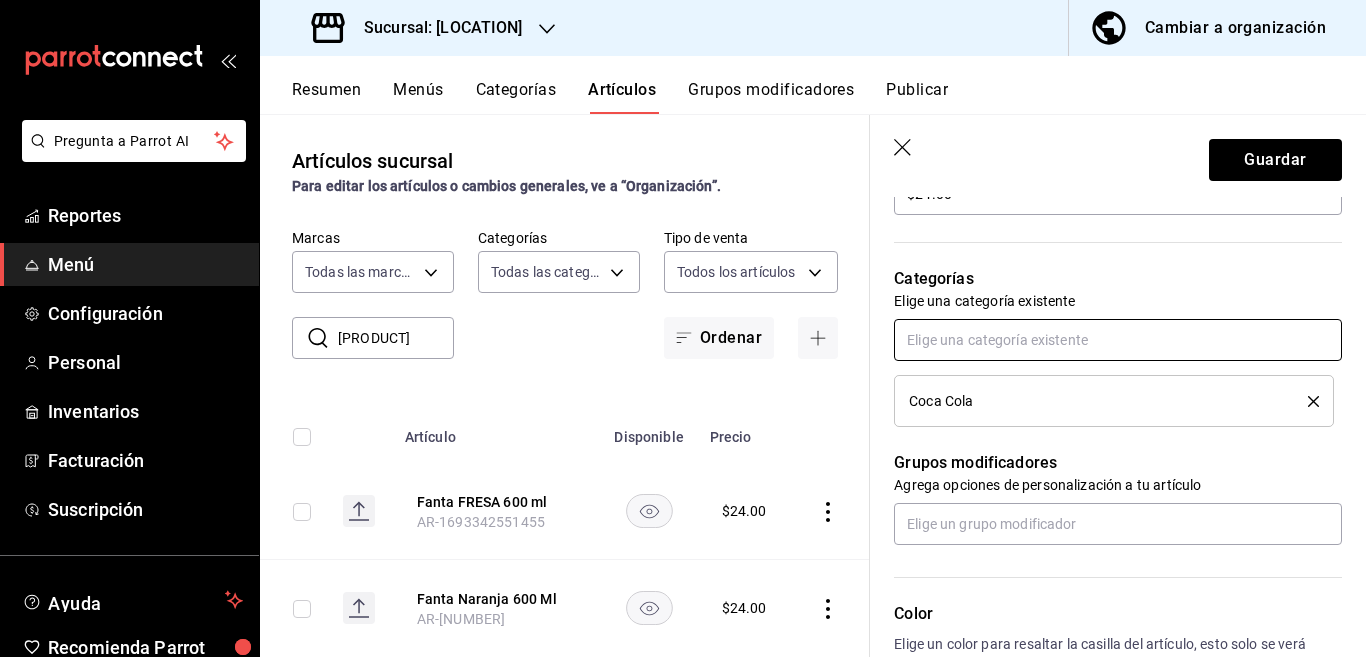 scroll, scrollTop: 650, scrollLeft: 0, axis: vertical 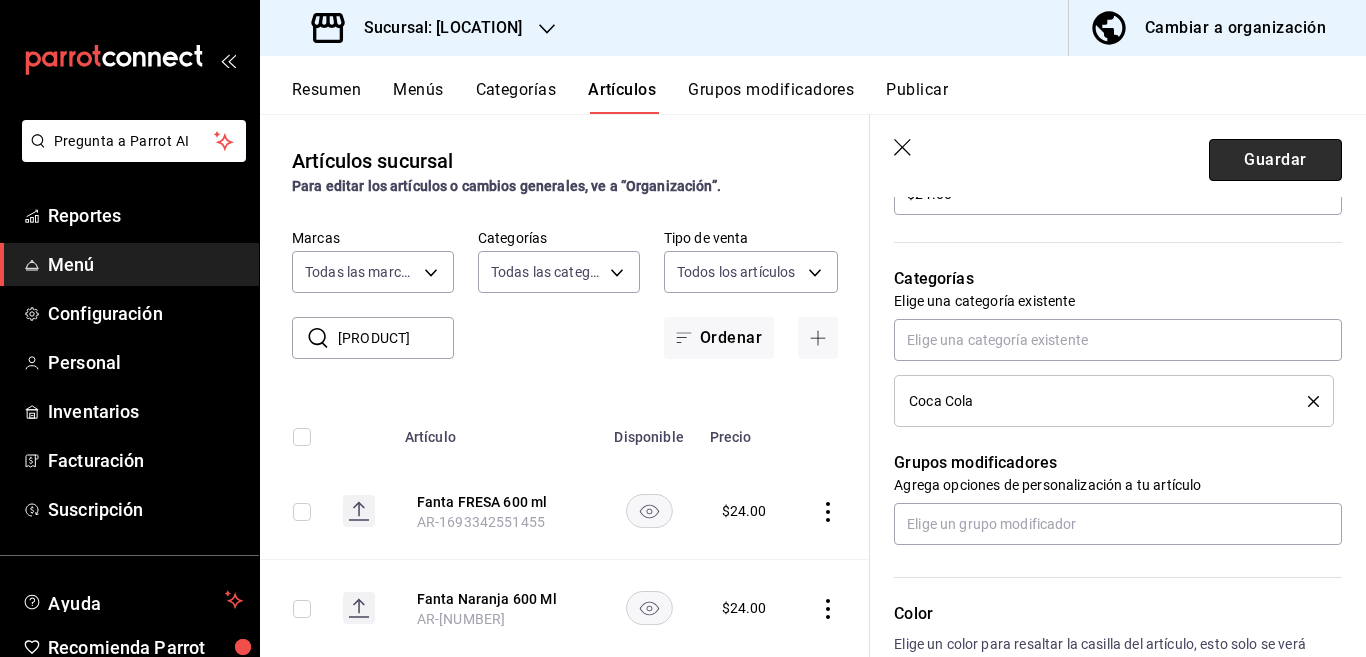 click on "Guardar" at bounding box center (1275, 160) 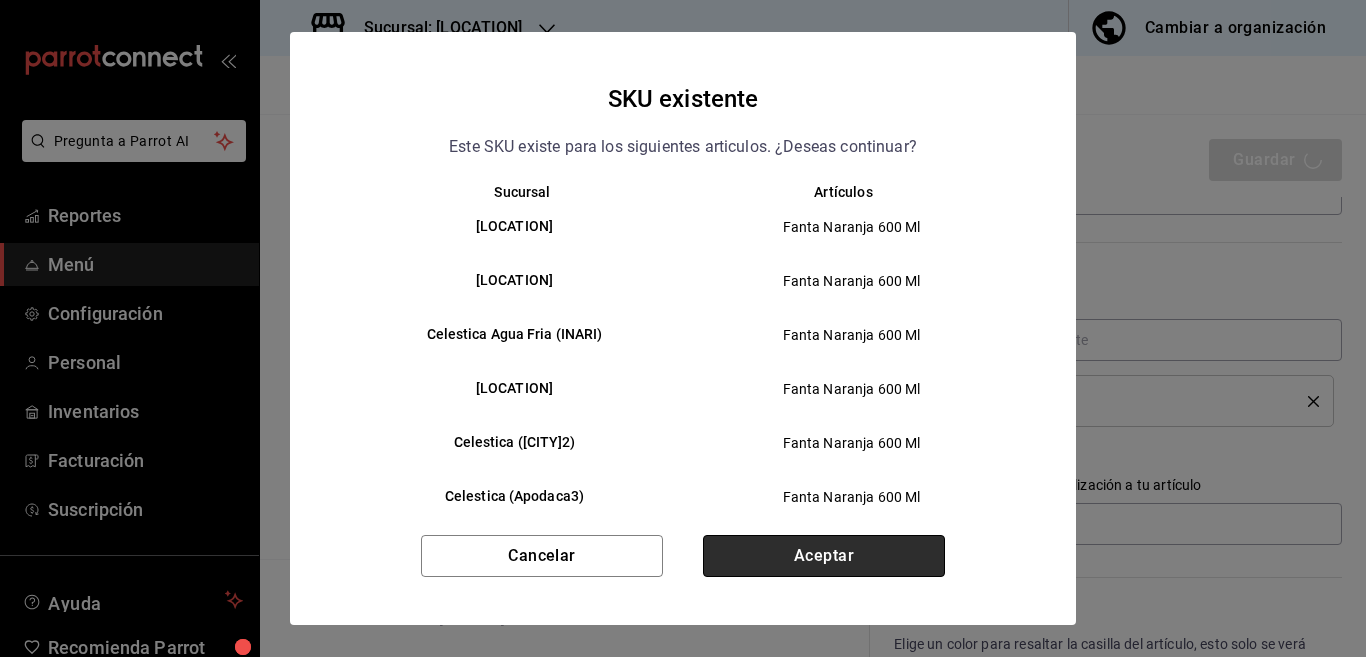 click on "Aceptar" at bounding box center (824, 556) 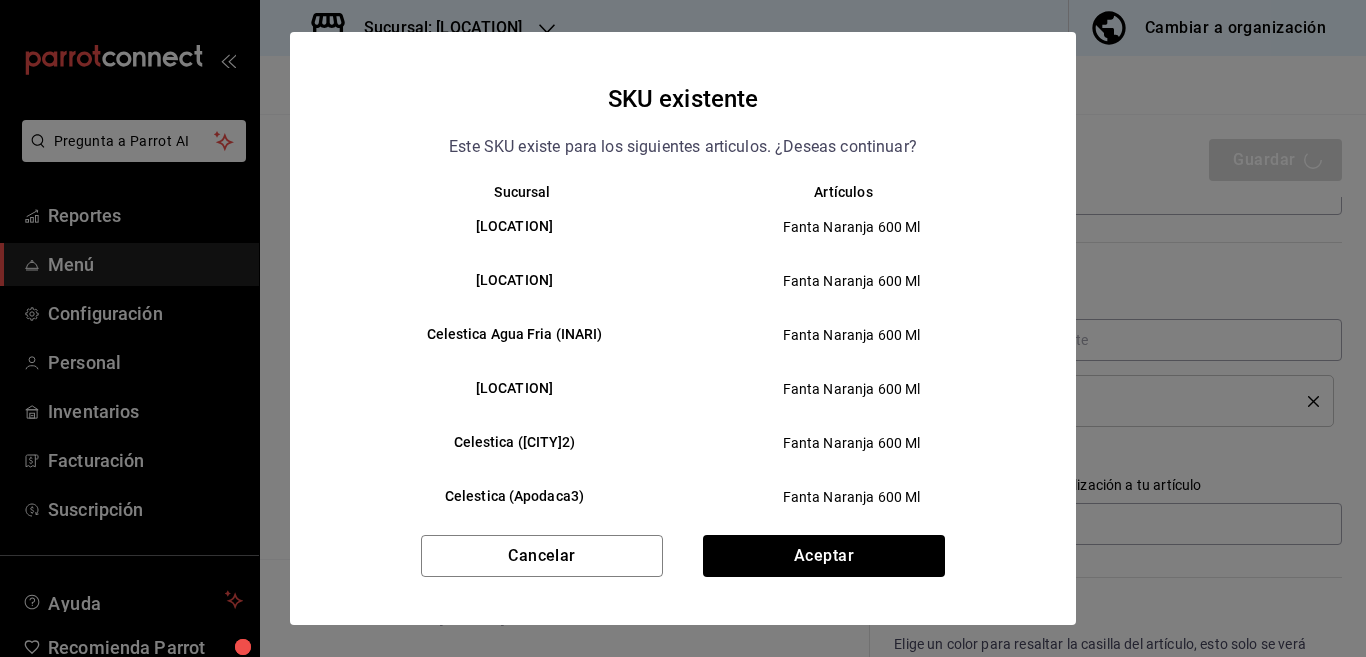 type on "x" 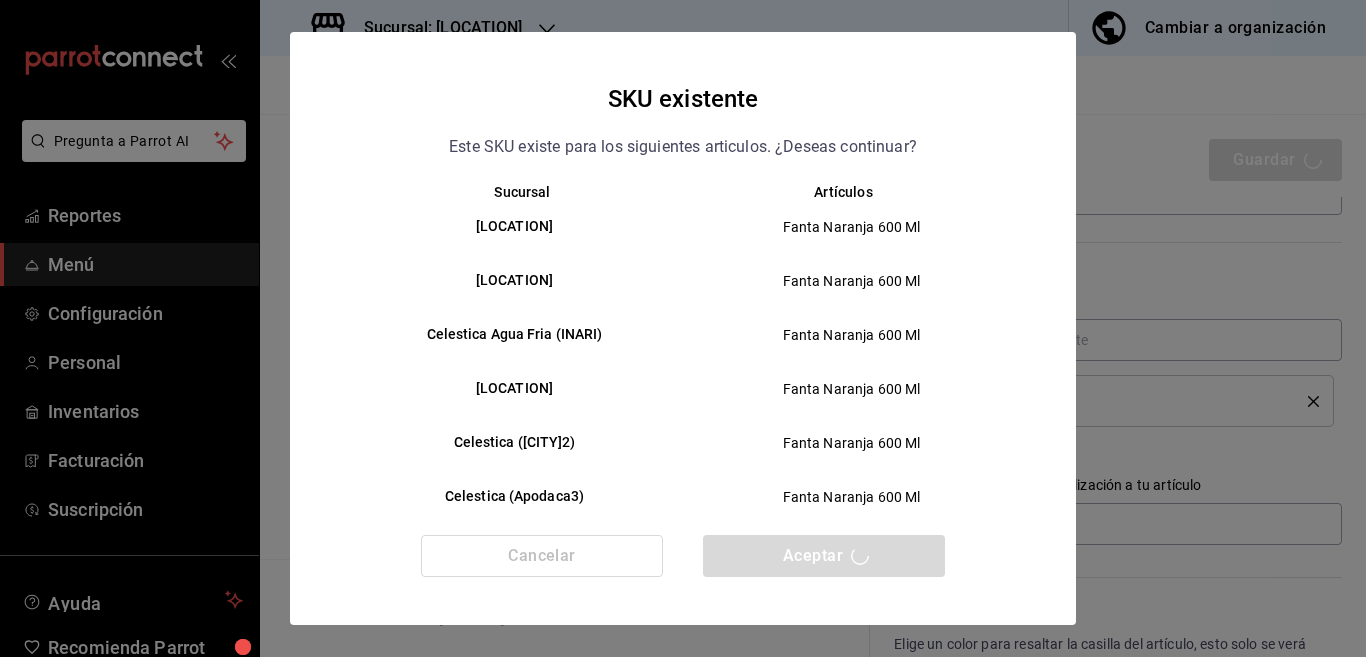 type 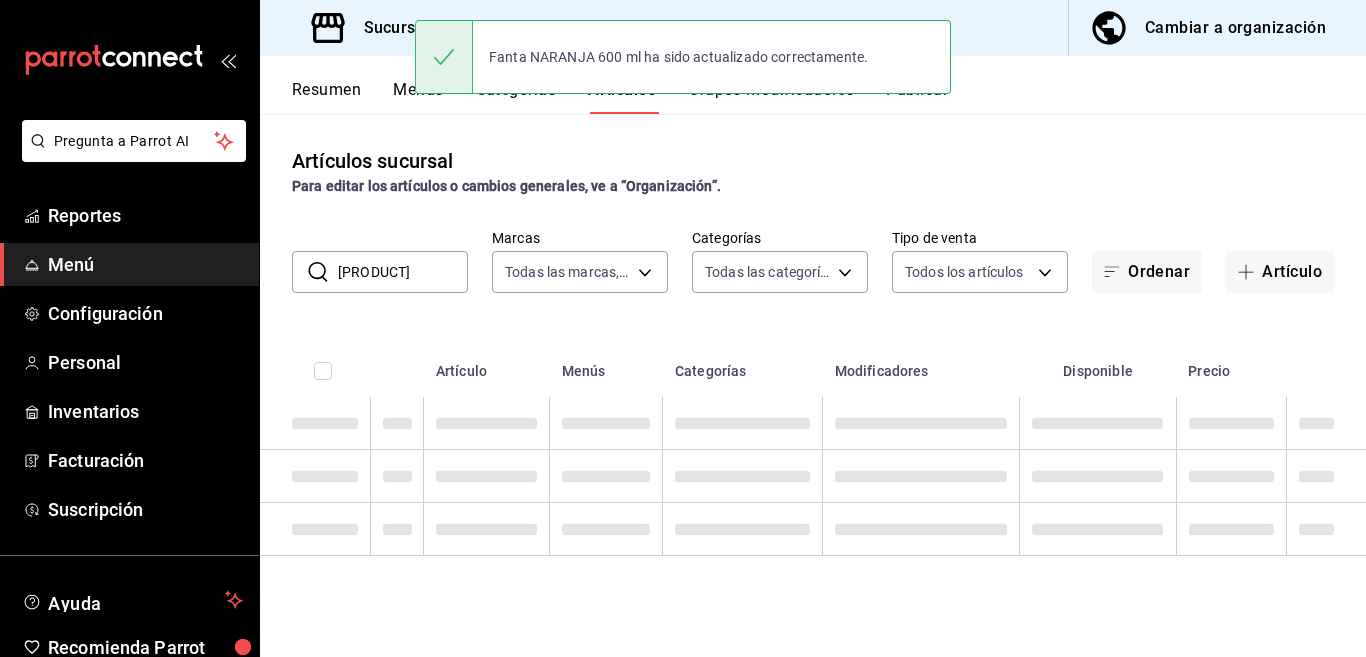 scroll, scrollTop: 0, scrollLeft: 0, axis: both 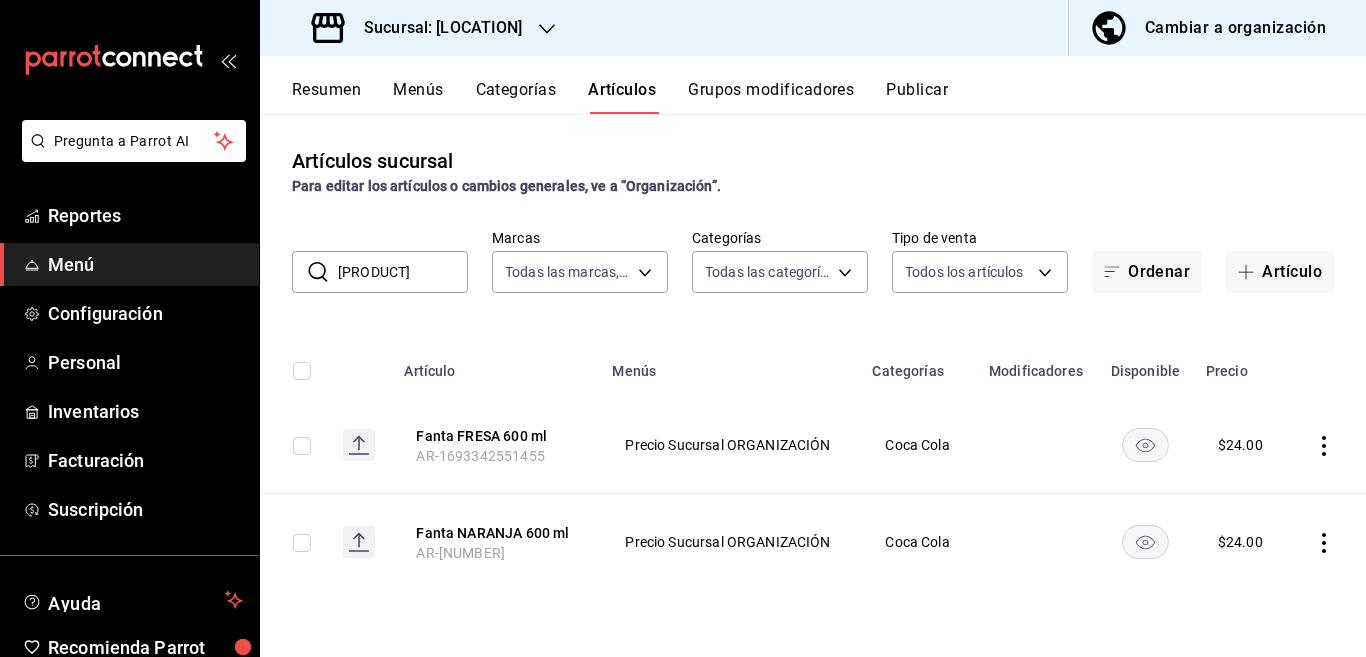 click on "[PRODUCT]" at bounding box center (403, 272) 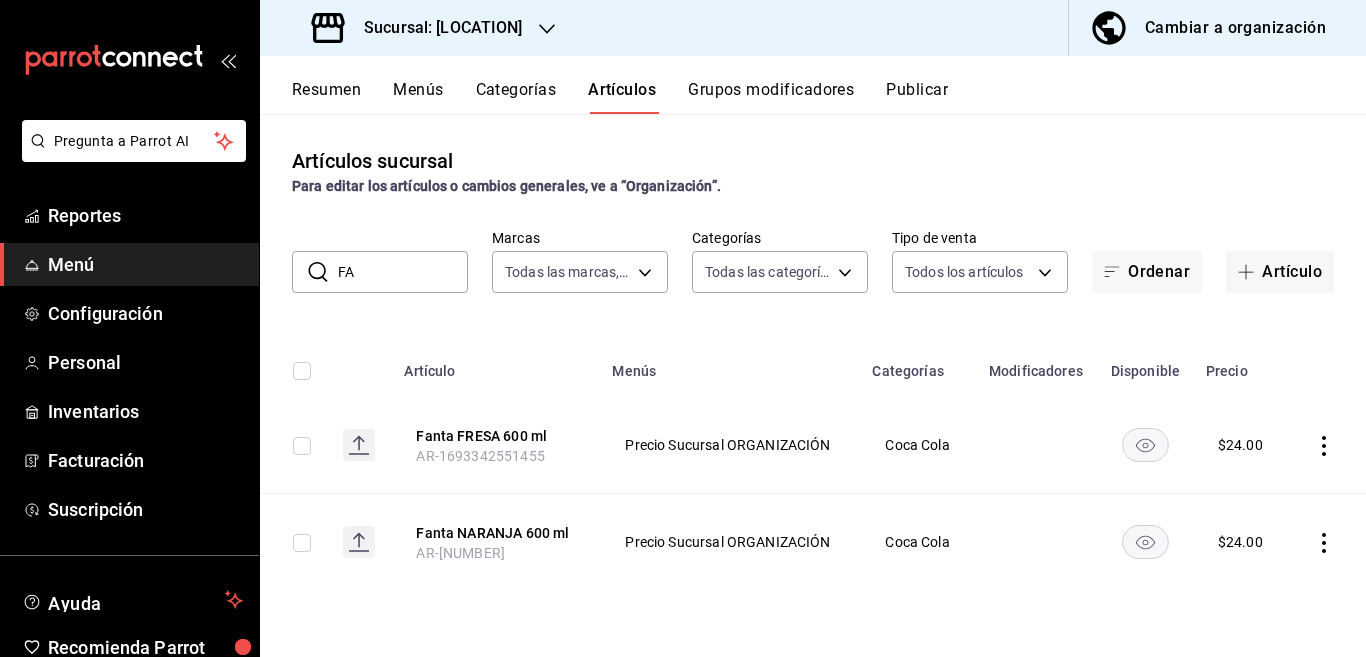 type on "F" 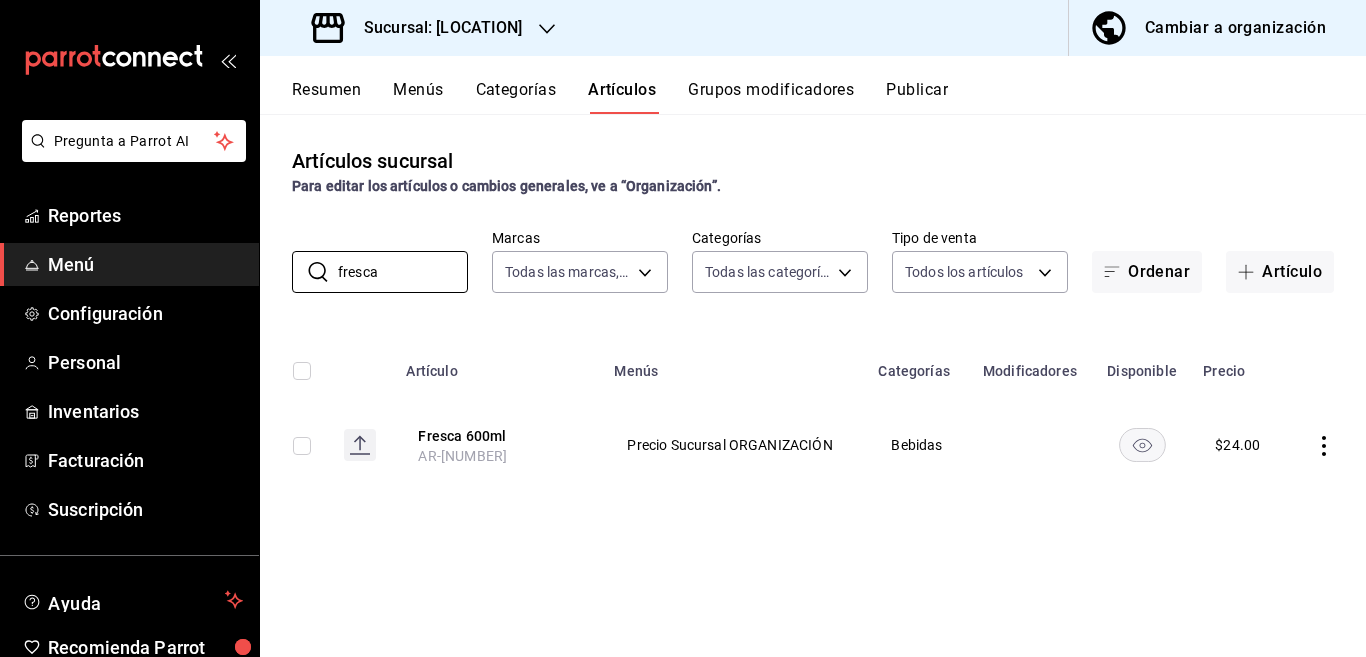 type on "fresca" 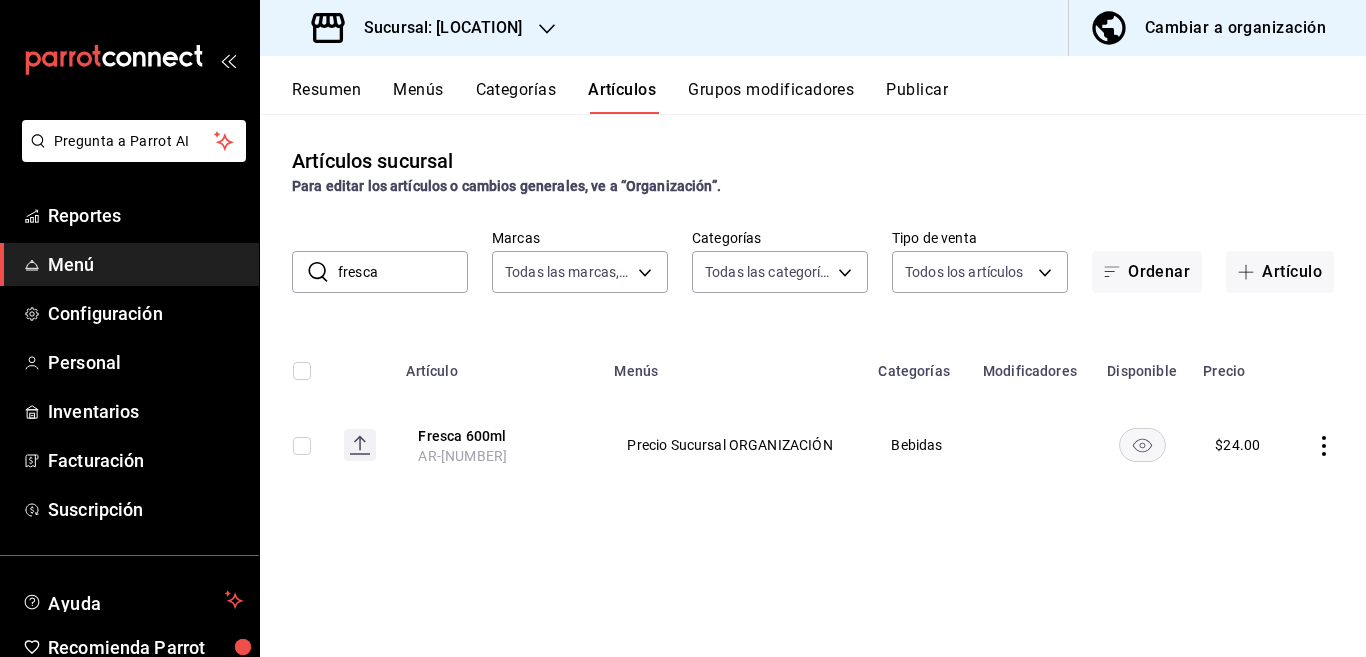 click 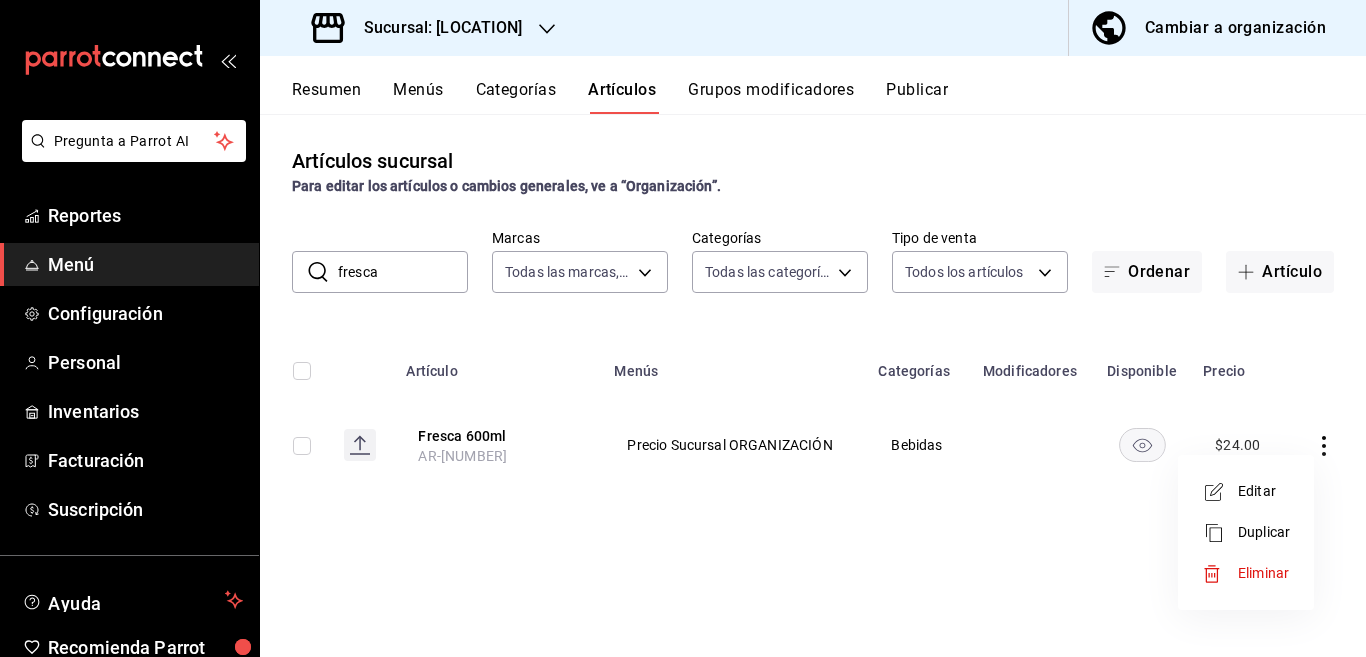click on "Editar" at bounding box center [1264, 491] 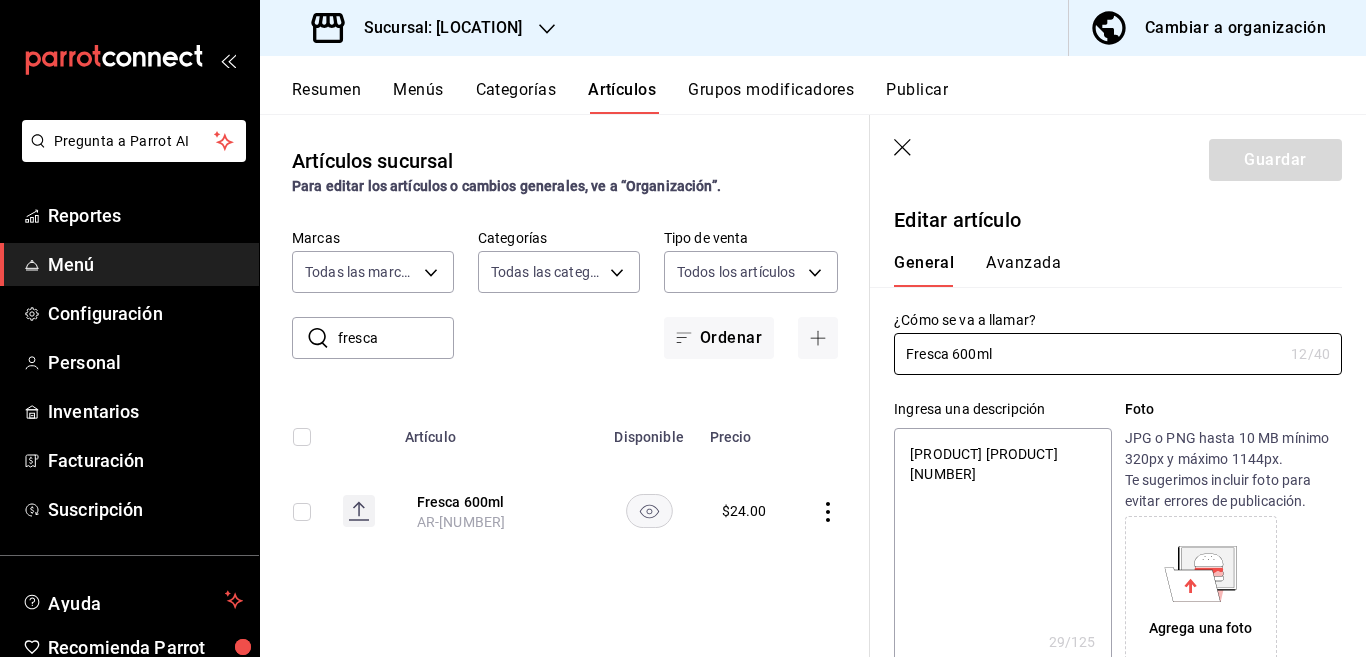 type on "x" 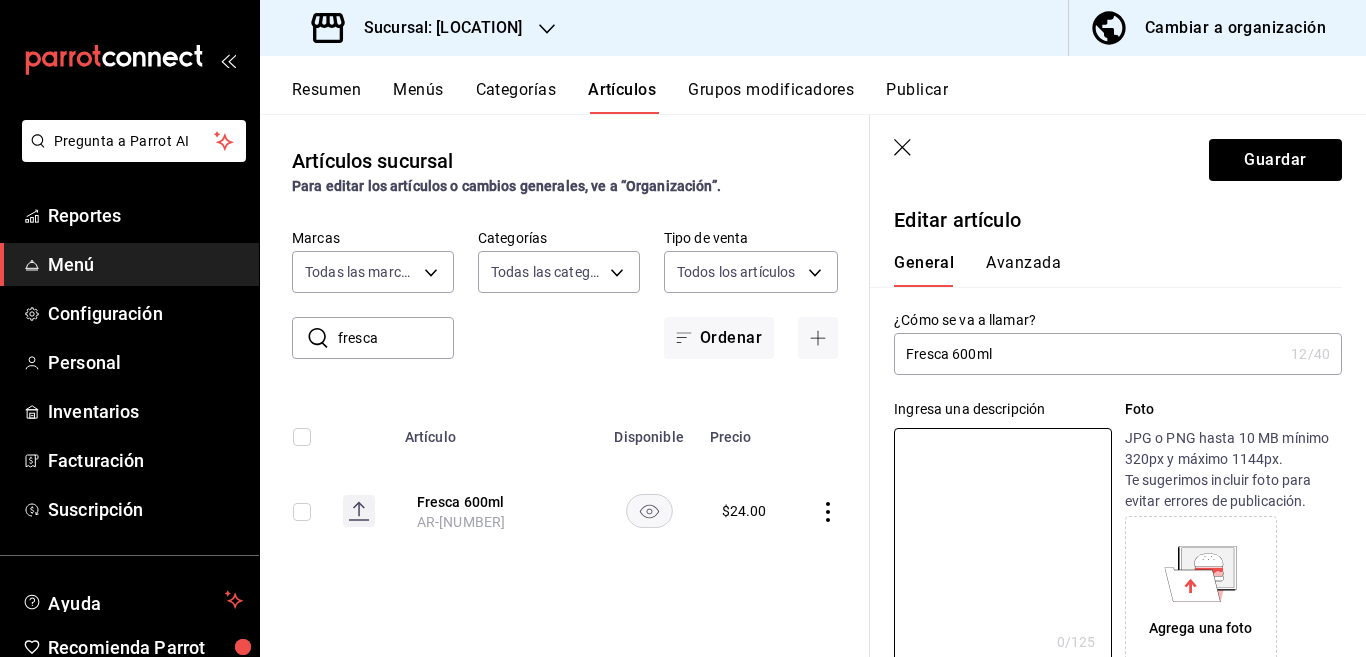 type 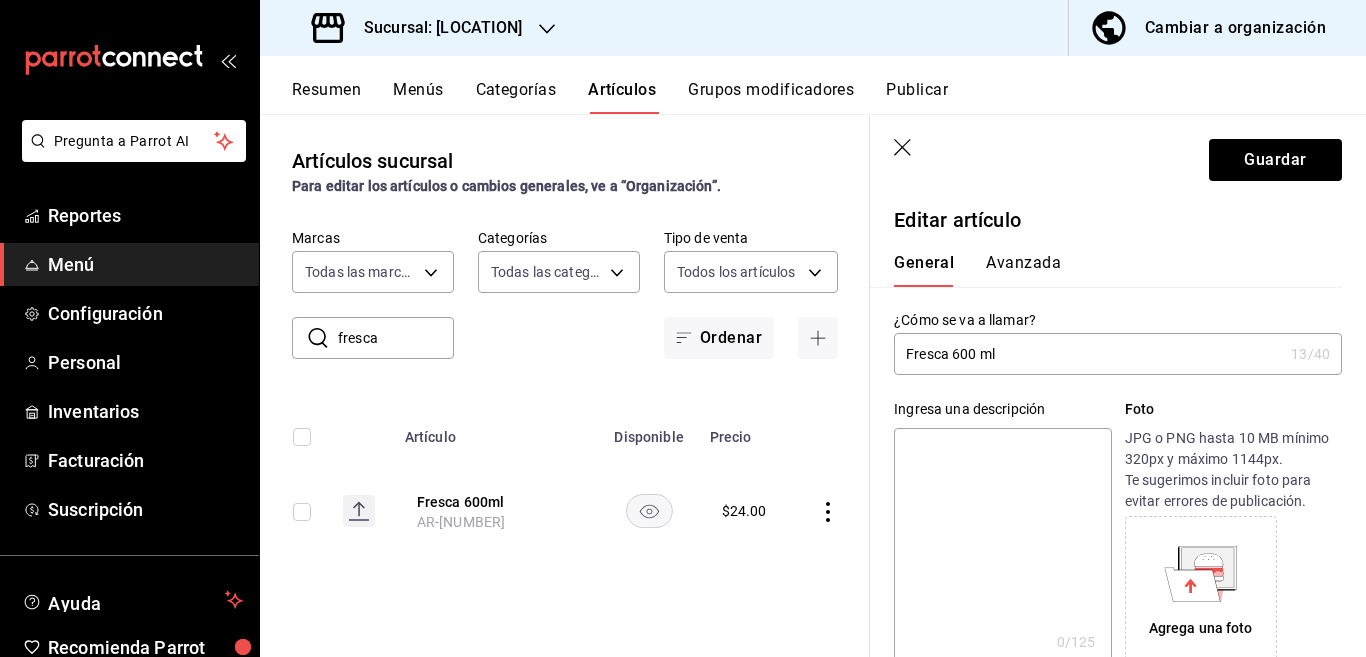 click on "Fresca 600 ml" at bounding box center [1088, 354] 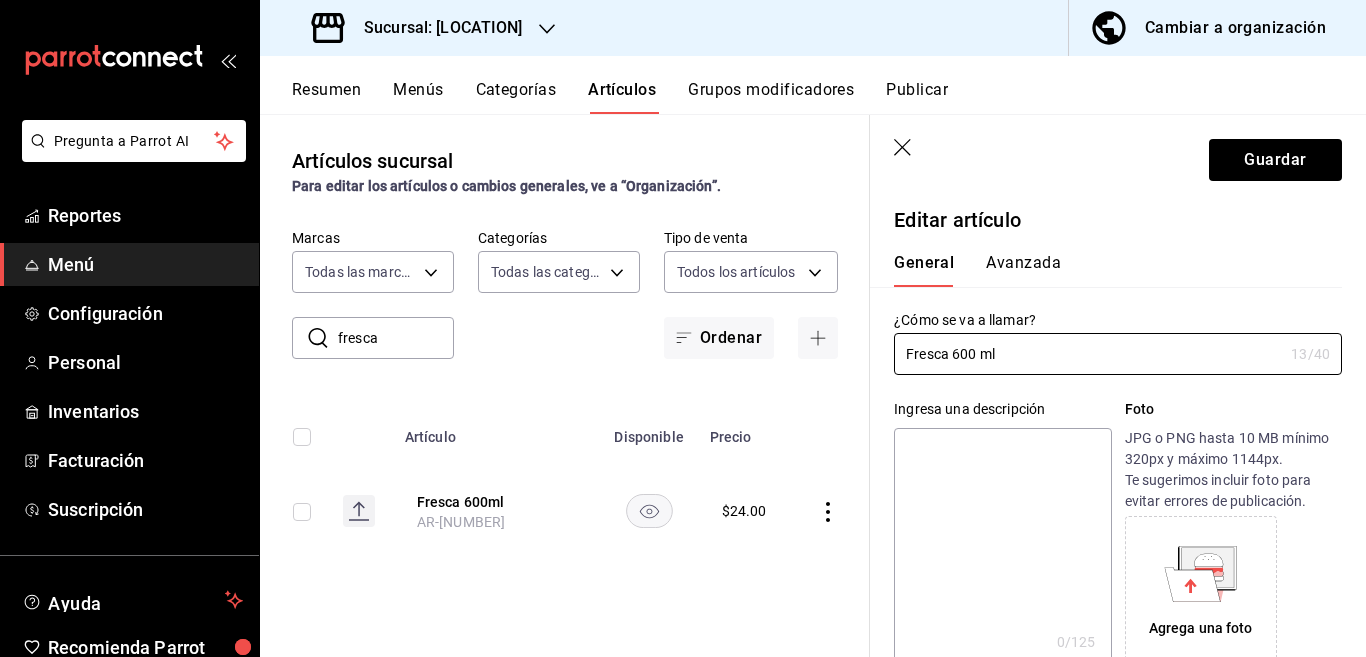 type on "Fresca 600 ml" 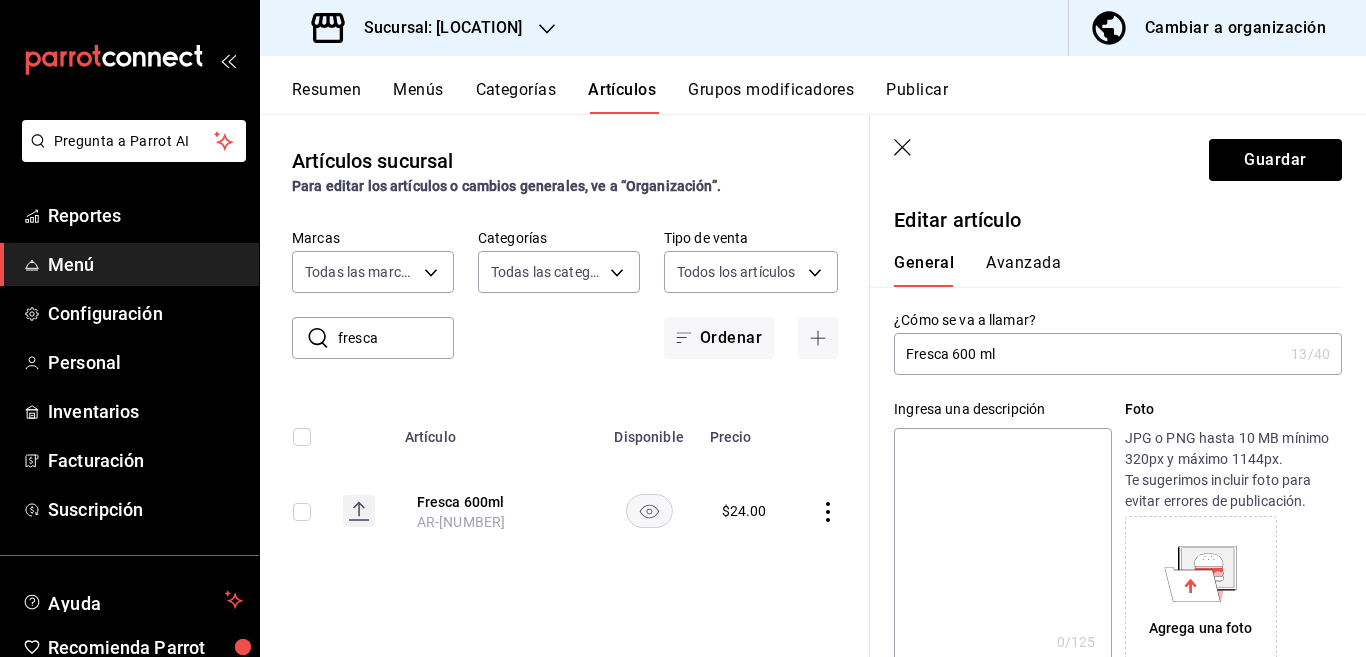 paste on "Fresca 600 ml" 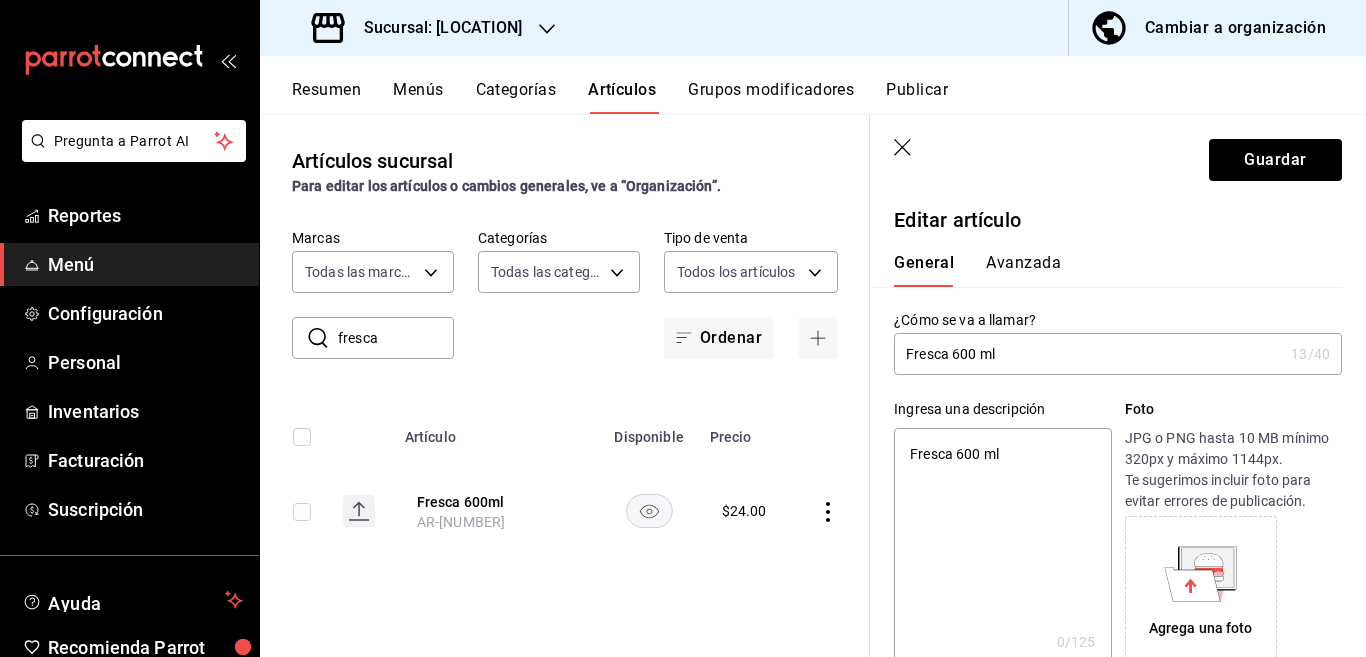 type on "x" 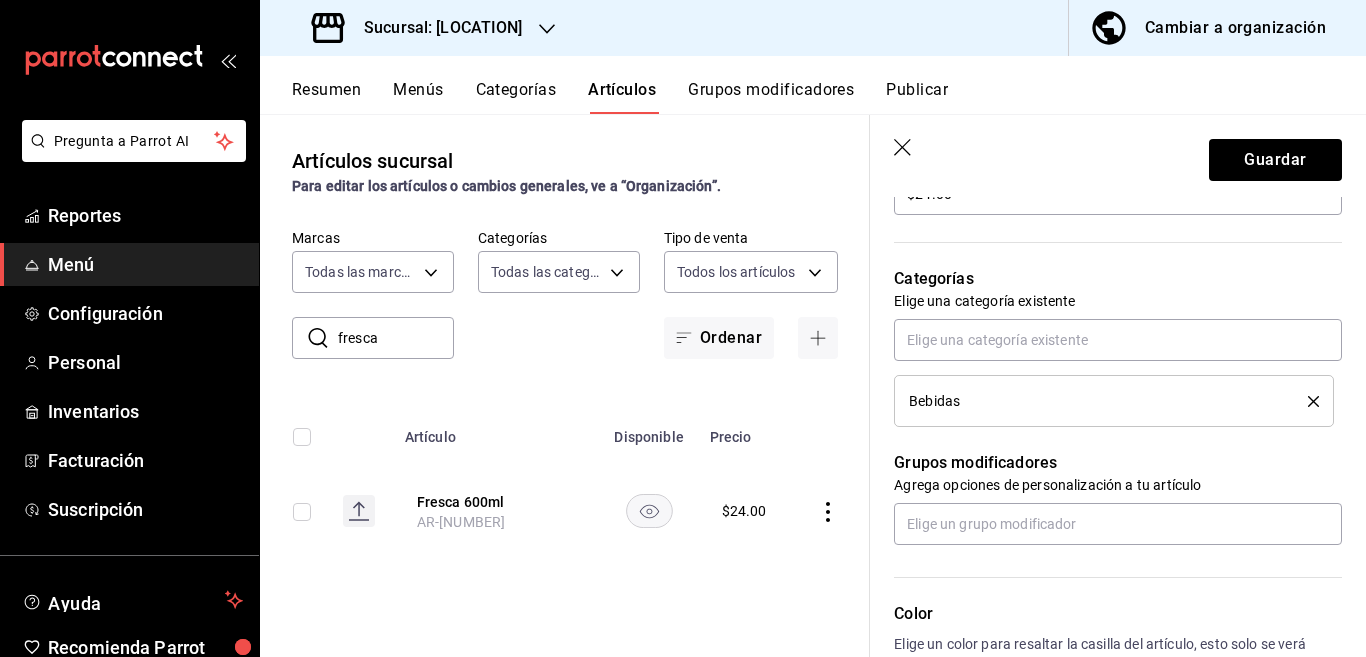 scroll, scrollTop: 650, scrollLeft: 0, axis: vertical 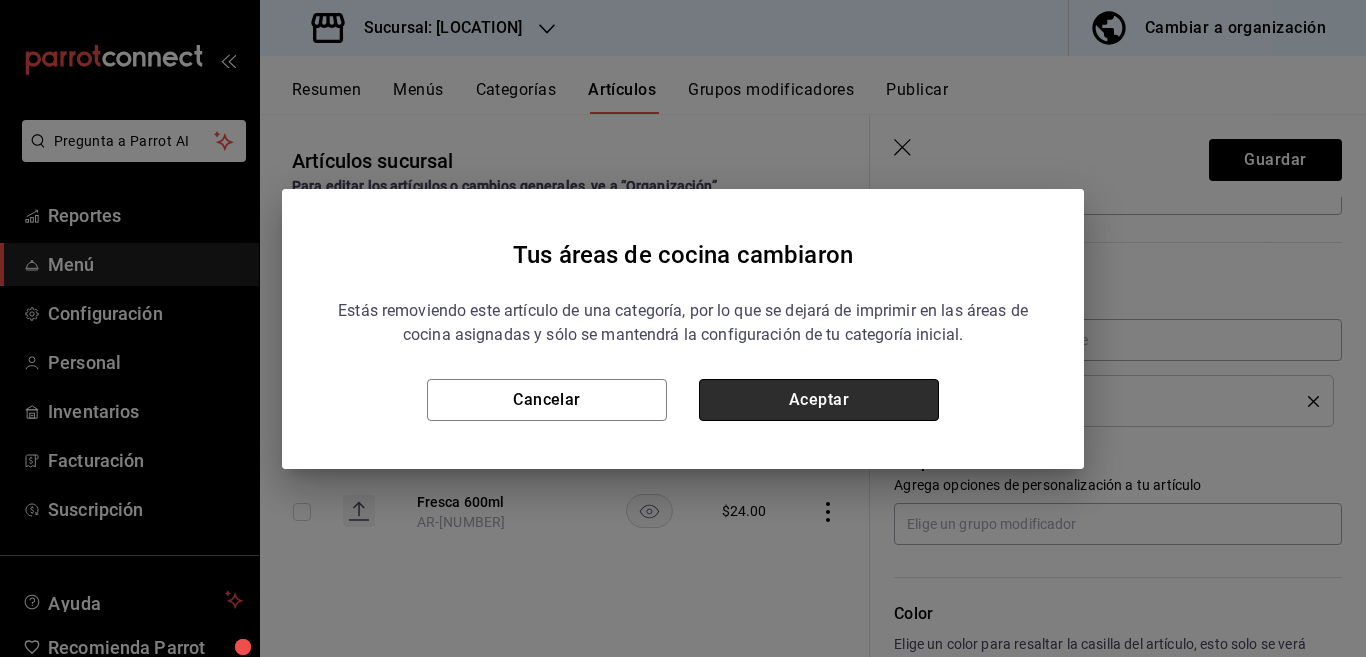 click on "Aceptar" at bounding box center [819, 400] 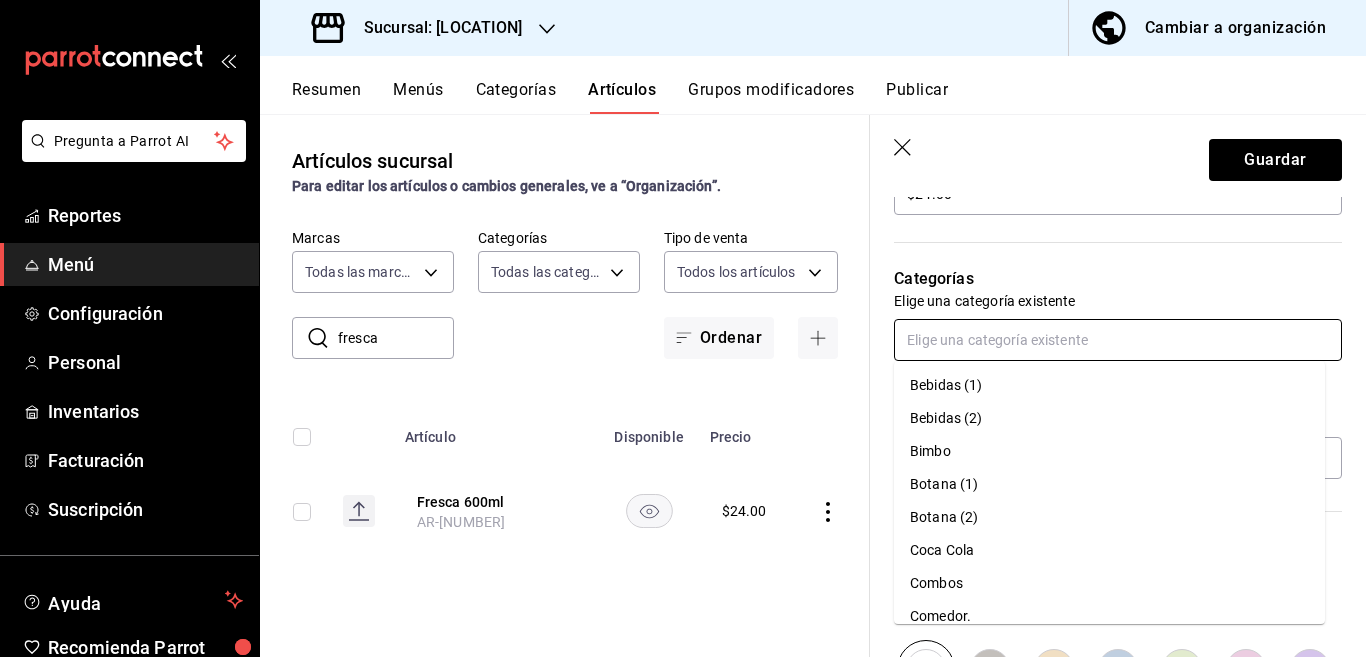 click at bounding box center [1118, 340] 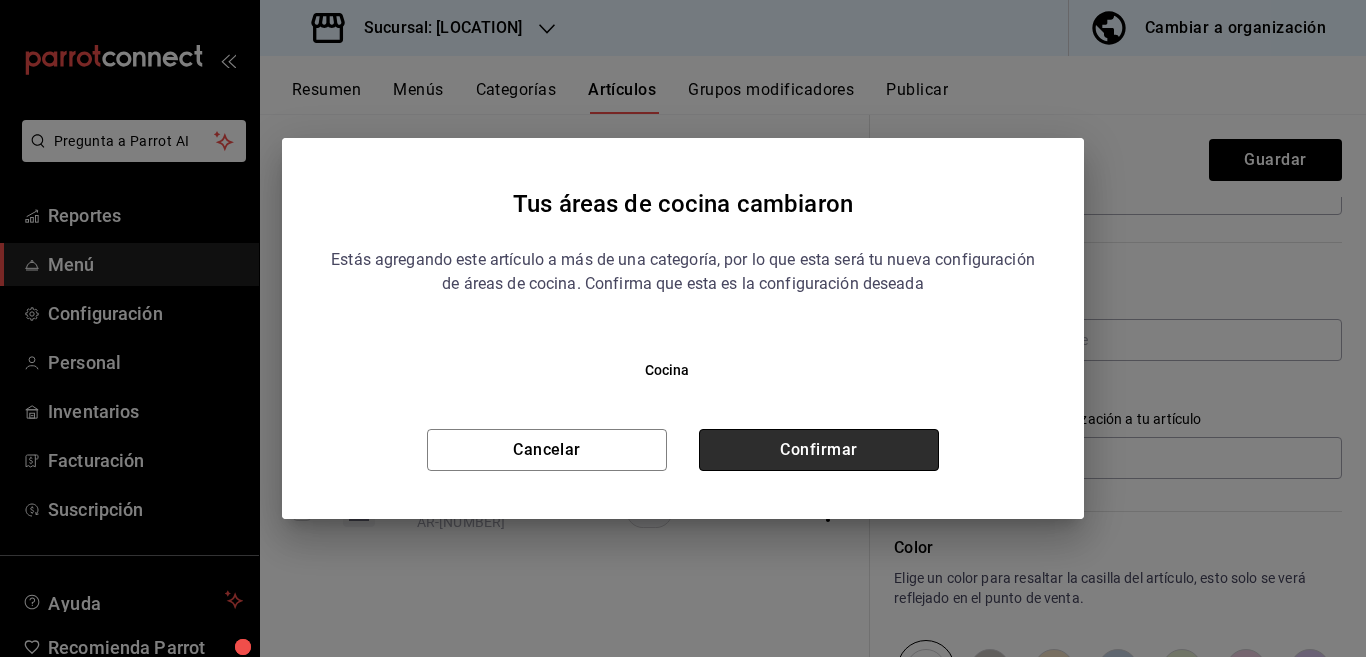 click on "Confirmar" at bounding box center [819, 450] 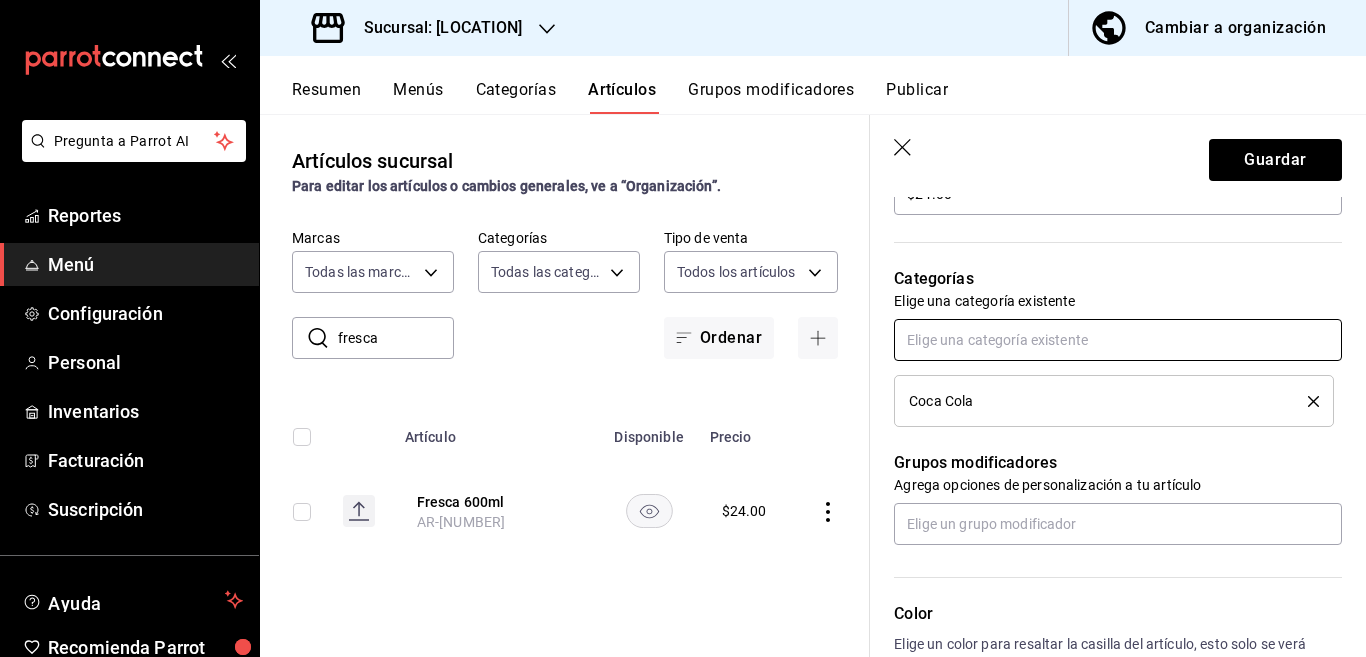 scroll, scrollTop: 650, scrollLeft: 0, axis: vertical 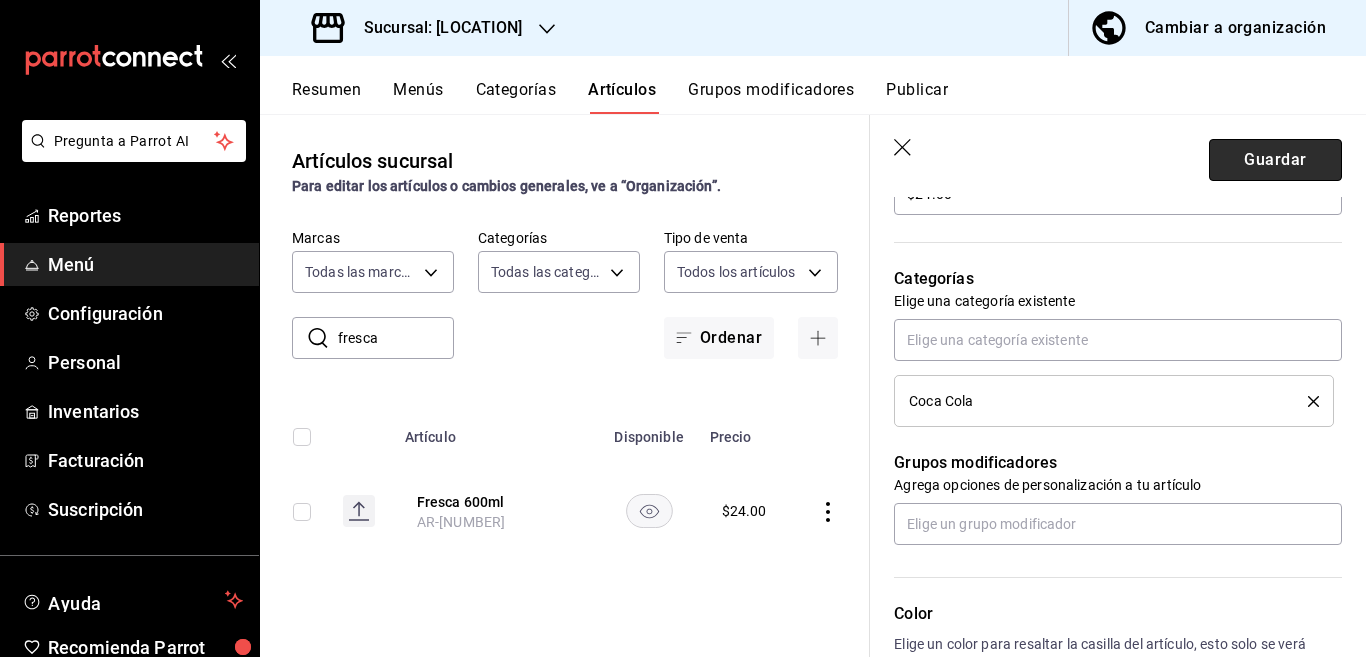 click on "Guardar" at bounding box center (1275, 160) 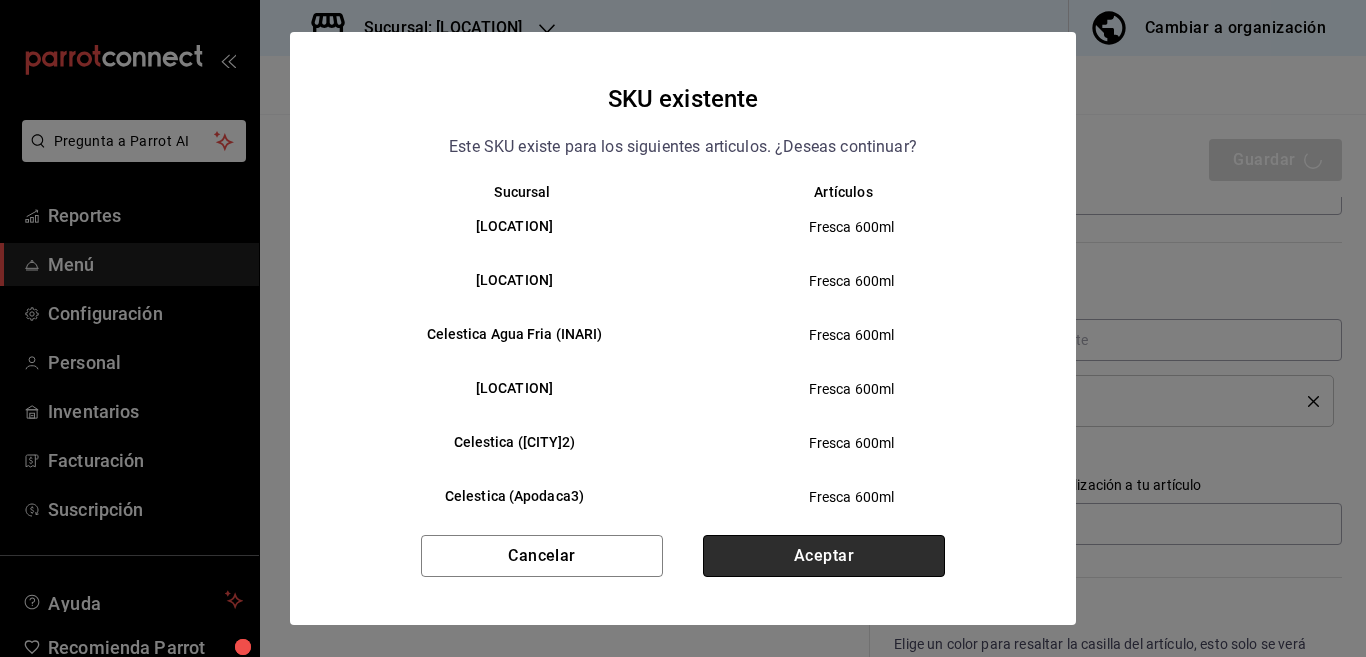 click on "Aceptar" at bounding box center (824, 556) 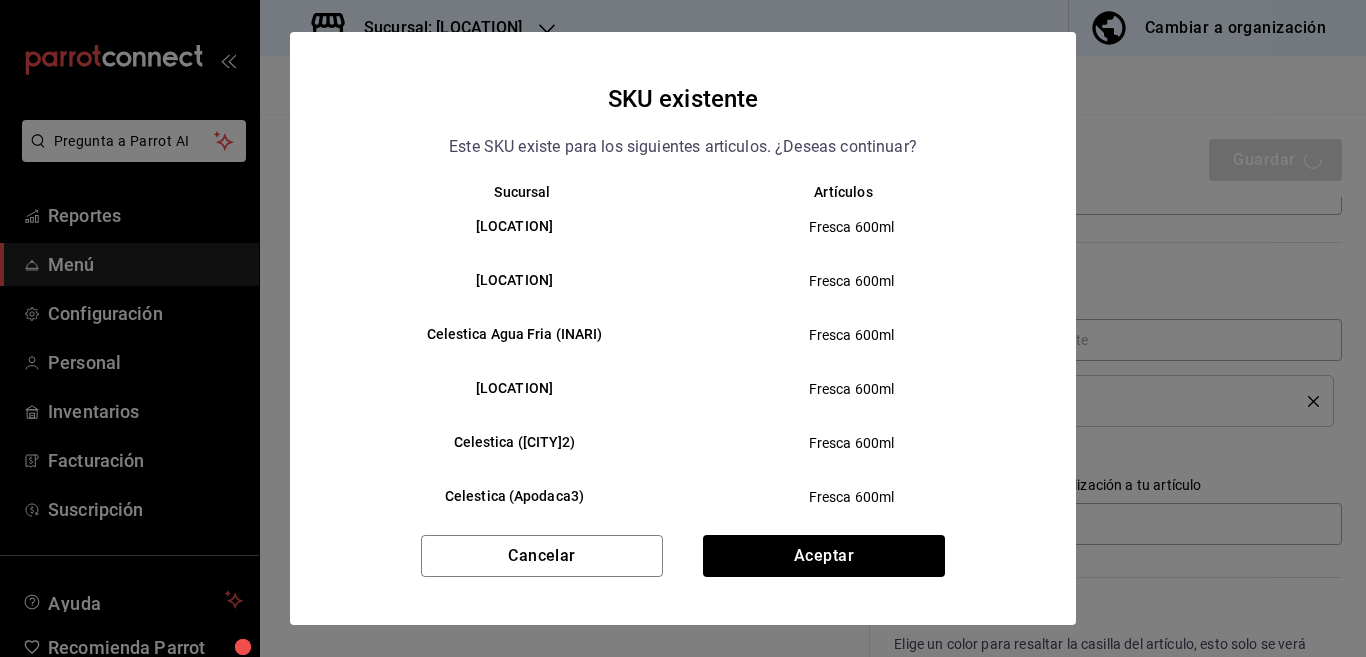 type on "x" 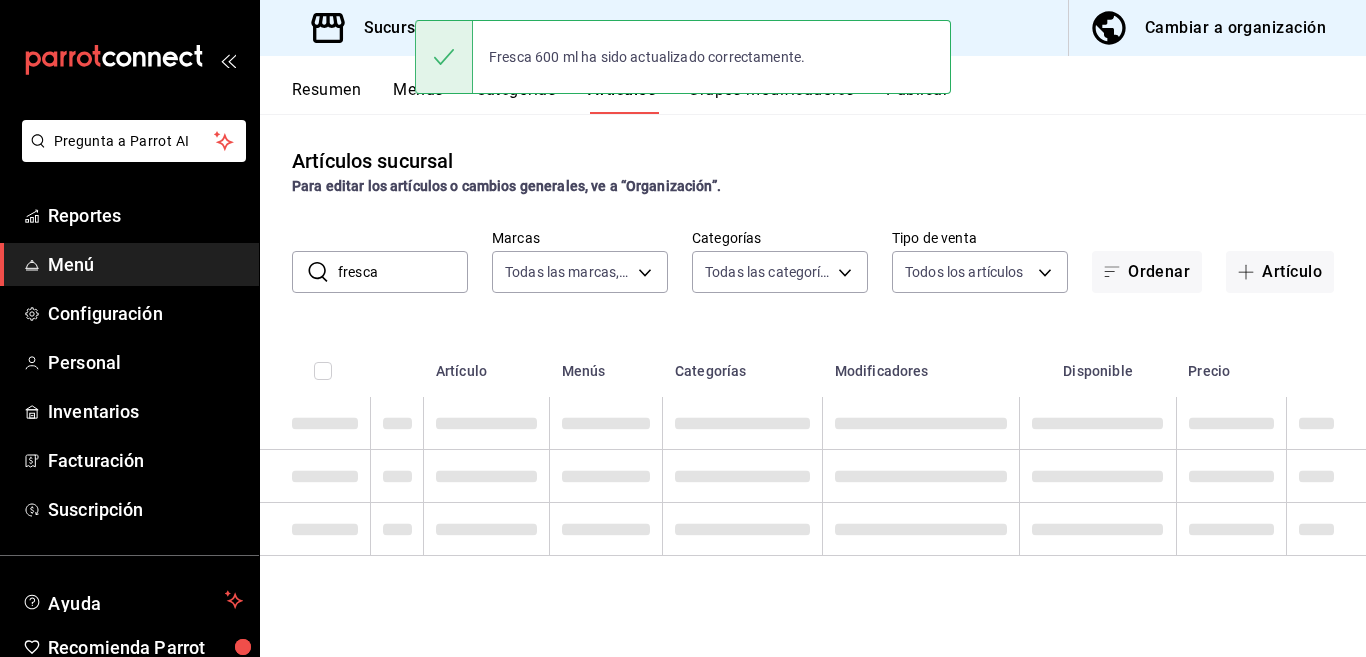 scroll, scrollTop: 0, scrollLeft: 0, axis: both 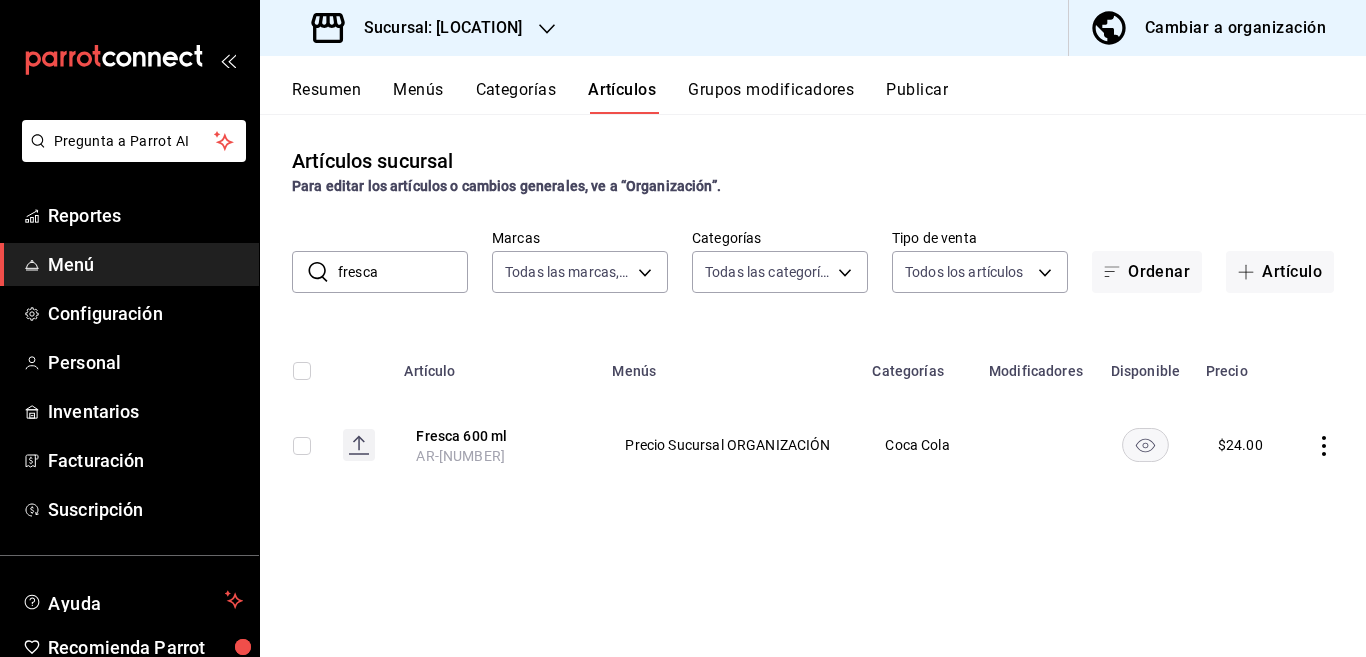 click on "fresca" at bounding box center (403, 272) 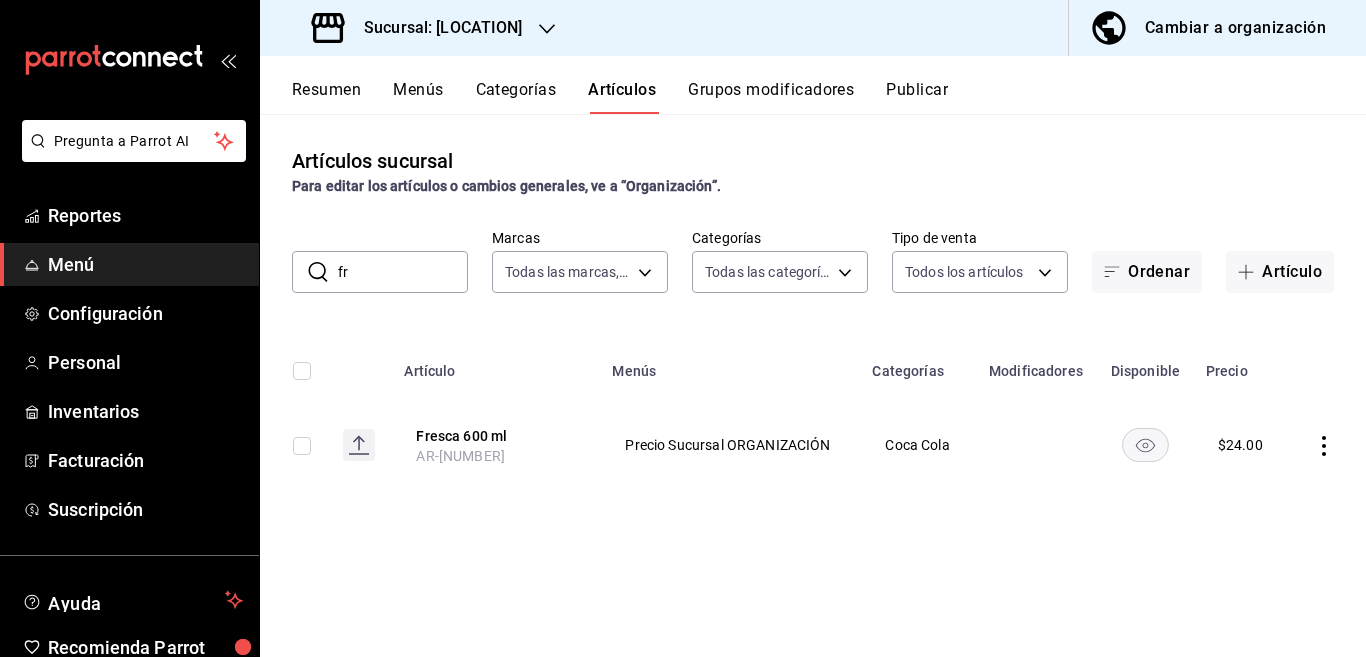 type 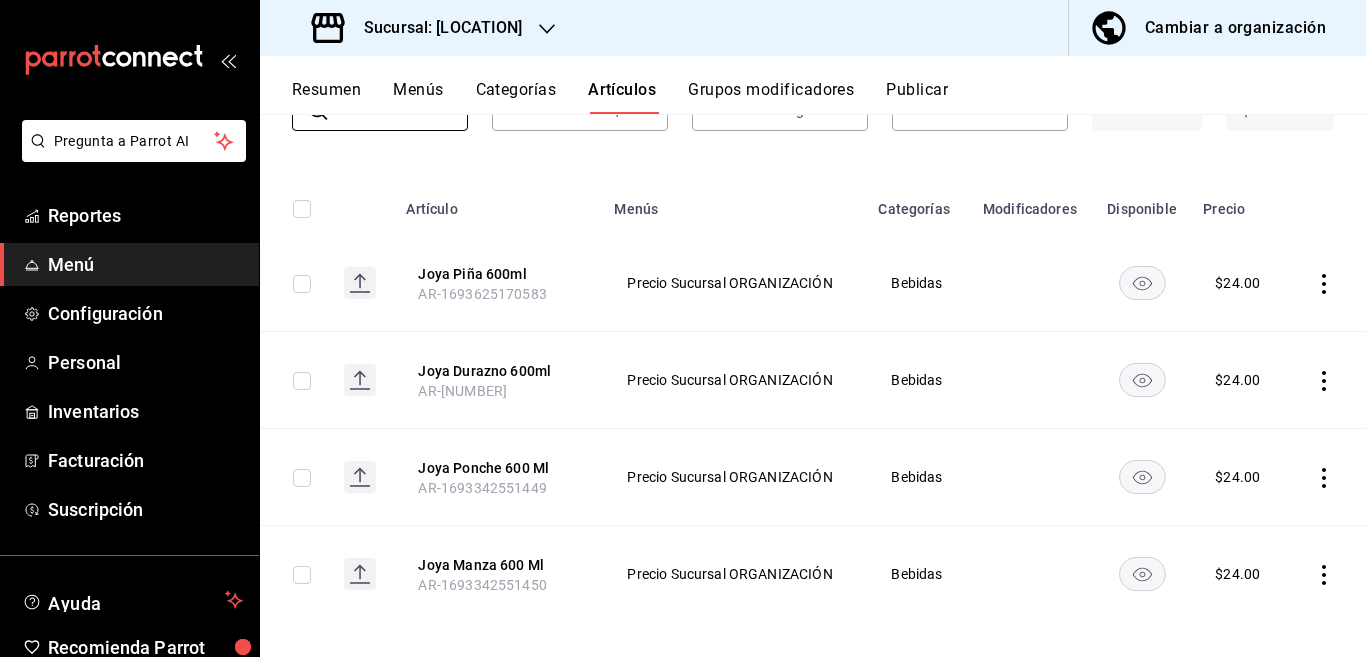 scroll, scrollTop: 176, scrollLeft: 0, axis: vertical 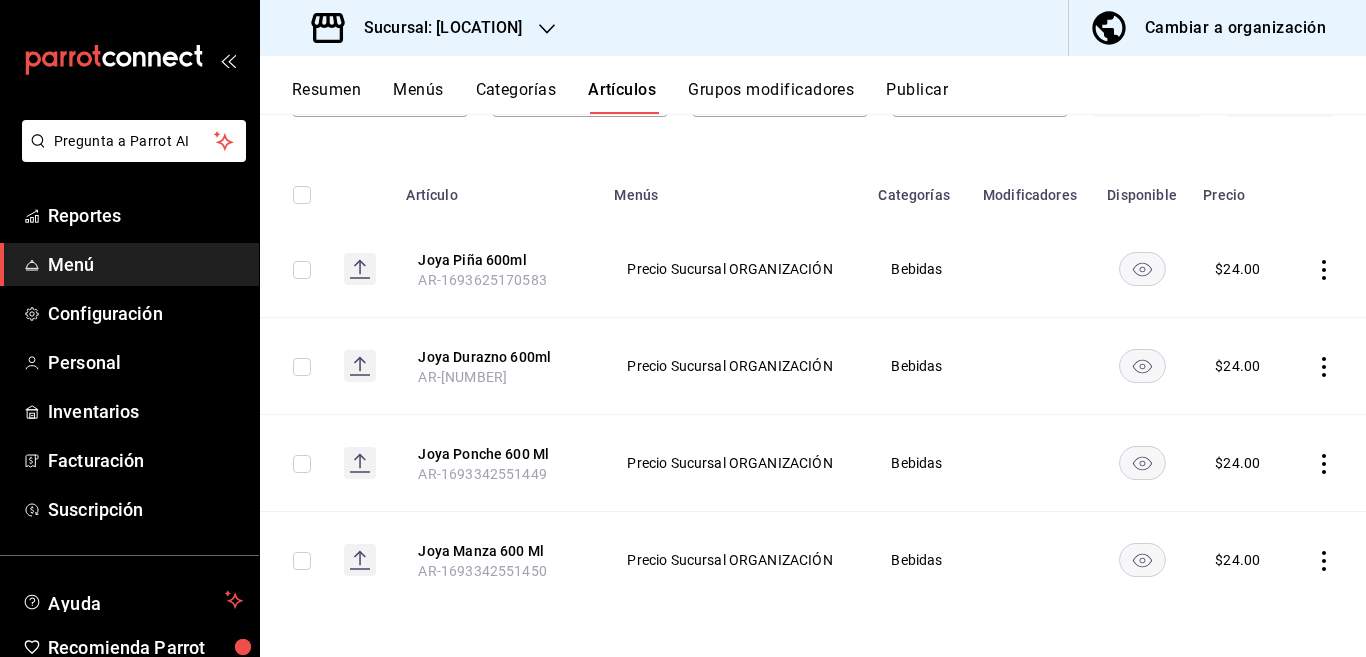 click 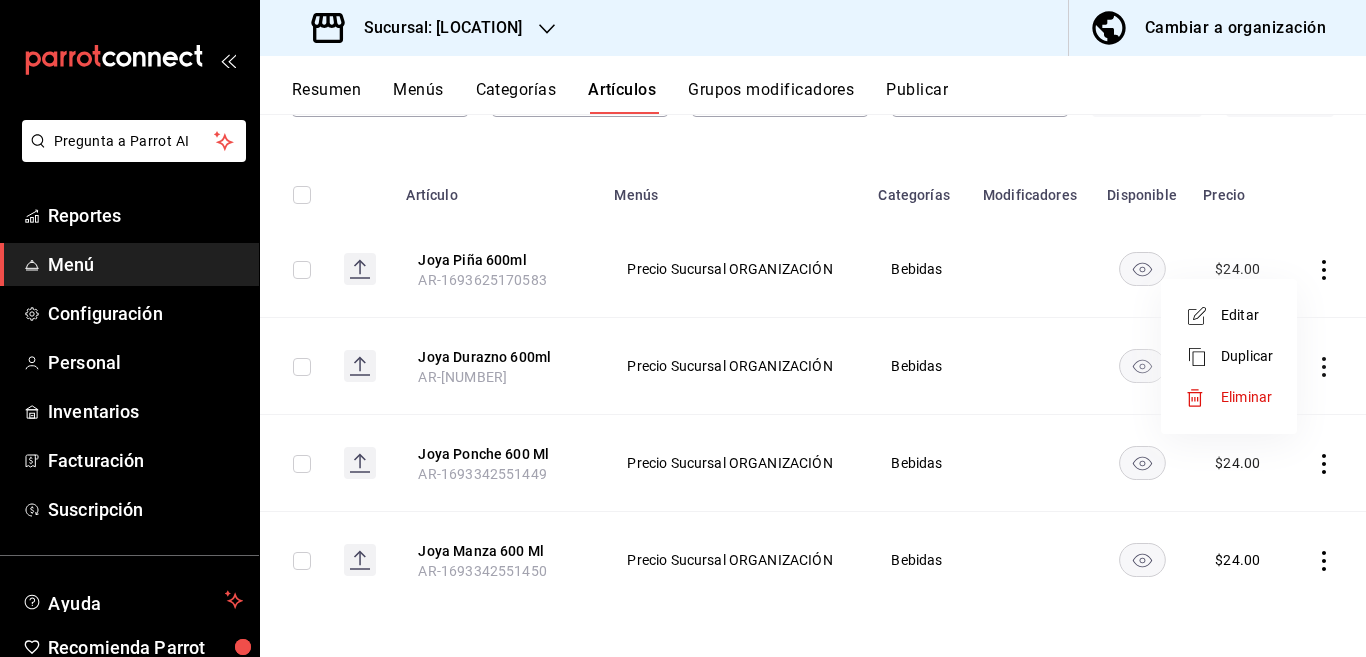 click on "Editar" at bounding box center (1247, 315) 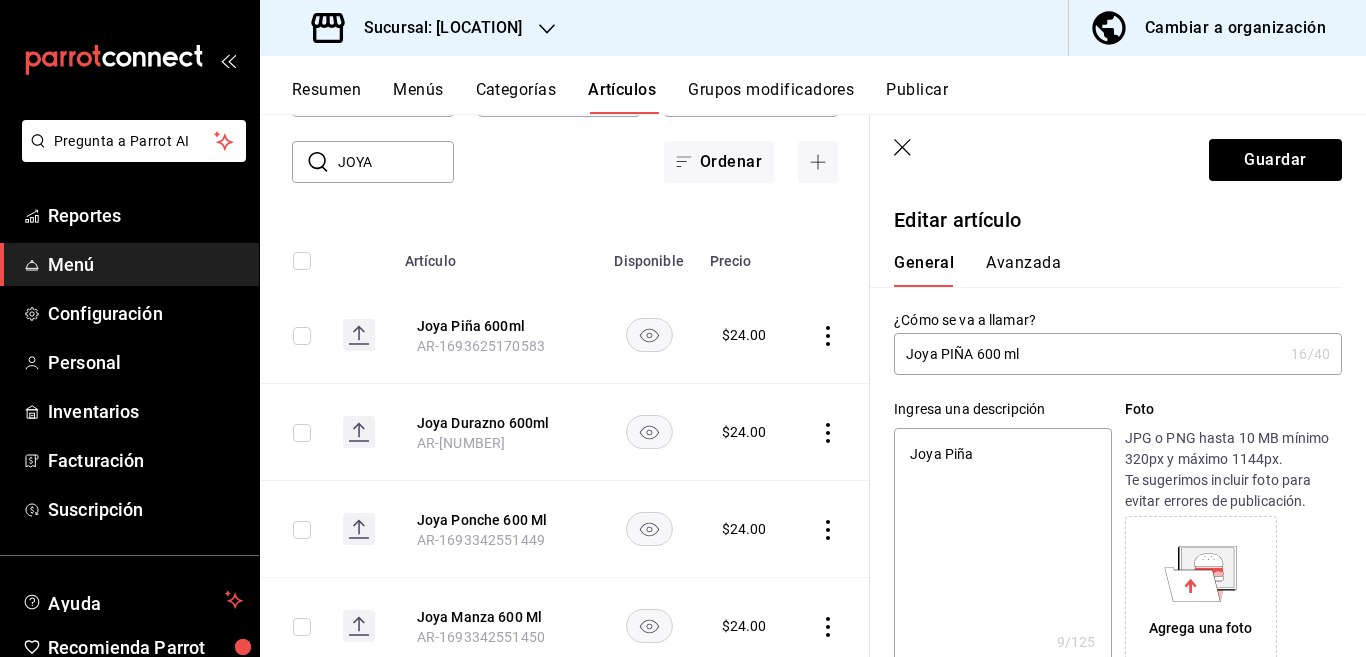 click on "Joya PIÑA 600 ml" at bounding box center (1088, 354) 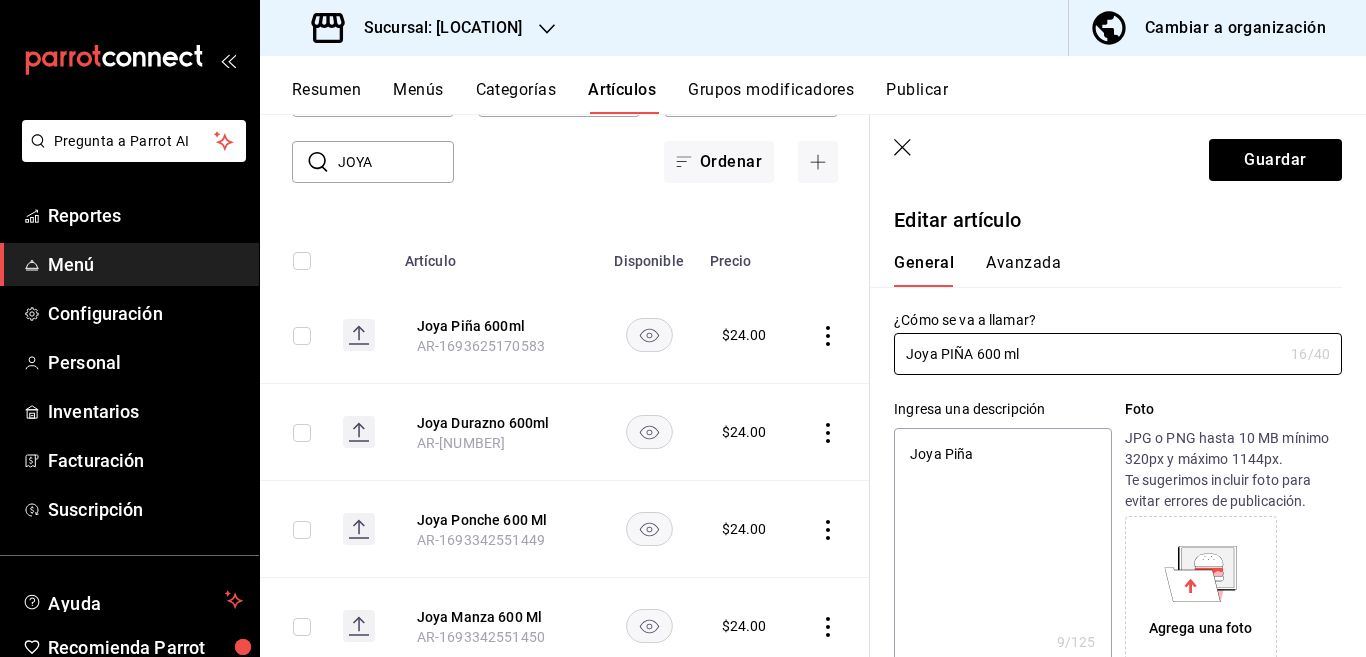 click on "Joya Piña" at bounding box center [1002, 548] 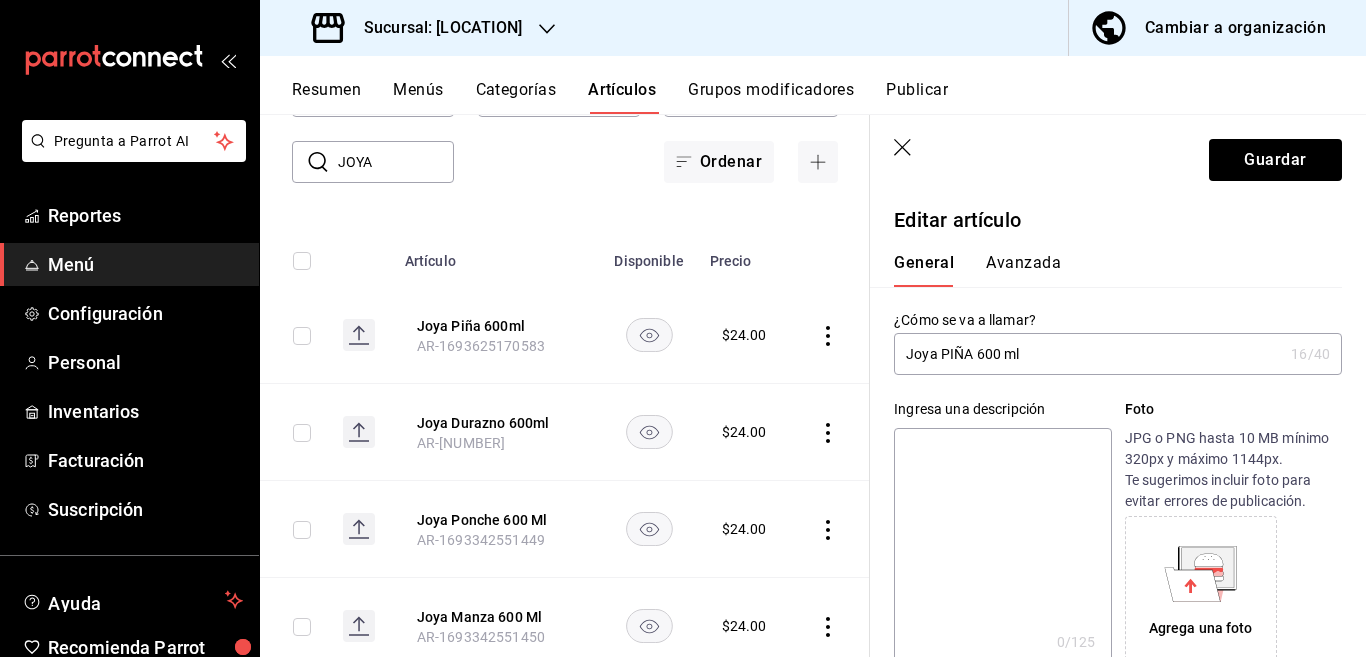 paste on "Joya PIÑA 600 ml" 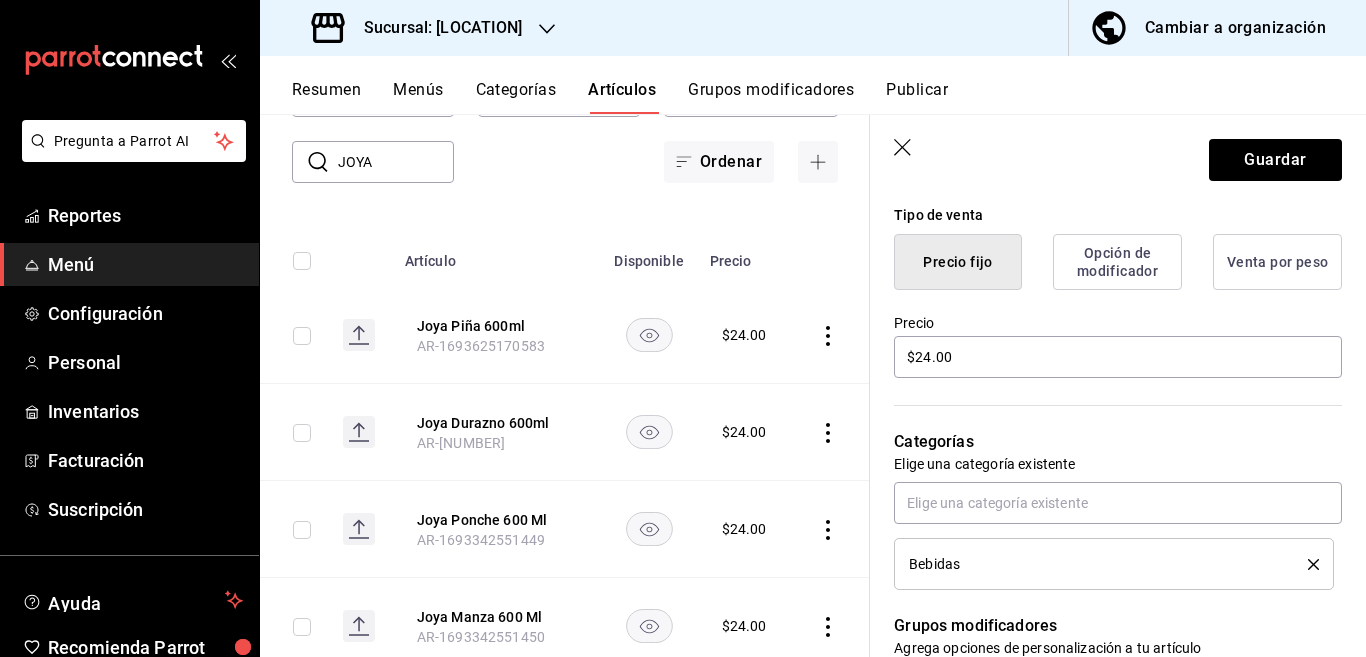 scroll, scrollTop: 569, scrollLeft: 0, axis: vertical 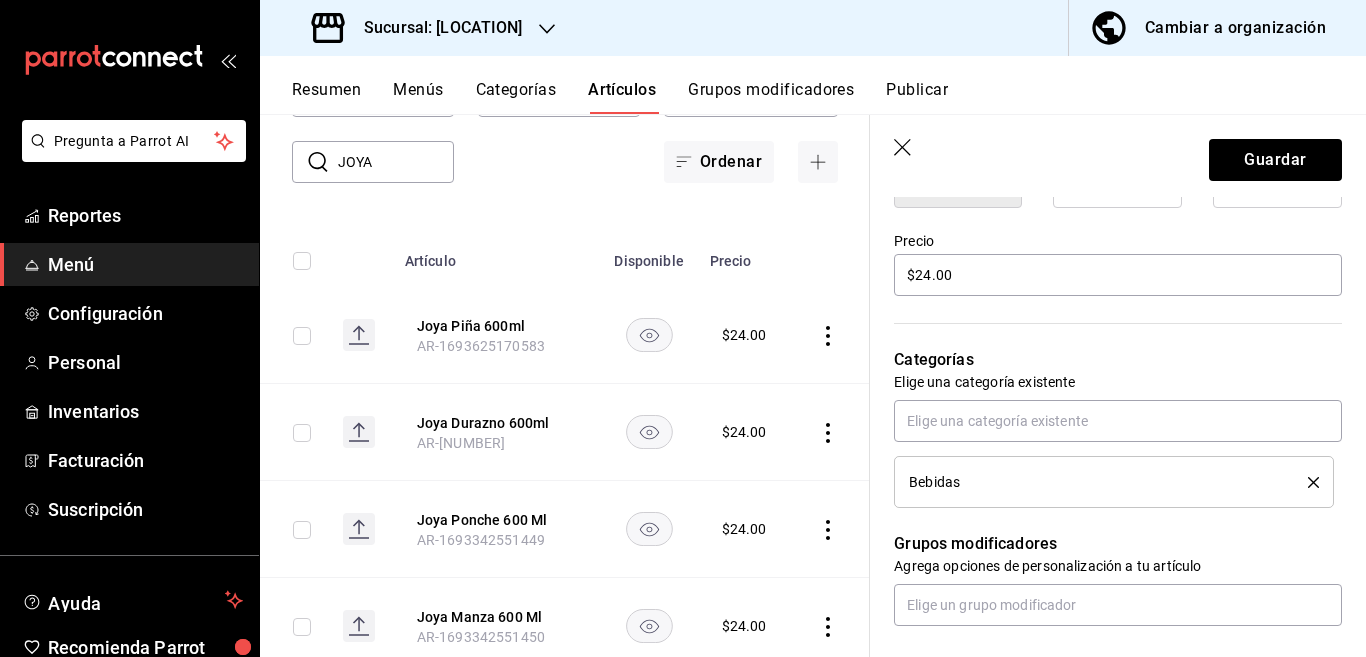 click 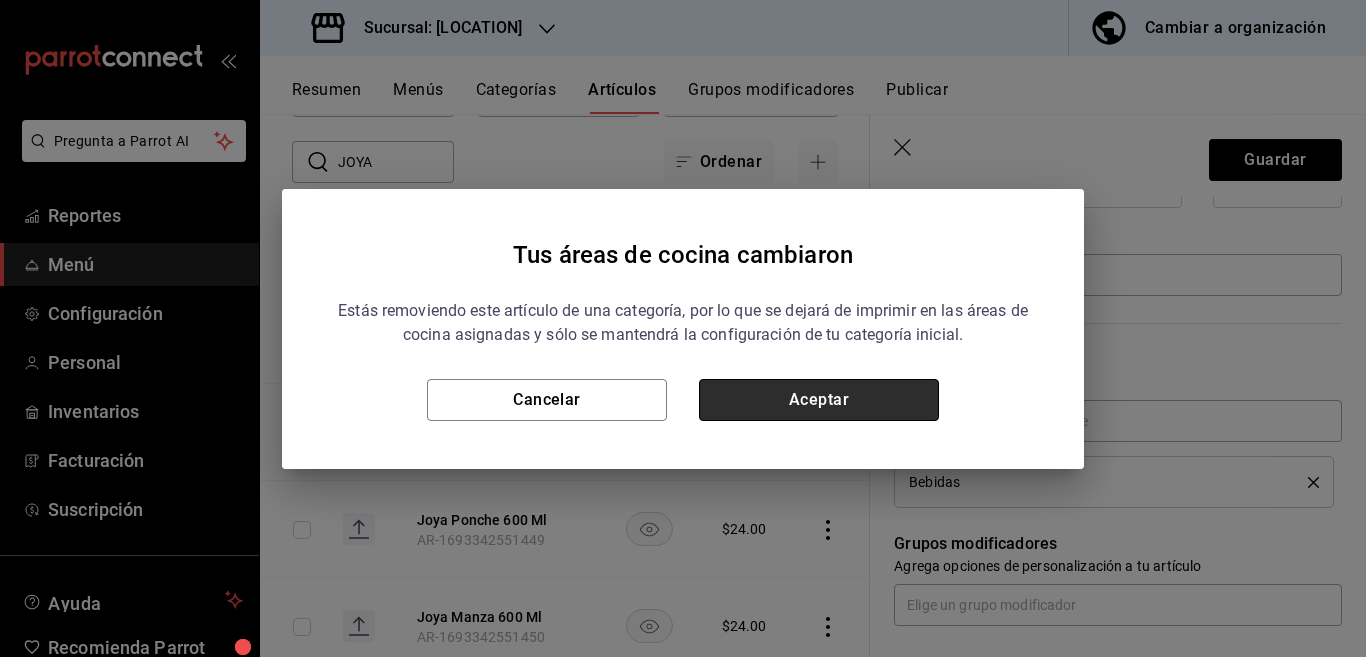 click on "Aceptar" at bounding box center [819, 400] 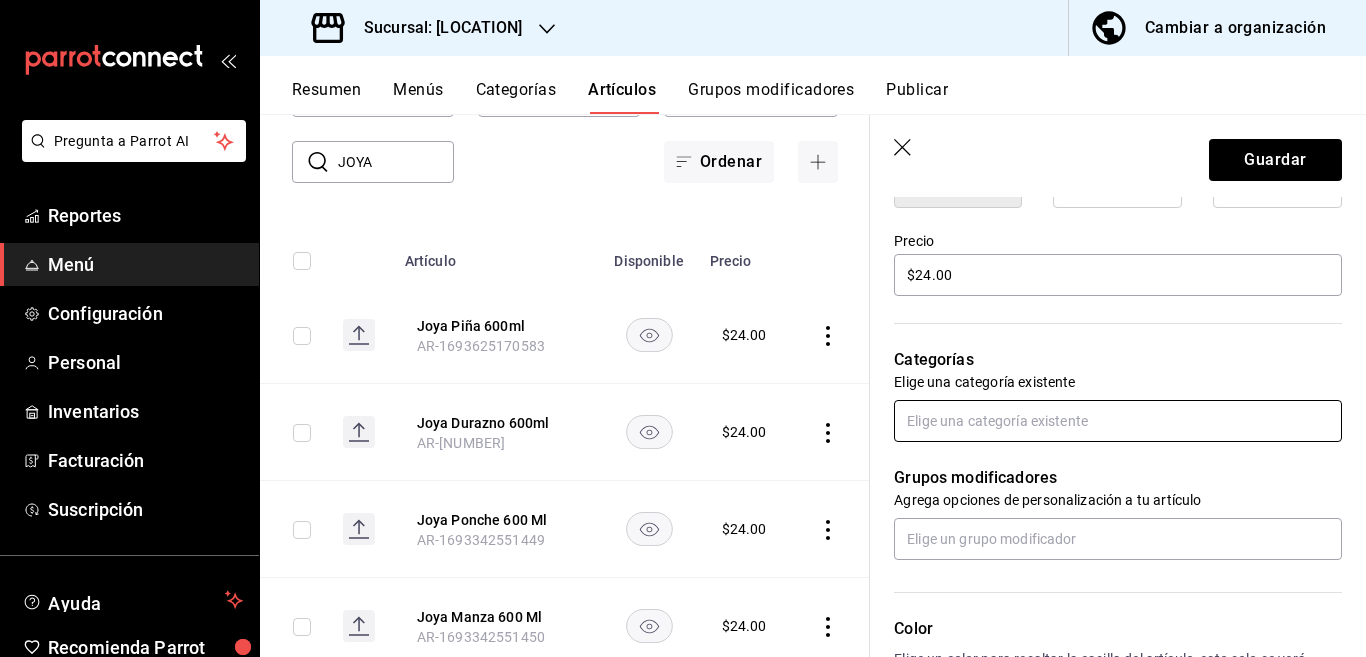 click at bounding box center (1118, 421) 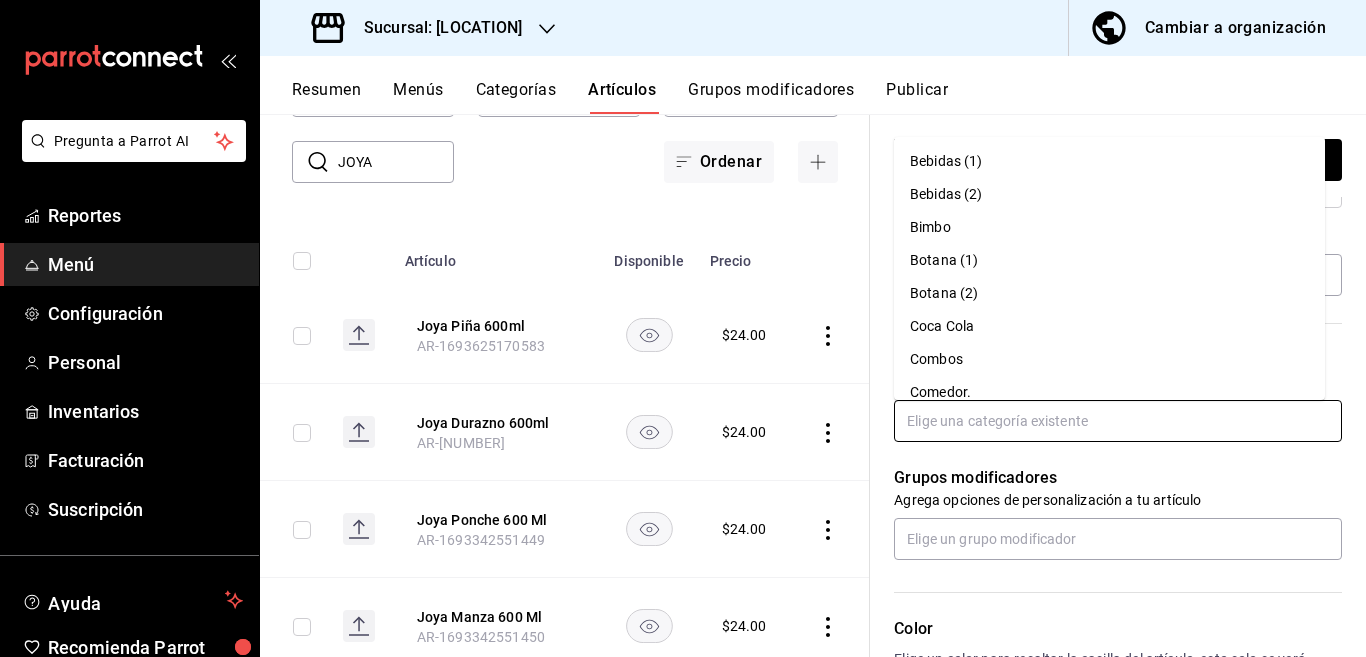 click on "Coca Cola" at bounding box center [1109, 326] 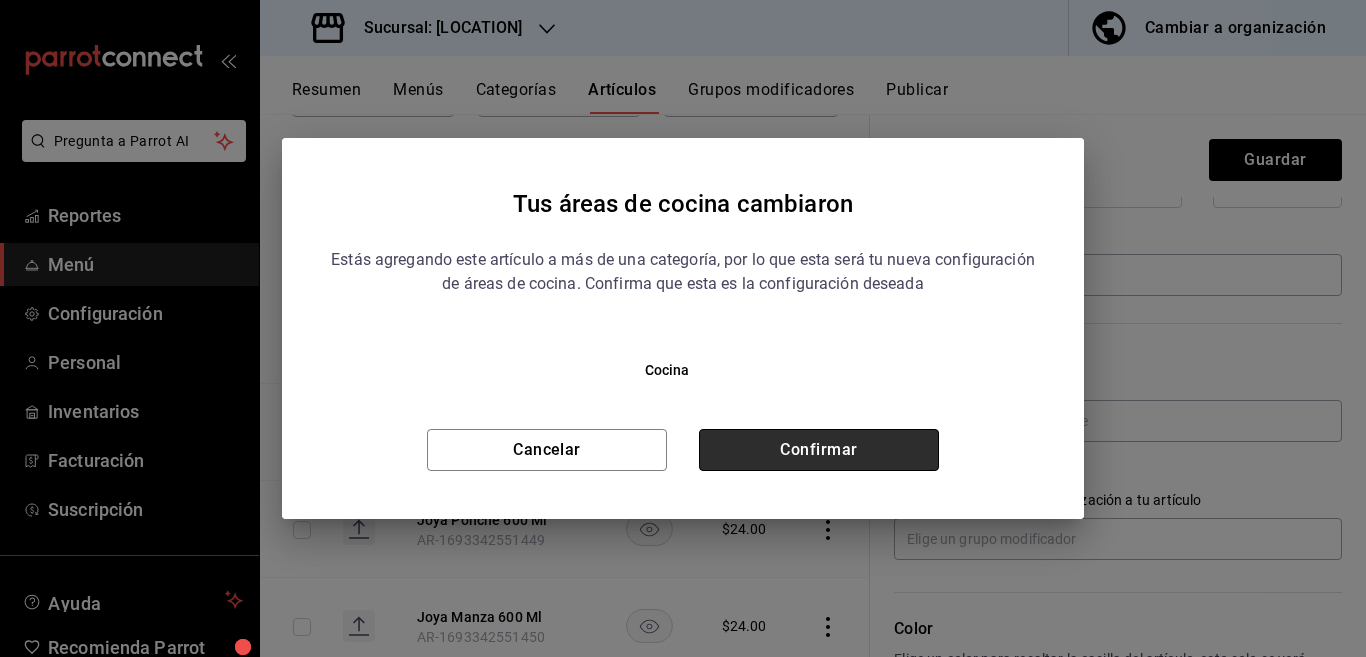 click on "Confirmar" at bounding box center [819, 450] 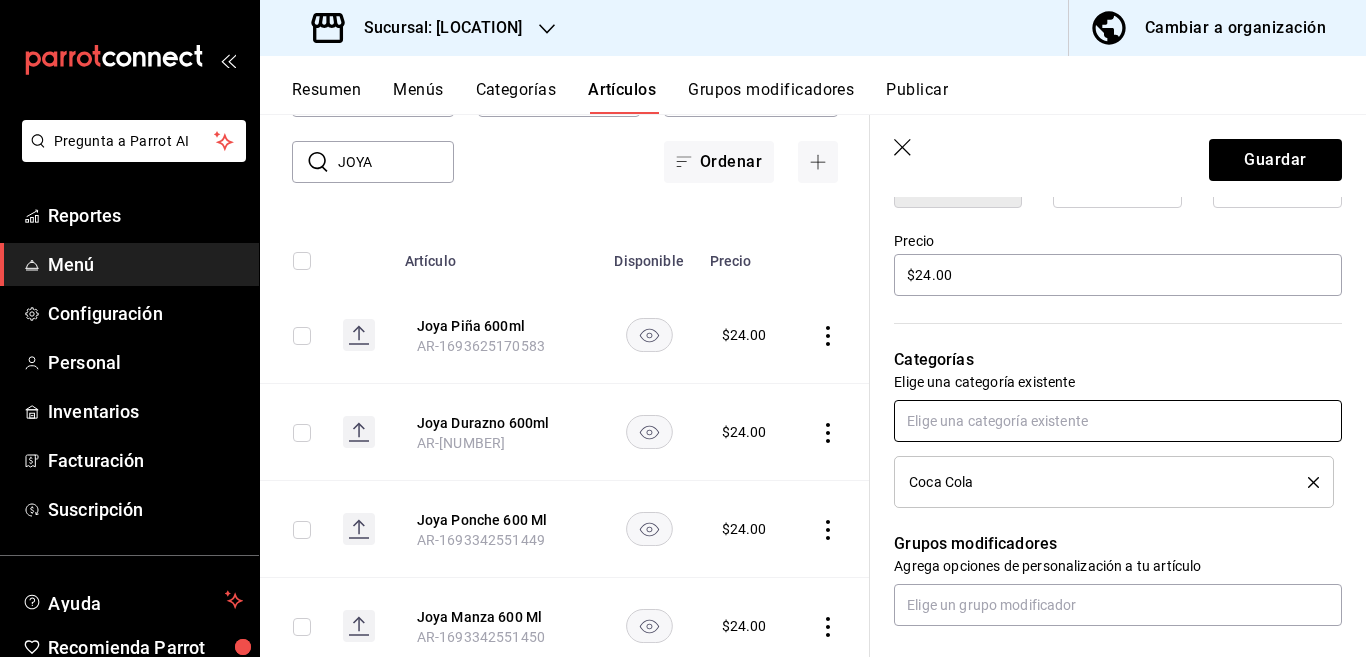 scroll, scrollTop: 569, scrollLeft: 0, axis: vertical 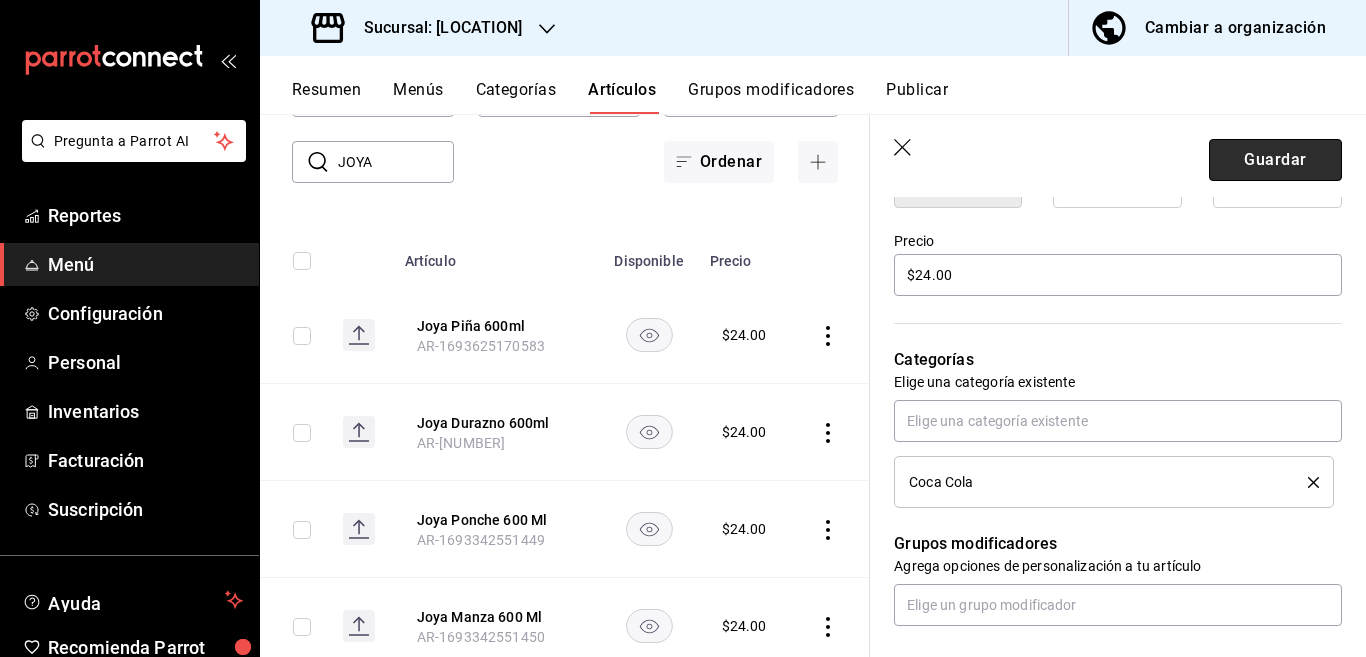 click on "Guardar" at bounding box center [1275, 160] 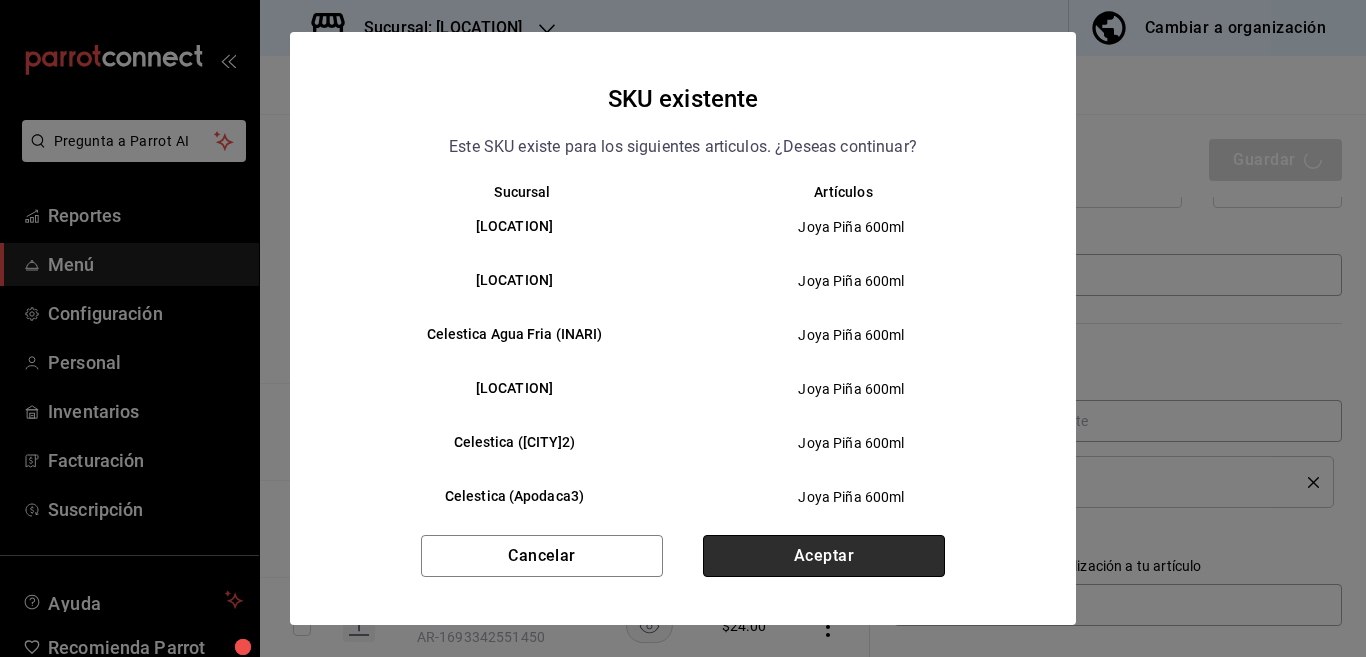 click on "Aceptar" at bounding box center (824, 556) 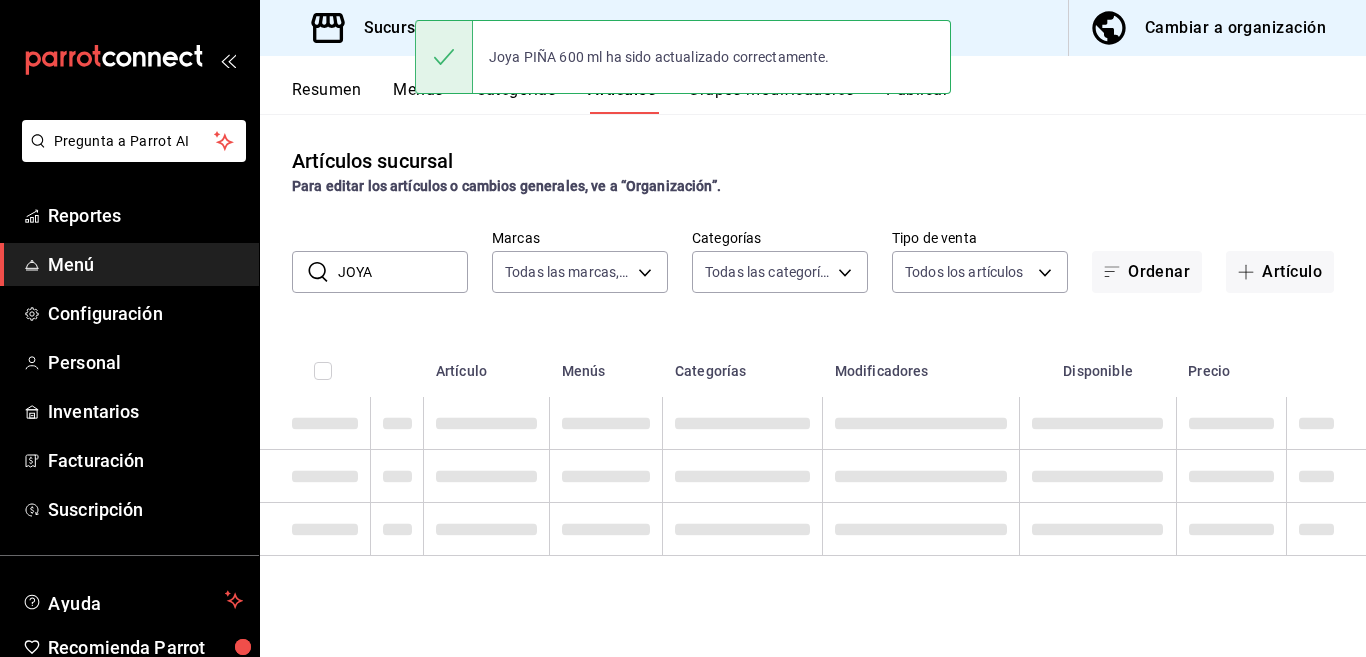 scroll, scrollTop: 0, scrollLeft: 0, axis: both 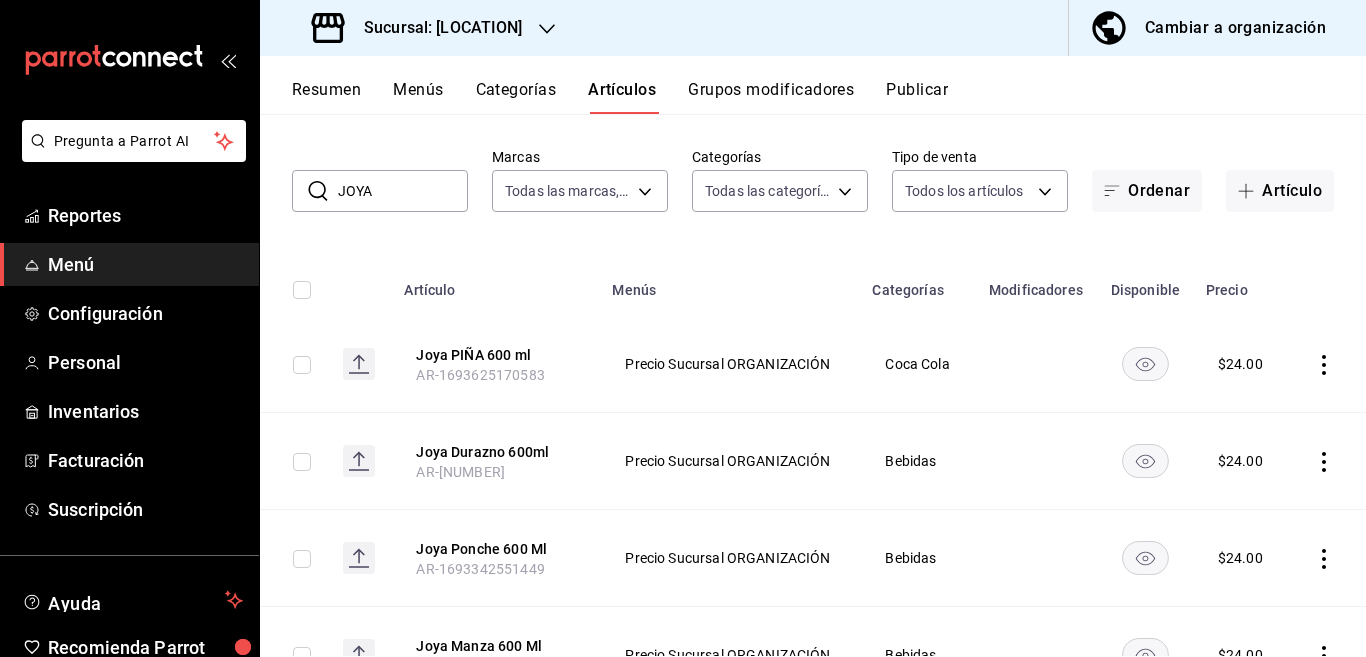 click 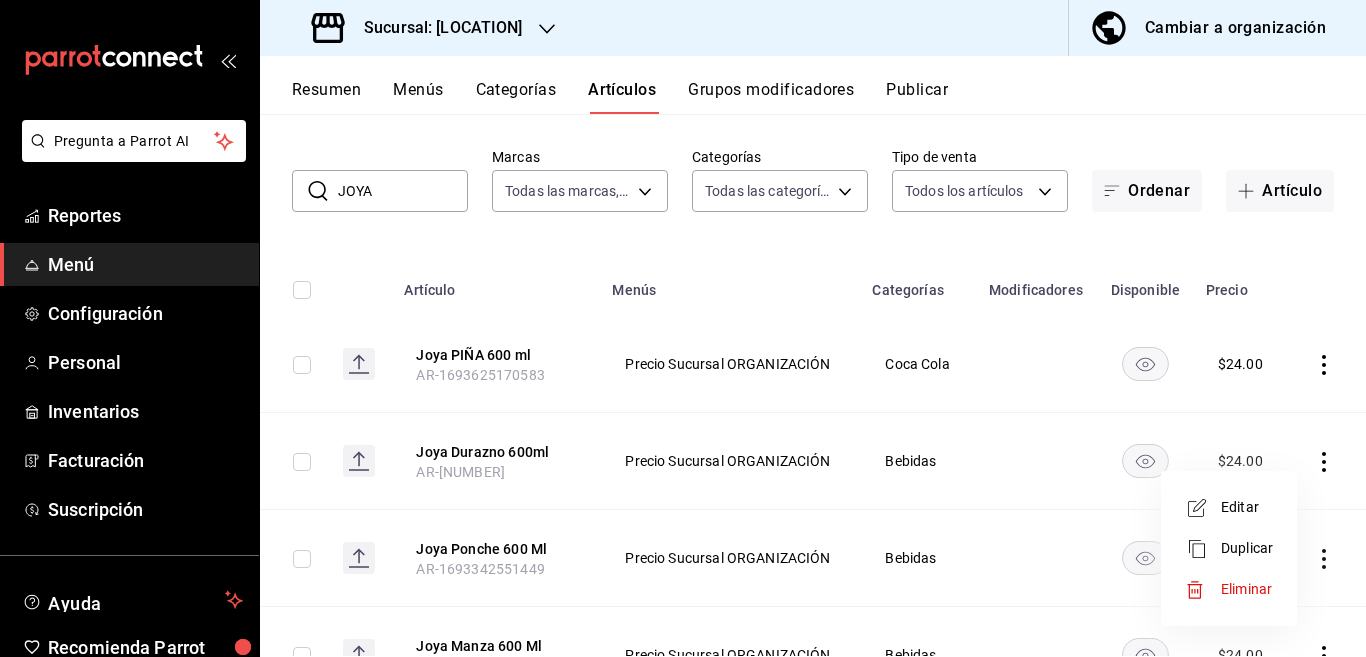 click on "Editar" at bounding box center (1247, 507) 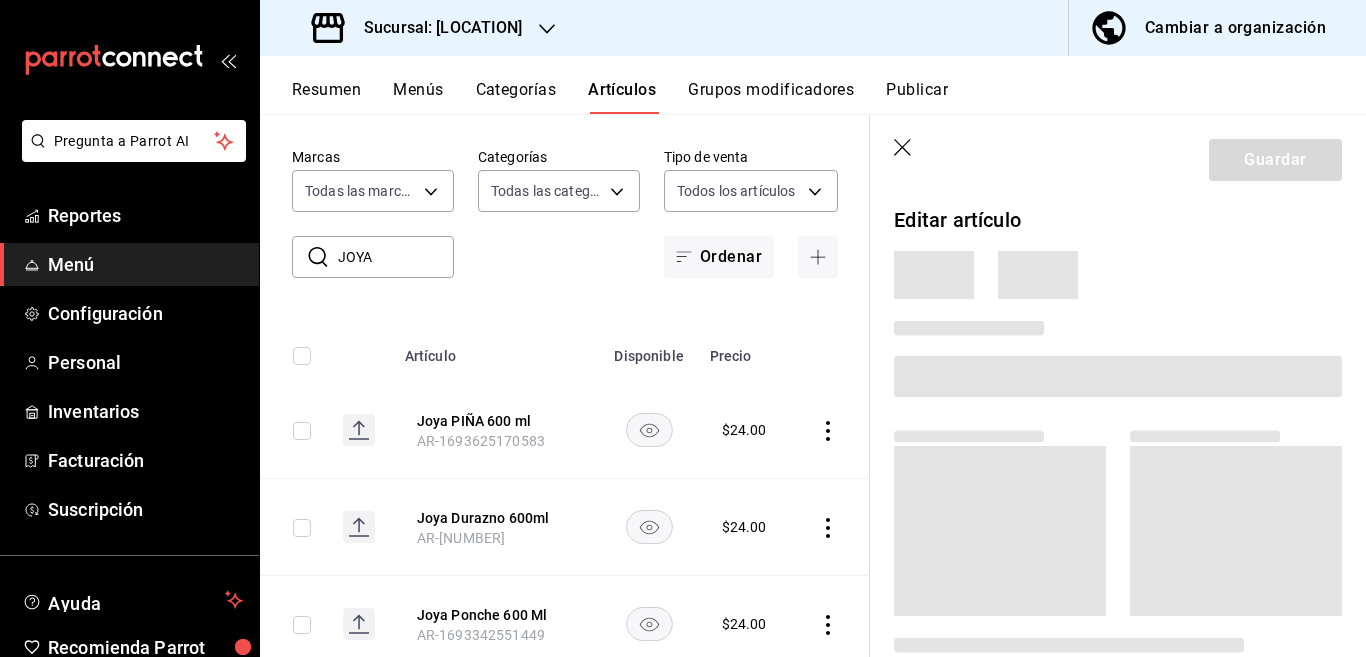 scroll, scrollTop: 81, scrollLeft: 0, axis: vertical 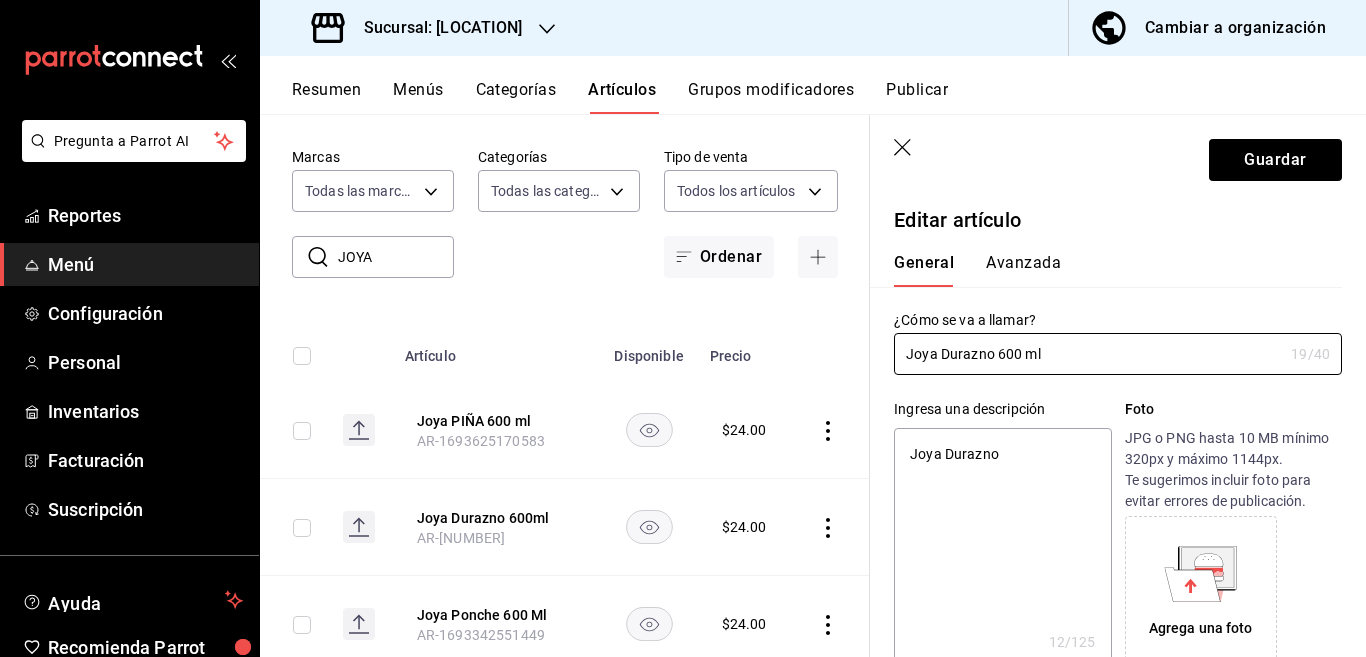click on "Joya Durazno" at bounding box center [1002, 548] 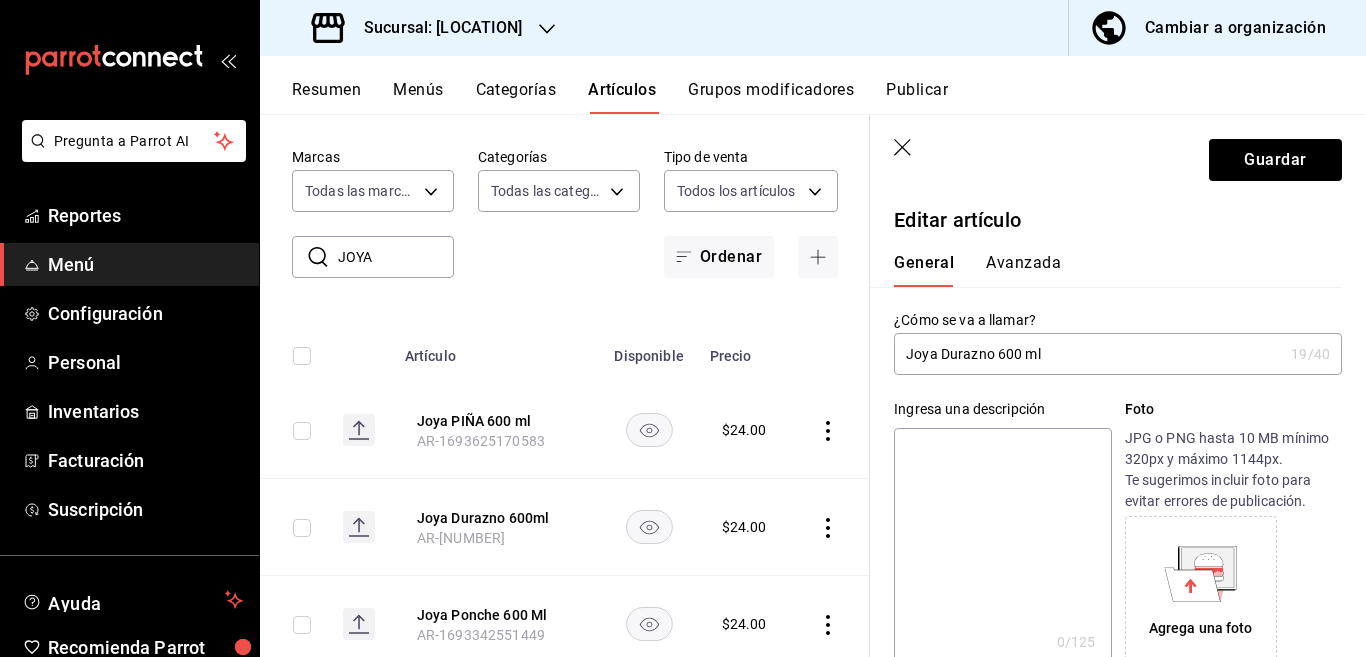 drag, startPoint x: 995, startPoint y: 352, endPoint x: 1002, endPoint y: 371, distance: 20.248457 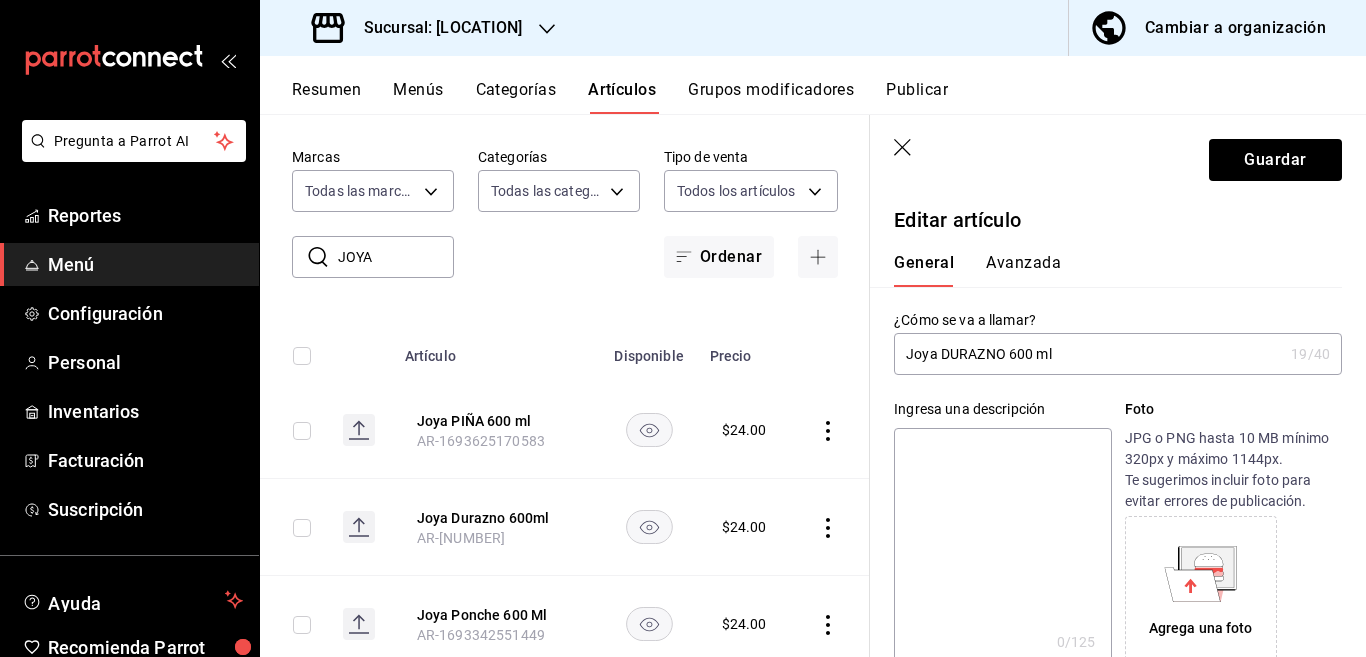 click on "Joya DURAZNO 600 ml" at bounding box center (1088, 354) 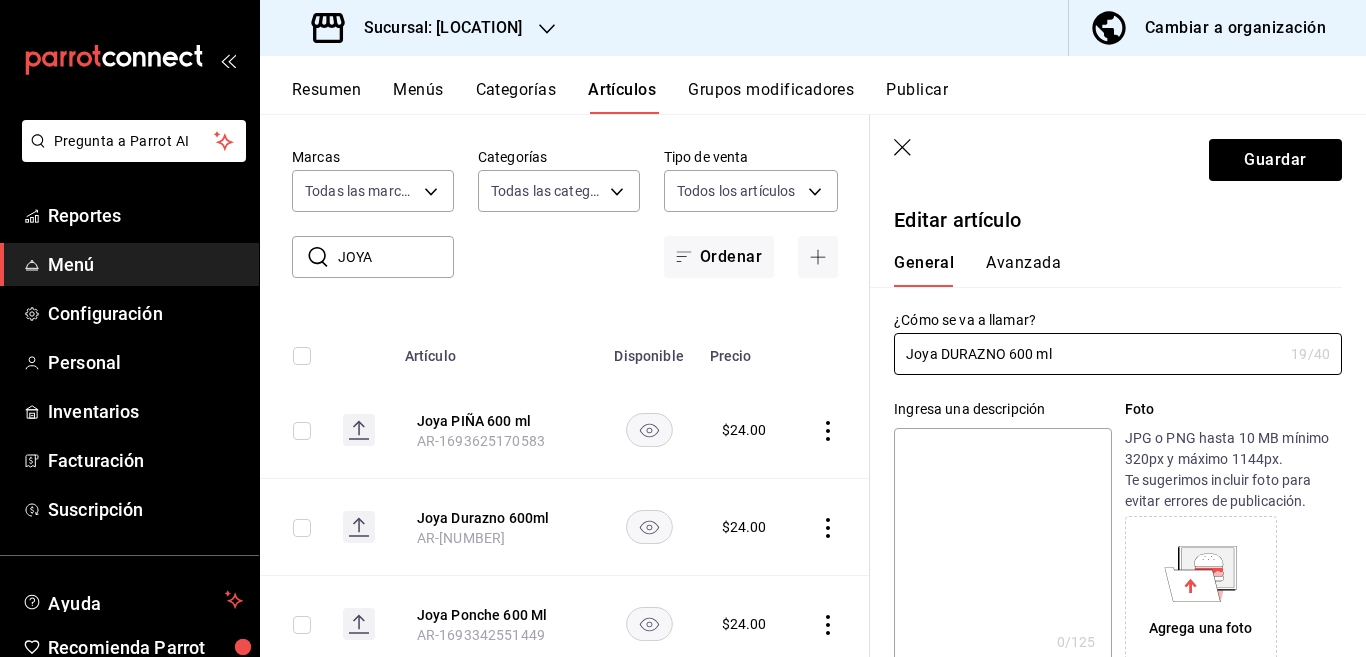click at bounding box center (1002, 548) 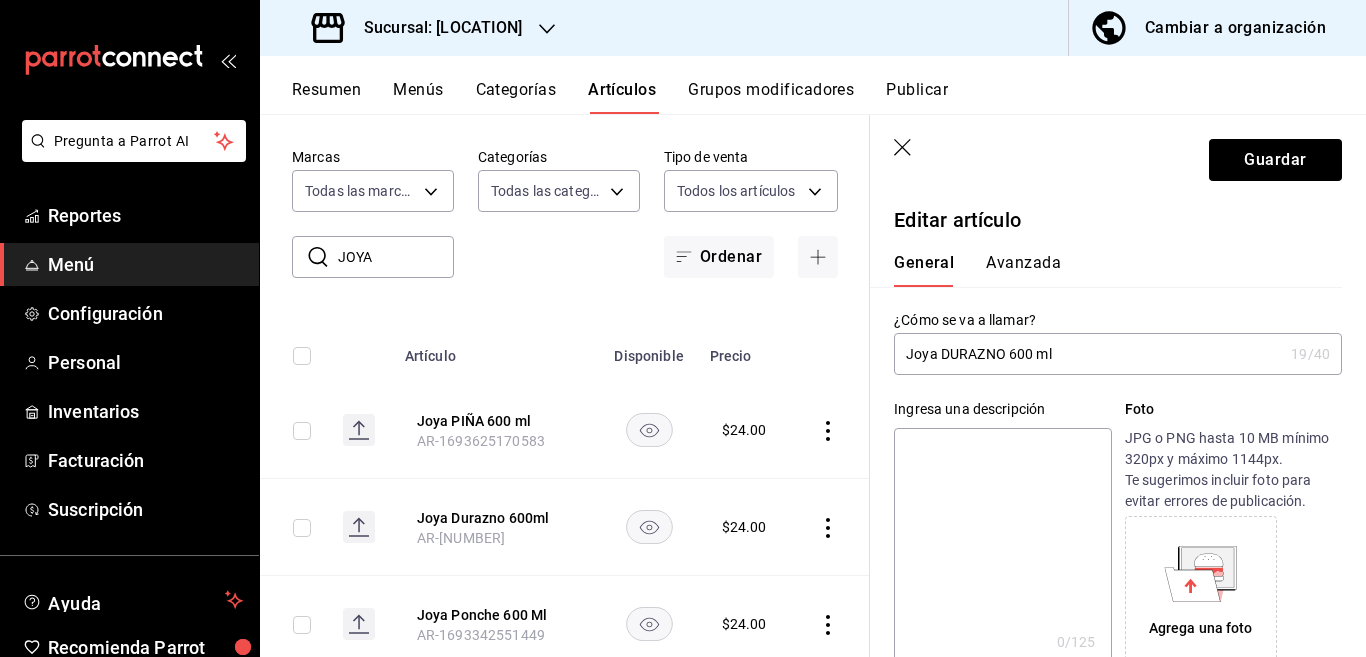 paste on "Joya DURAZNO 600 ml" 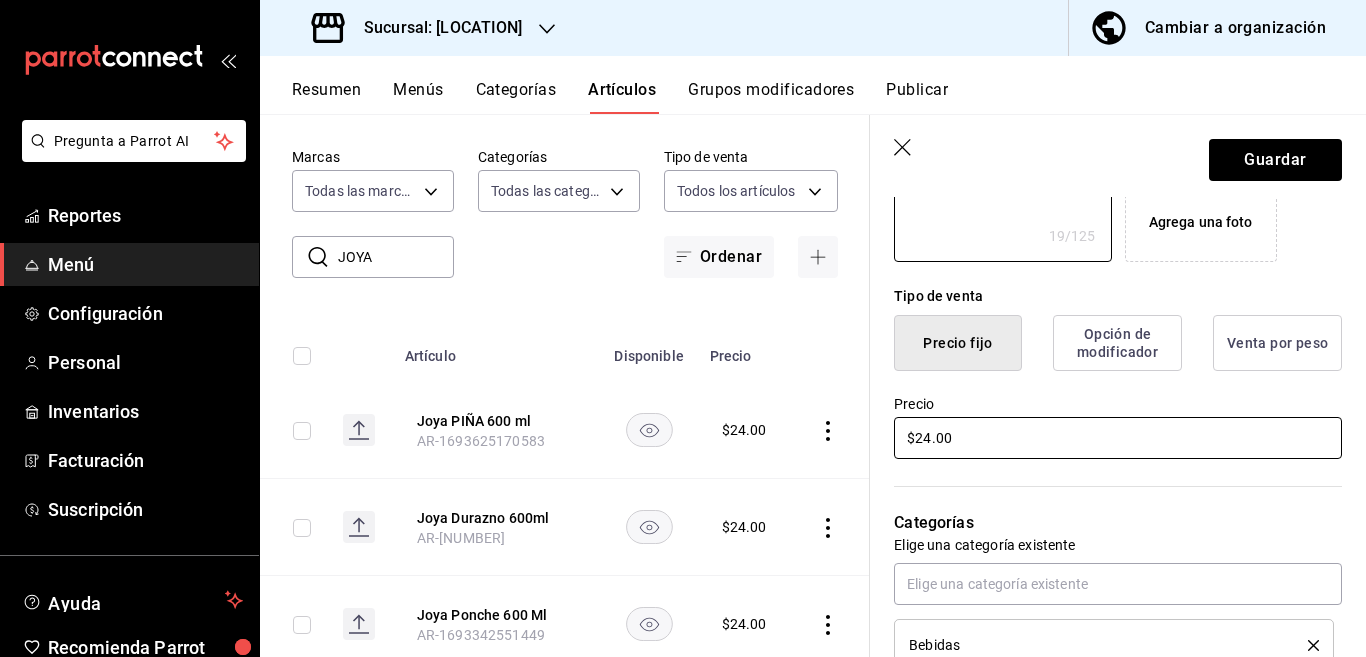 scroll, scrollTop: 487, scrollLeft: 0, axis: vertical 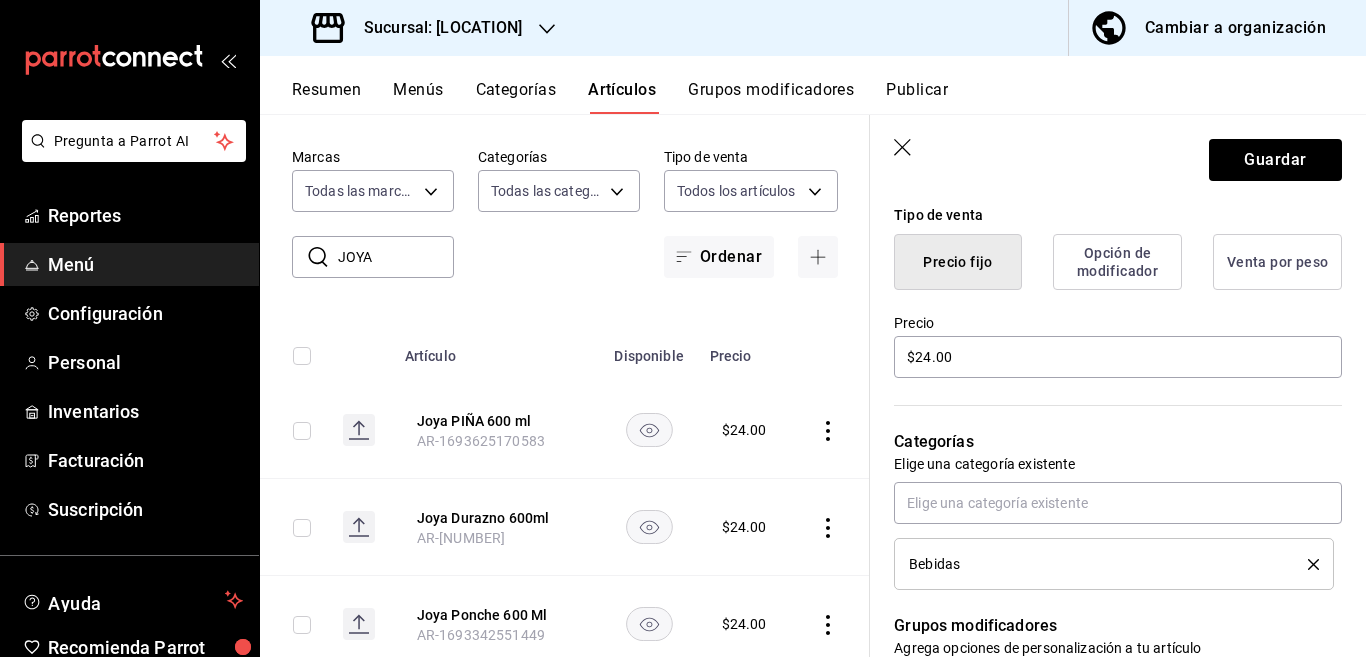 click 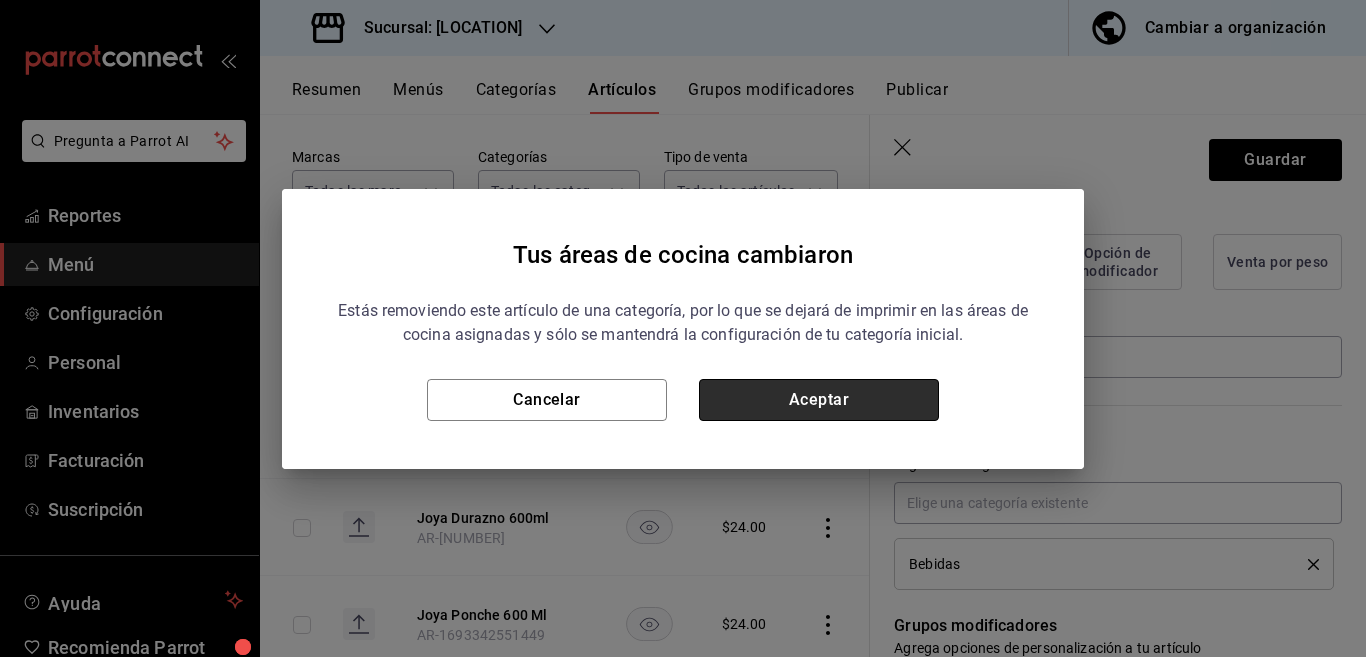click on "Aceptar" at bounding box center (819, 400) 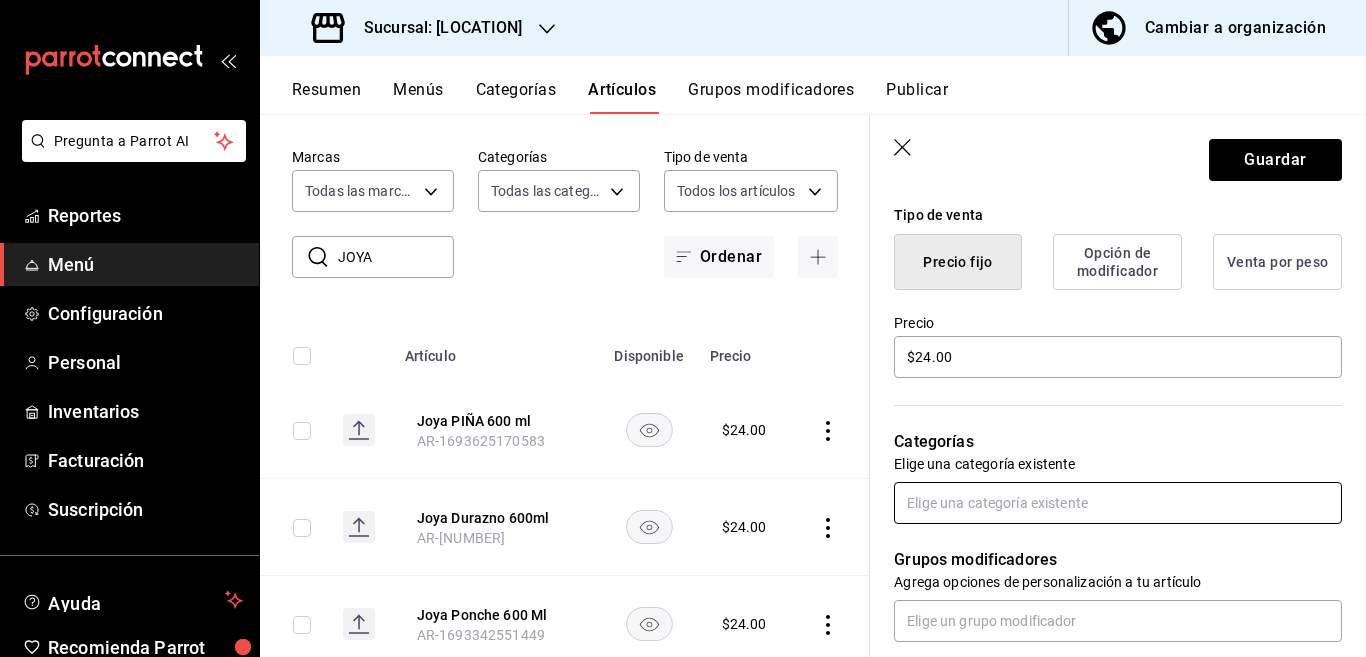 click at bounding box center [1118, 503] 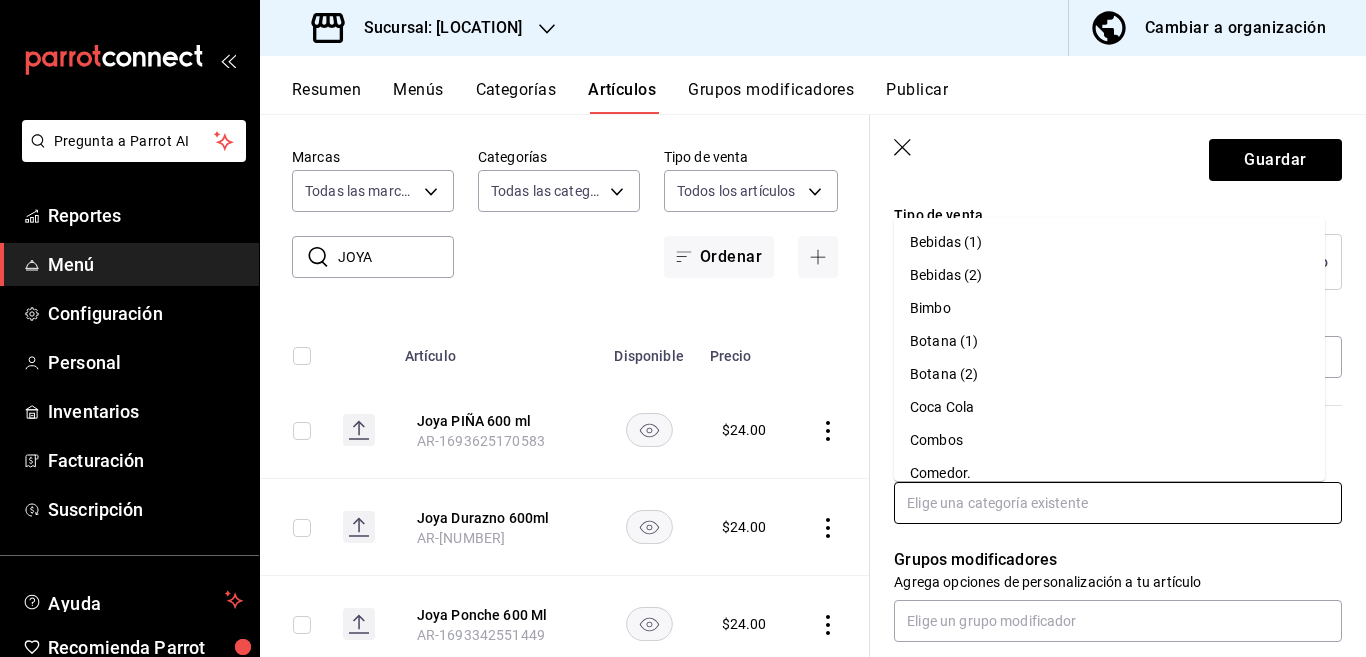click on "Coca Cola" at bounding box center [1109, 407] 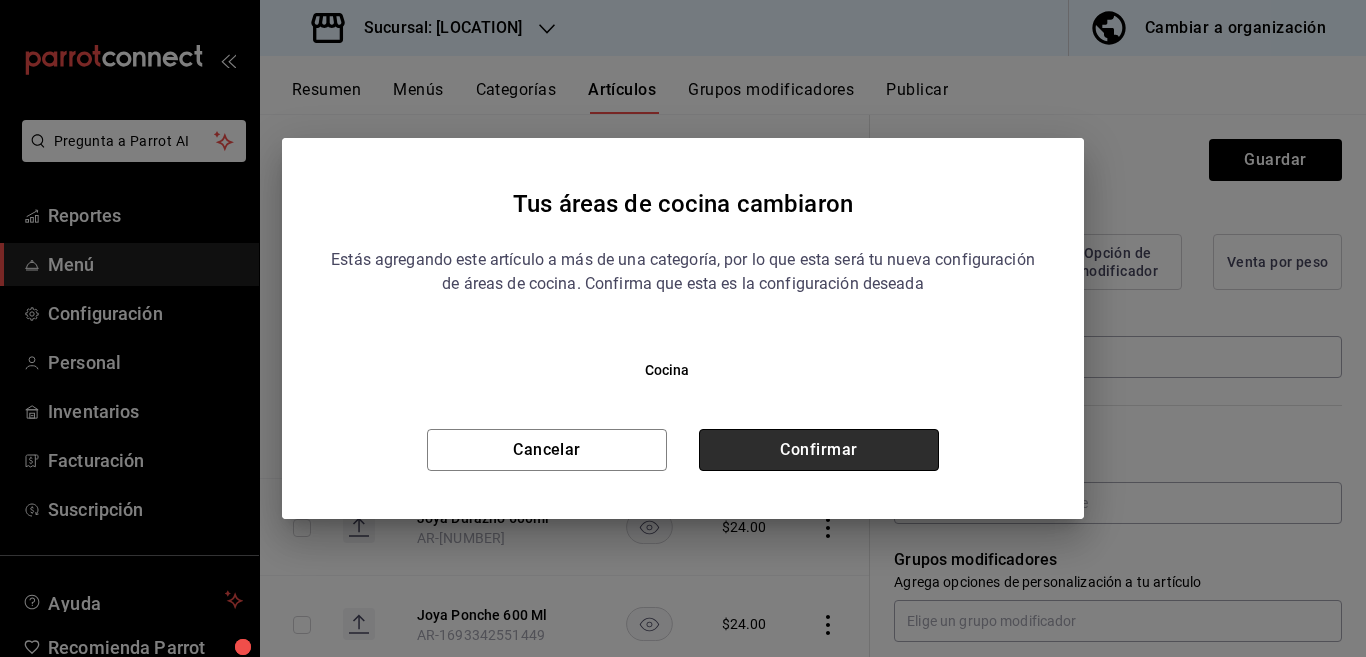 click on "Confirmar" at bounding box center [819, 450] 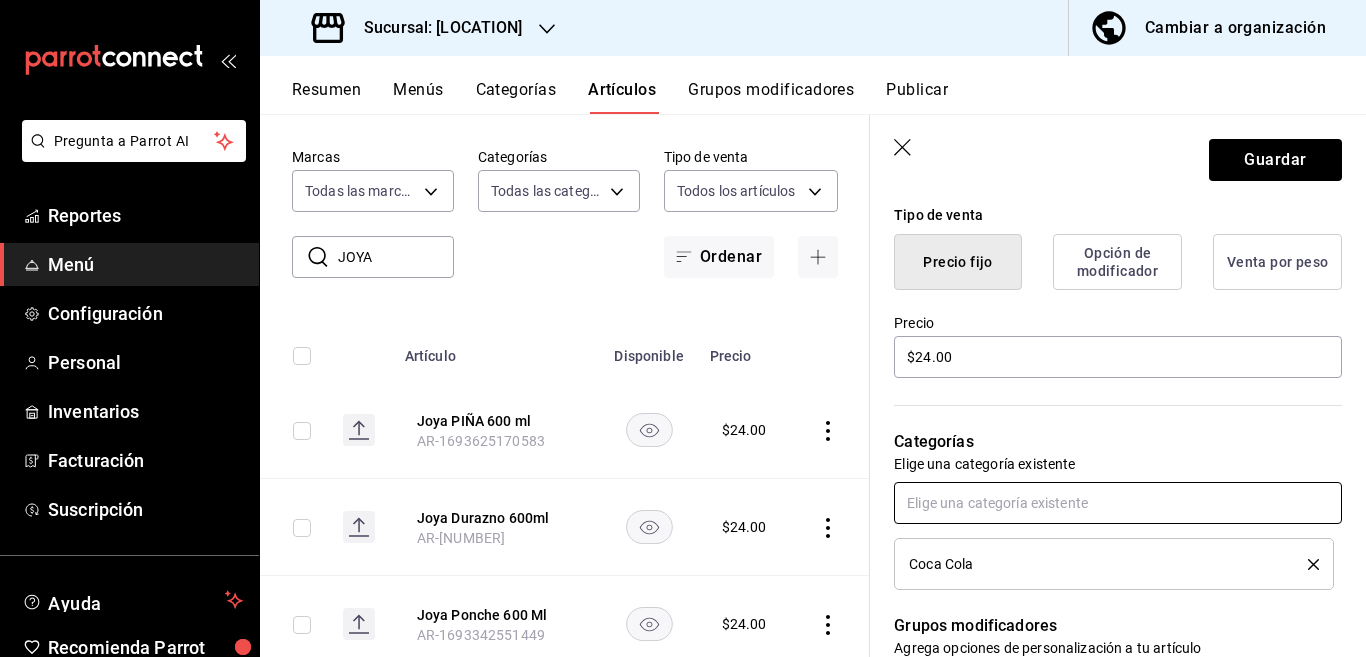 scroll, scrollTop: 488, scrollLeft: 0, axis: vertical 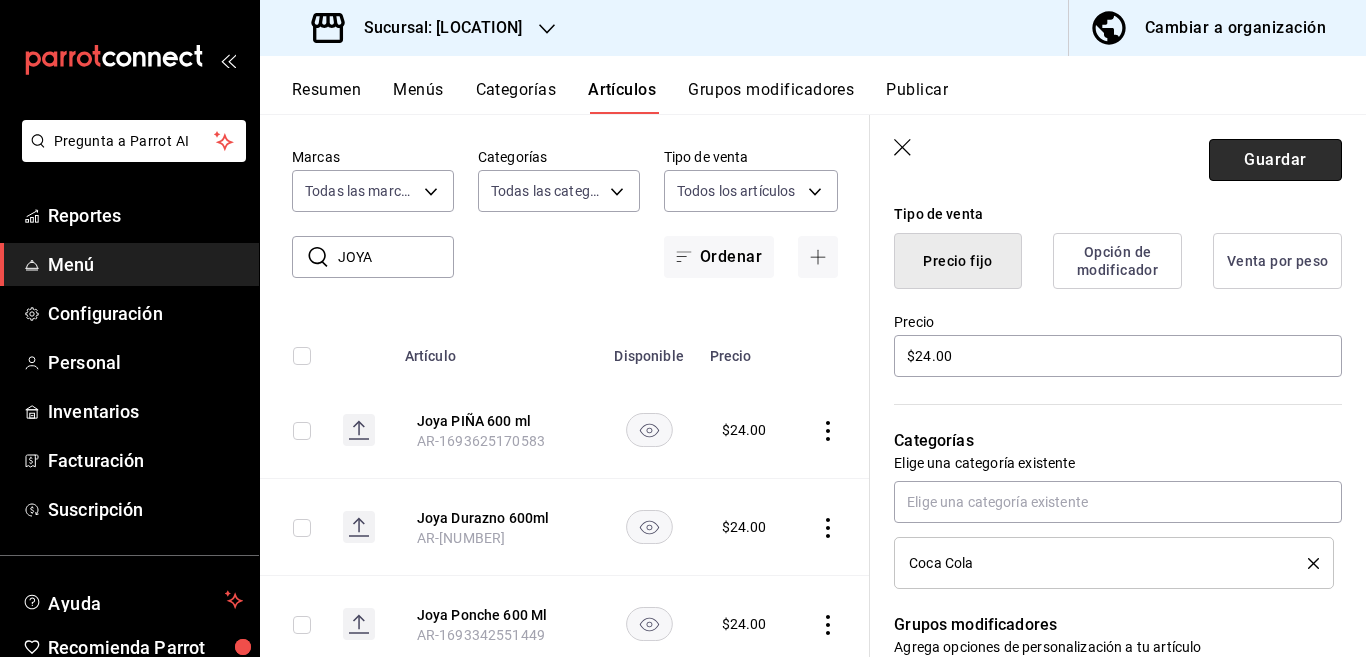 click on "Guardar" at bounding box center [1275, 160] 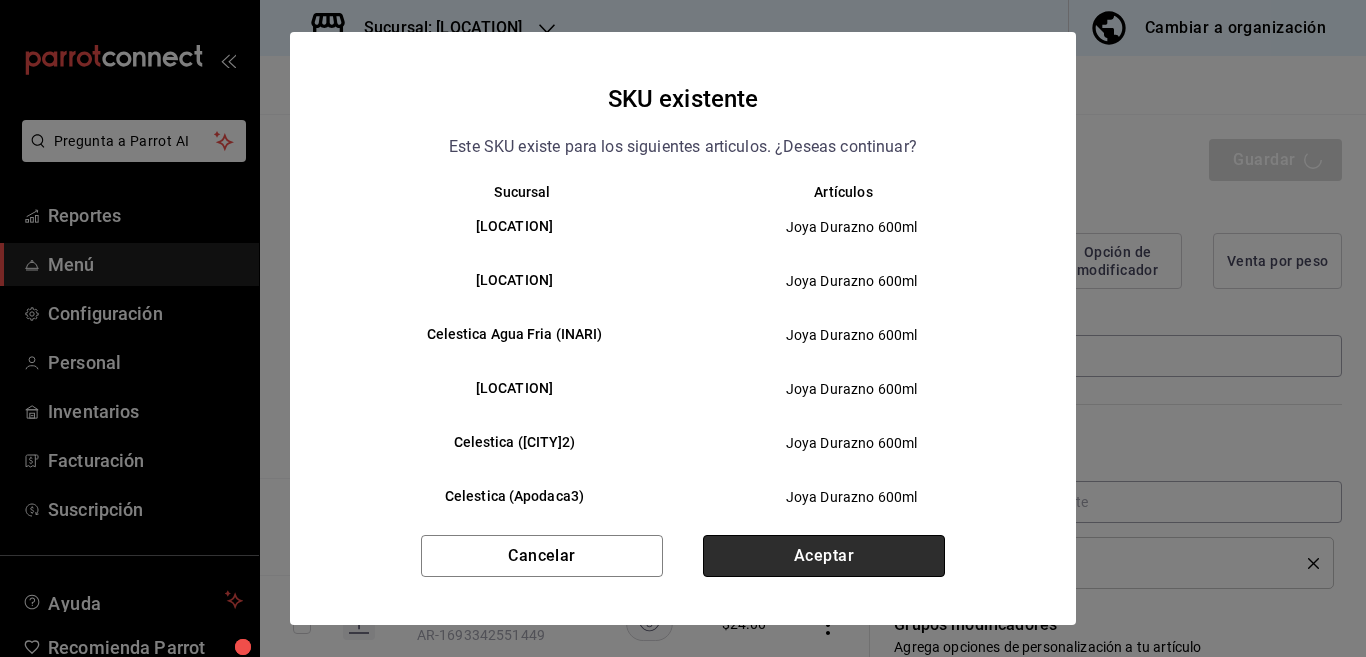 click on "Aceptar" at bounding box center (824, 556) 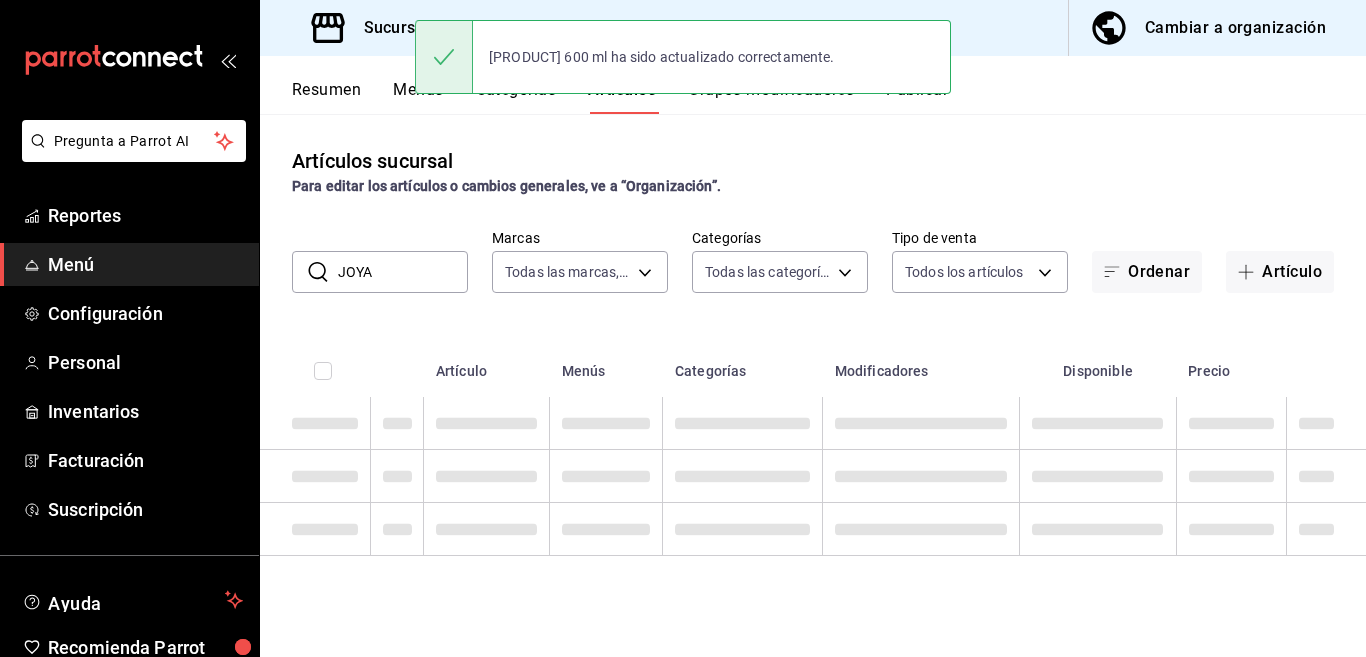 scroll, scrollTop: 0, scrollLeft: 0, axis: both 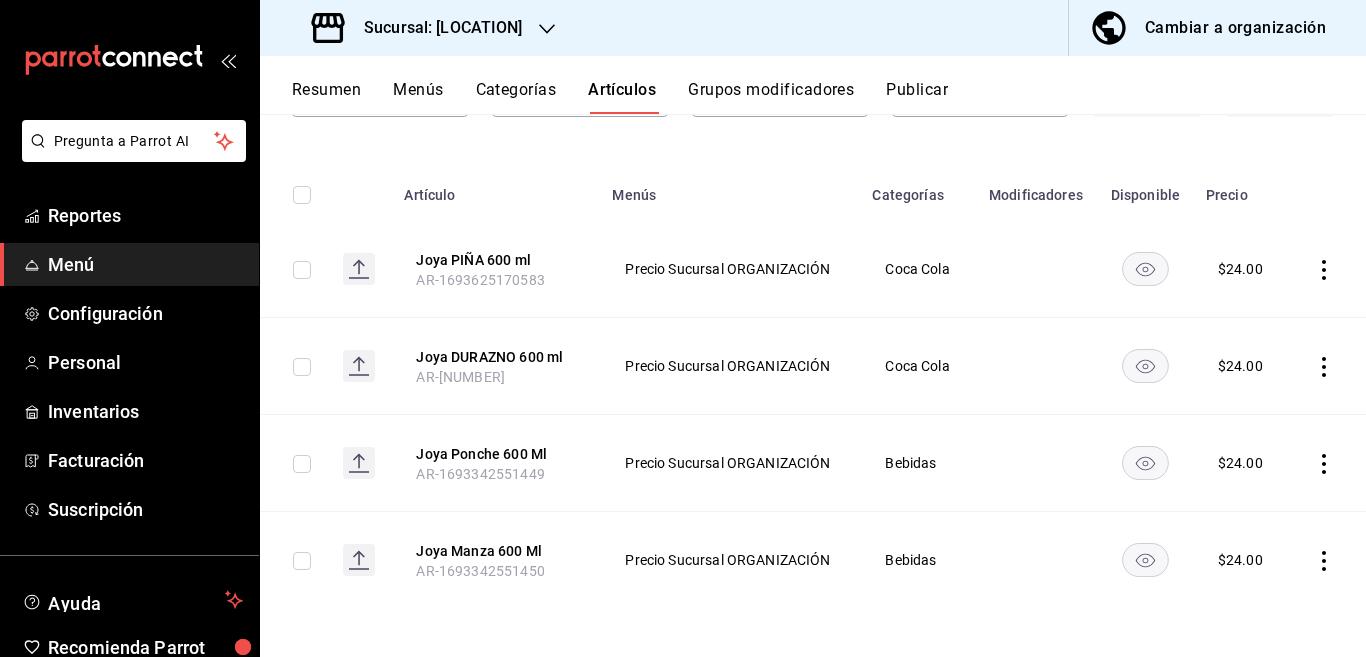 click 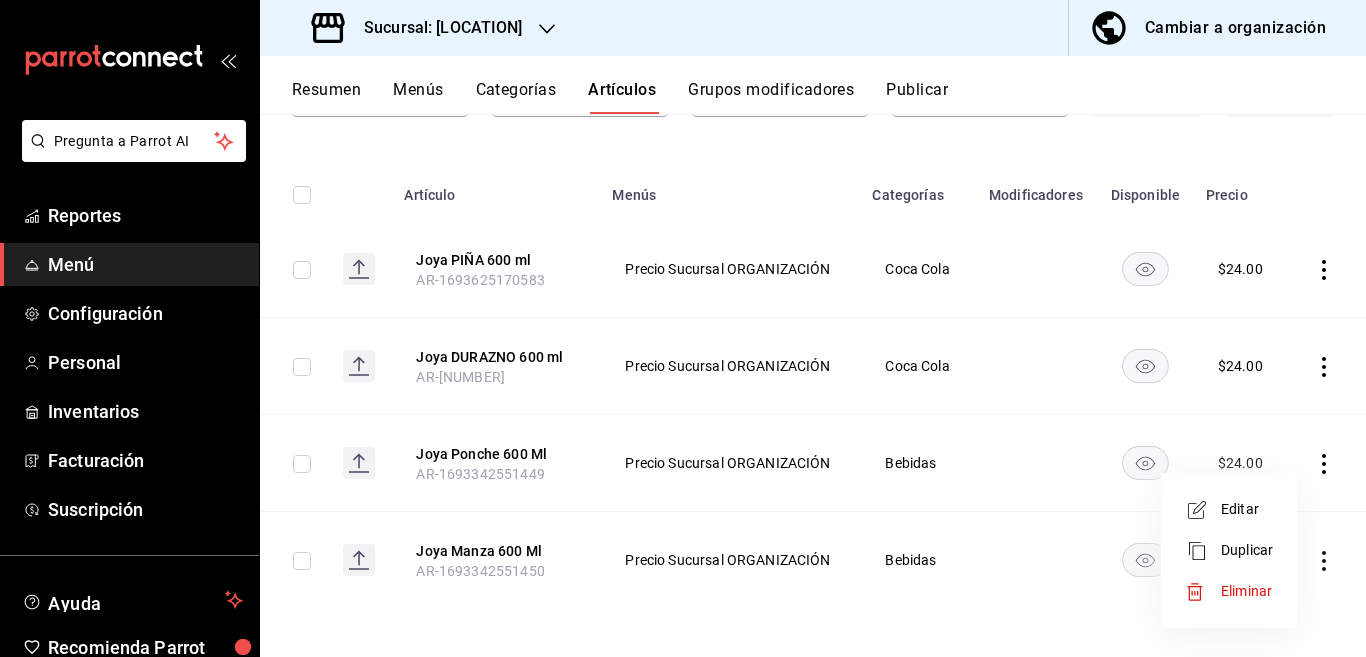 click on "Editar" at bounding box center (1247, 509) 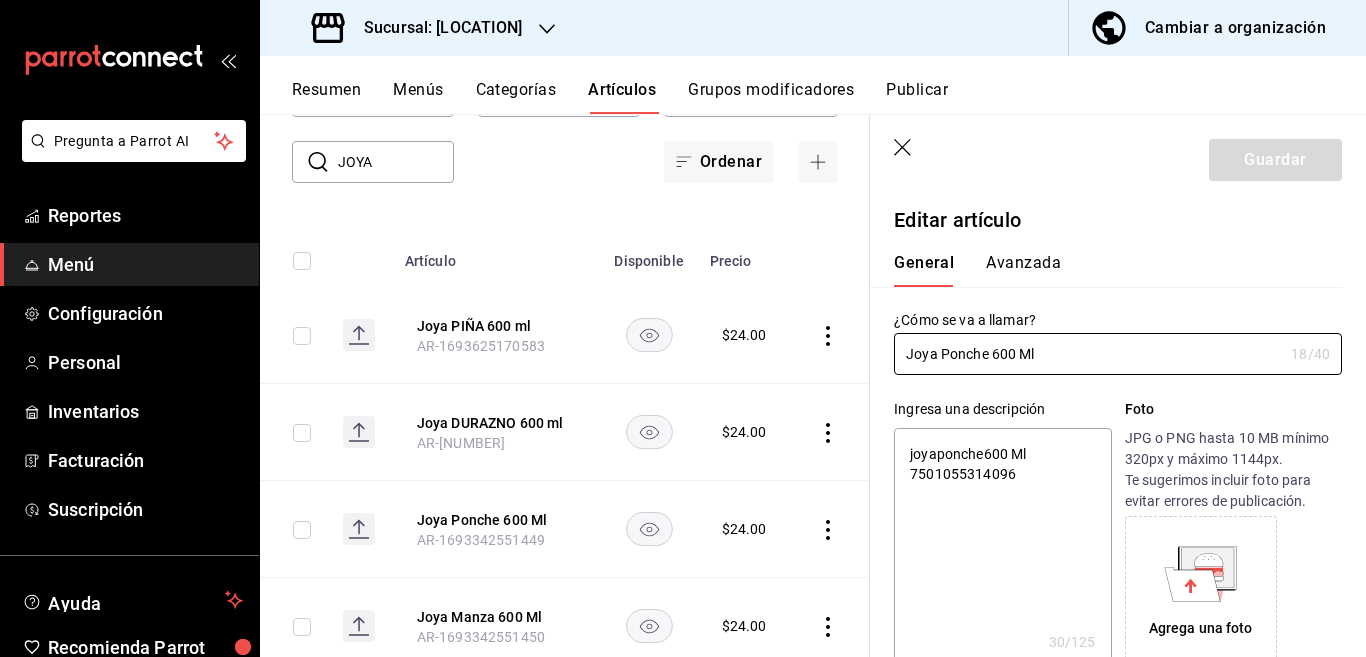 click on "joyaponche600 Ml 7501055314096" at bounding box center [1002, 548] 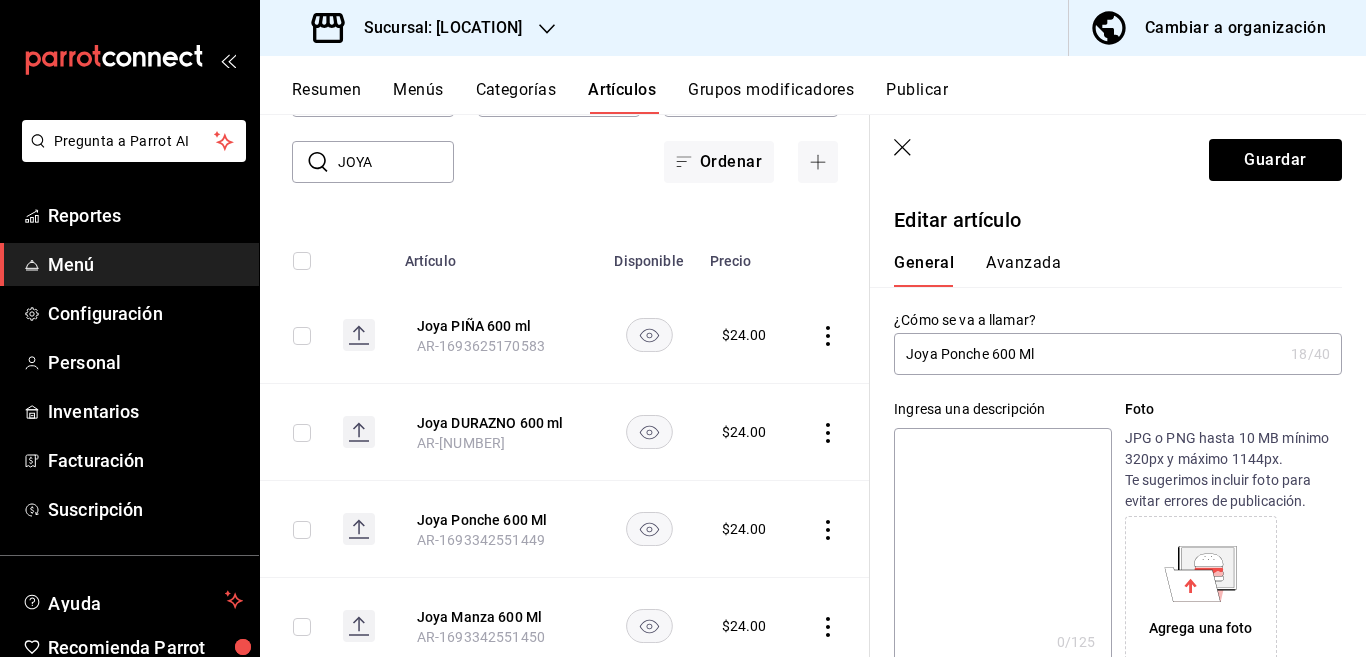 click on "Joya Ponche 600 Ml" at bounding box center (1088, 354) 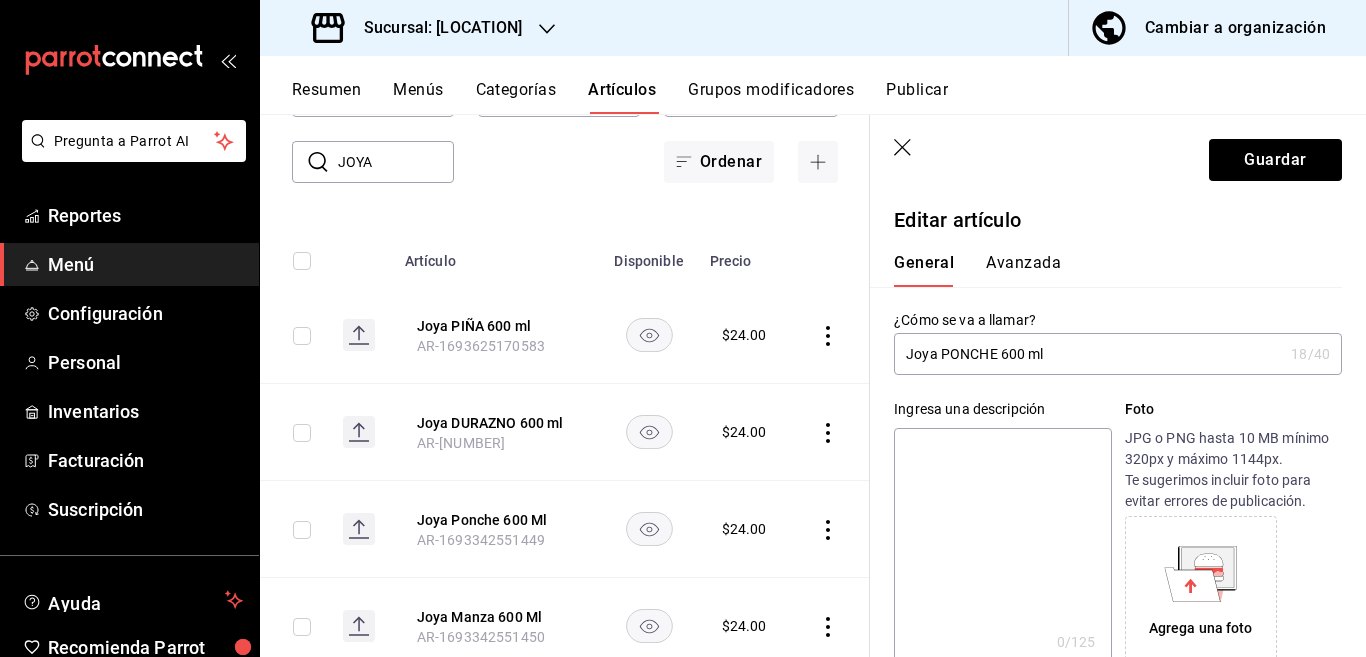 click on "Joya PONCHE 600 ml" at bounding box center [1088, 354] 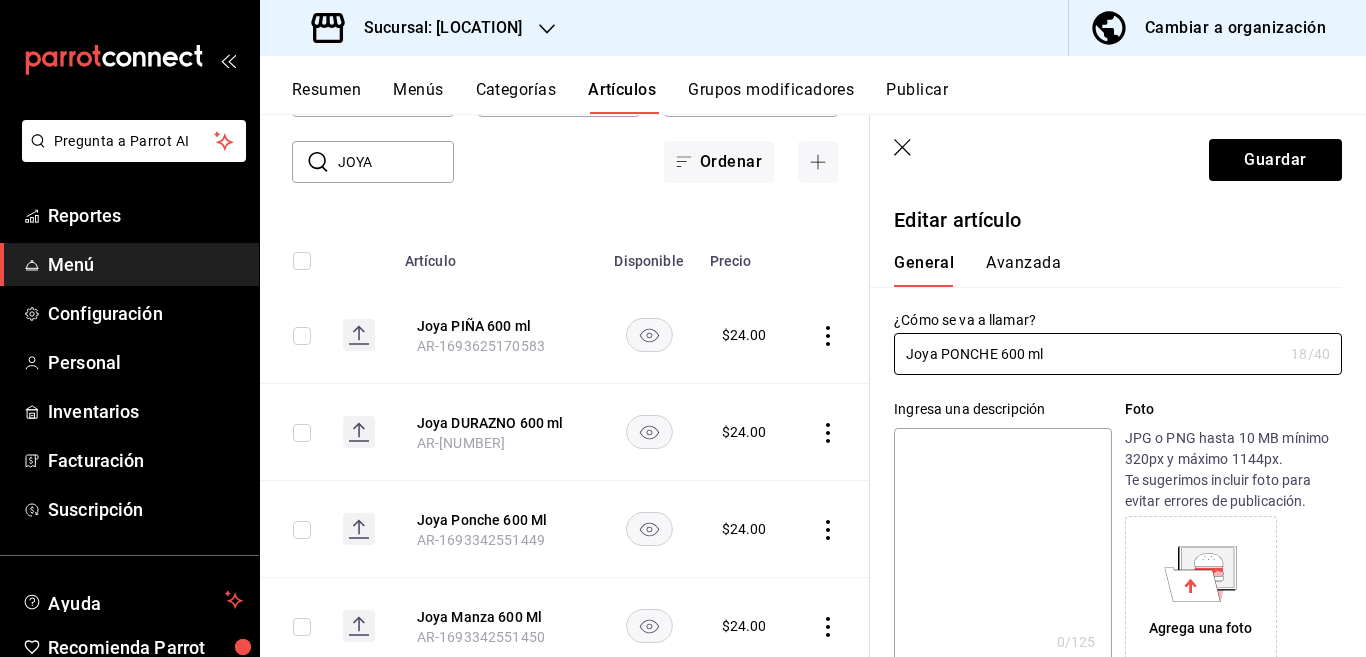 click at bounding box center [1002, 548] 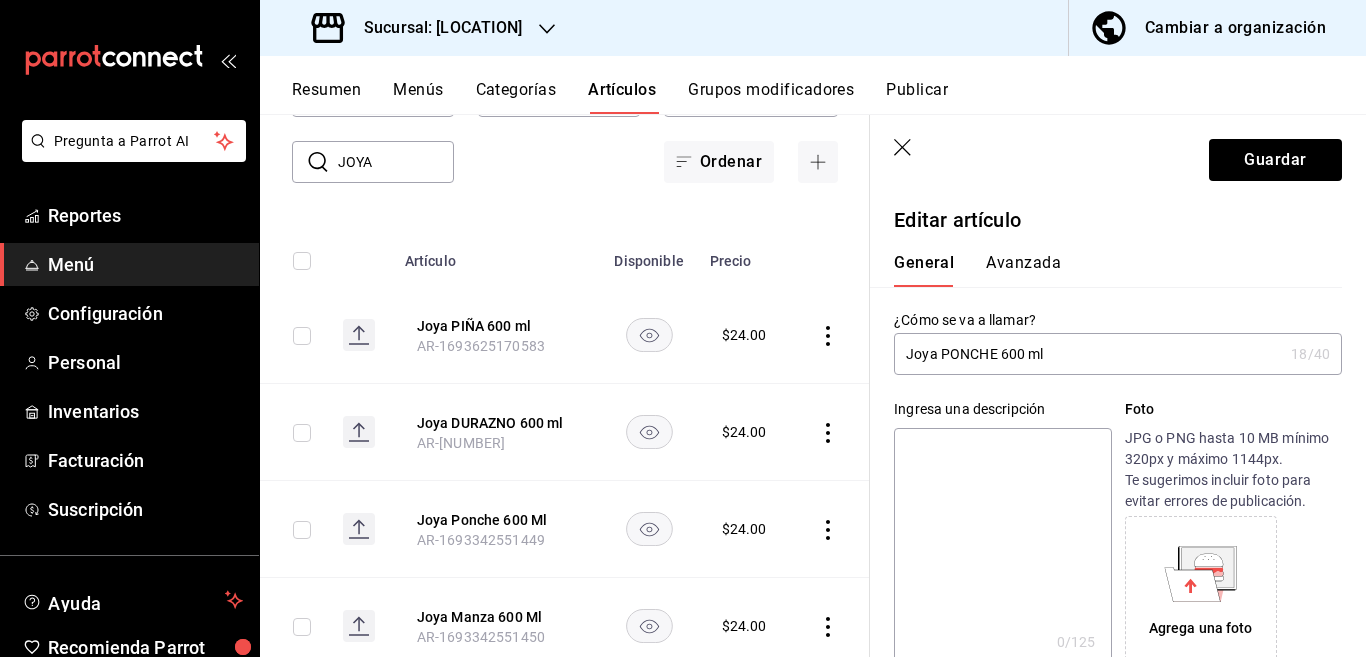 paste on "Joya PONCHE 600 ml" 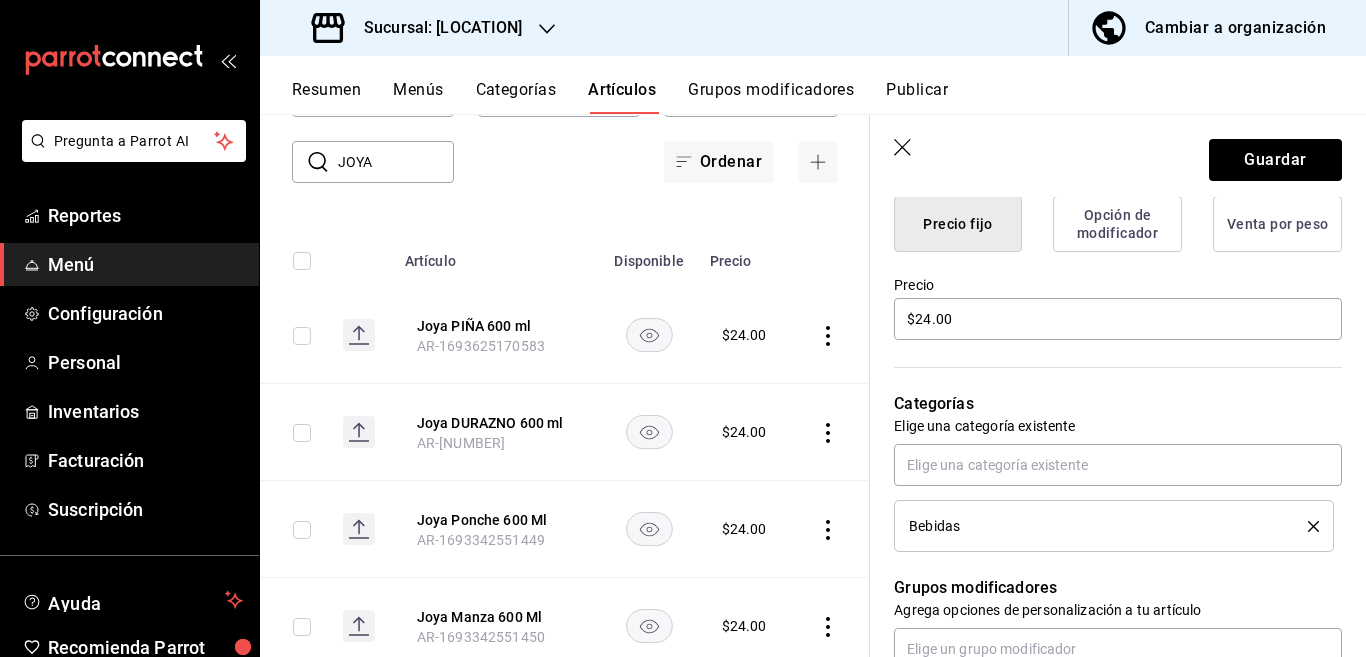 scroll, scrollTop: 569, scrollLeft: 0, axis: vertical 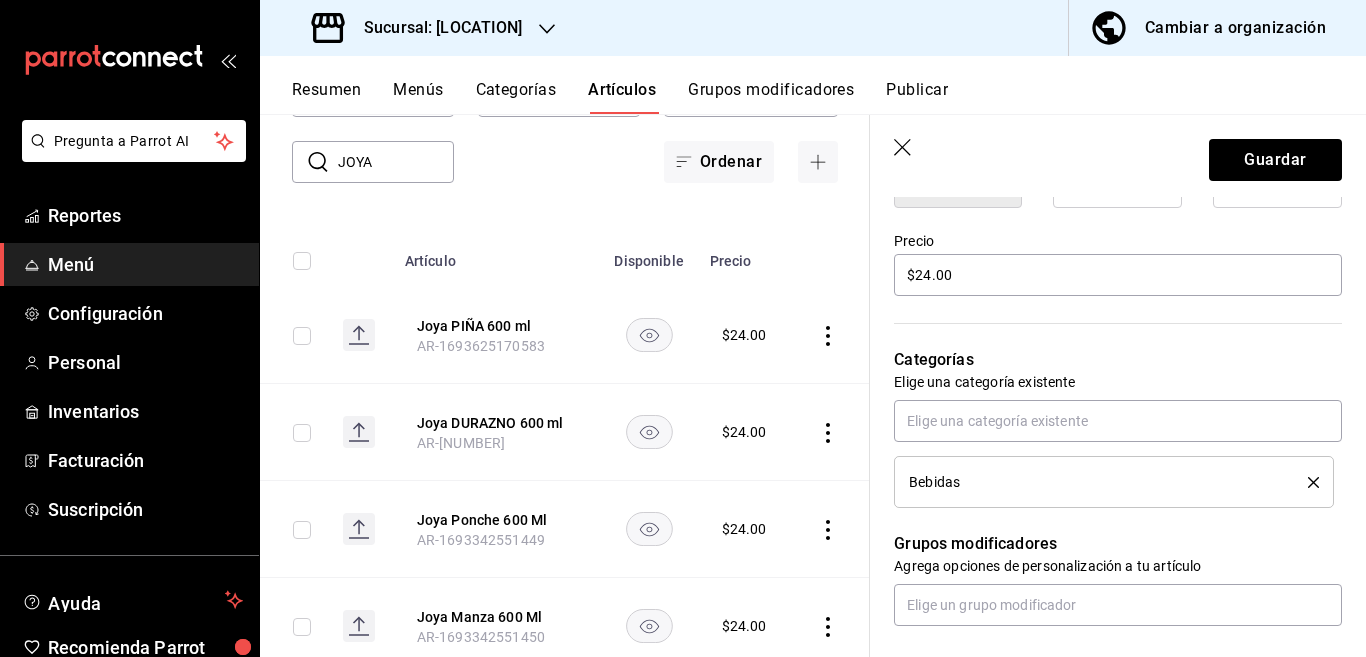 click 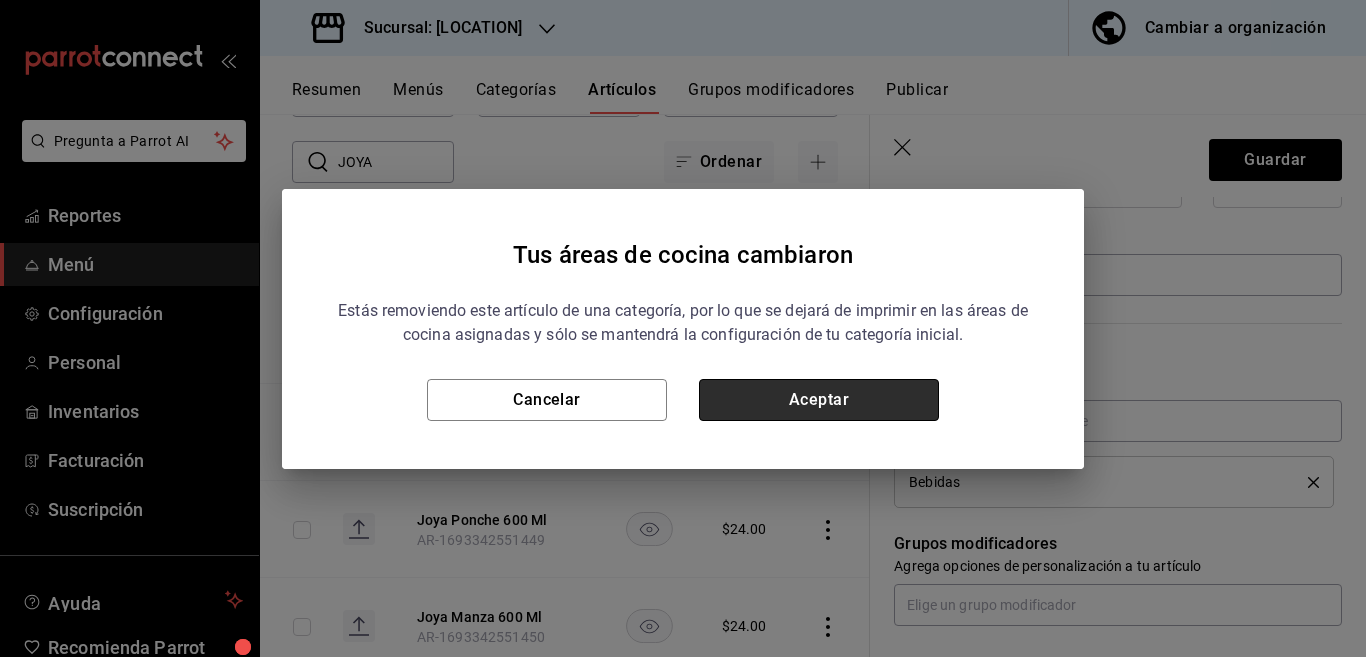 click on "Aceptar" at bounding box center (819, 400) 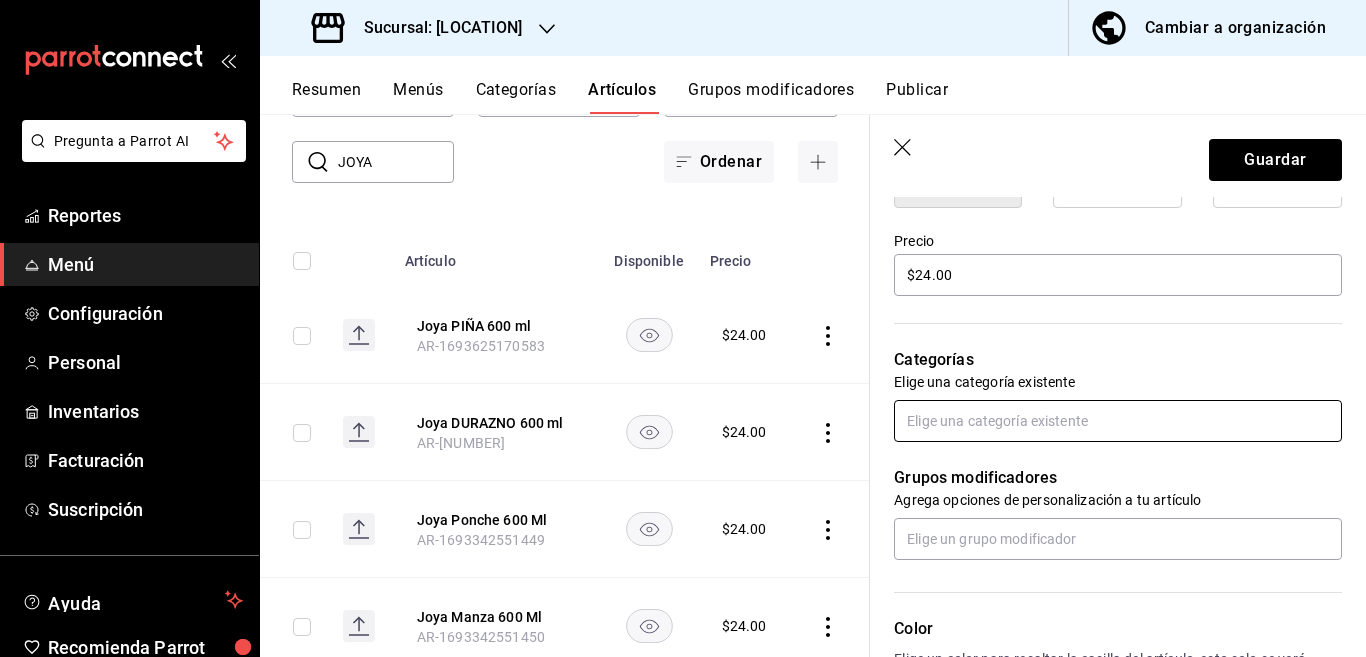 click at bounding box center (1118, 421) 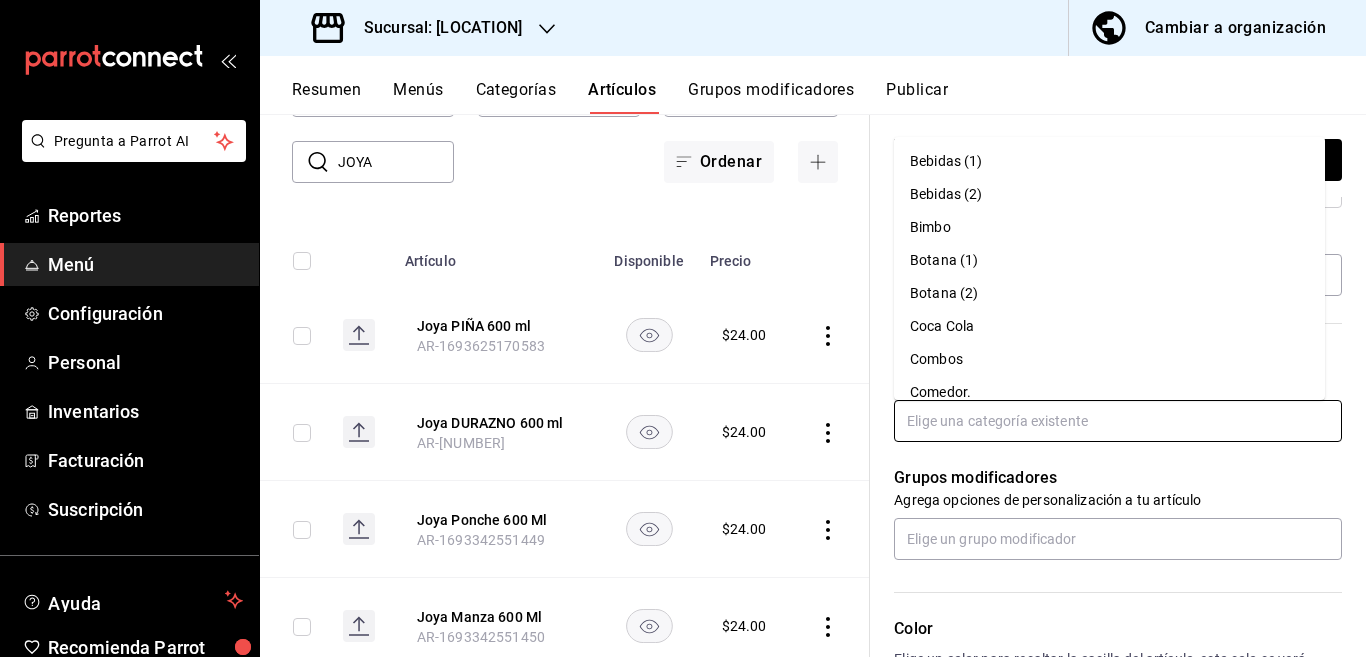 click on "Coca Cola" at bounding box center (1109, 326) 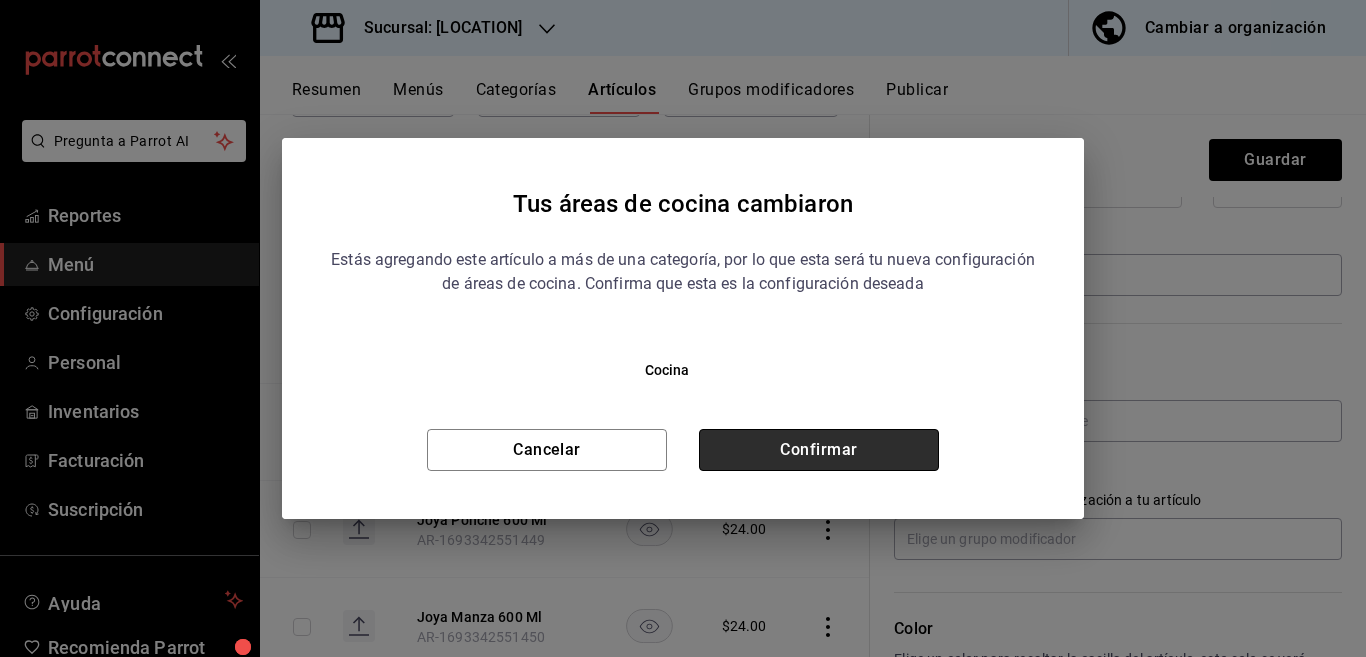click on "Confirmar" at bounding box center (819, 450) 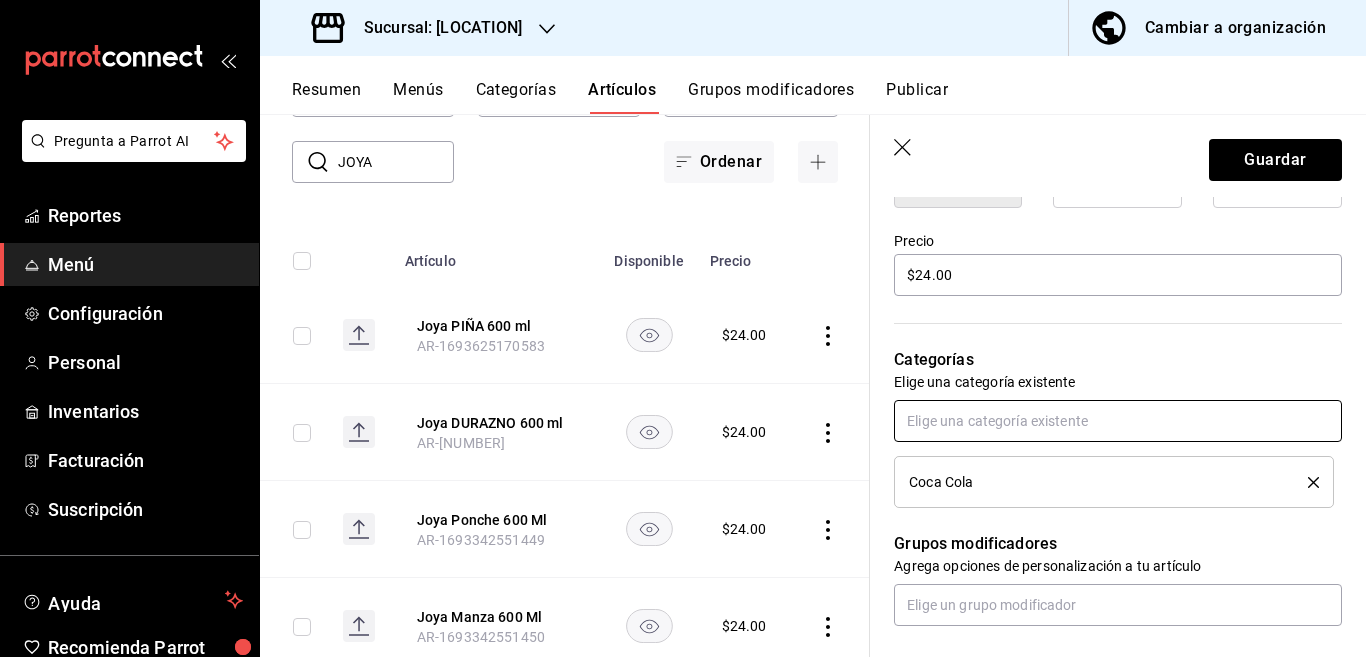 scroll, scrollTop: 569, scrollLeft: 0, axis: vertical 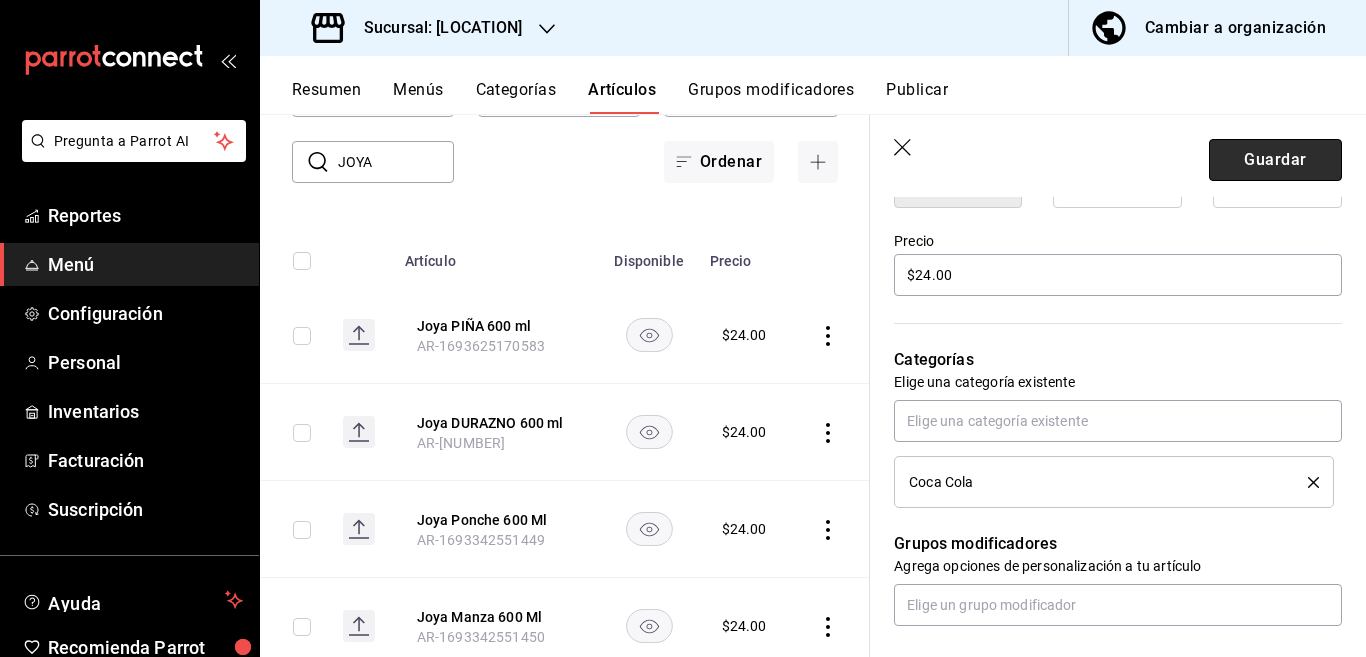 click on "Guardar" at bounding box center [1275, 160] 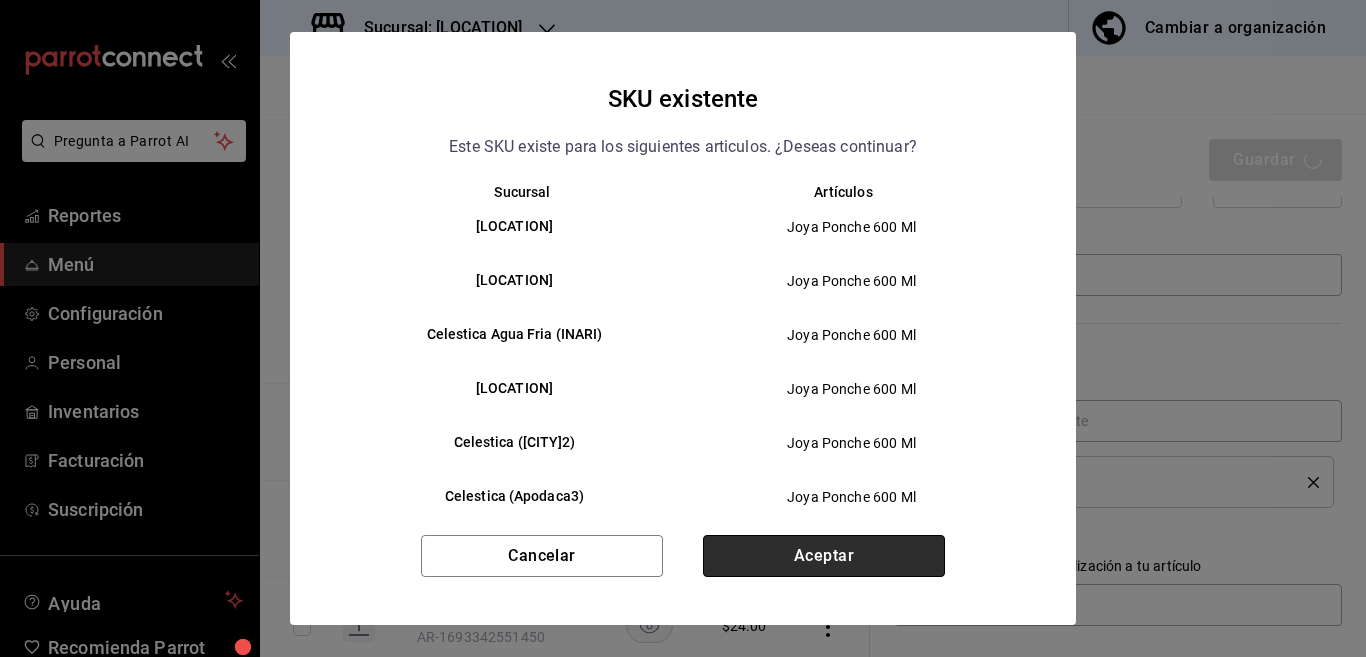 click on "Aceptar" at bounding box center [824, 556] 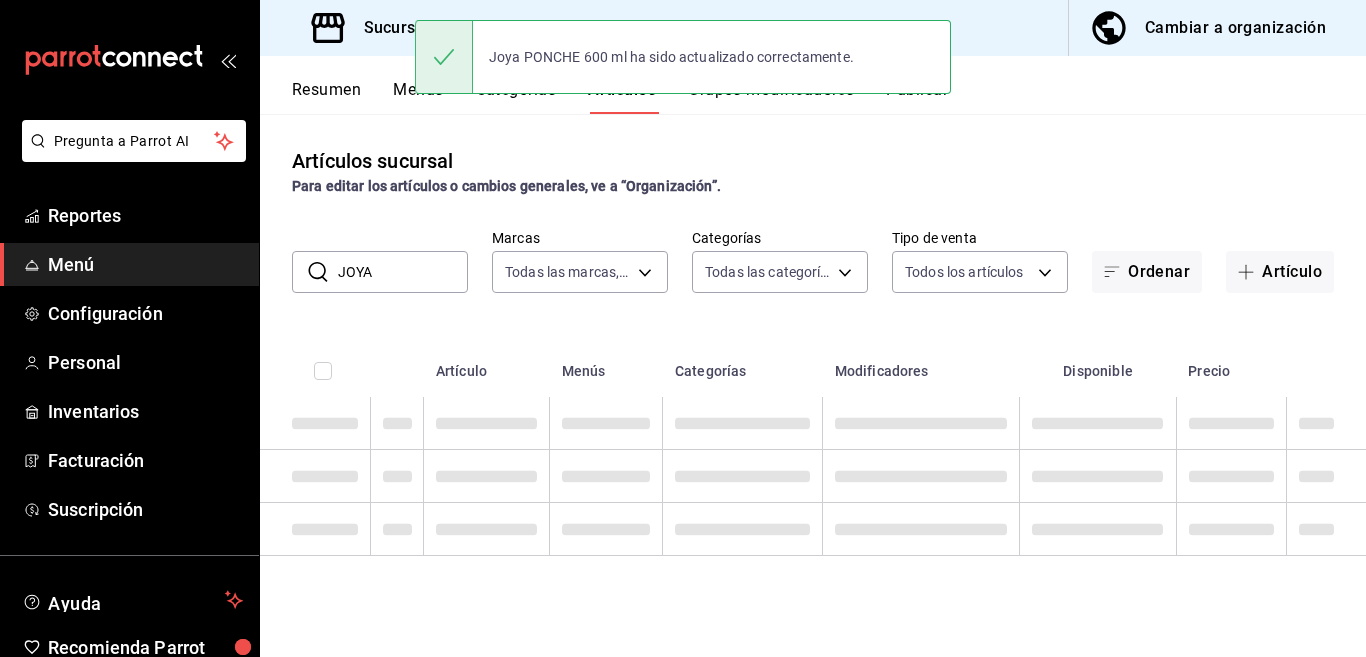 scroll, scrollTop: 0, scrollLeft: 0, axis: both 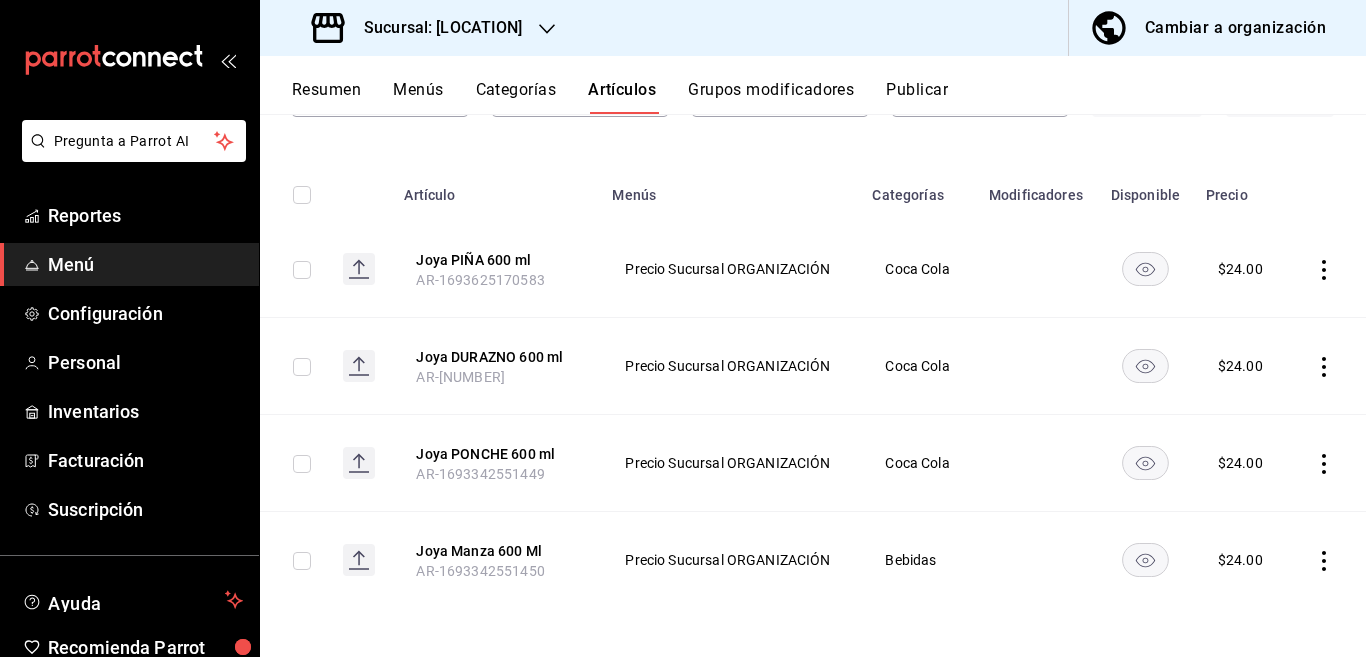 click 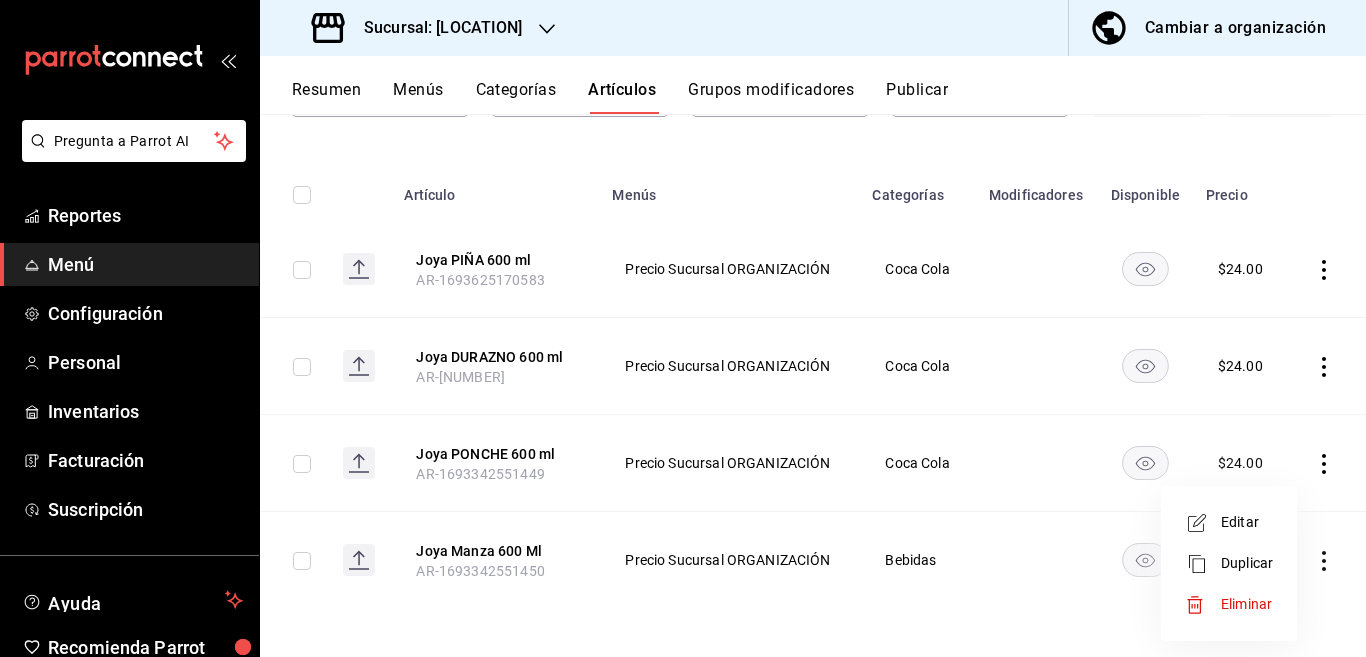 click on "Editar" at bounding box center [1247, 522] 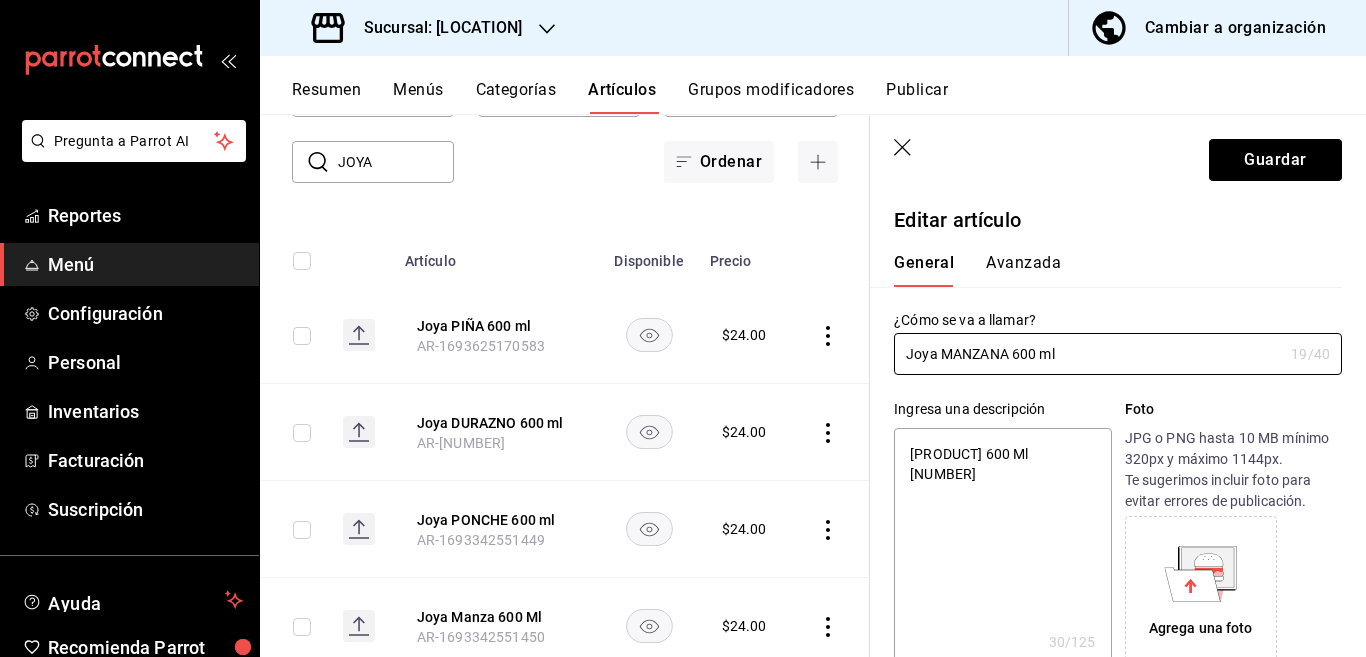 click on "[PRODUCT] 600 Ml [NUMBER]" at bounding box center [1002, 548] 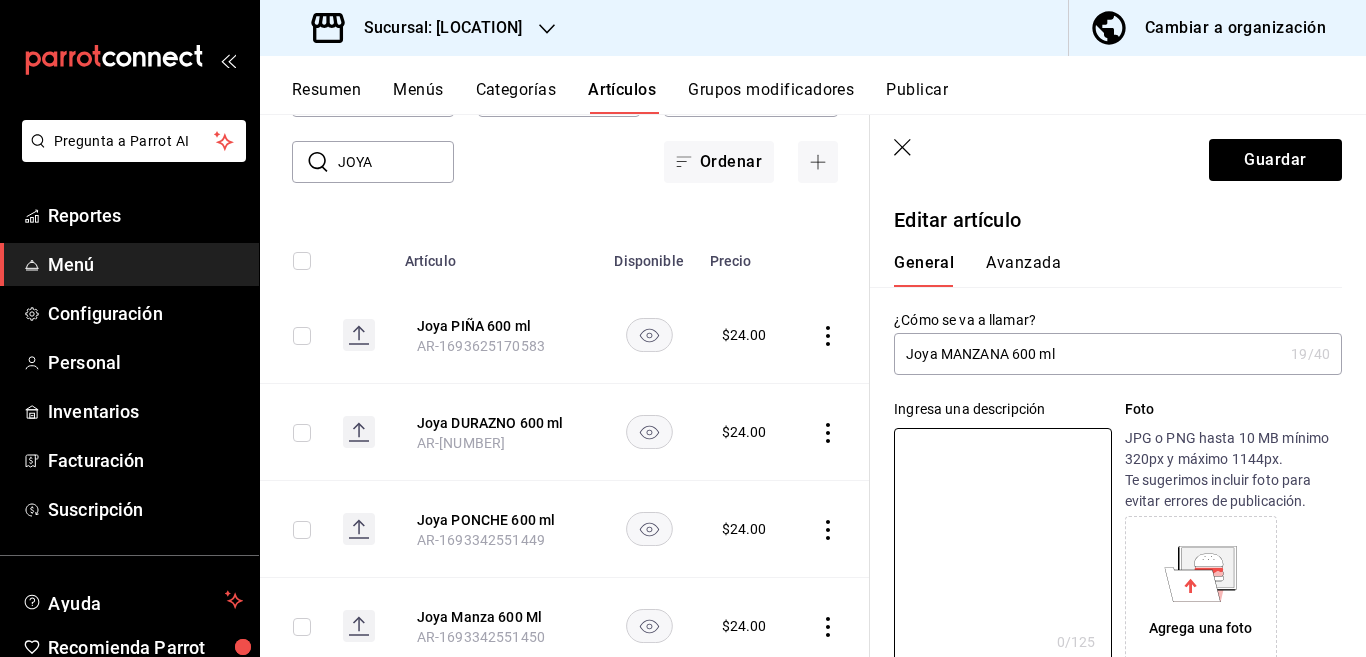 click on "Joya MANZANA 600 ml" at bounding box center [1088, 354] 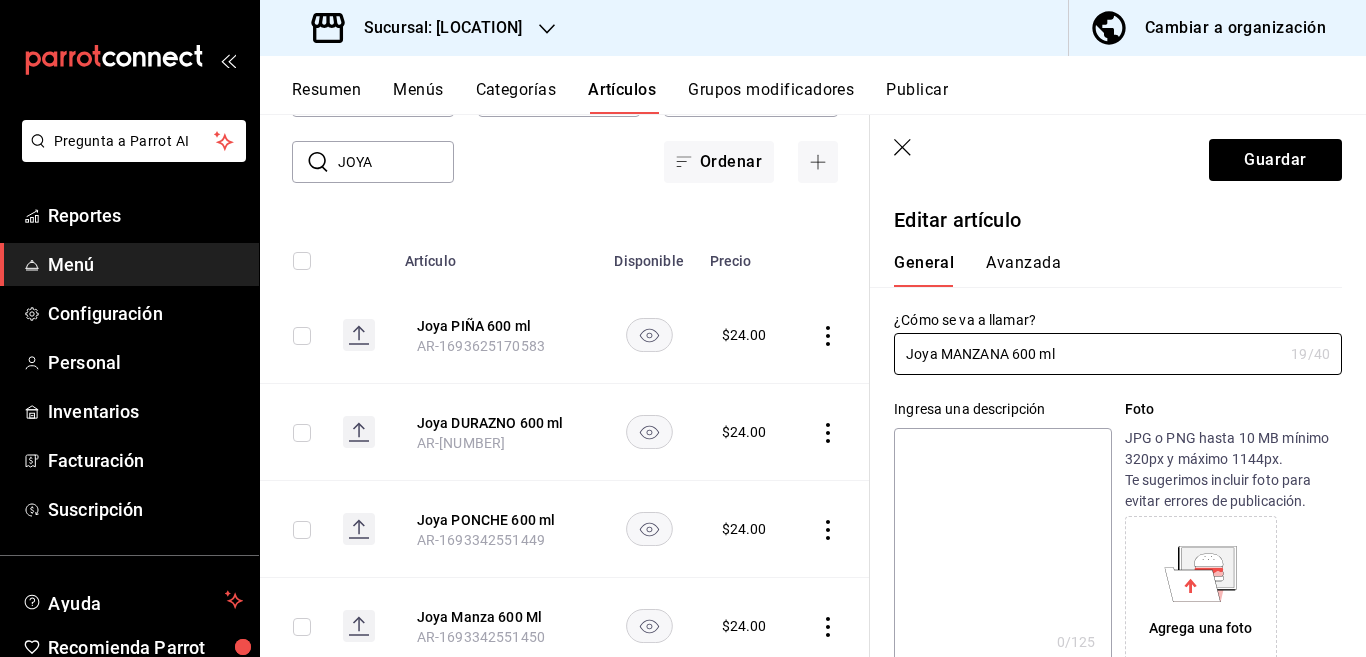 click at bounding box center [1002, 548] 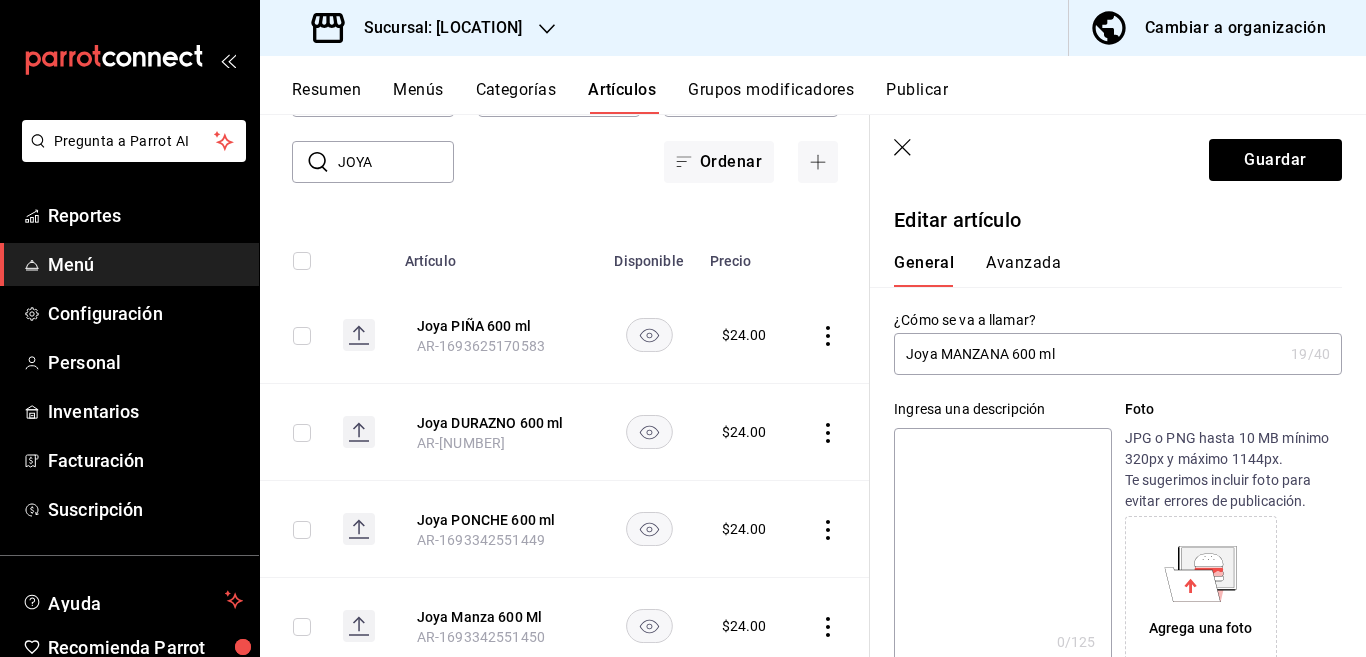 paste on "Joya MANZANA 600 ml" 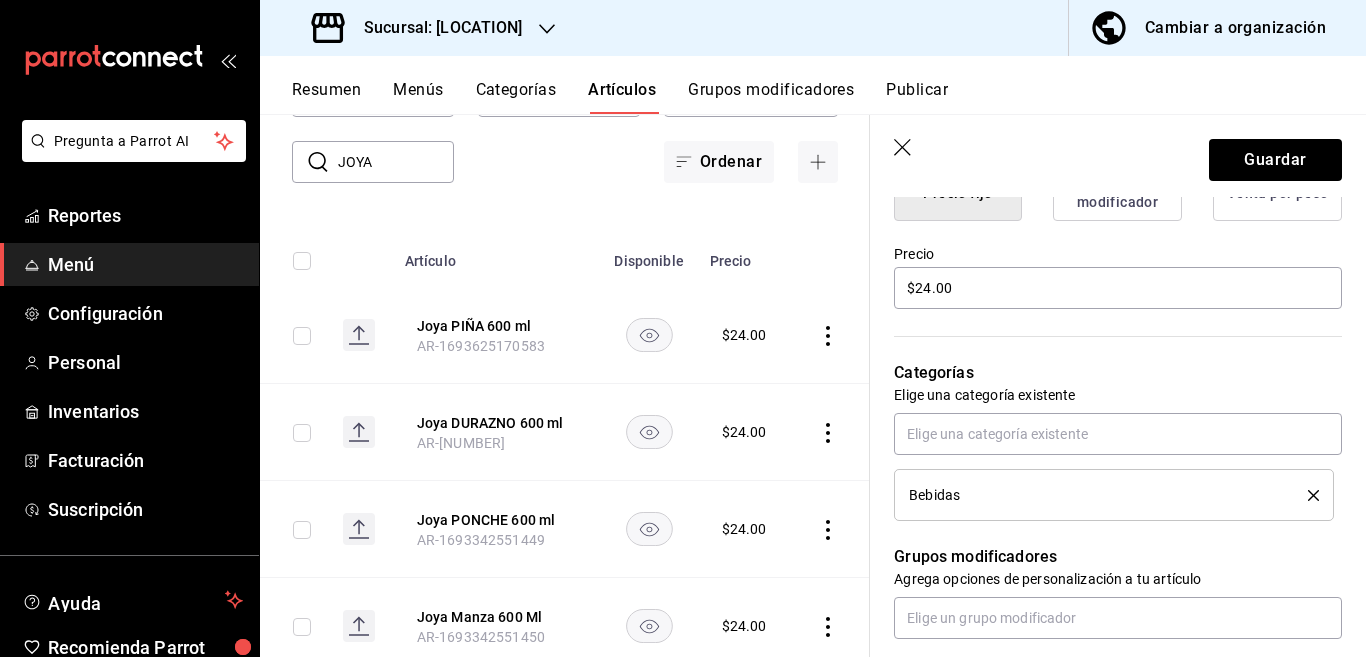 scroll, scrollTop: 569, scrollLeft: 0, axis: vertical 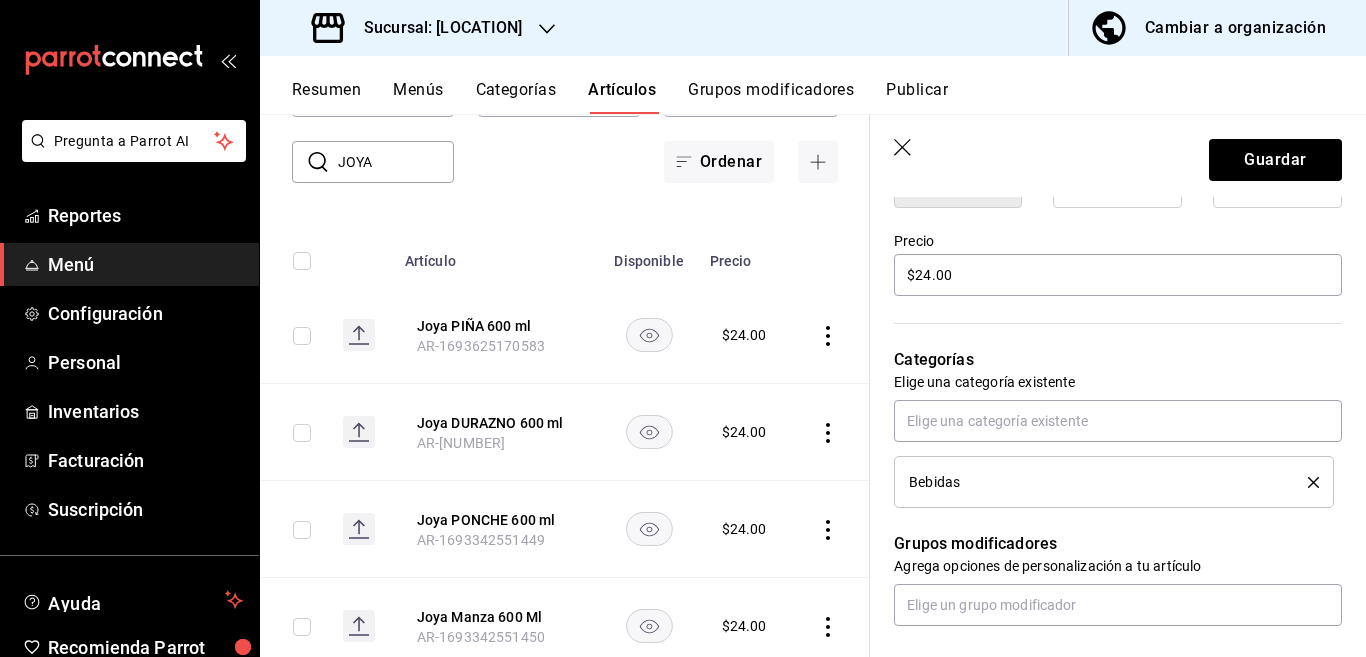 click 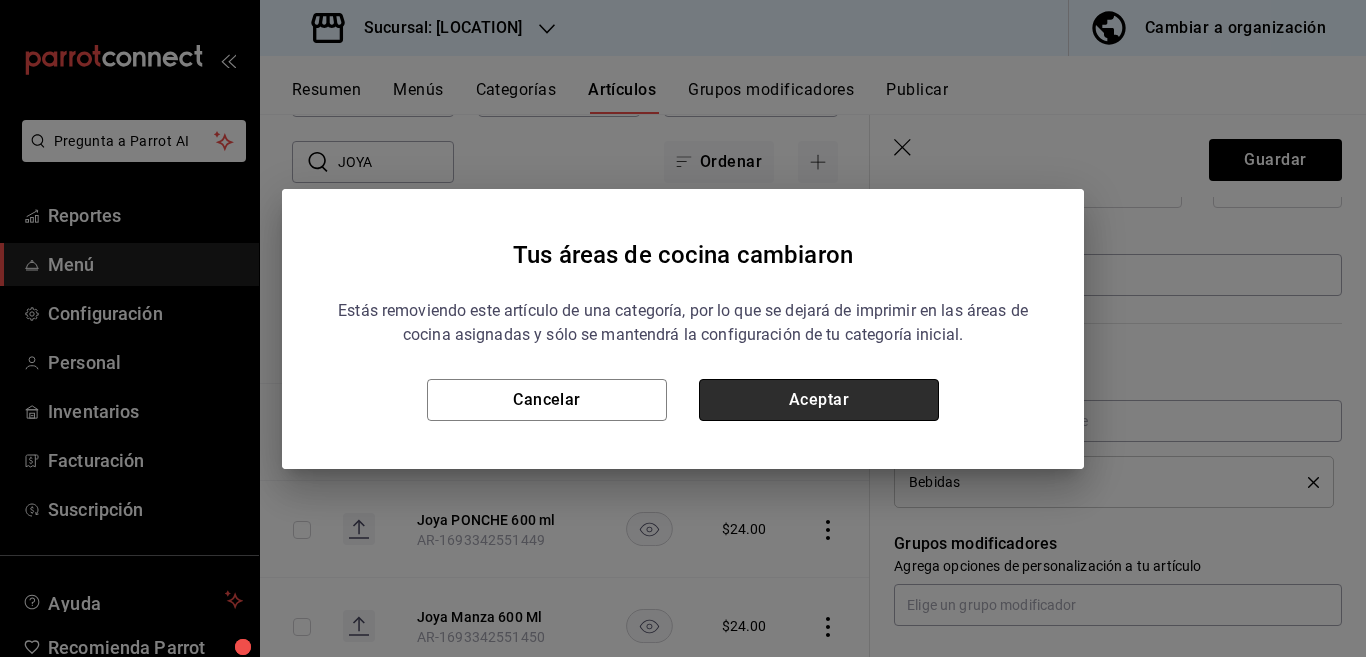 click on "Aceptar" at bounding box center [819, 400] 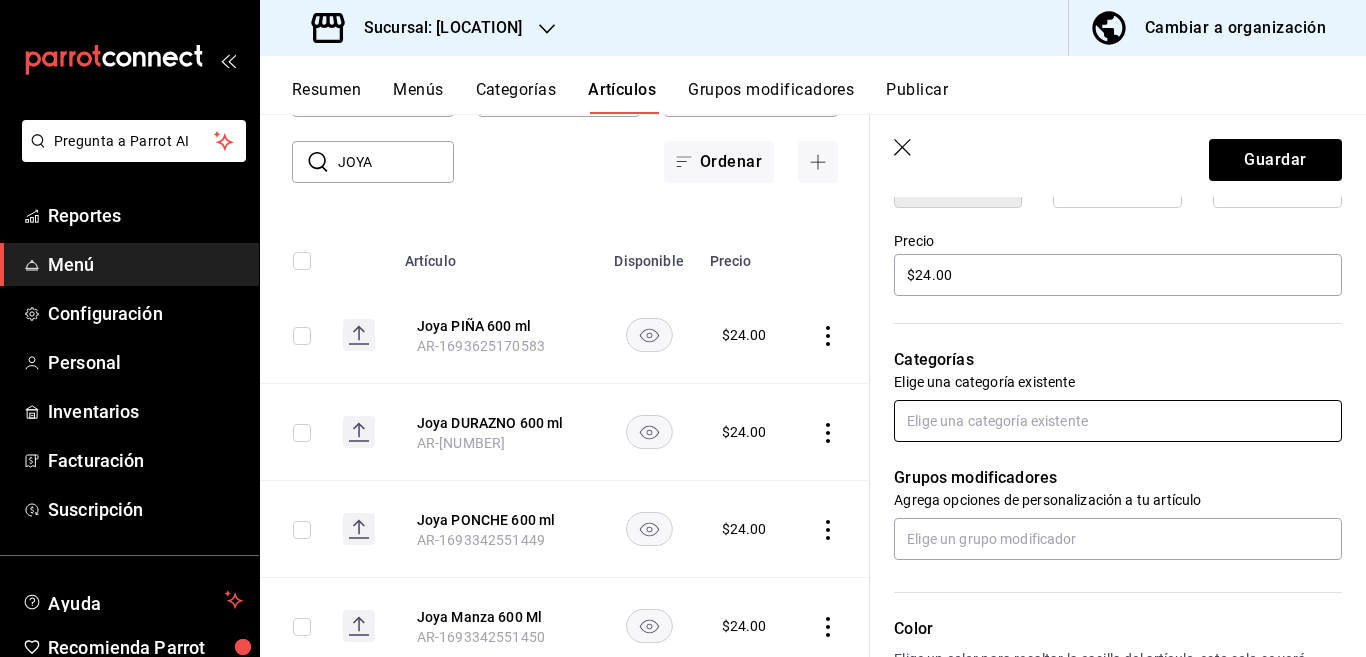 click at bounding box center [1118, 421] 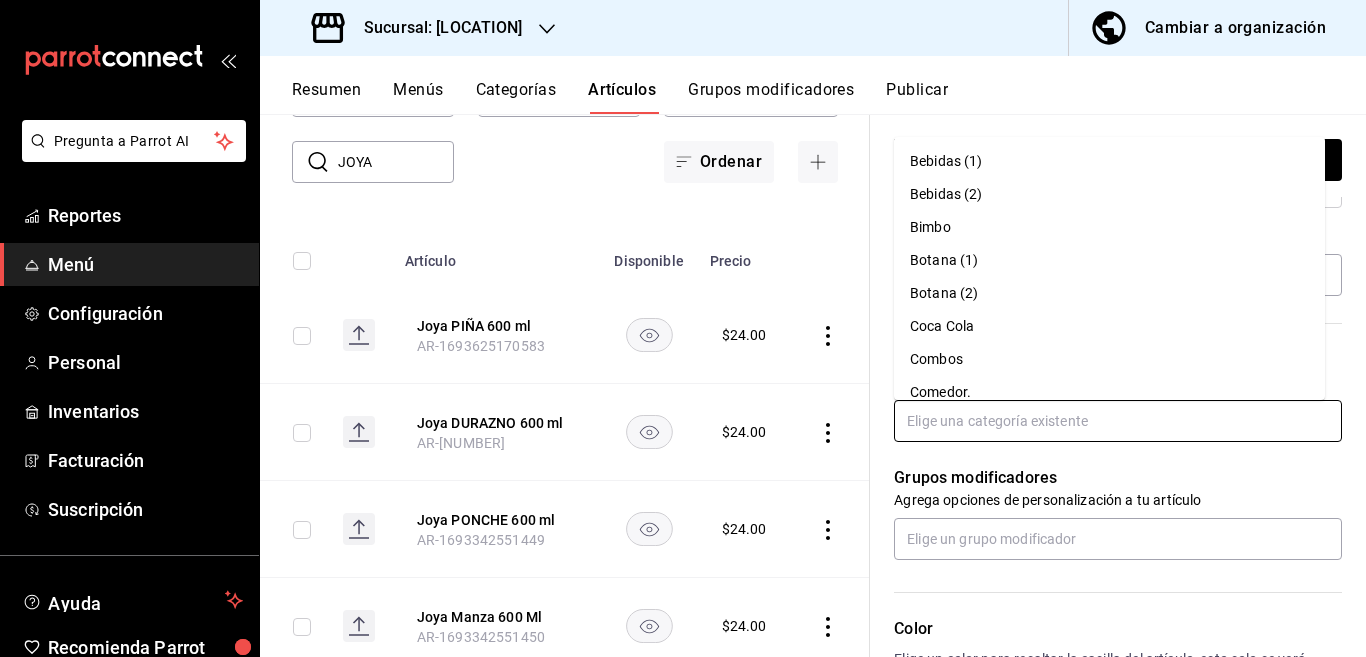 click on "Coca Cola" at bounding box center [1109, 326] 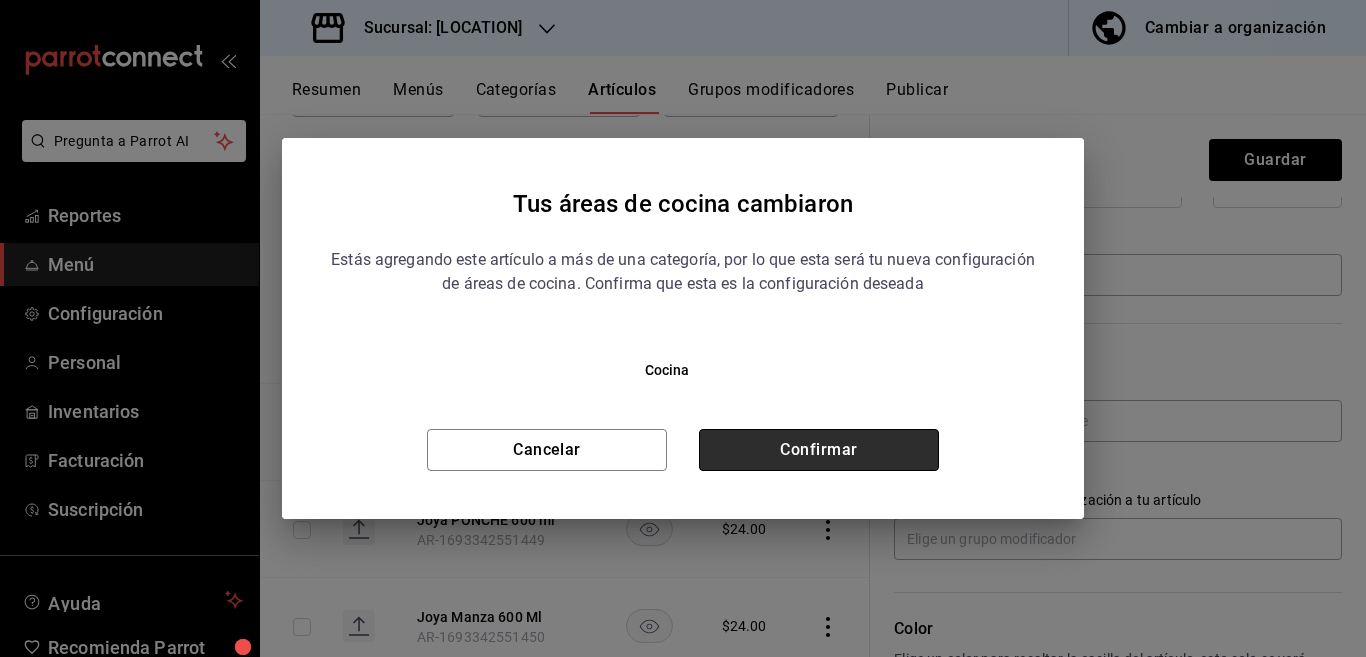 click on "Confirmar" at bounding box center (819, 450) 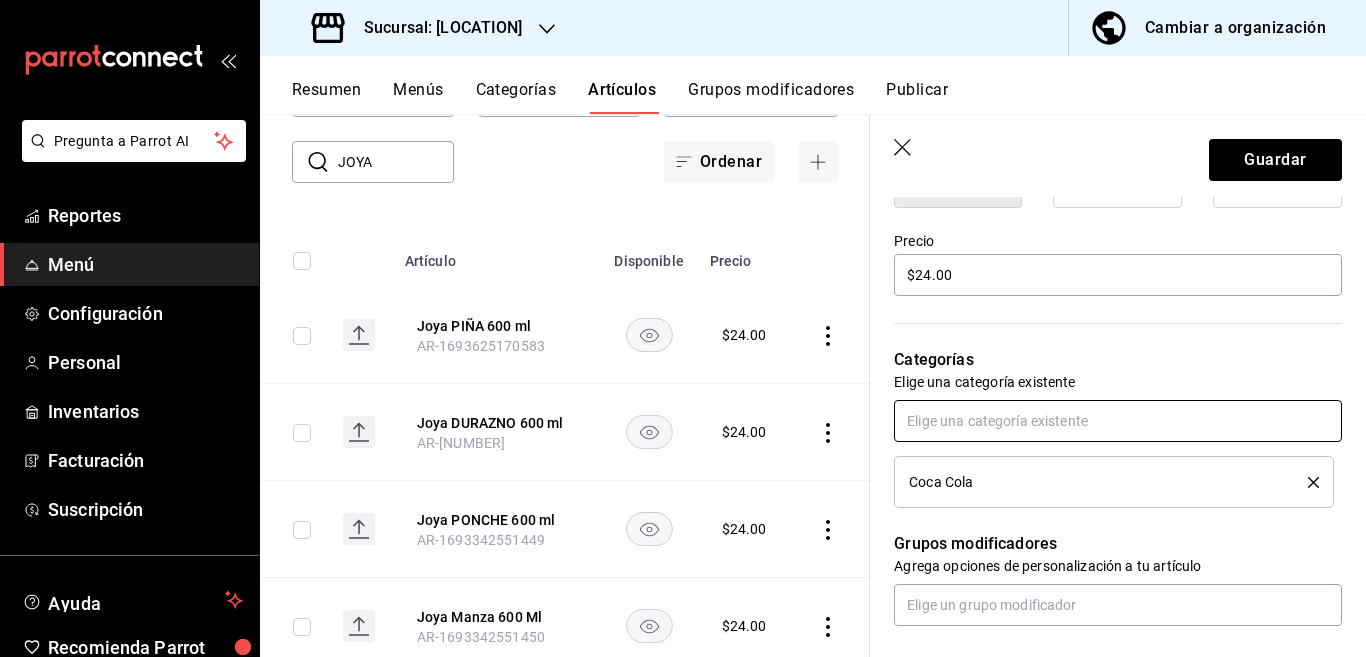 scroll, scrollTop: 569, scrollLeft: 0, axis: vertical 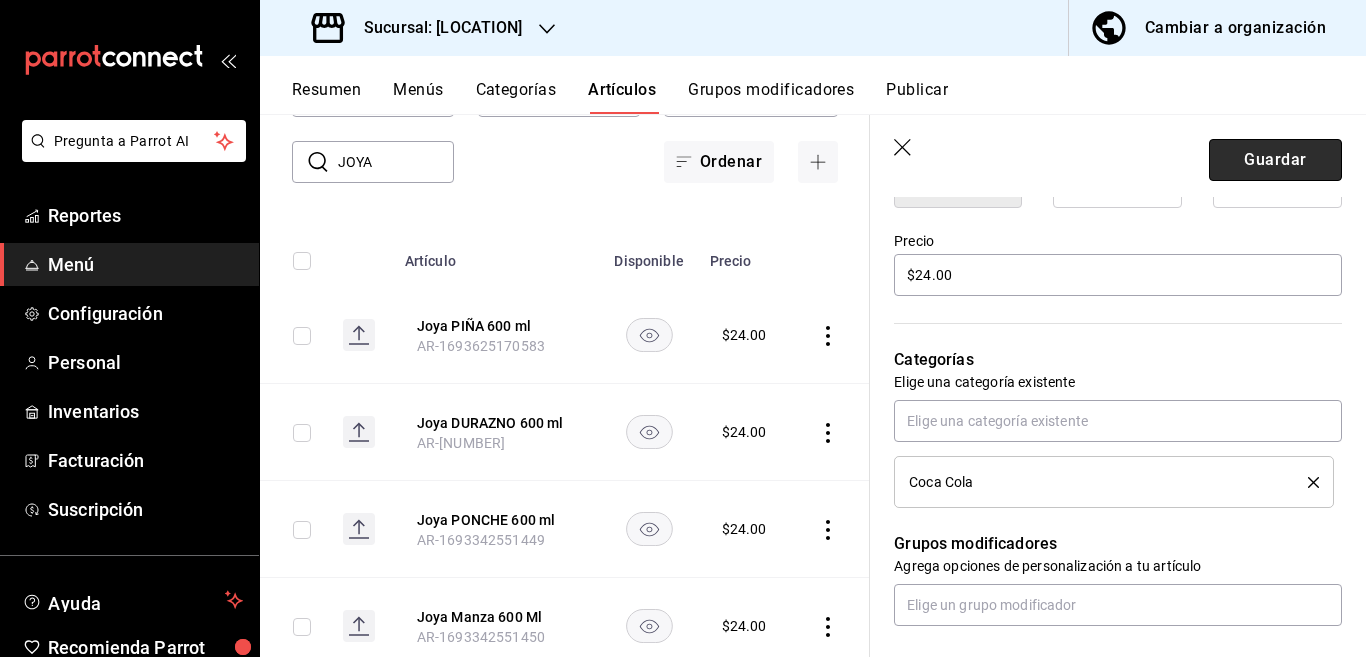 click on "Guardar" at bounding box center [1275, 160] 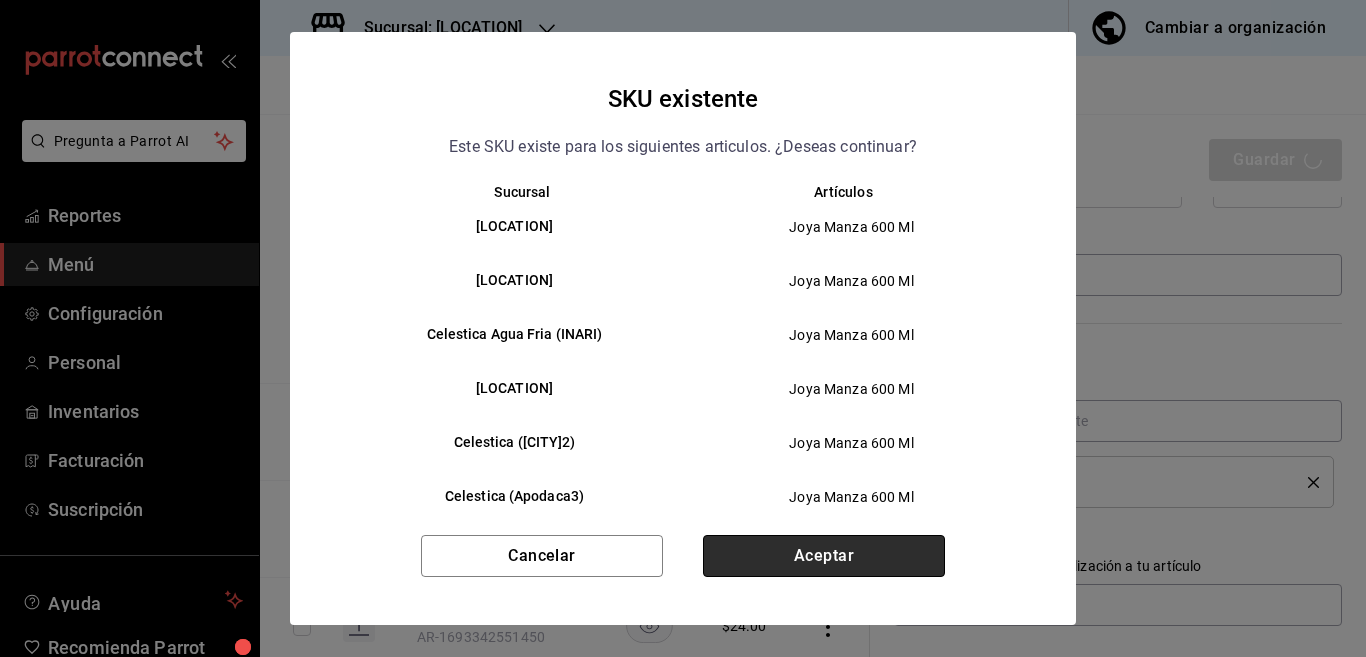 click on "Aceptar" at bounding box center [824, 556] 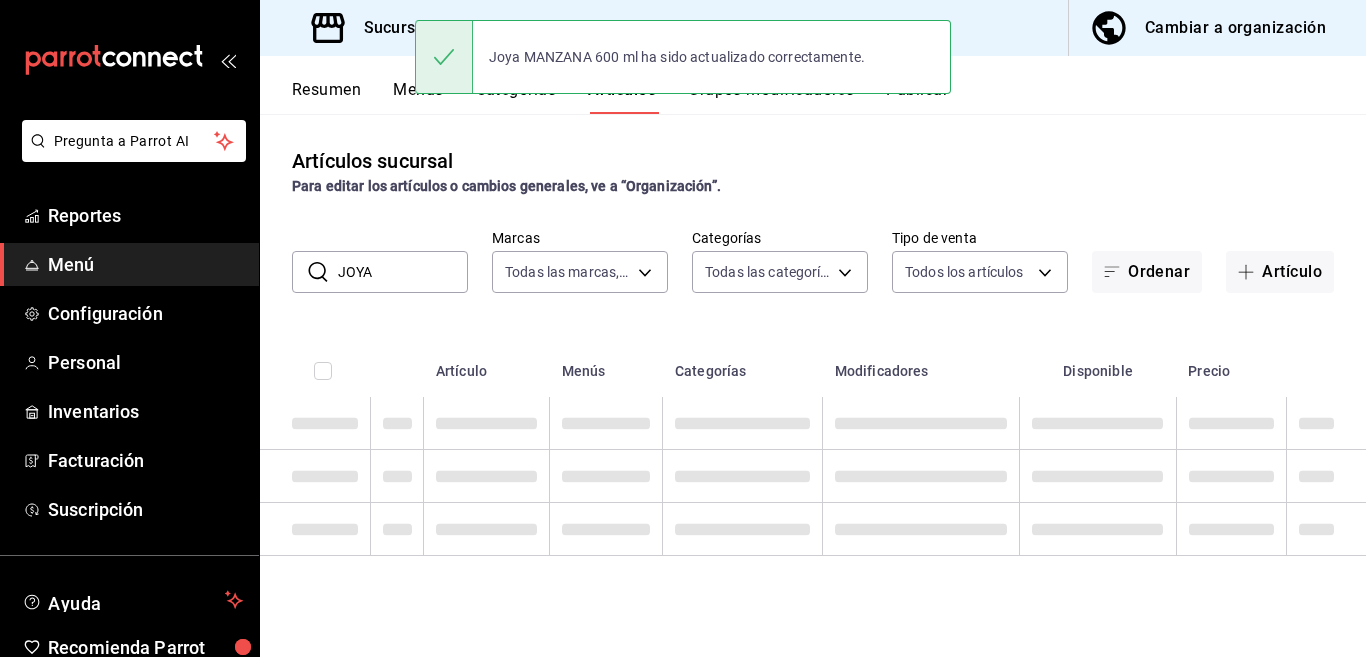 scroll, scrollTop: 0, scrollLeft: 0, axis: both 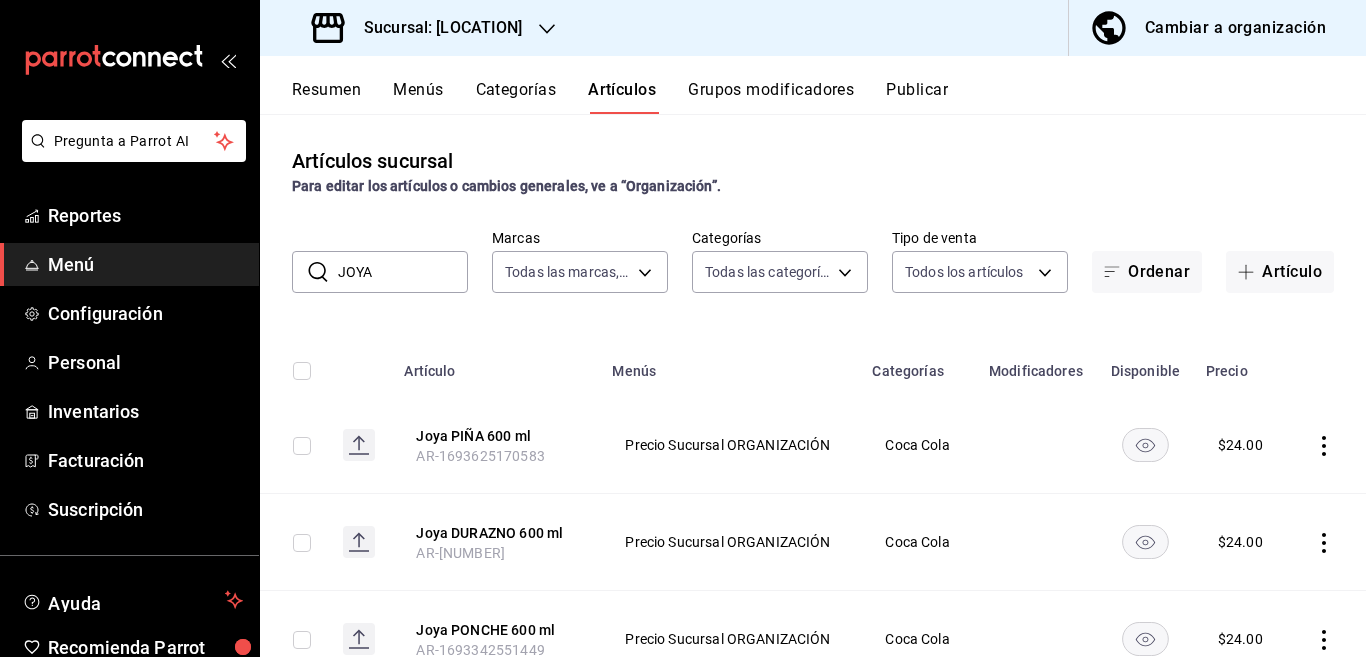 click on "JOYA" at bounding box center [403, 272] 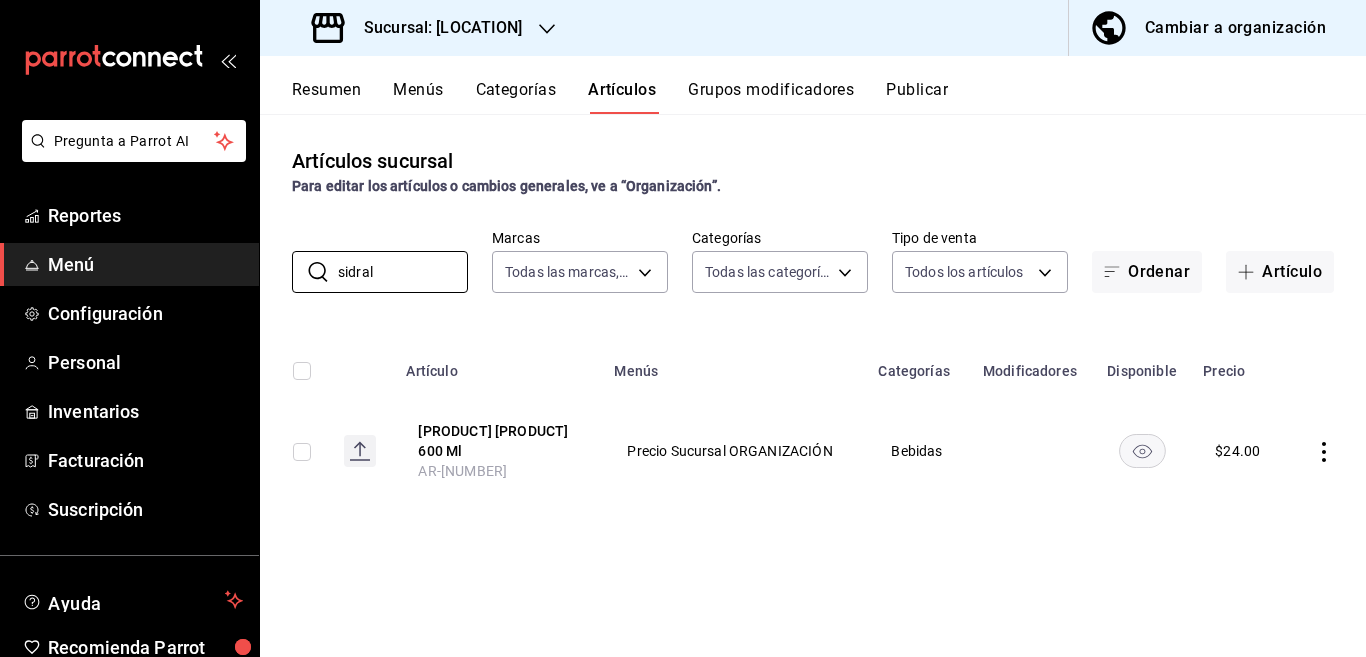 click 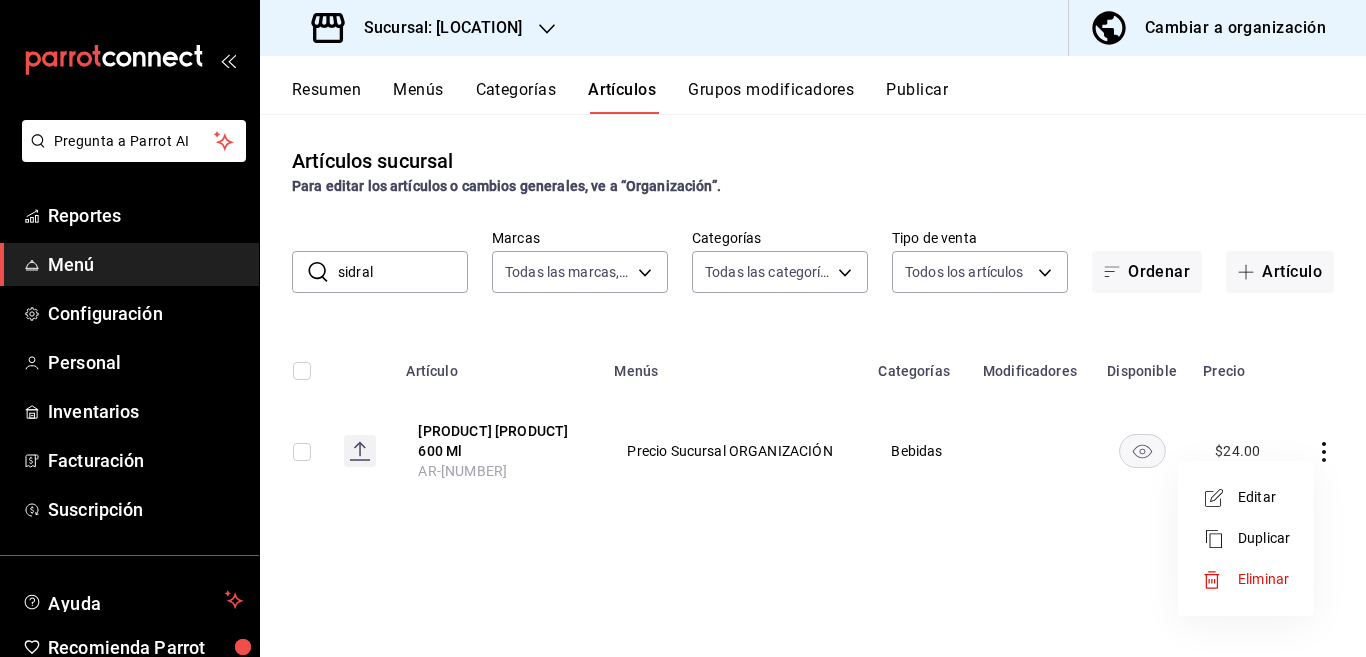 click on "Editar" at bounding box center (1264, 497) 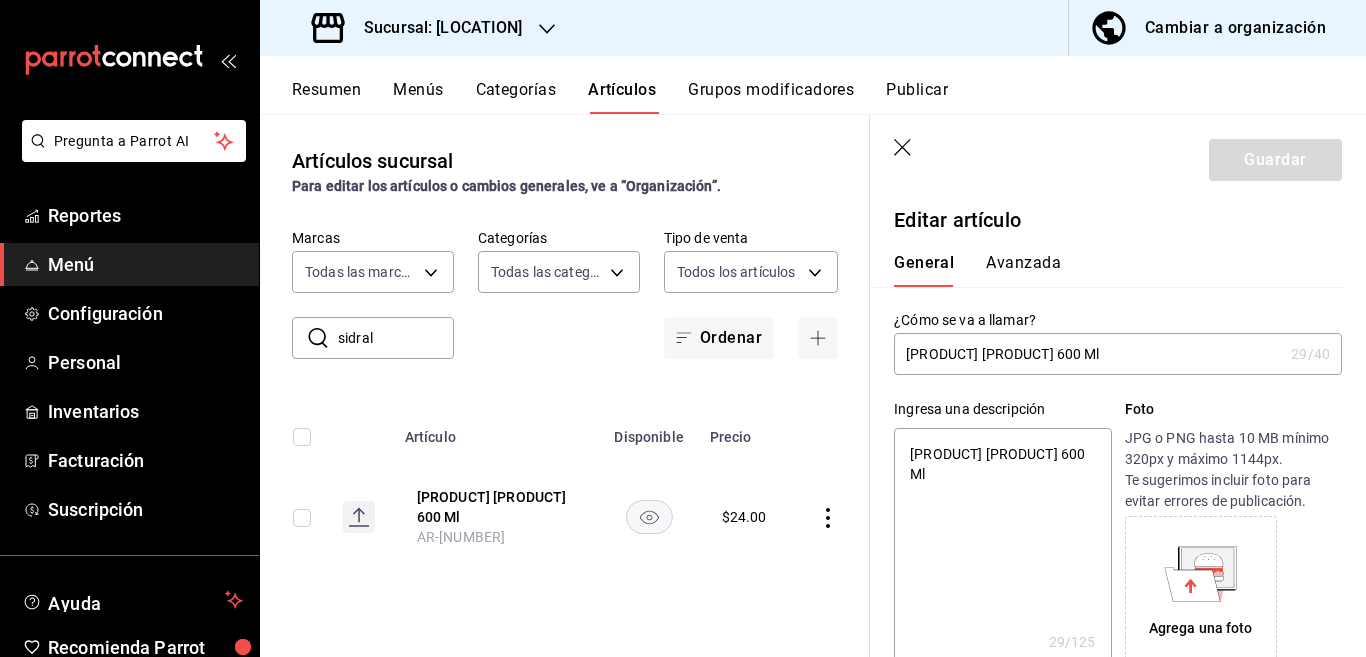click on "[PRODUCT] [PRODUCT] 600 Ml" at bounding box center [1002, 548] 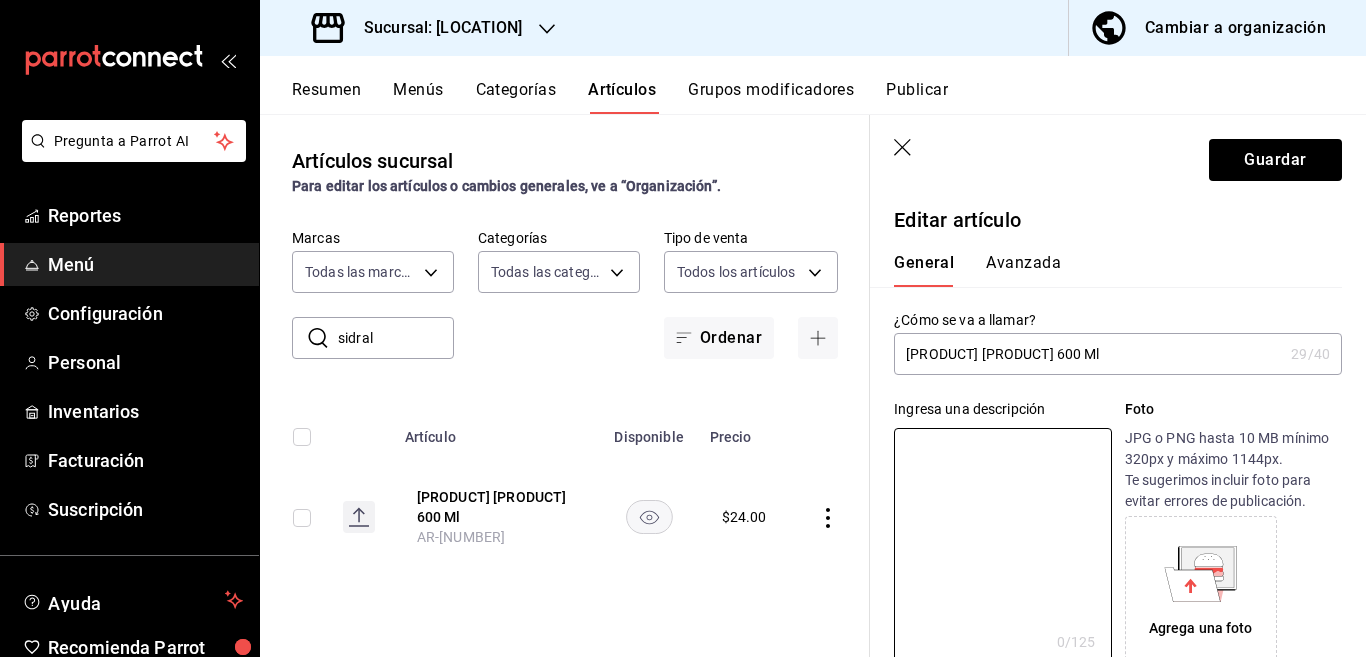 click on "[PRODUCT] [PRODUCT] 600 Ml" at bounding box center [1088, 354] 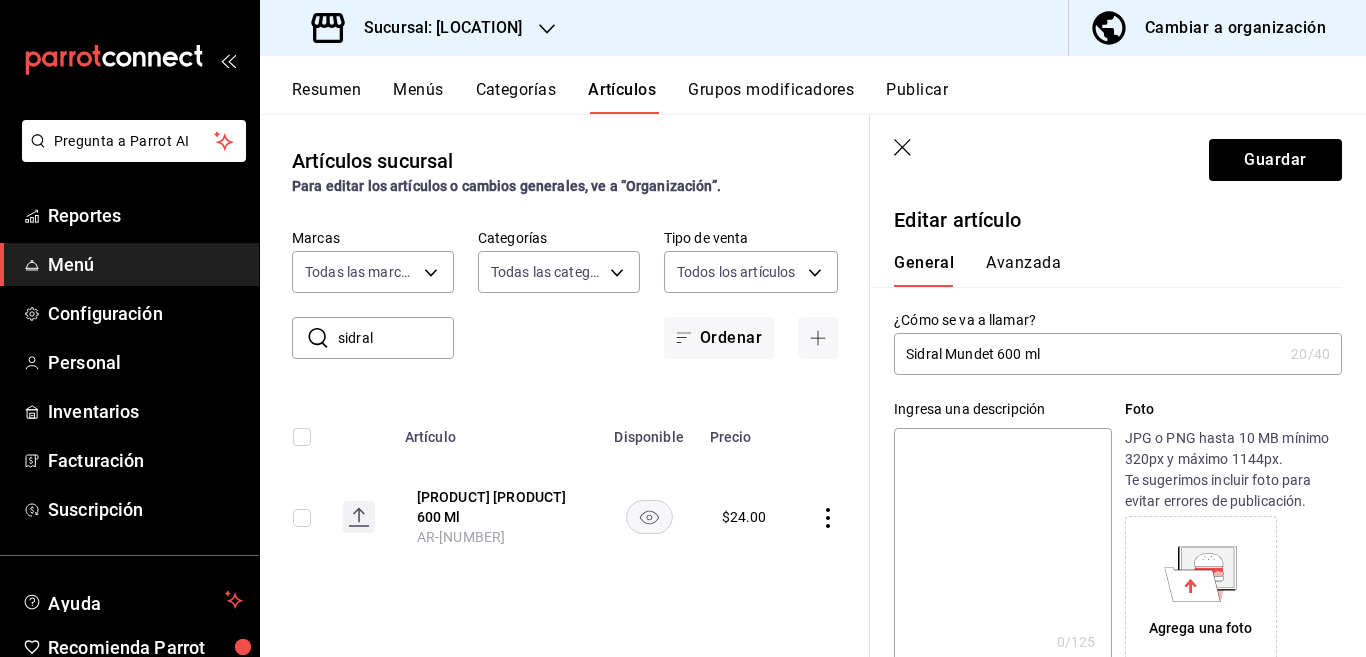 click on "Sidral Mundet 600 ml" at bounding box center [1088, 354] 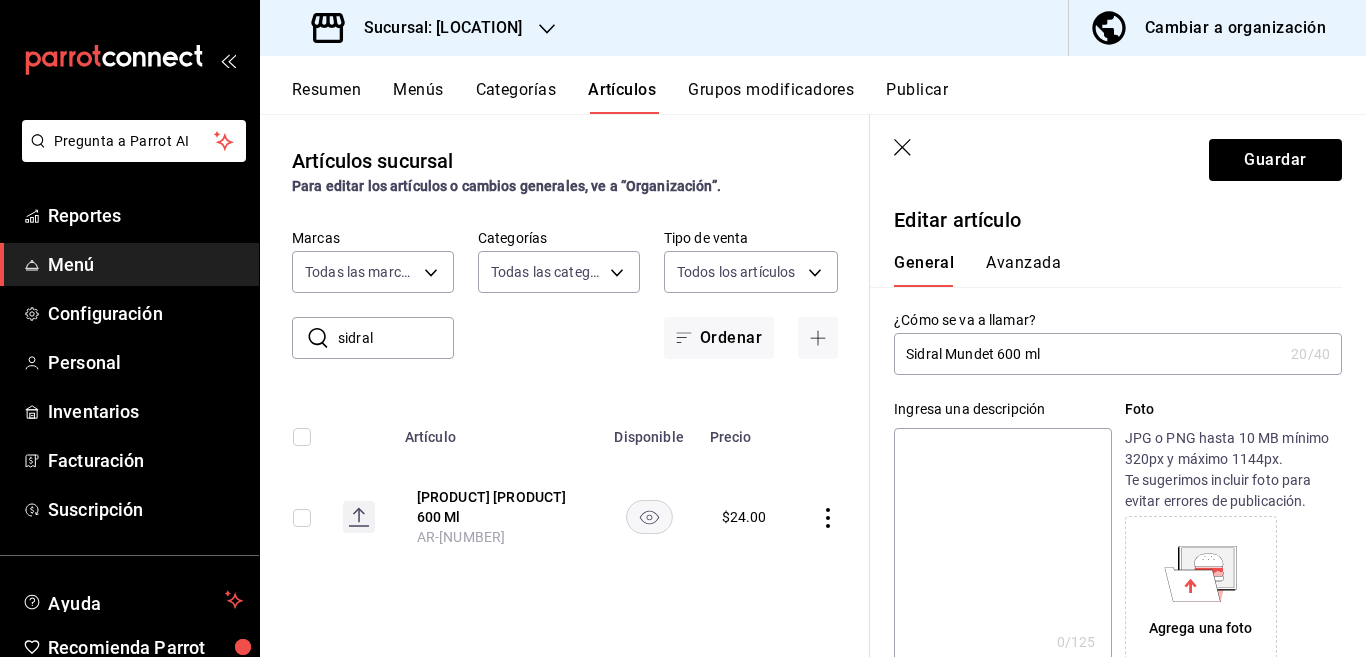 click at bounding box center (1002, 548) 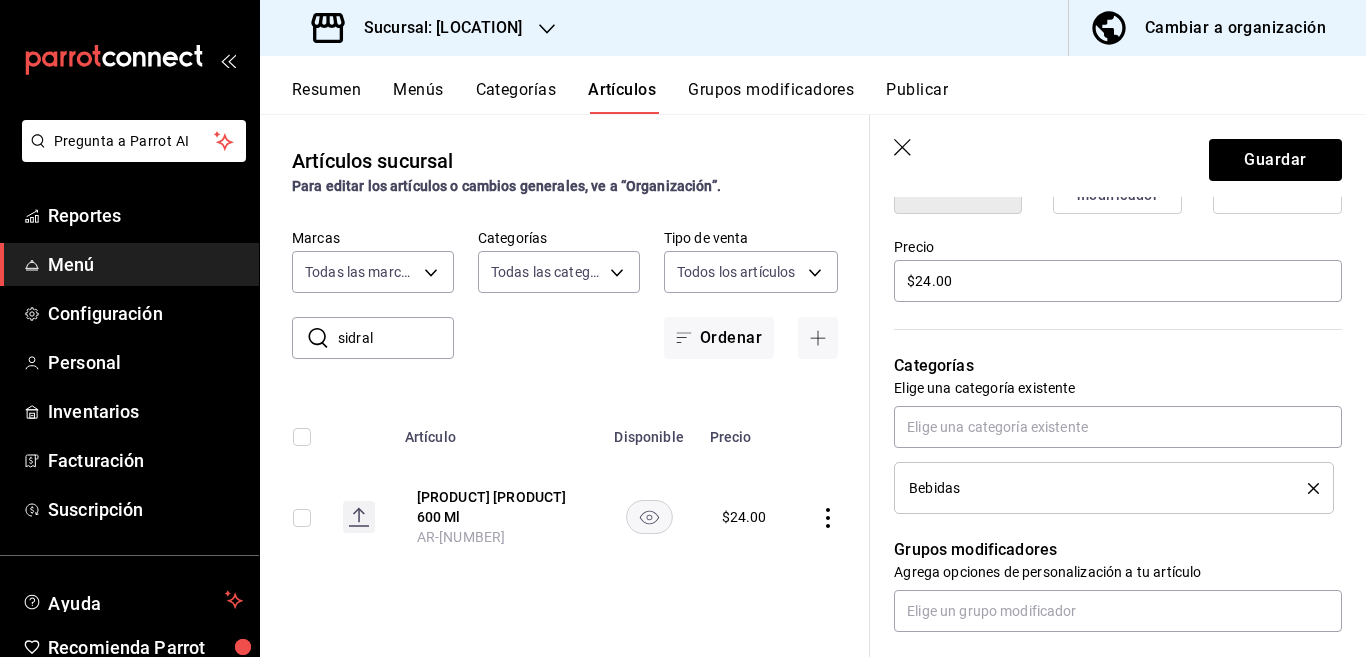 scroll, scrollTop: 569, scrollLeft: 0, axis: vertical 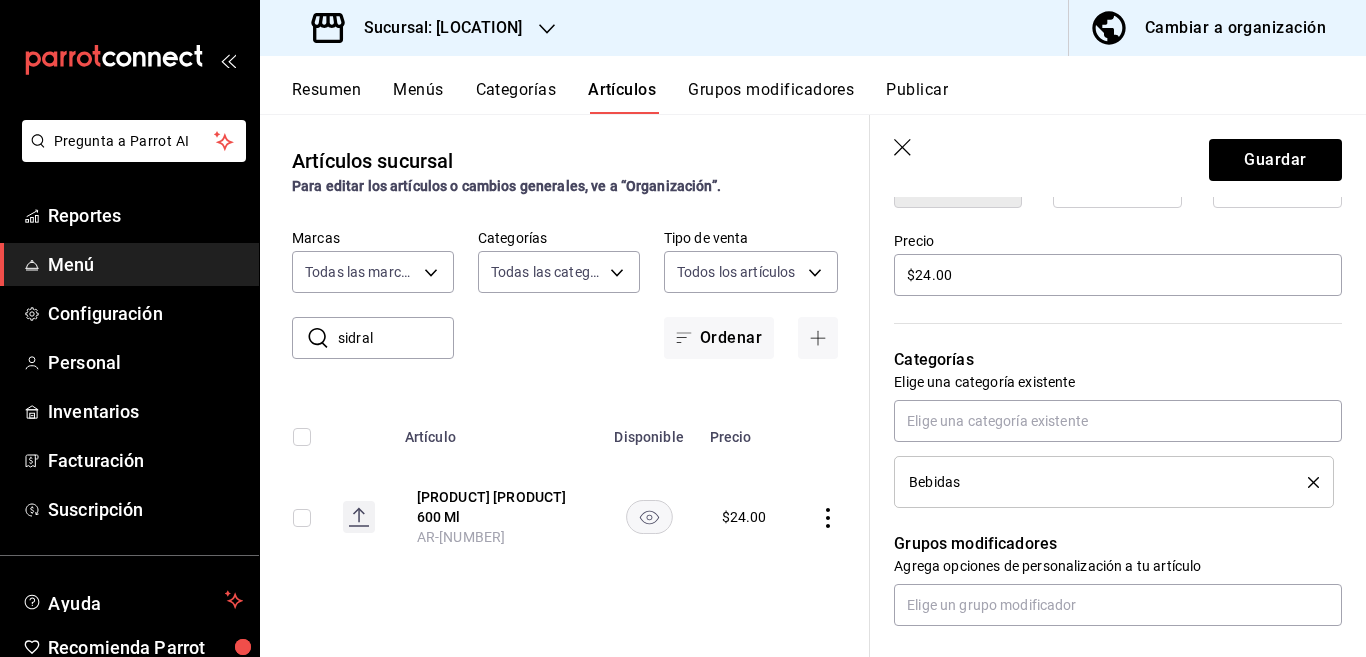 click 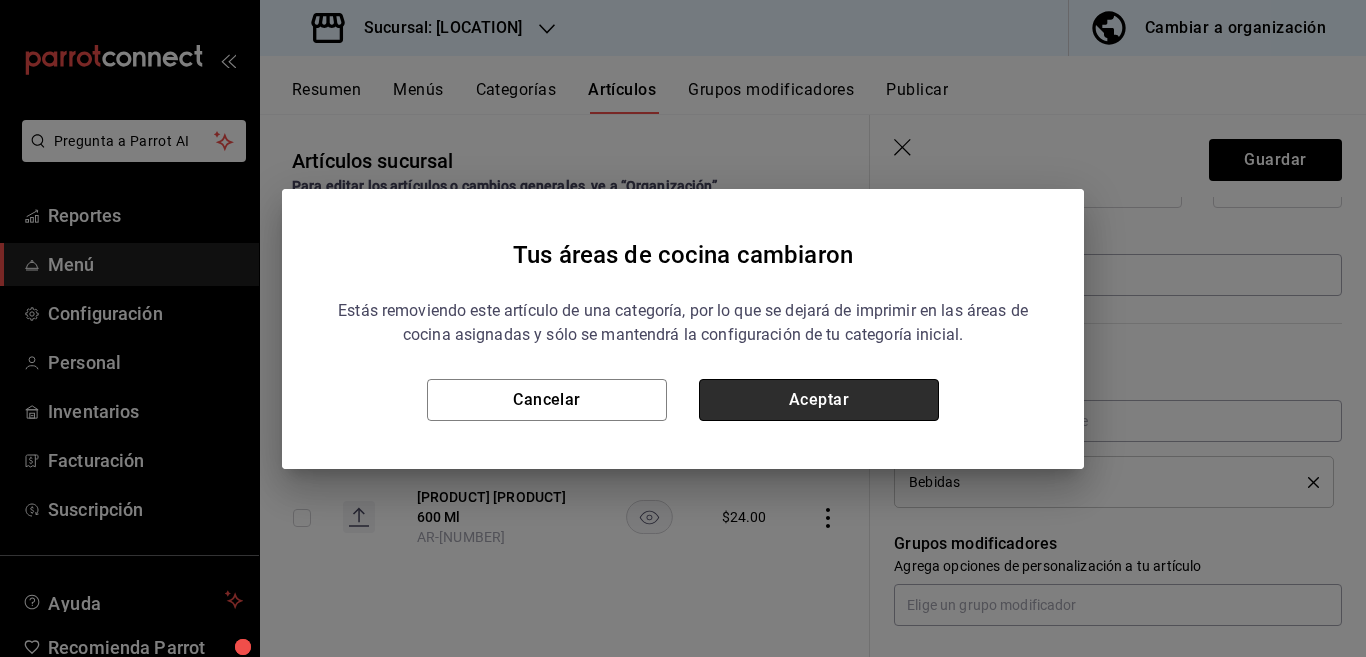 click on "Aceptar" at bounding box center [819, 400] 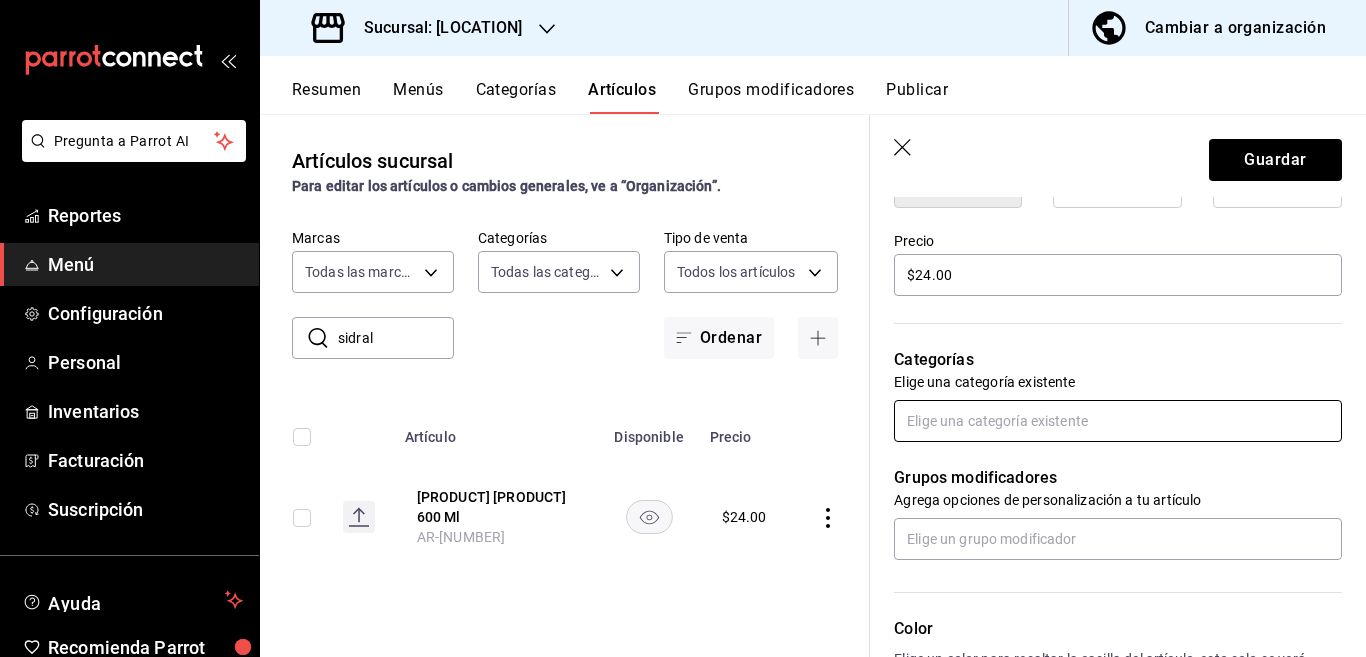 click at bounding box center [1118, 421] 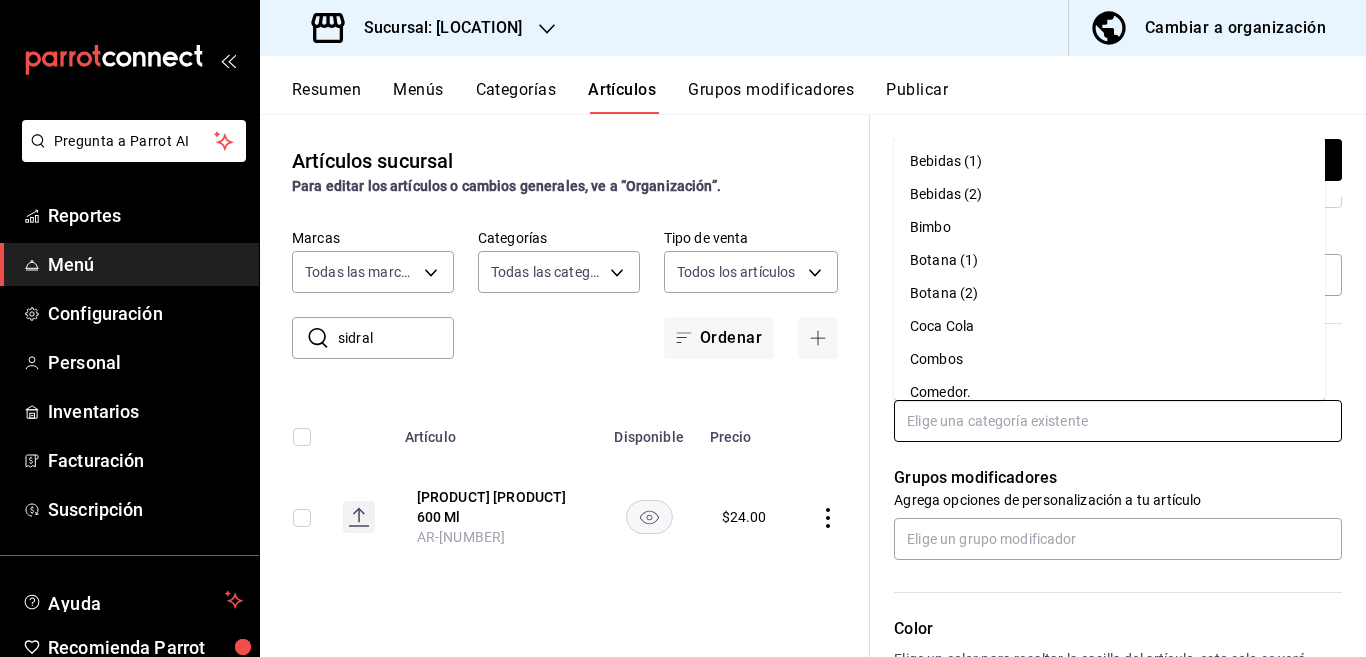 click on "Coca Cola" at bounding box center (1109, 326) 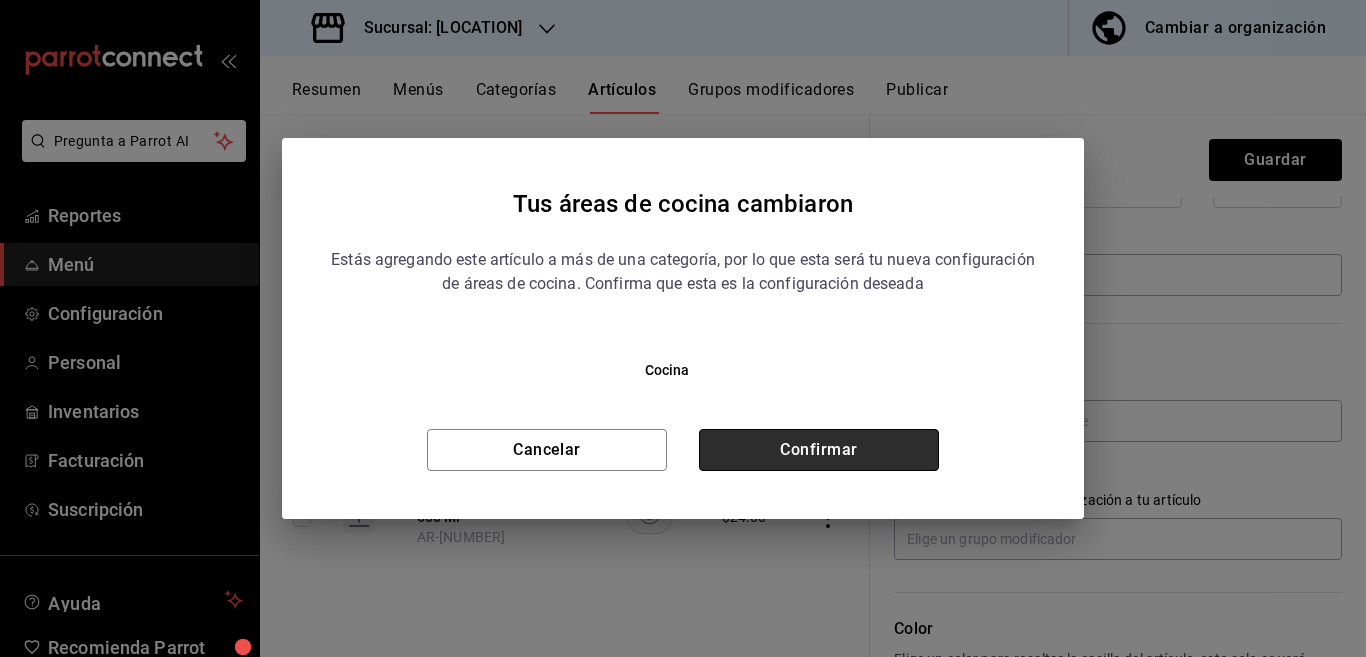 click on "Confirmar" at bounding box center (819, 450) 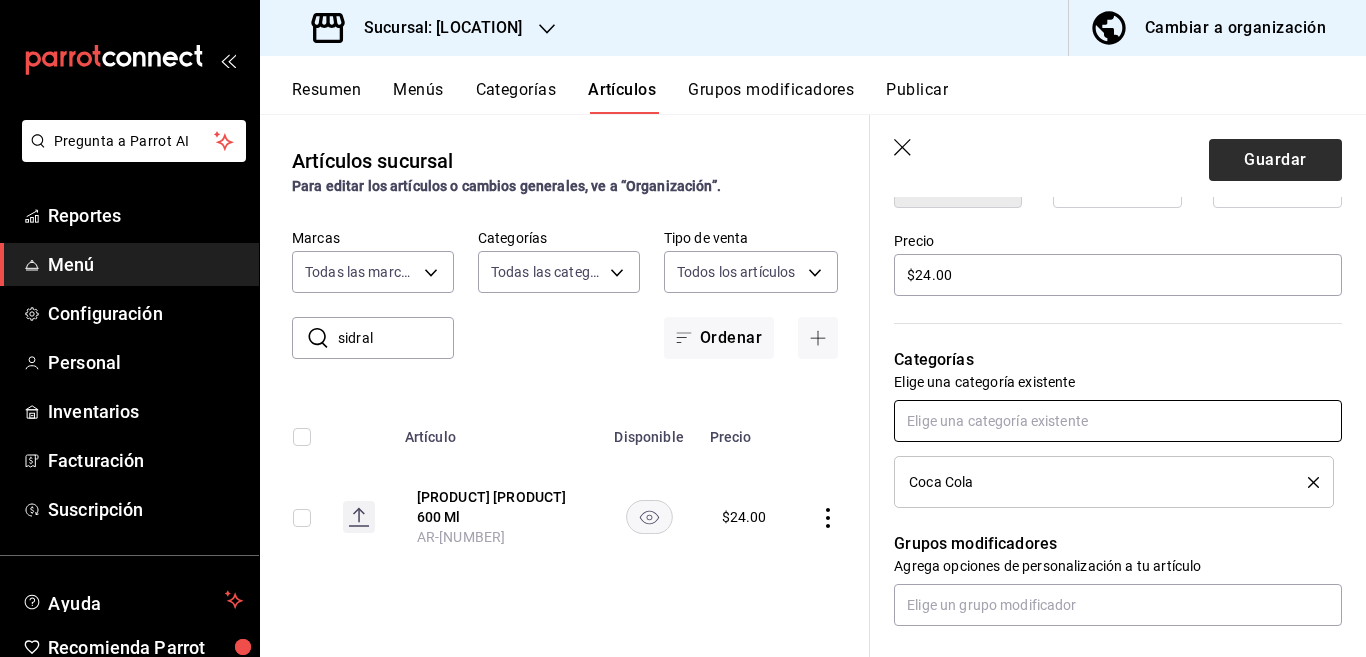 scroll, scrollTop: 569, scrollLeft: 0, axis: vertical 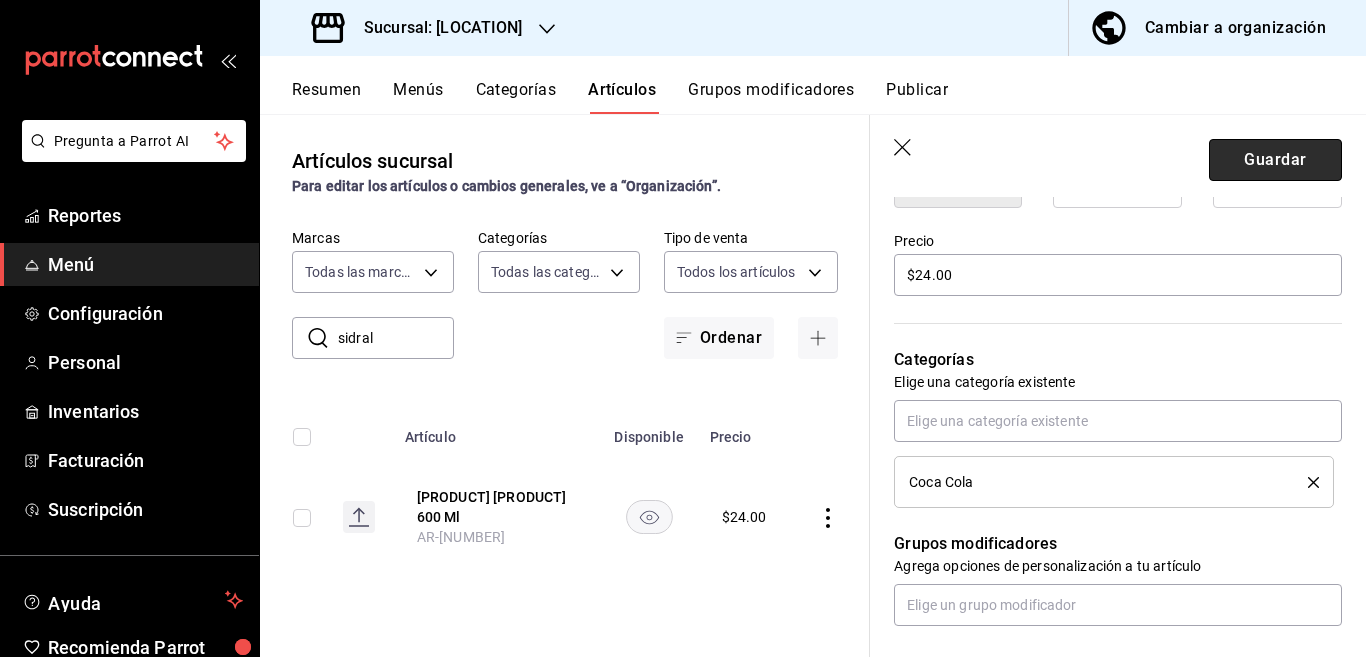 click on "Guardar" at bounding box center (1275, 160) 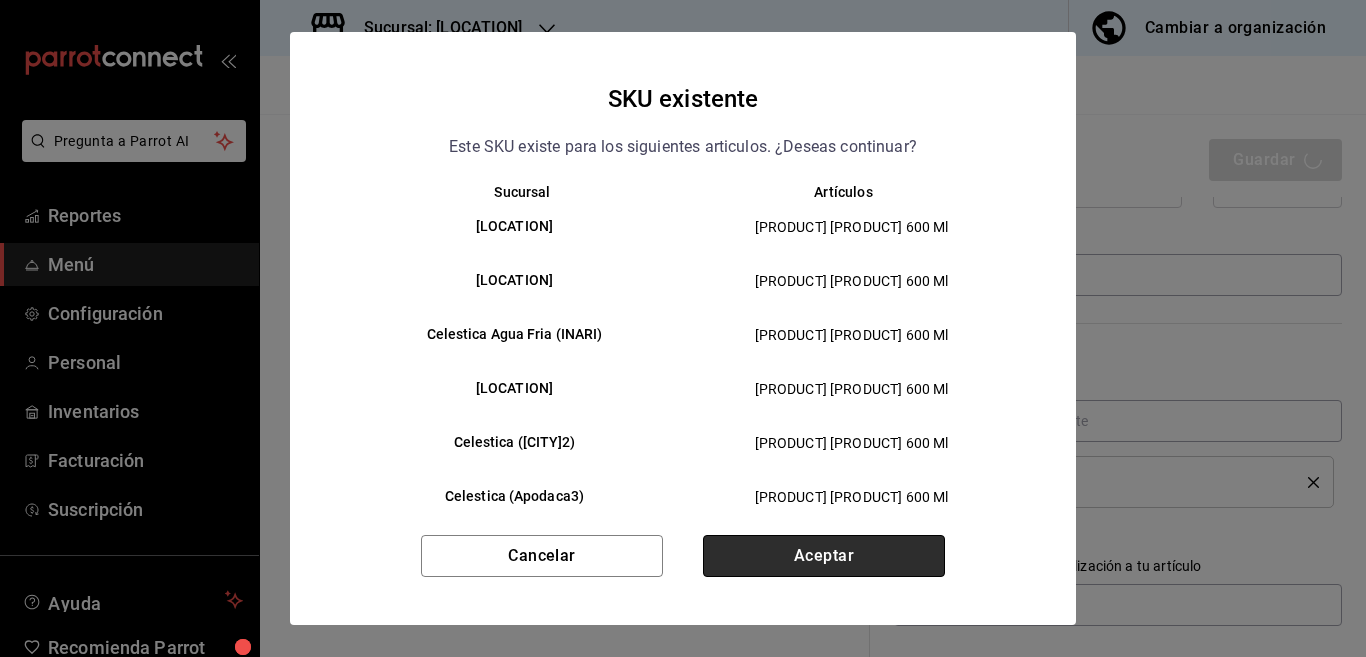 click on "Aceptar" at bounding box center (824, 556) 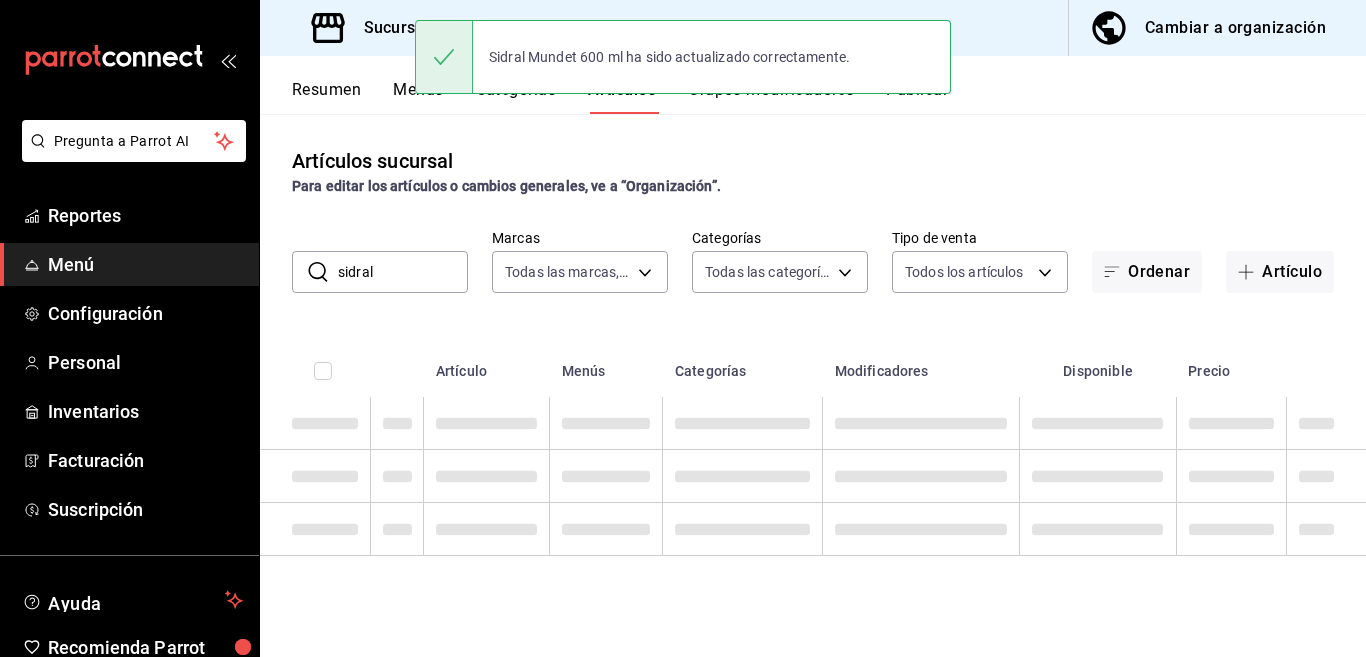 scroll, scrollTop: 0, scrollLeft: 0, axis: both 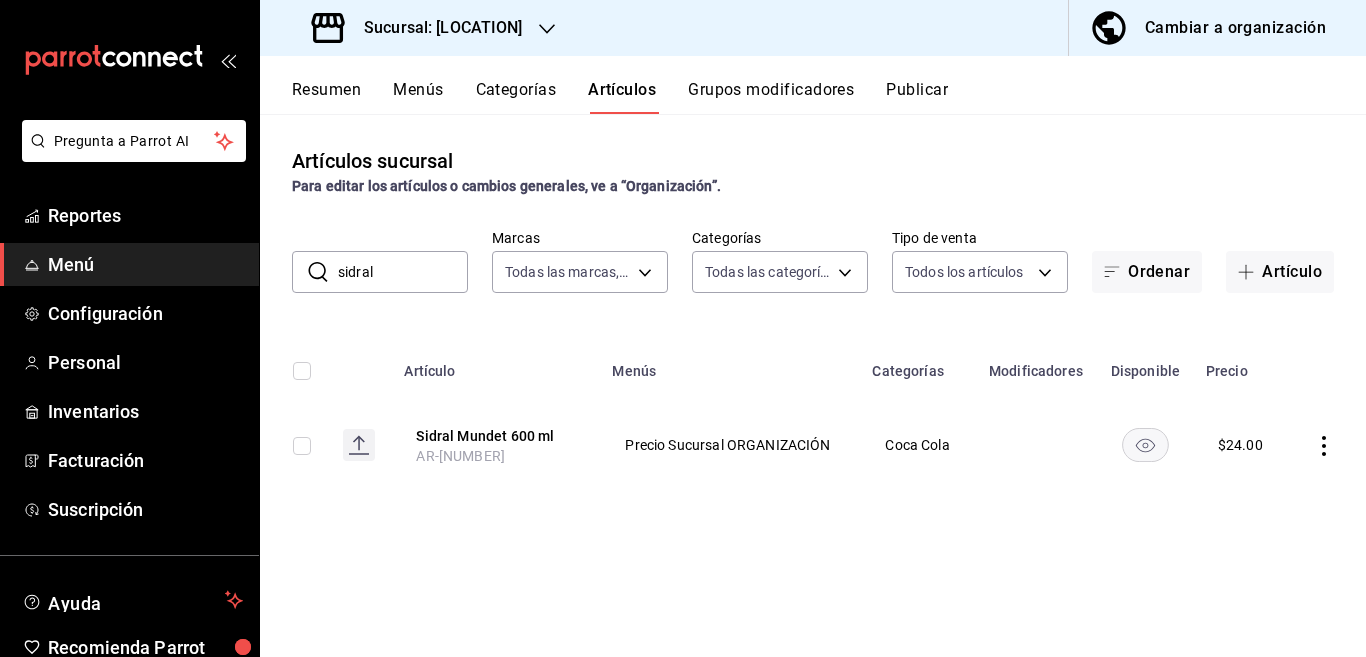 click on "sidral" at bounding box center (403, 272) 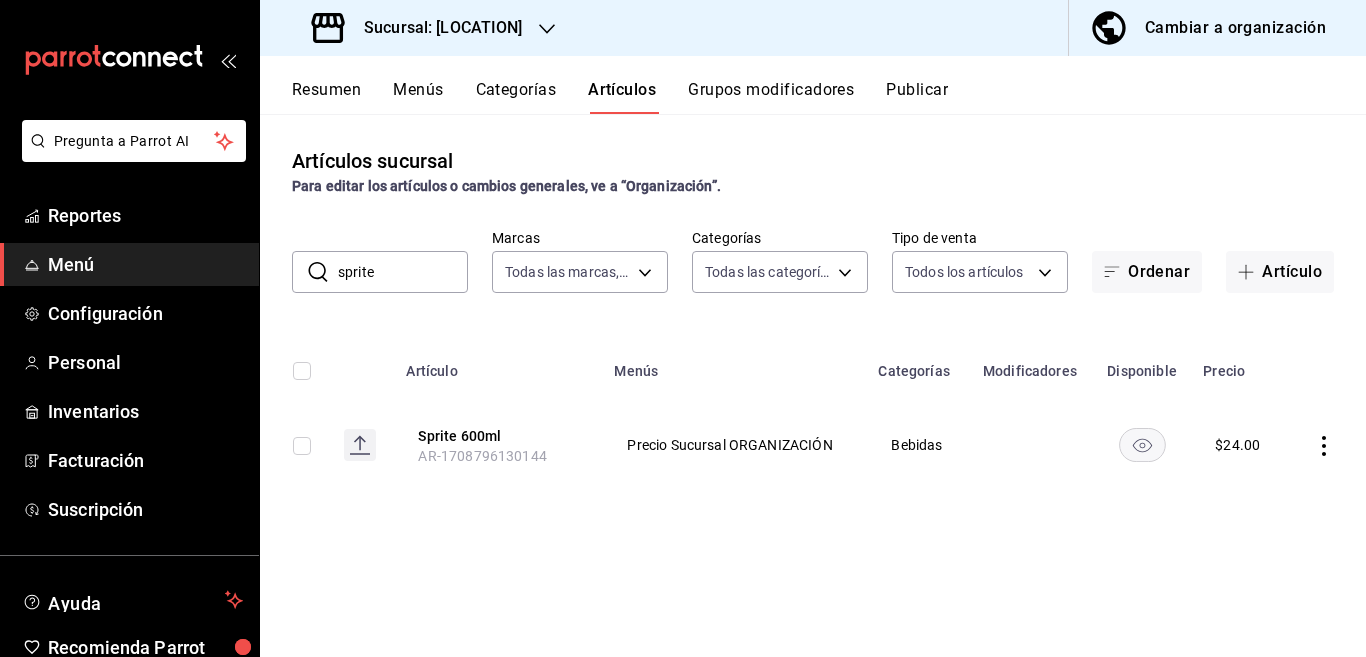 click 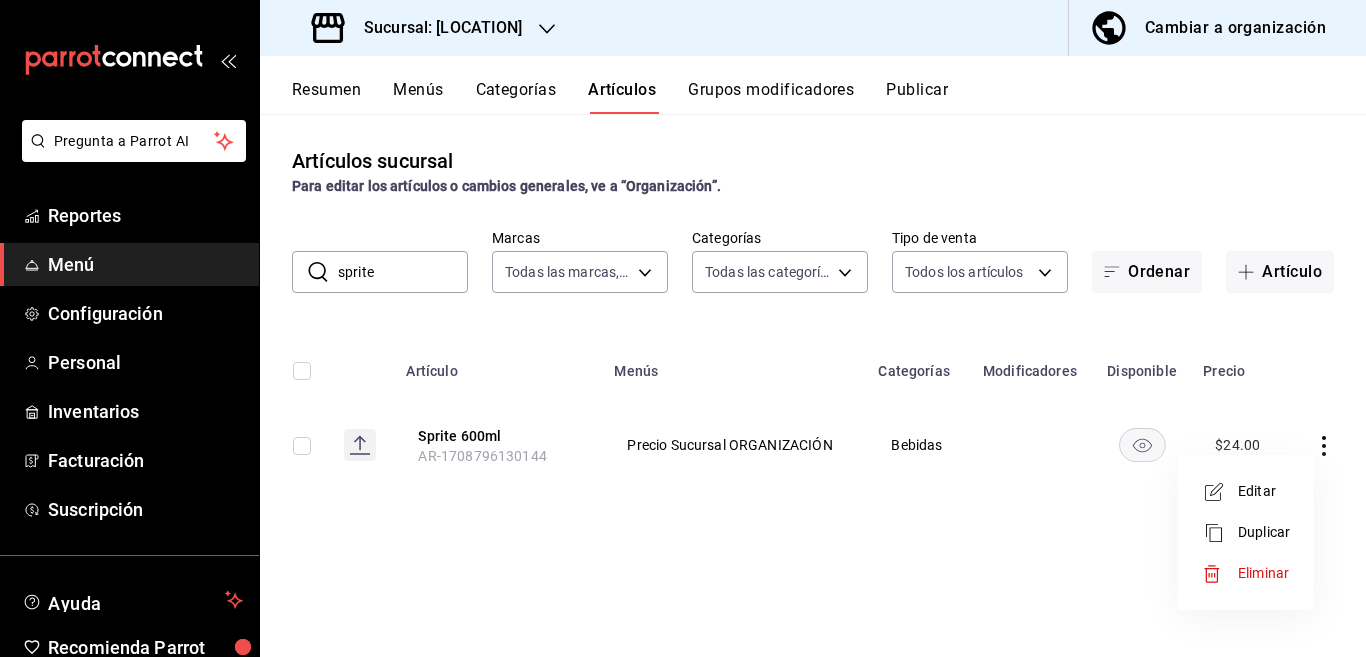 click on "Editar" at bounding box center (1264, 491) 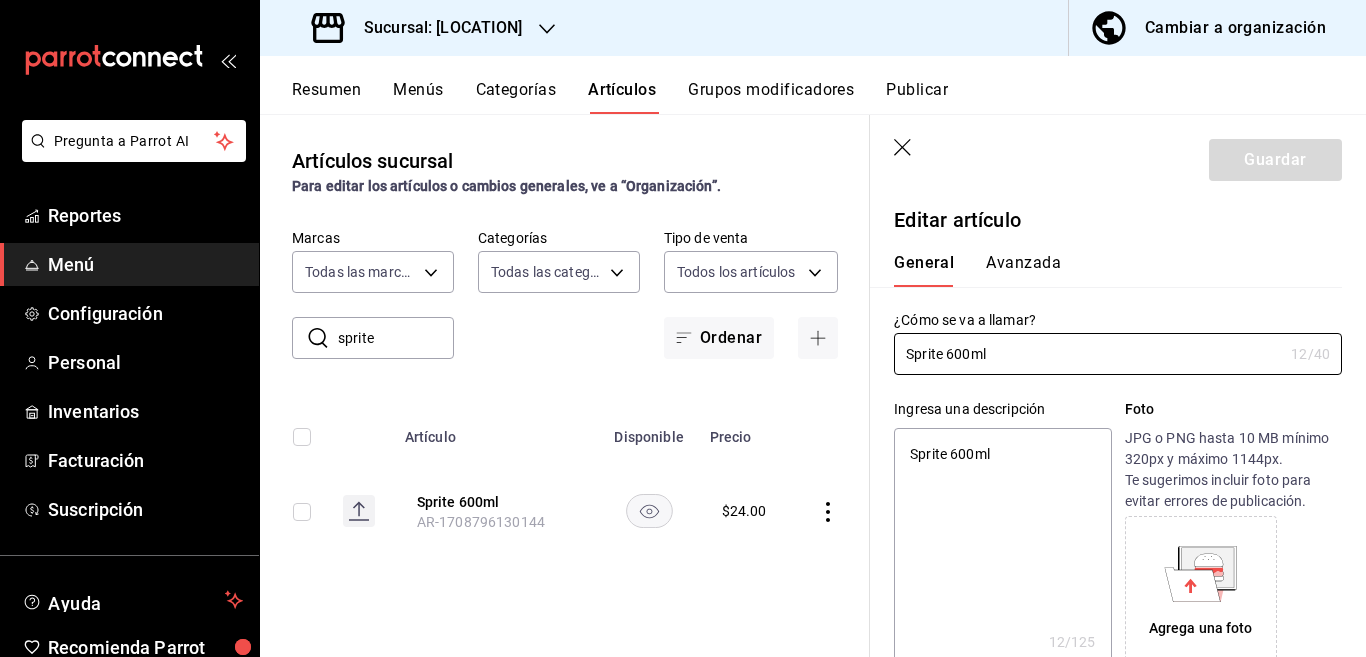 click on "Sprite 600ml" at bounding box center [1002, 548] 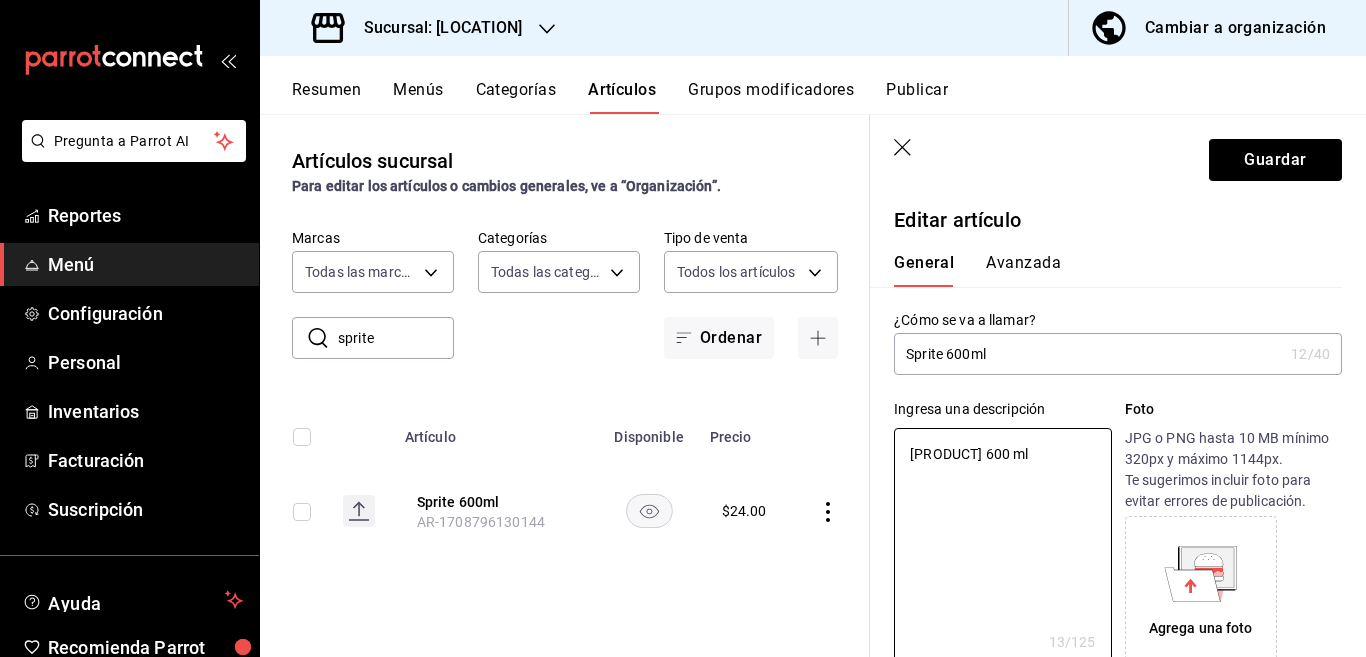 click on "Sprite 600ml" at bounding box center [1088, 354] 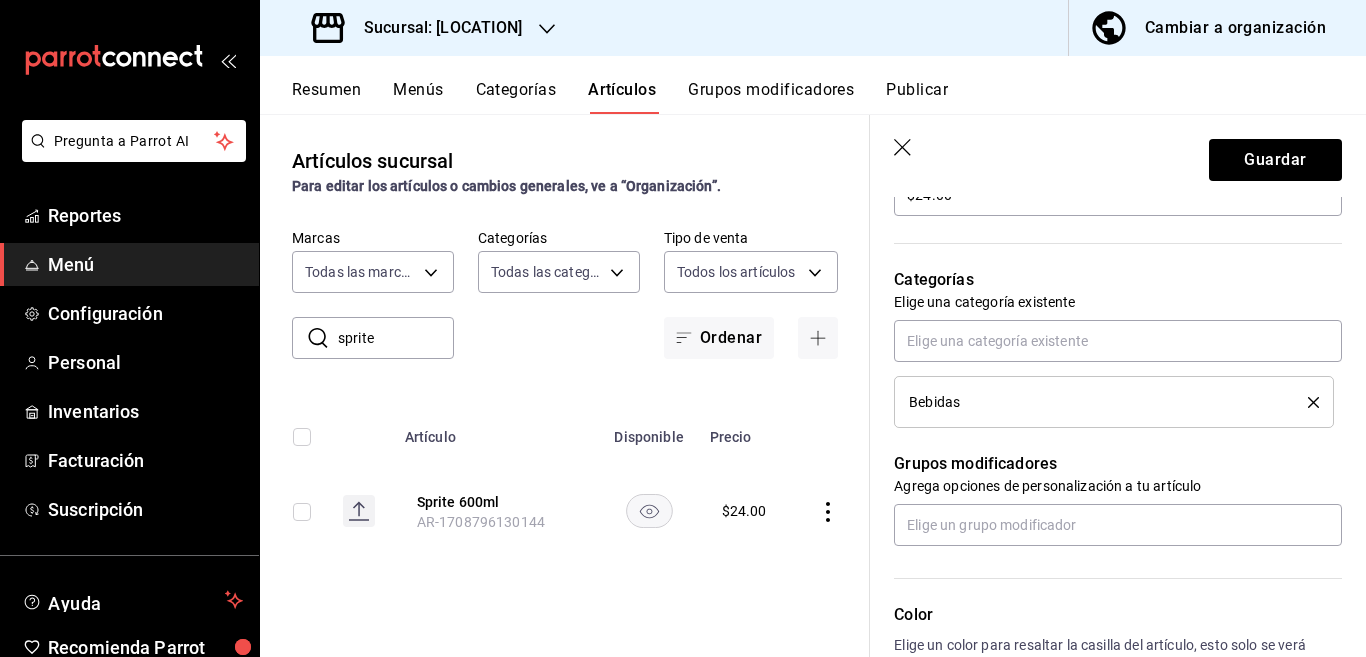 scroll, scrollTop: 650, scrollLeft: 0, axis: vertical 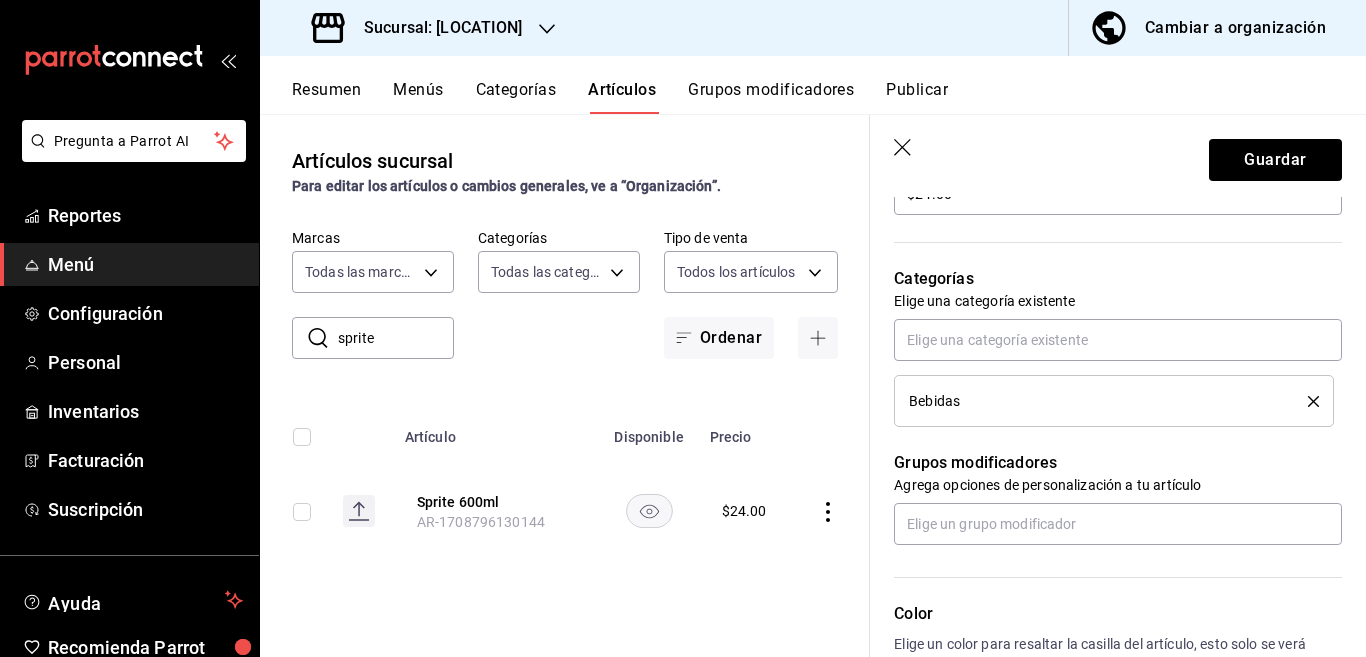 click 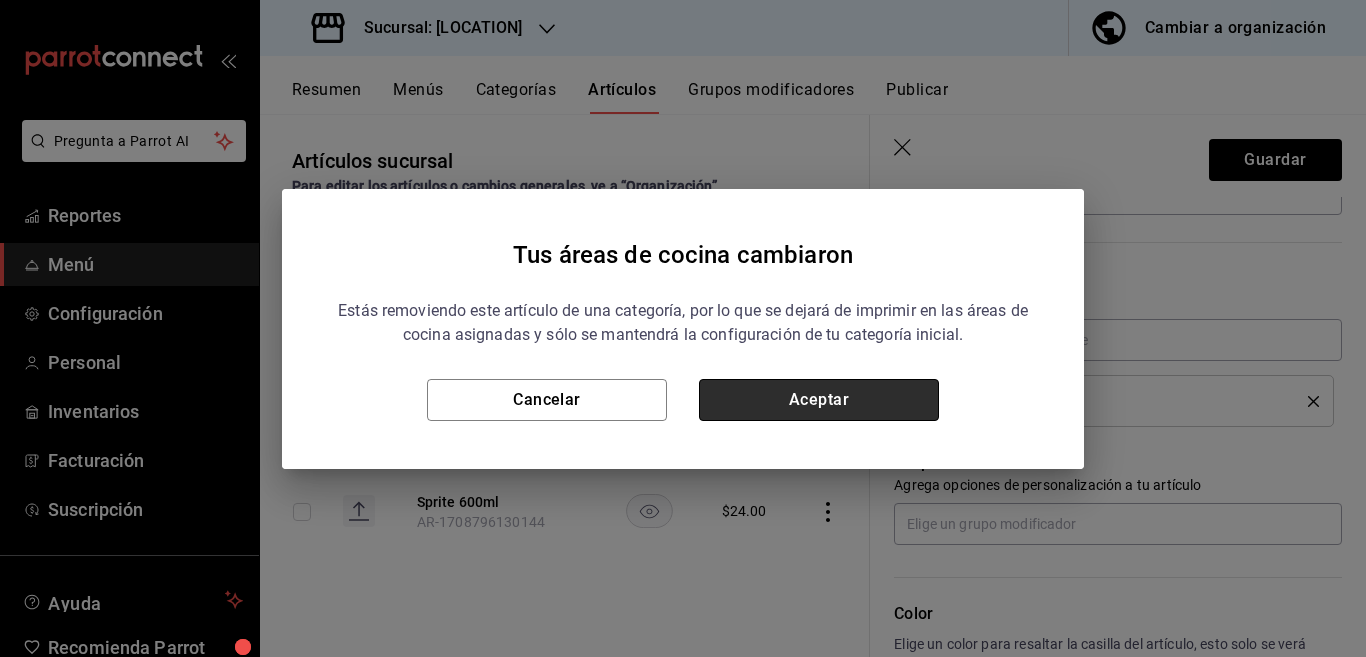 click on "Aceptar" at bounding box center (819, 400) 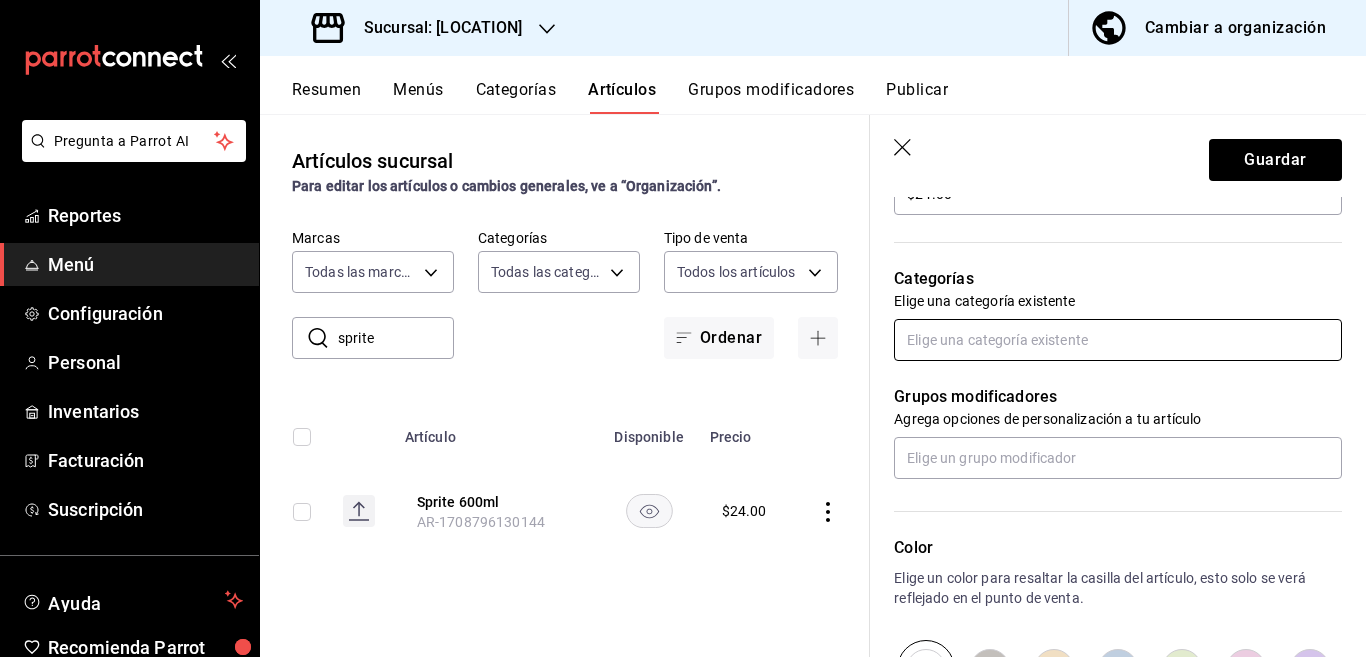 click at bounding box center (1118, 340) 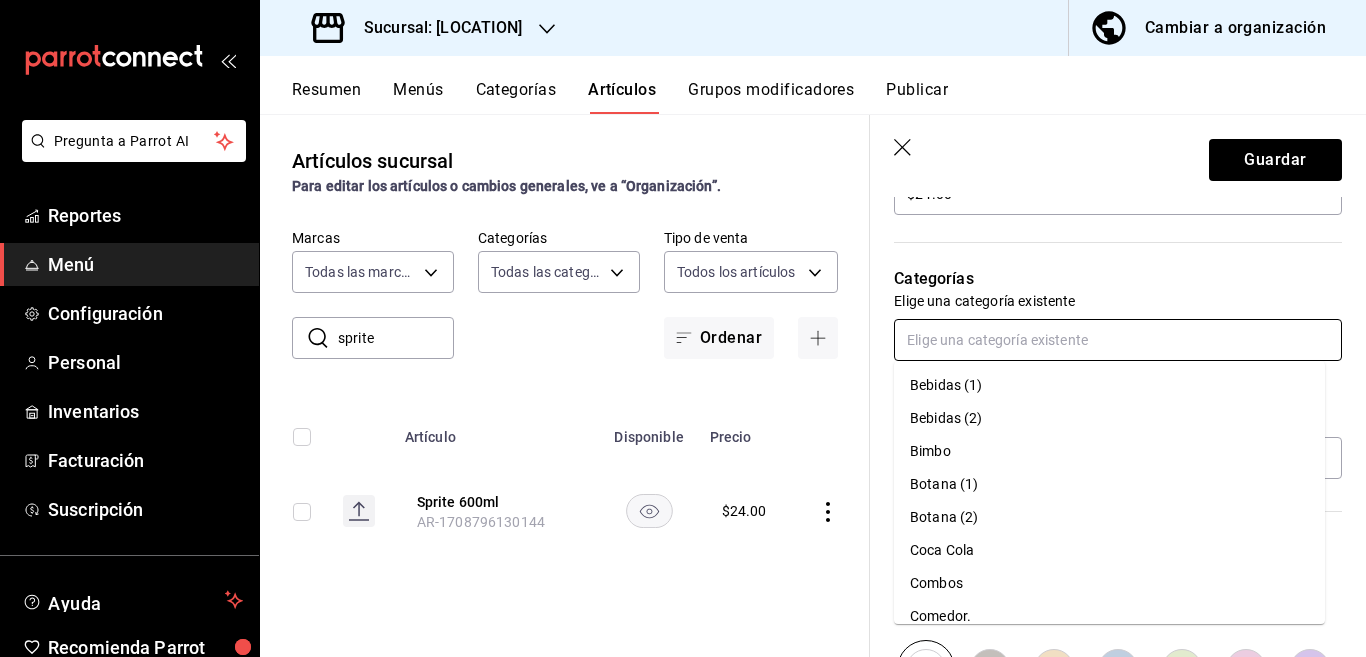 click on "Coca Cola" at bounding box center [1109, 550] 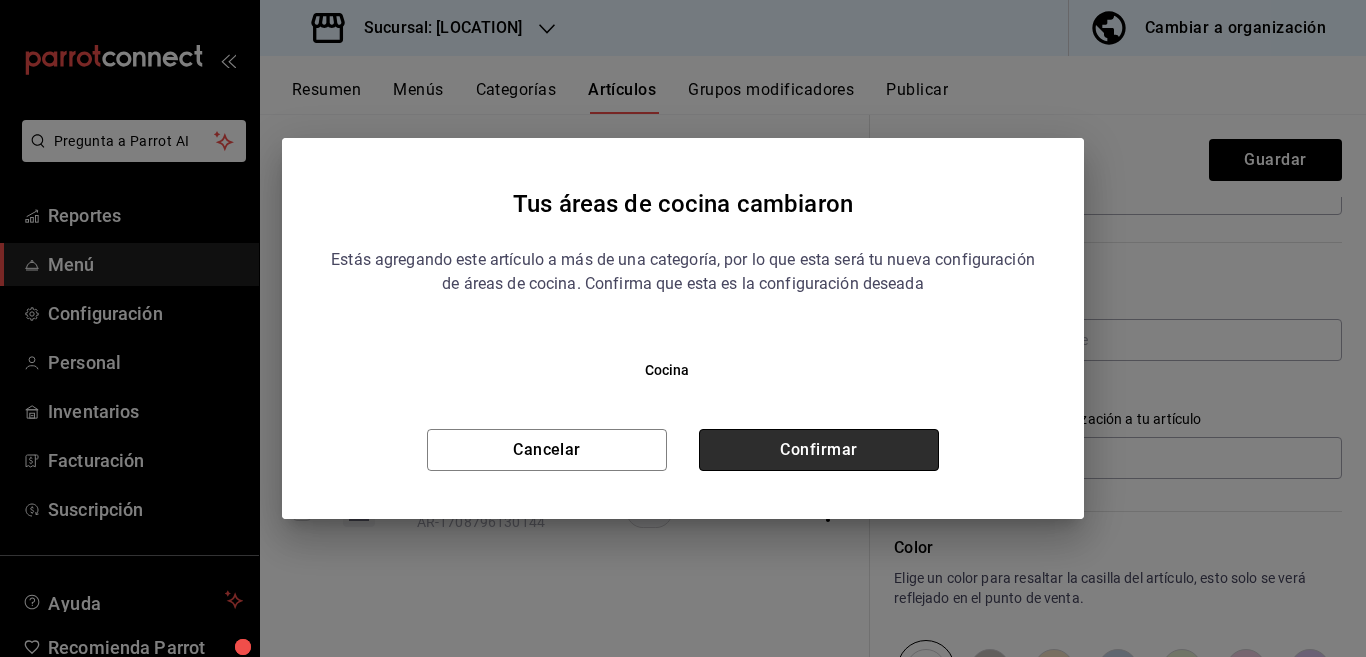 click on "Confirmar" at bounding box center (819, 450) 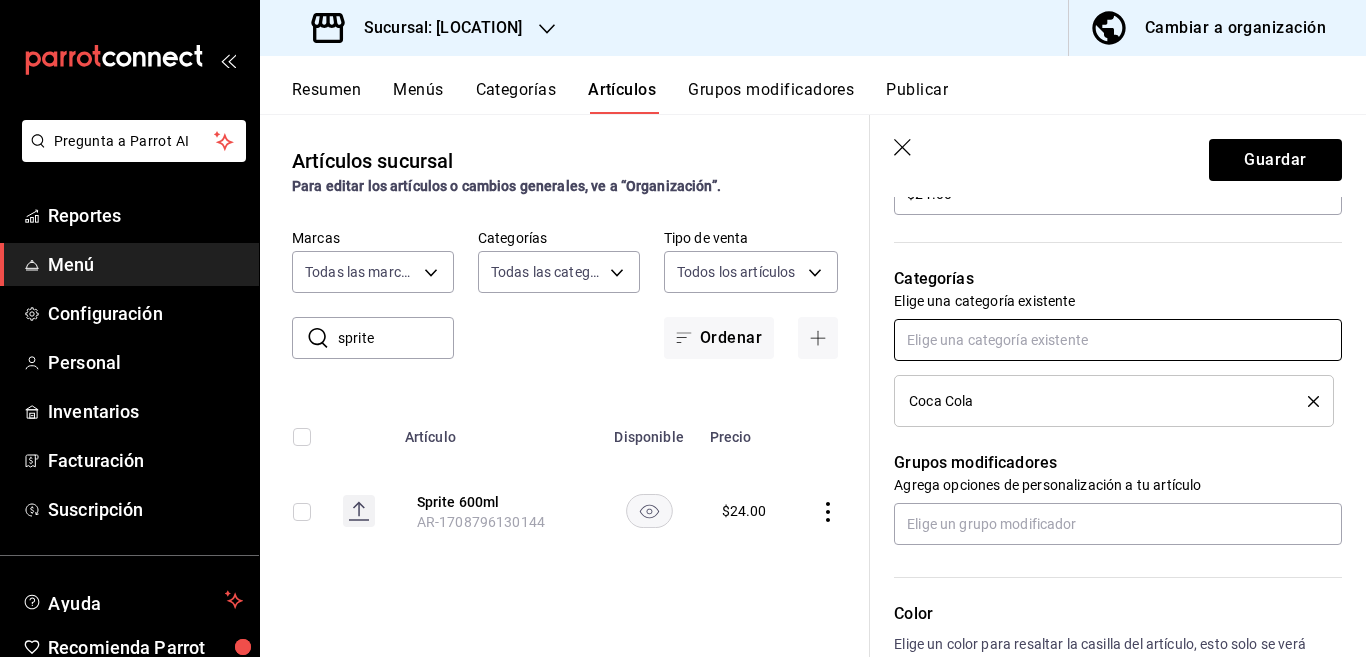 scroll, scrollTop: 650, scrollLeft: 0, axis: vertical 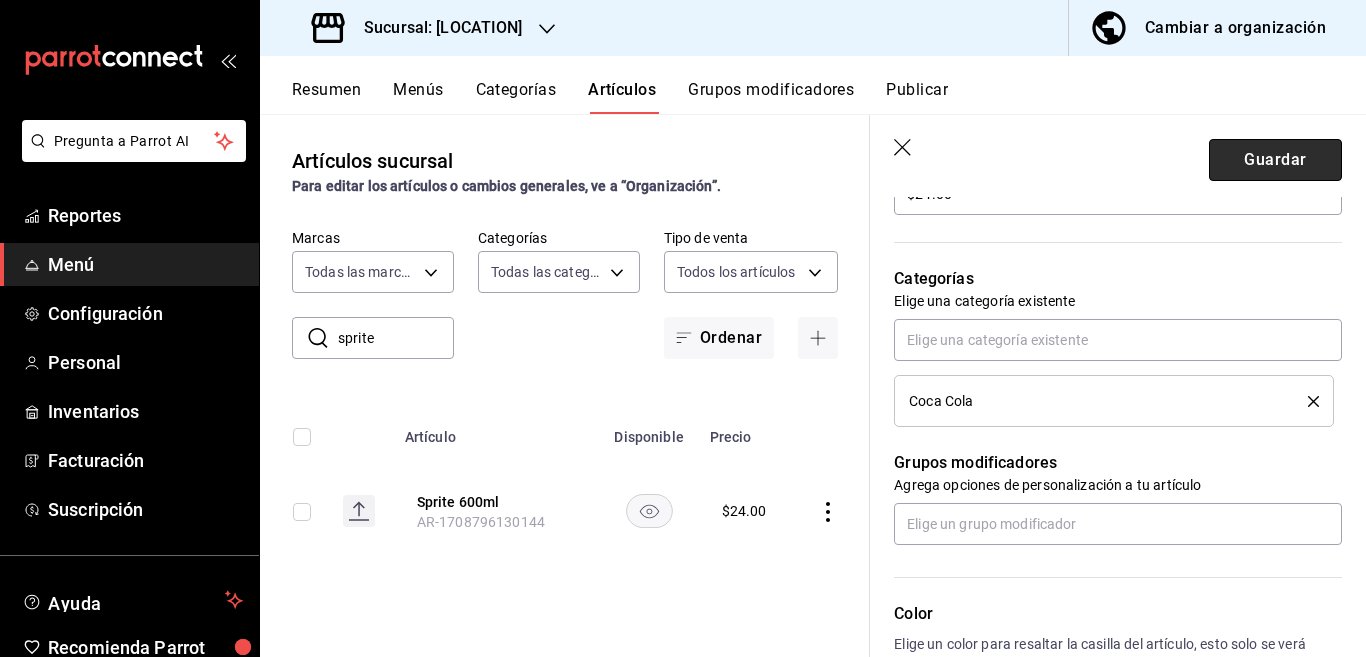 click on "Guardar" at bounding box center (1275, 160) 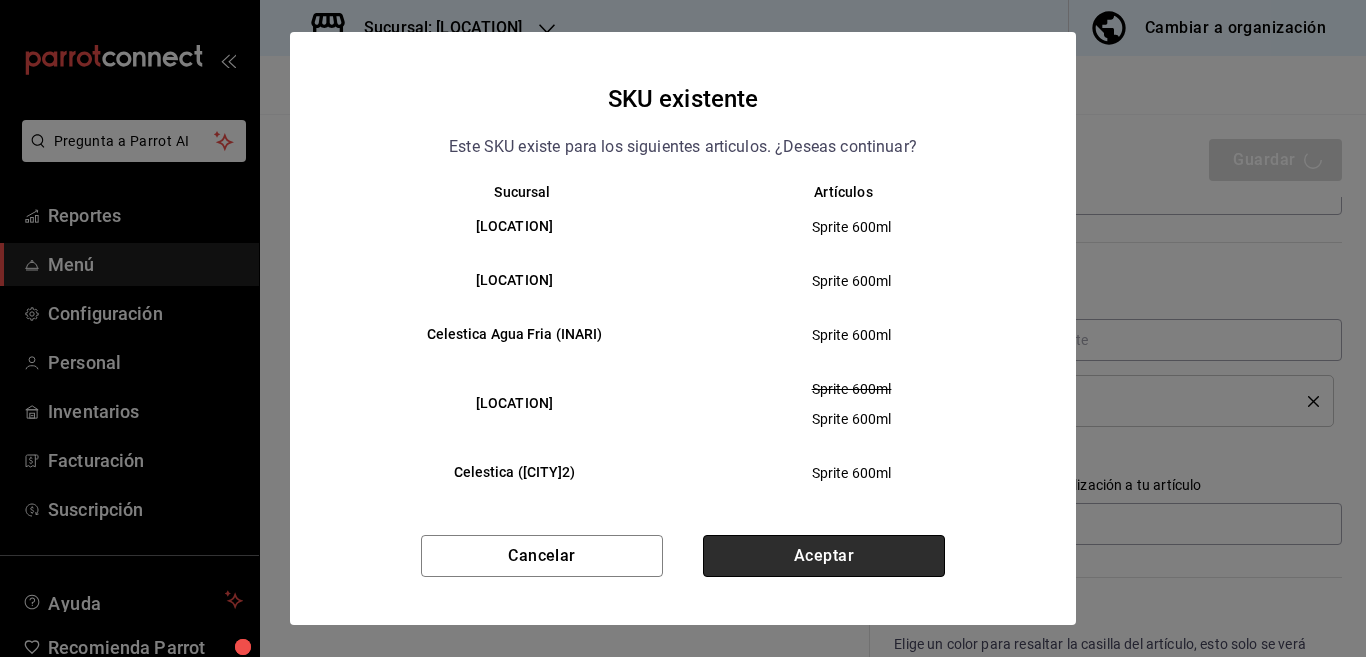 click on "Aceptar" at bounding box center (824, 556) 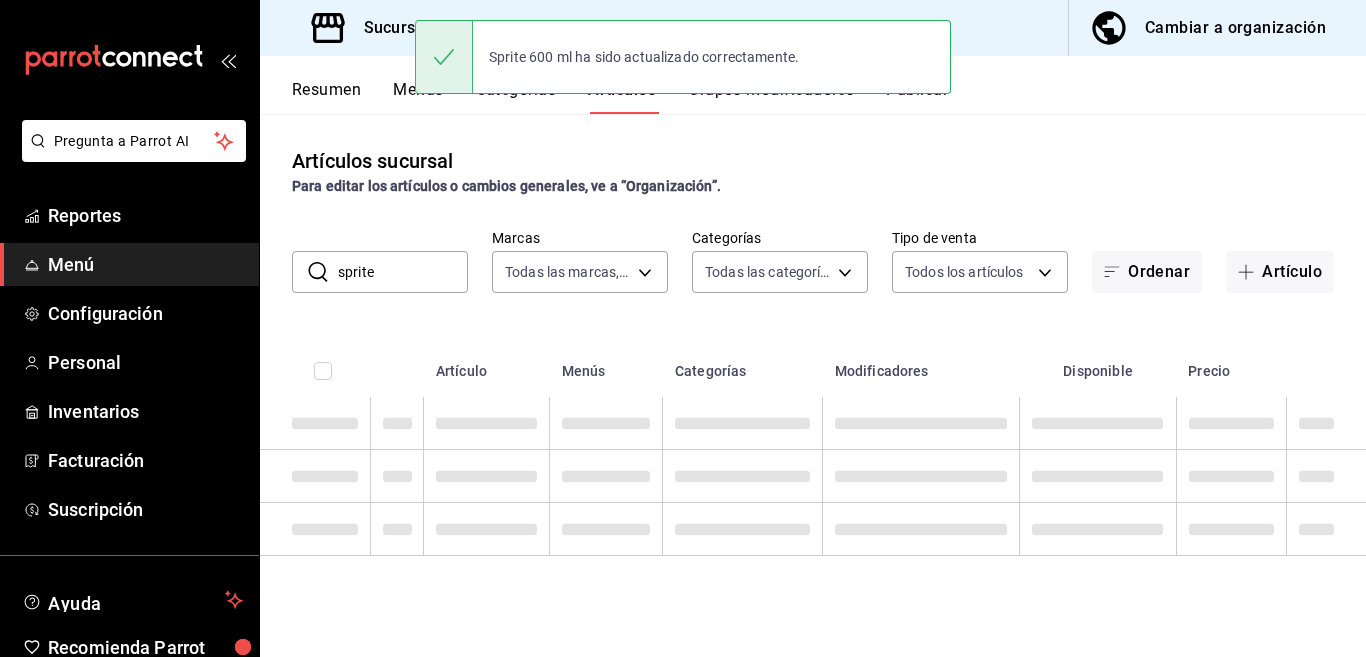 scroll, scrollTop: 0, scrollLeft: 0, axis: both 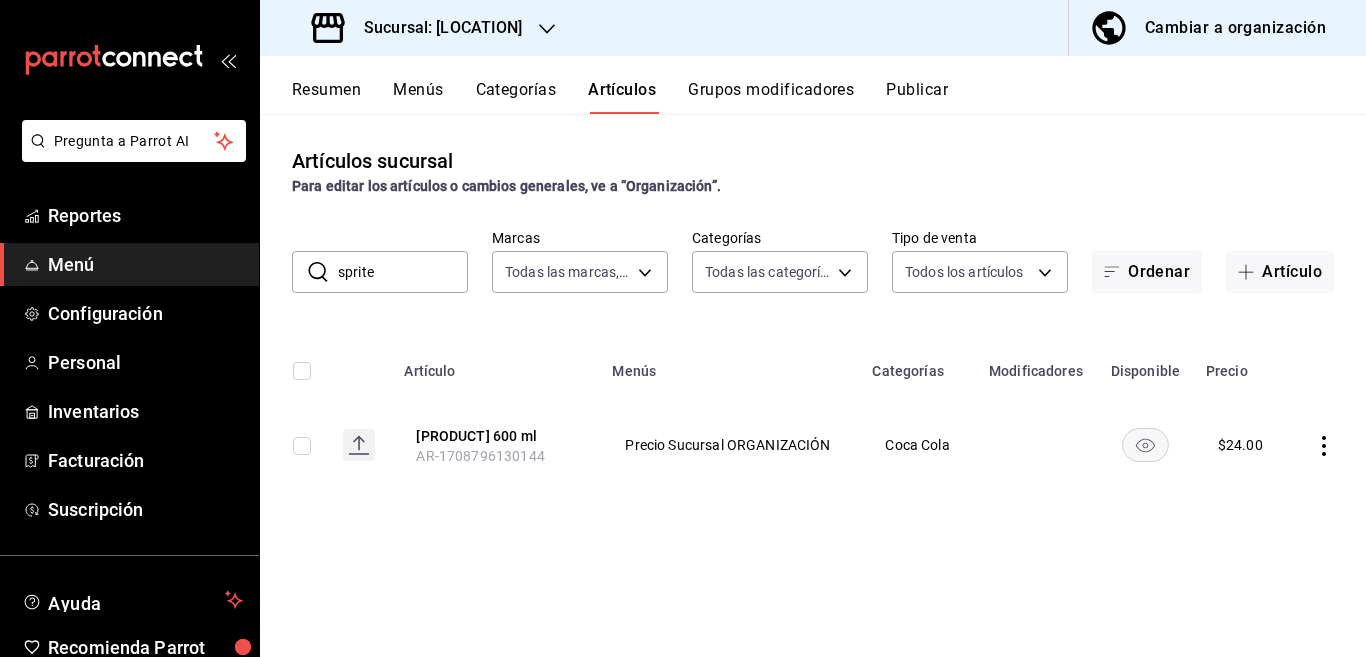 click on "sprite" at bounding box center [403, 272] 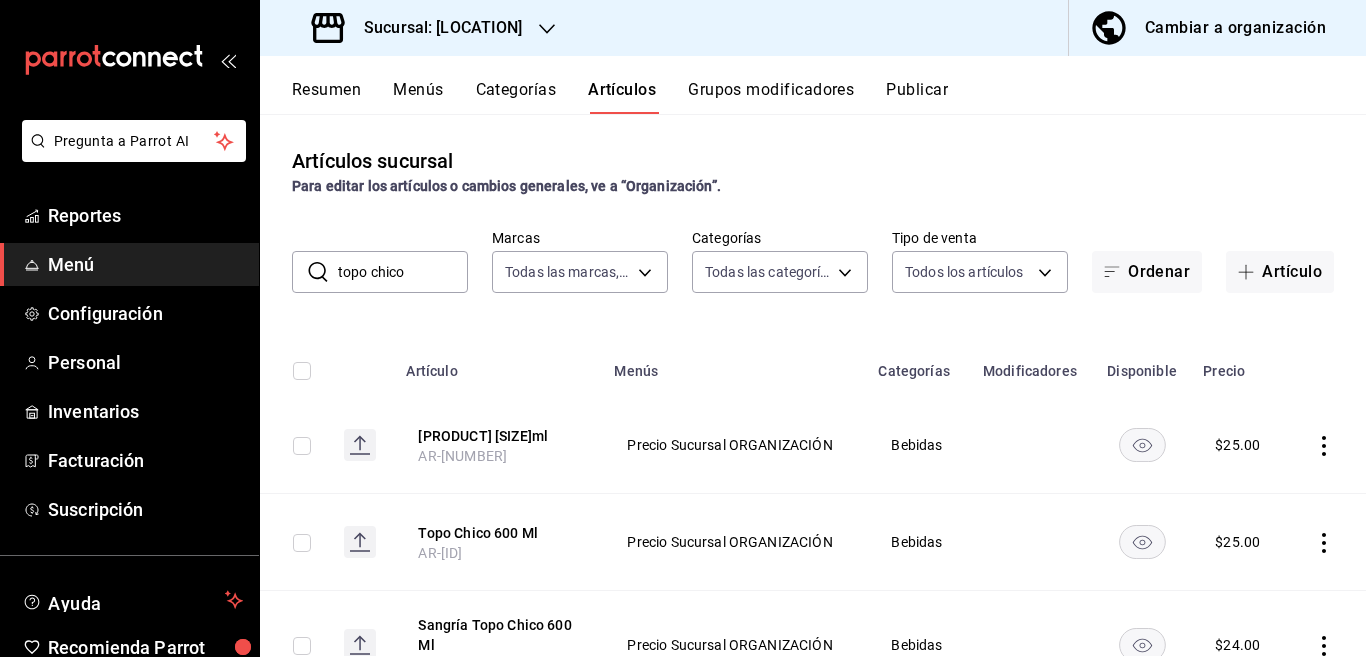 click on "Artículos sucursal Para editar los artículos o cambios generales, ve a “Organización”. ​ topo chico ​ Marcas Todas las marcas, Sin marca [UUID] Categorías Todas las categorías, Sin categoría Tipo de venta Todos los artículos ALL Ordenar Artículo Artículo Menús Categorías Modificadores Disponible Precio Topo Chico Twist 600ml AR-[NUMBER] Precio Sucursal ORGANIZACIÓN Bebidas $ 25.00 Topo Chico 600 Ml AR-[NUMBER] Precio Sucursal ORGANIZACIÓN Bebidas $ 25.00 Sangría Topo Chico 600 Ml AR-[NUMBER] Precio Sucursal ORGANIZACIÓN Bebidas $ 24.00 Topo Chico 600 Ml AR-[NUMBER] Bebidas $ 24.00" at bounding box center [813, 385] 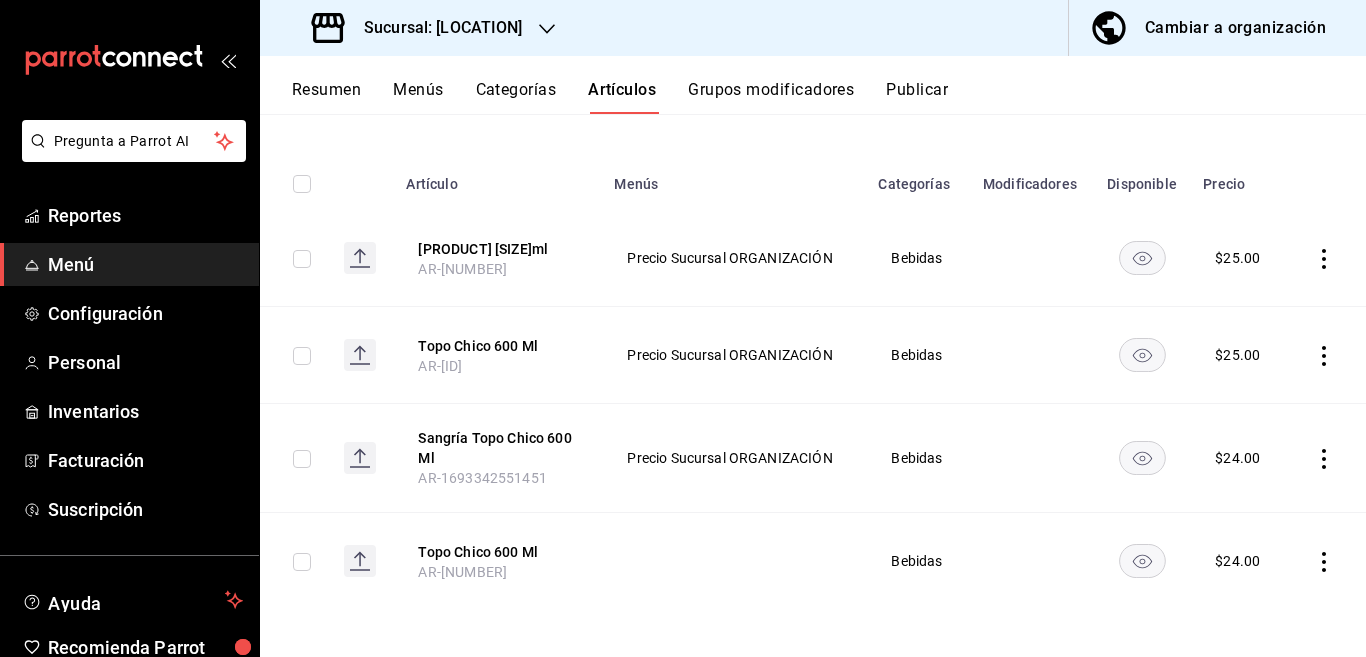 scroll, scrollTop: 188, scrollLeft: 0, axis: vertical 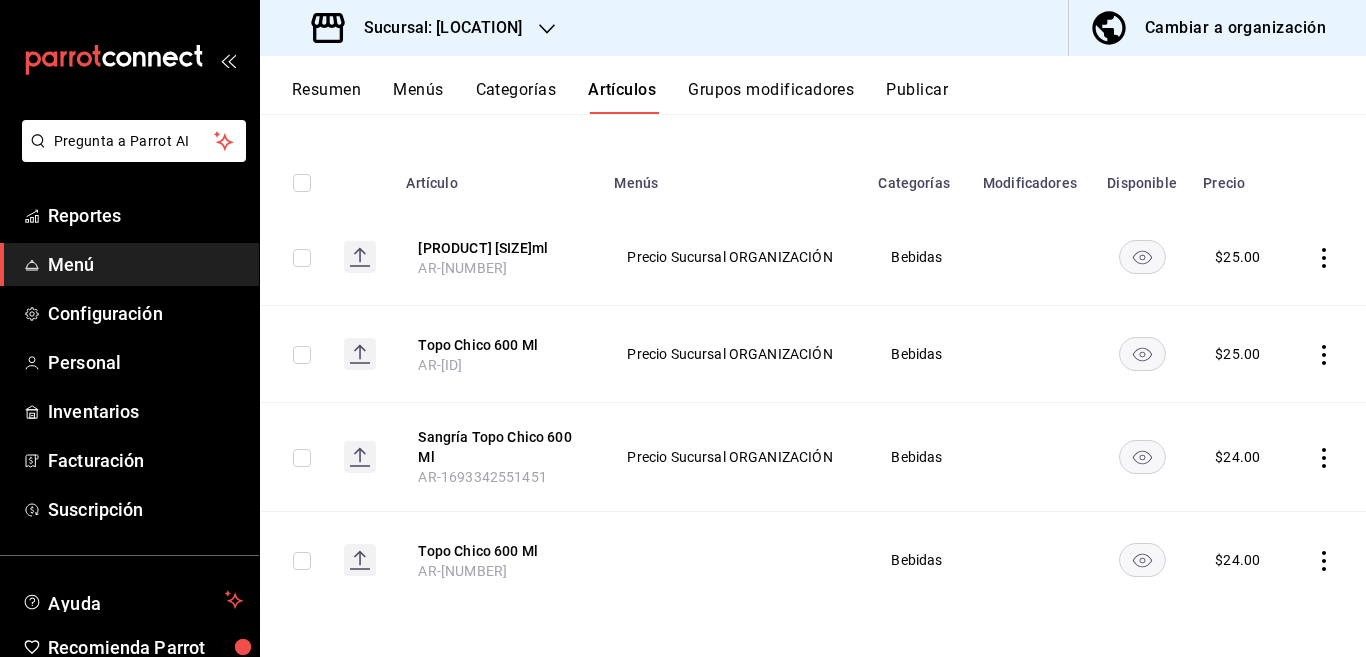 click 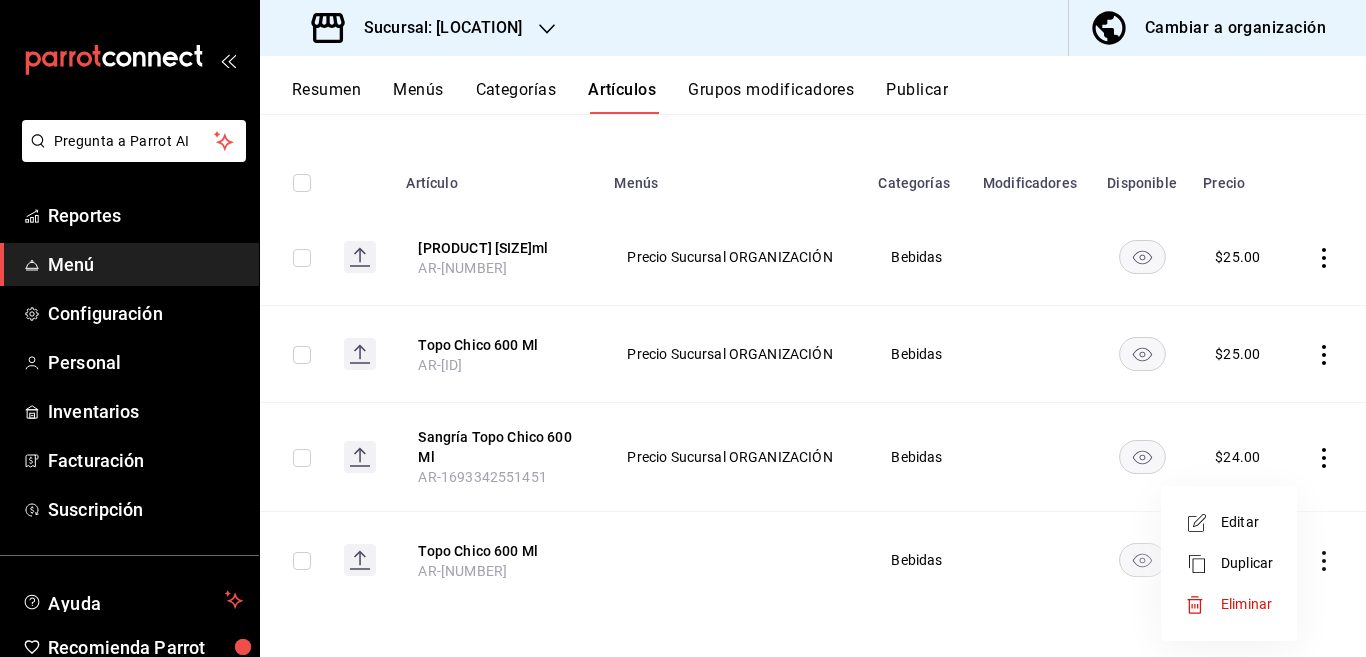 click on "Eliminar" at bounding box center [1246, 604] 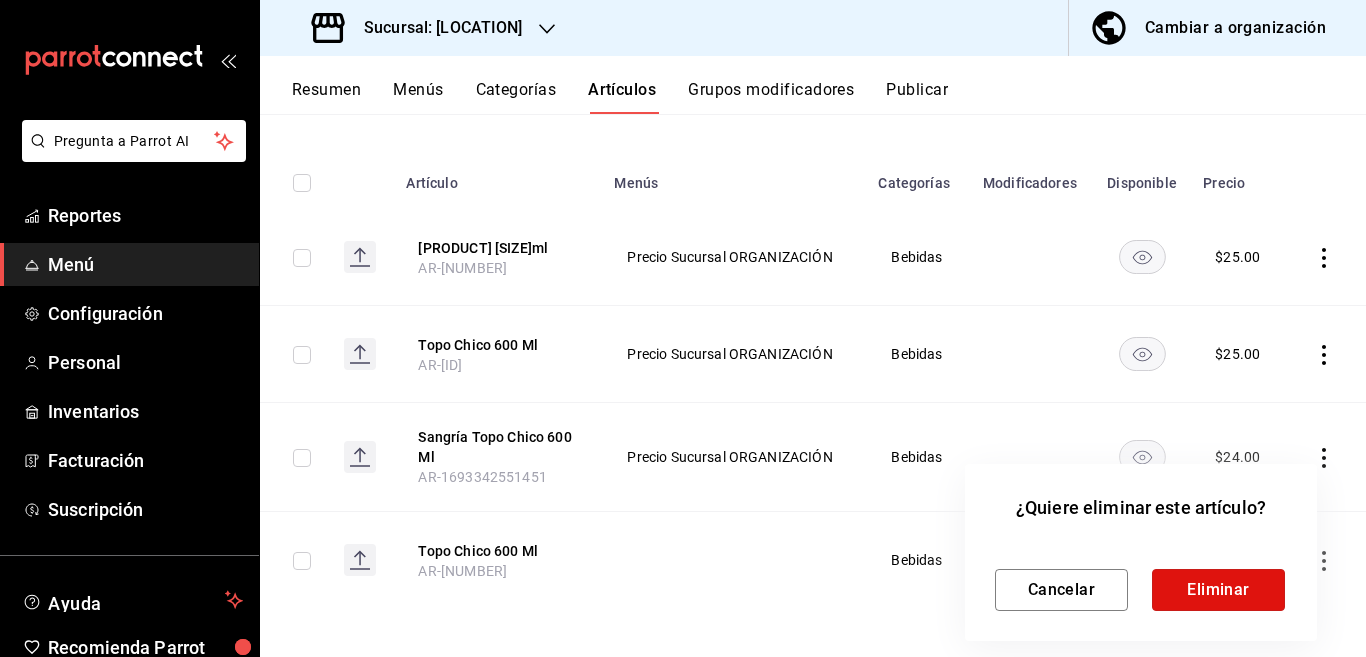 click on "Eliminar" at bounding box center [1218, 590] 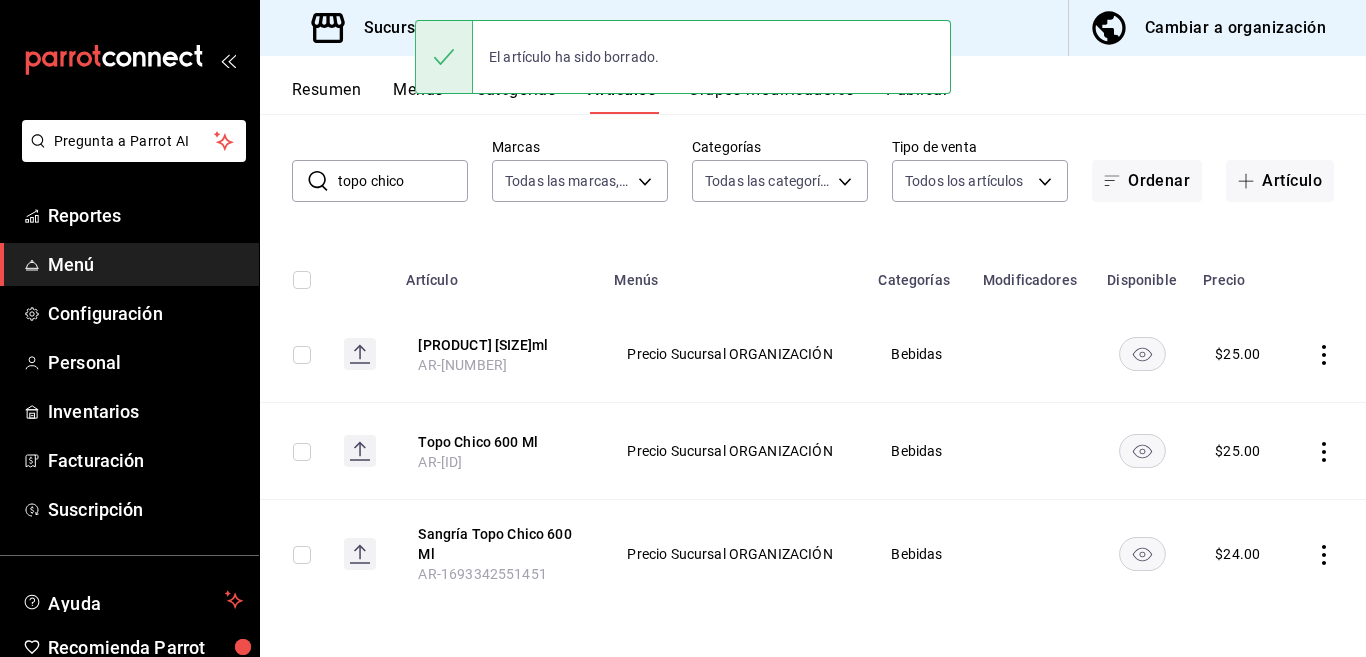 scroll, scrollTop: 91, scrollLeft: 0, axis: vertical 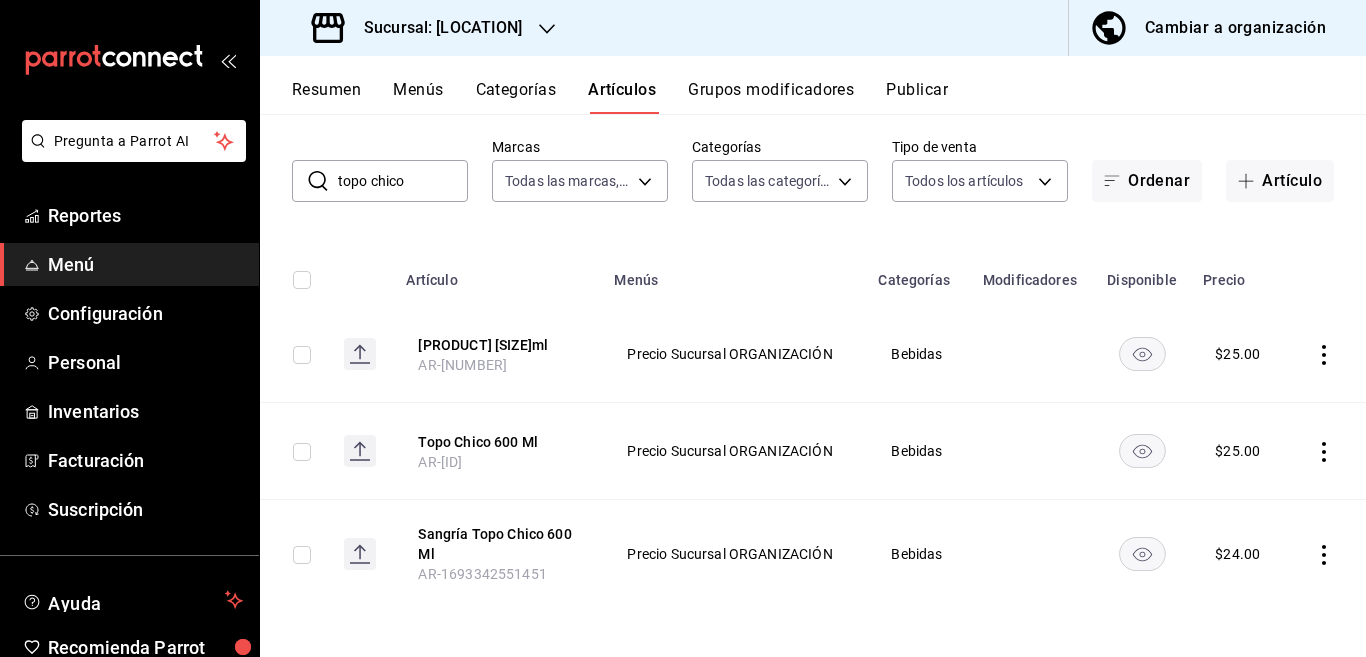 click 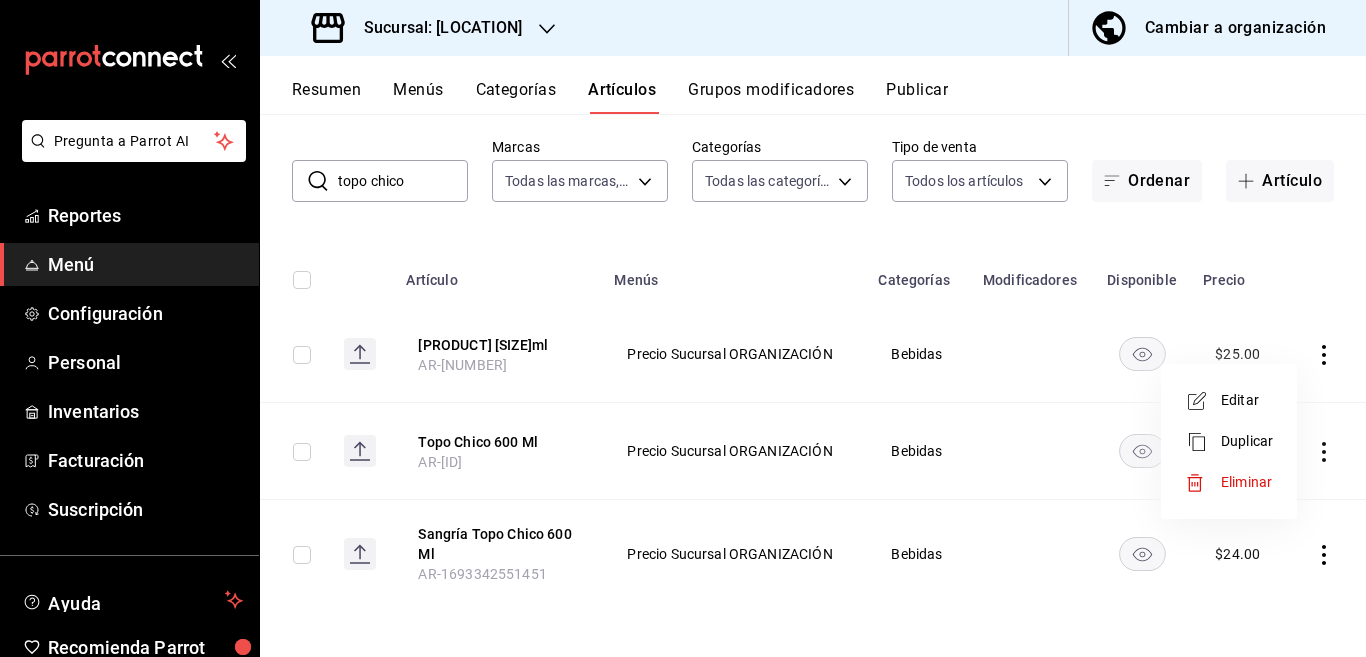 click on "Eliminar" at bounding box center [1246, 482] 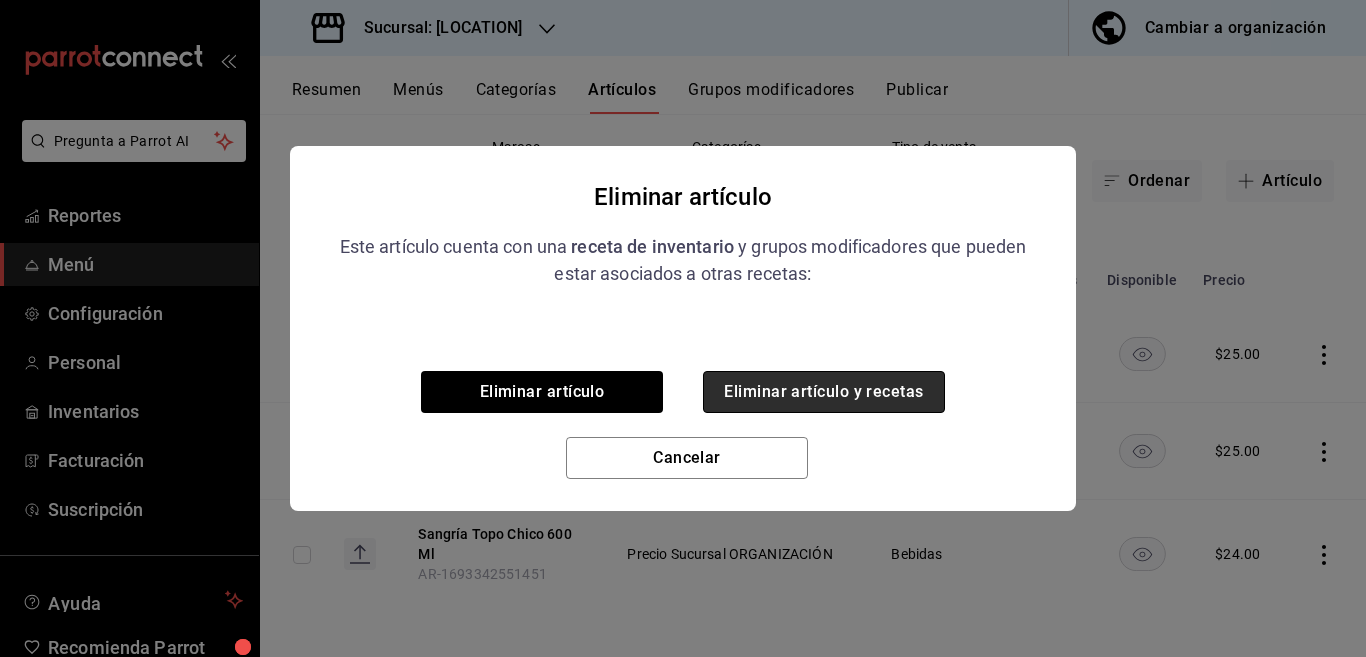 click on "Eliminar artículo y recetas" at bounding box center (824, 392) 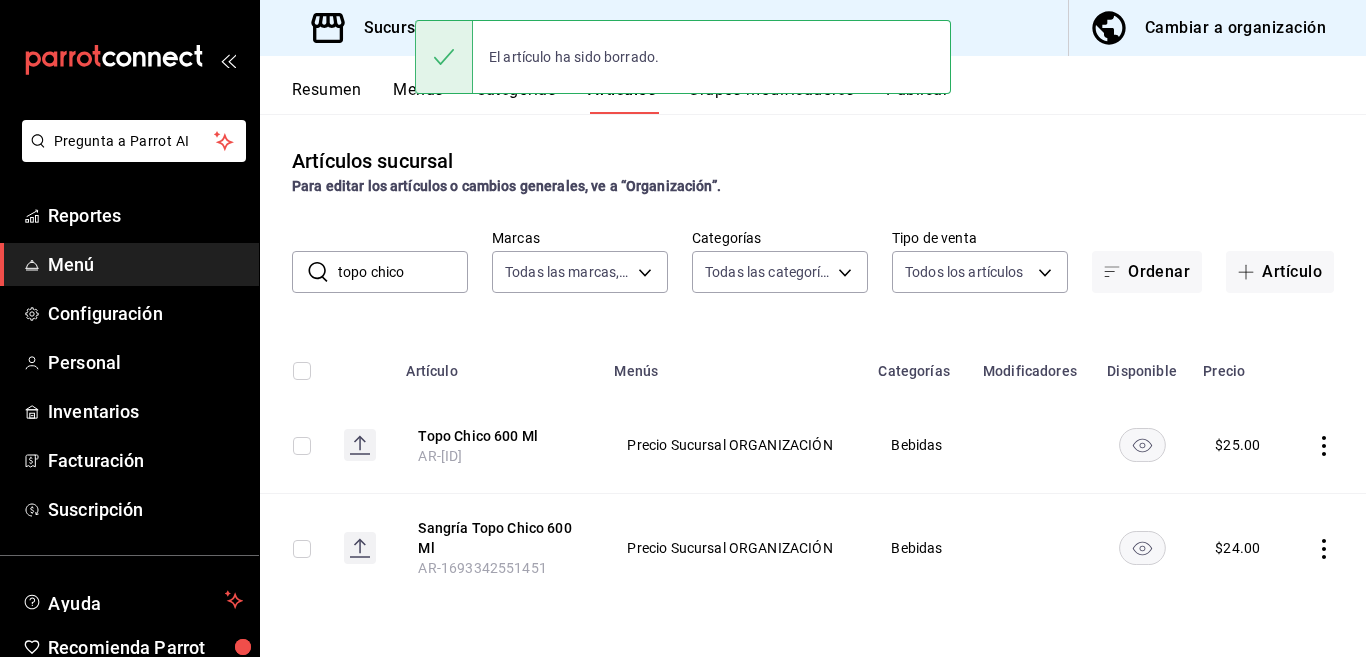 scroll, scrollTop: 0, scrollLeft: 0, axis: both 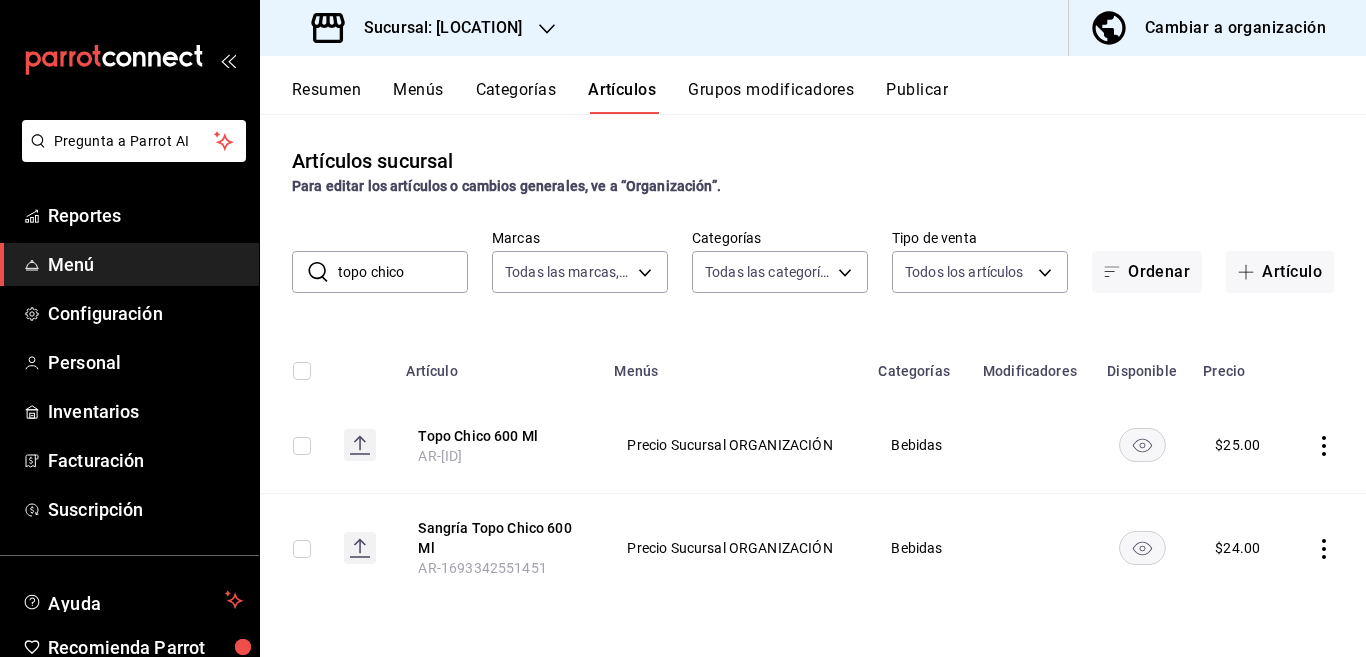 click 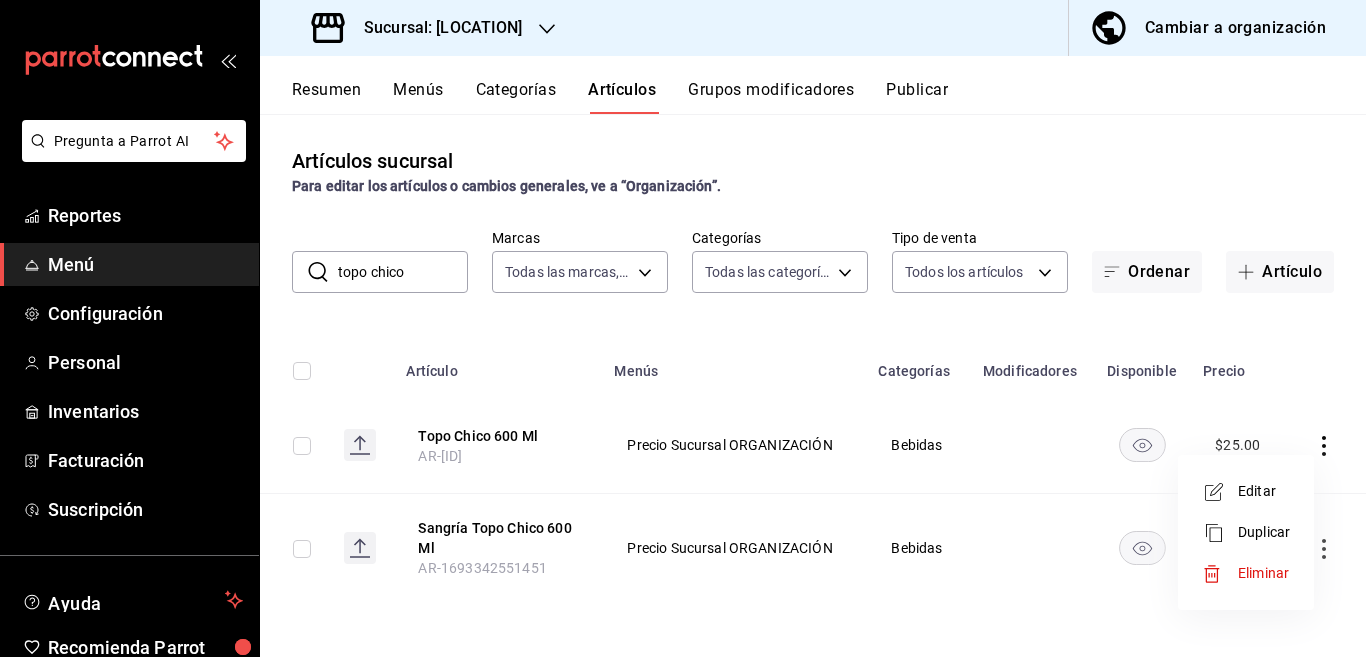 click on "Editar" at bounding box center [1264, 491] 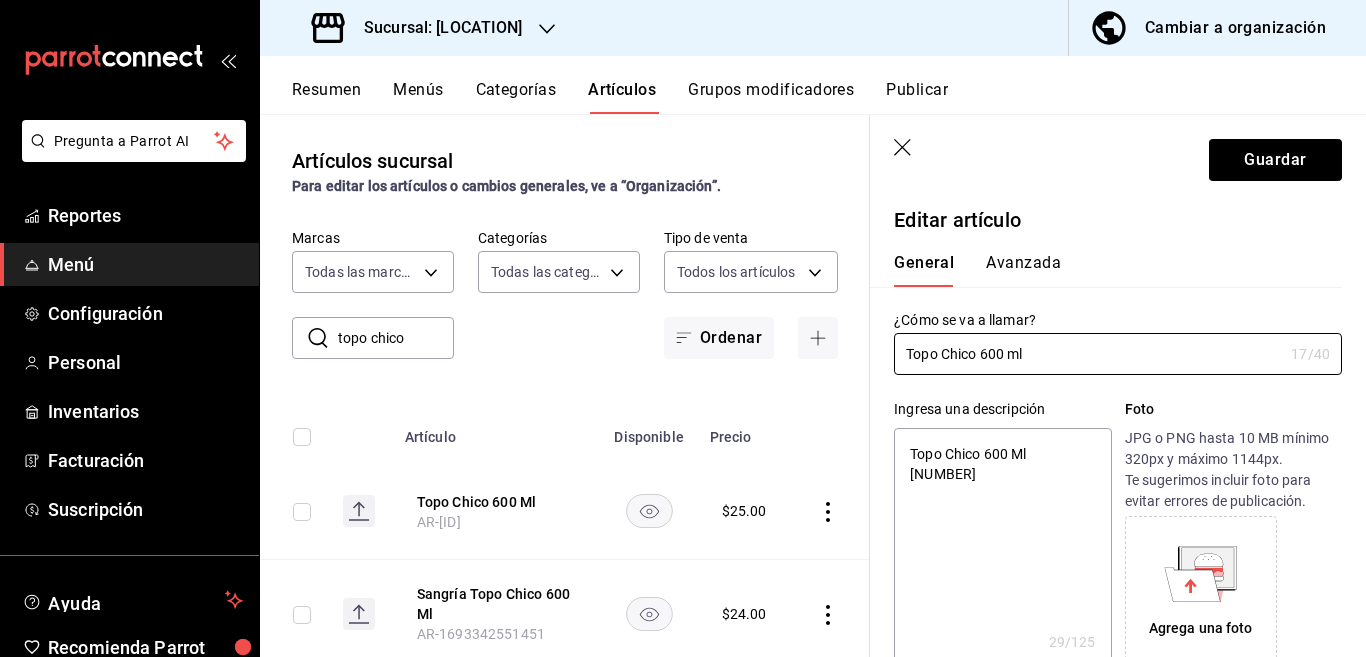 click on "Topo Chico 600 Ml [NUMBER]" at bounding box center [1002, 548] 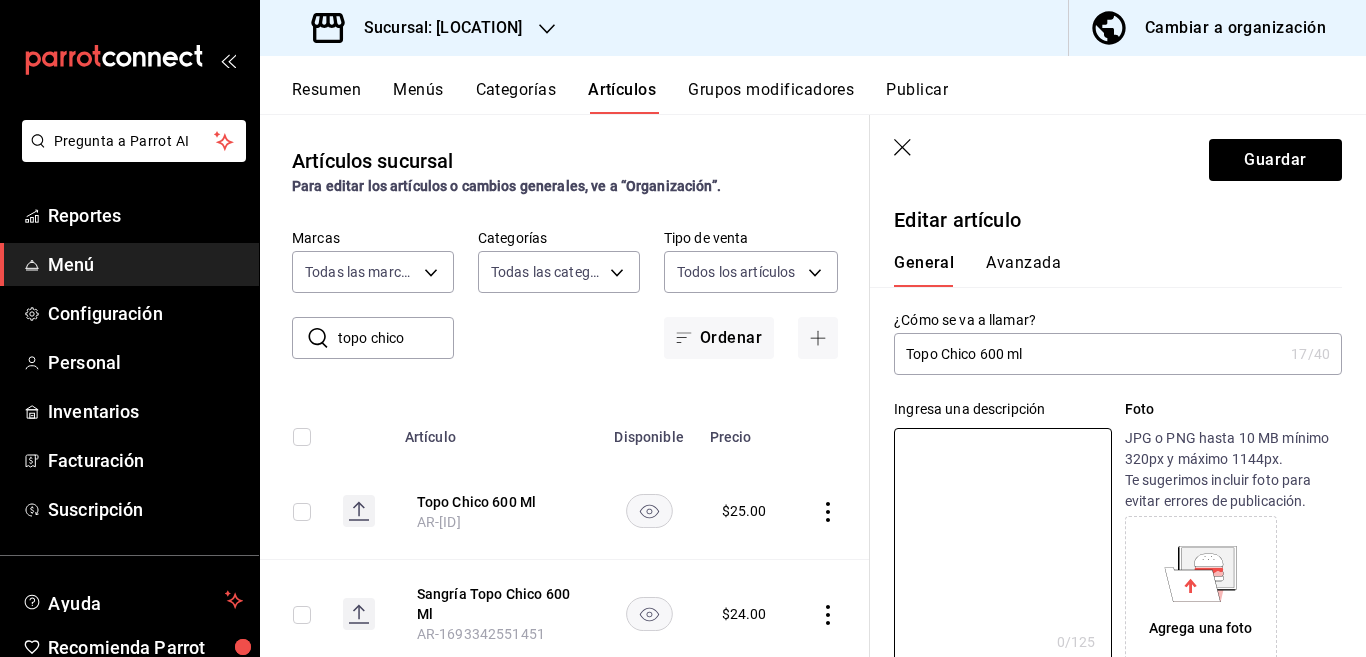 click on "Topo Chico 600 ml" at bounding box center [1088, 354] 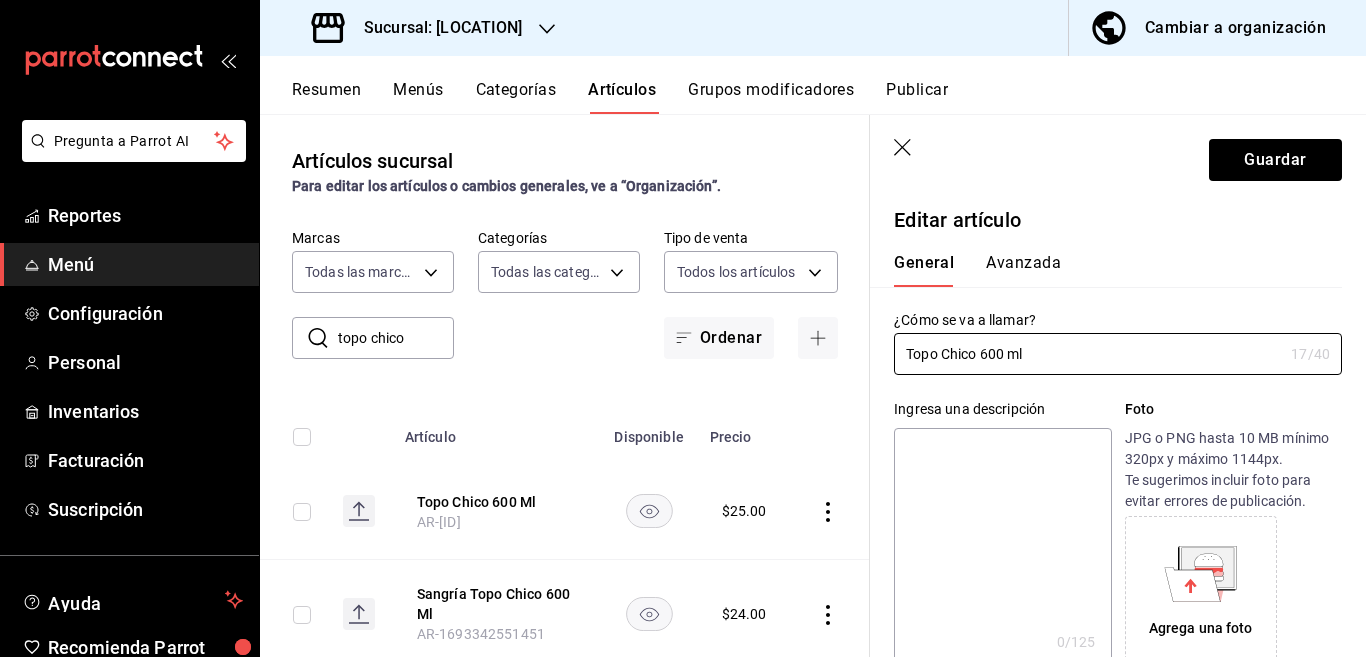 click at bounding box center (1002, 548) 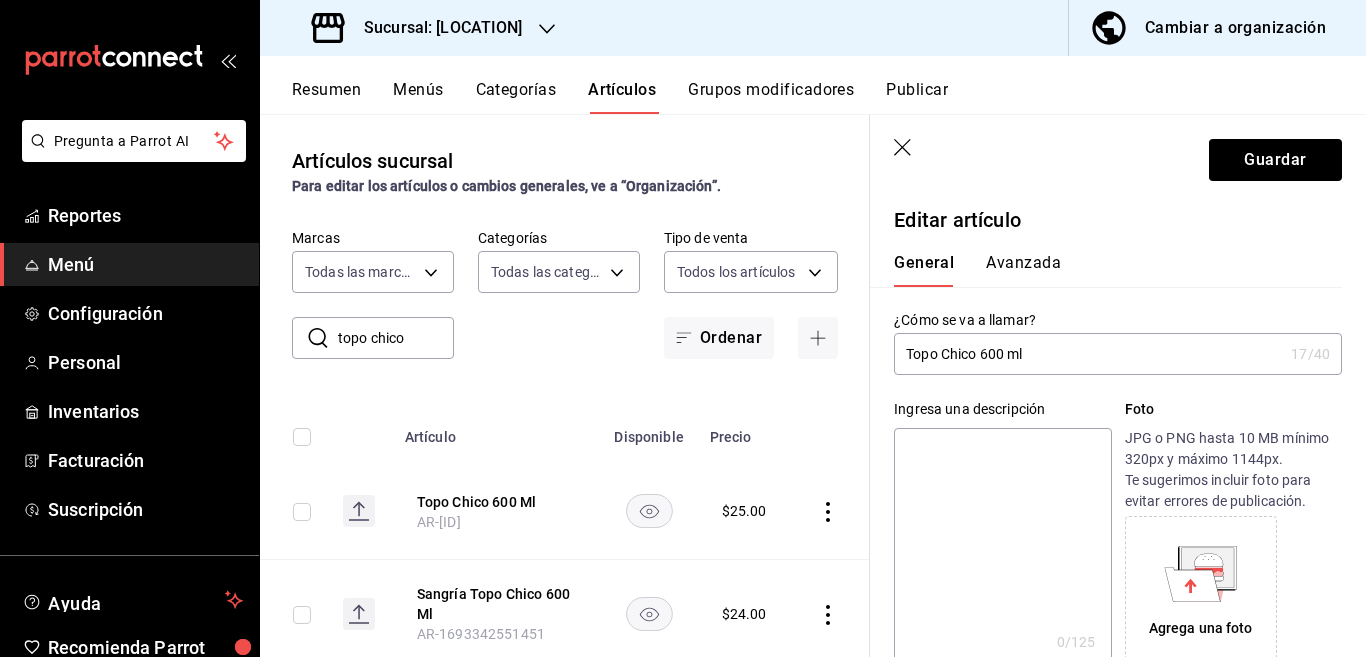 paste on "Topo Chico 600 ml" 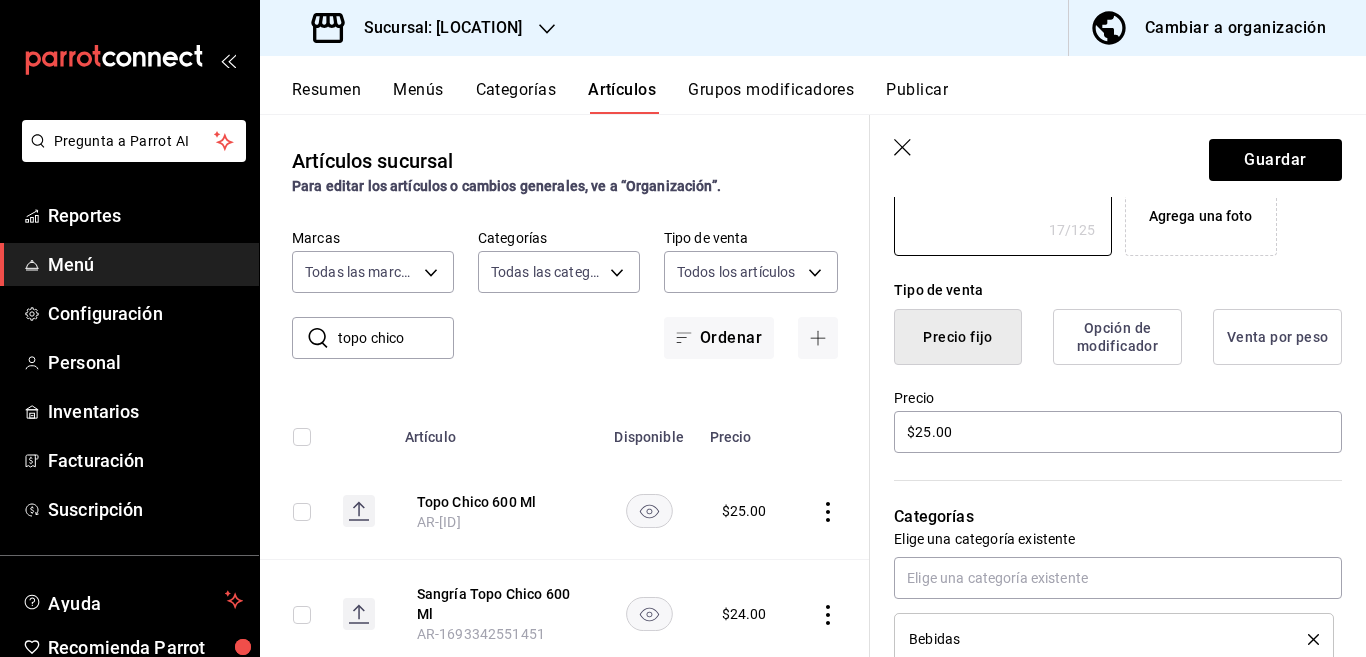 scroll, scrollTop: 487, scrollLeft: 0, axis: vertical 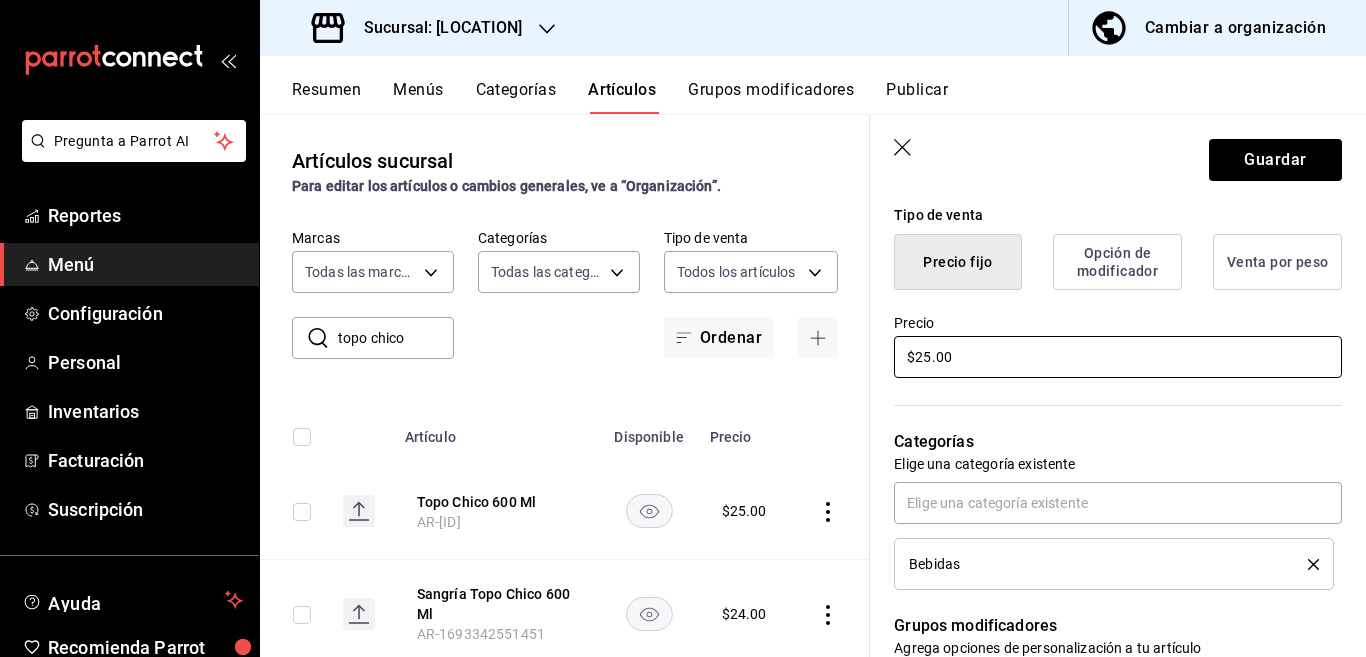 click on "$25.00" at bounding box center [1118, 357] 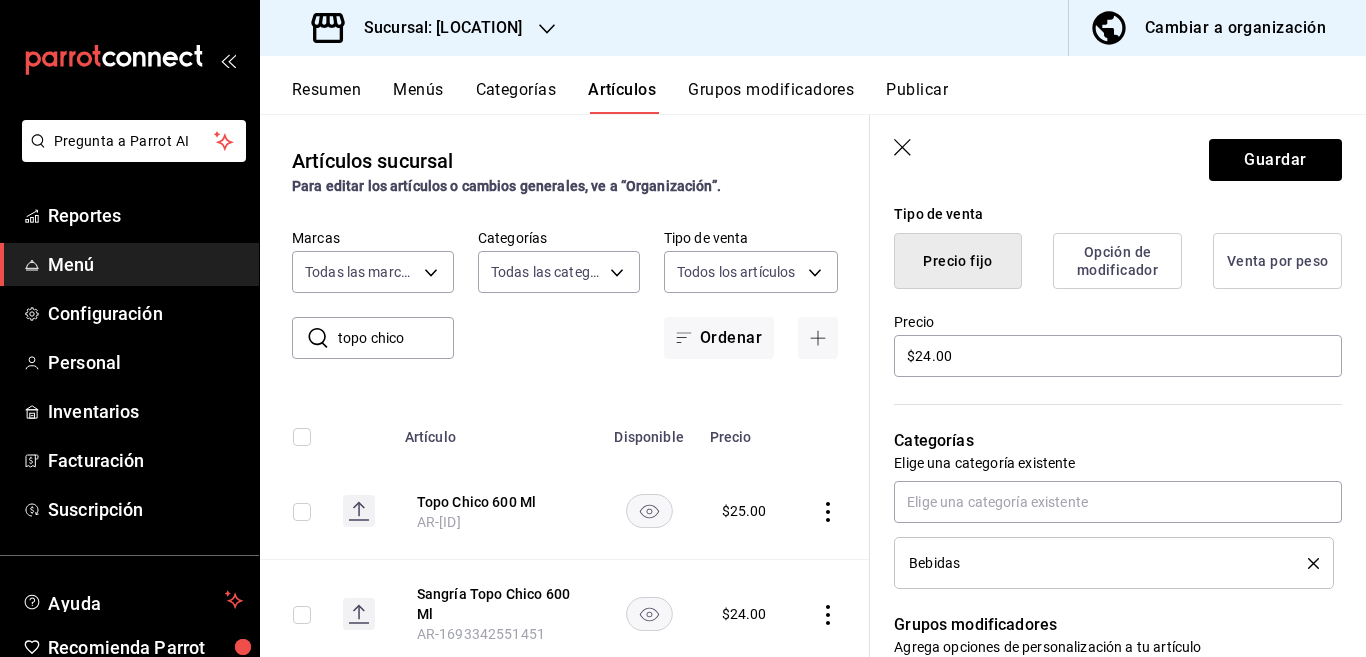 click 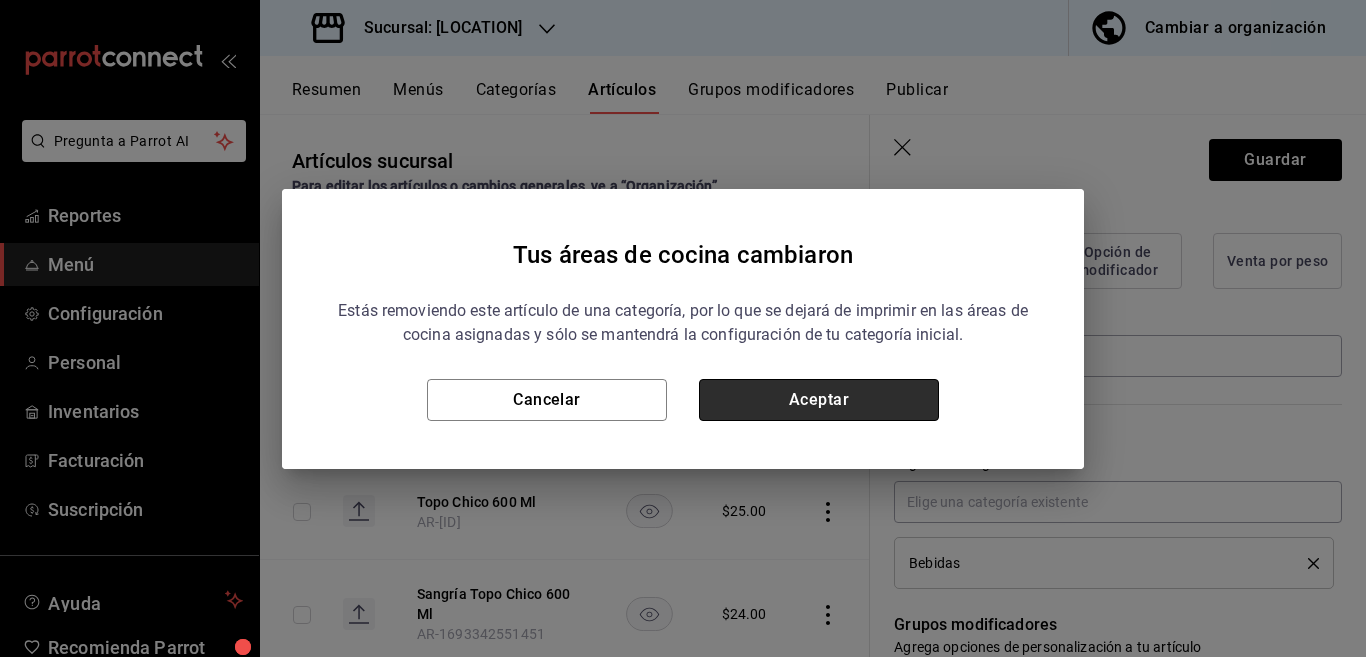 click on "Aceptar" at bounding box center [819, 400] 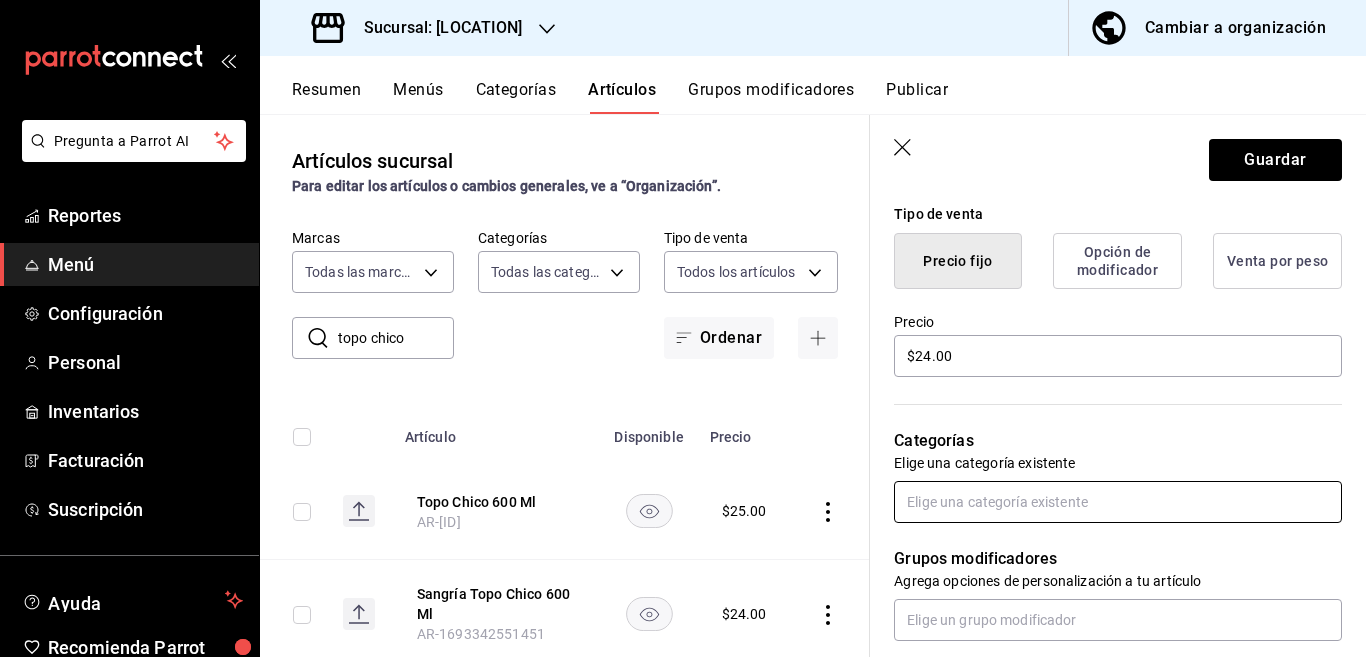 click at bounding box center [1118, 502] 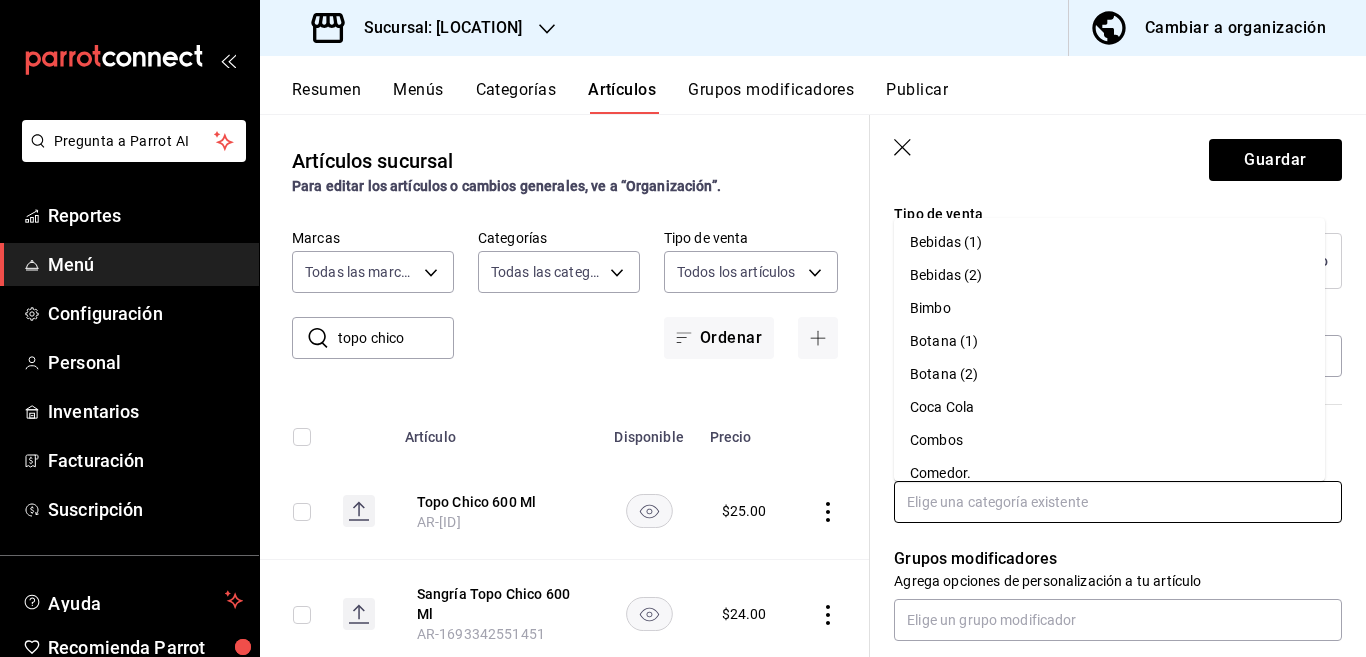 click on "Coca Cola" at bounding box center [1109, 407] 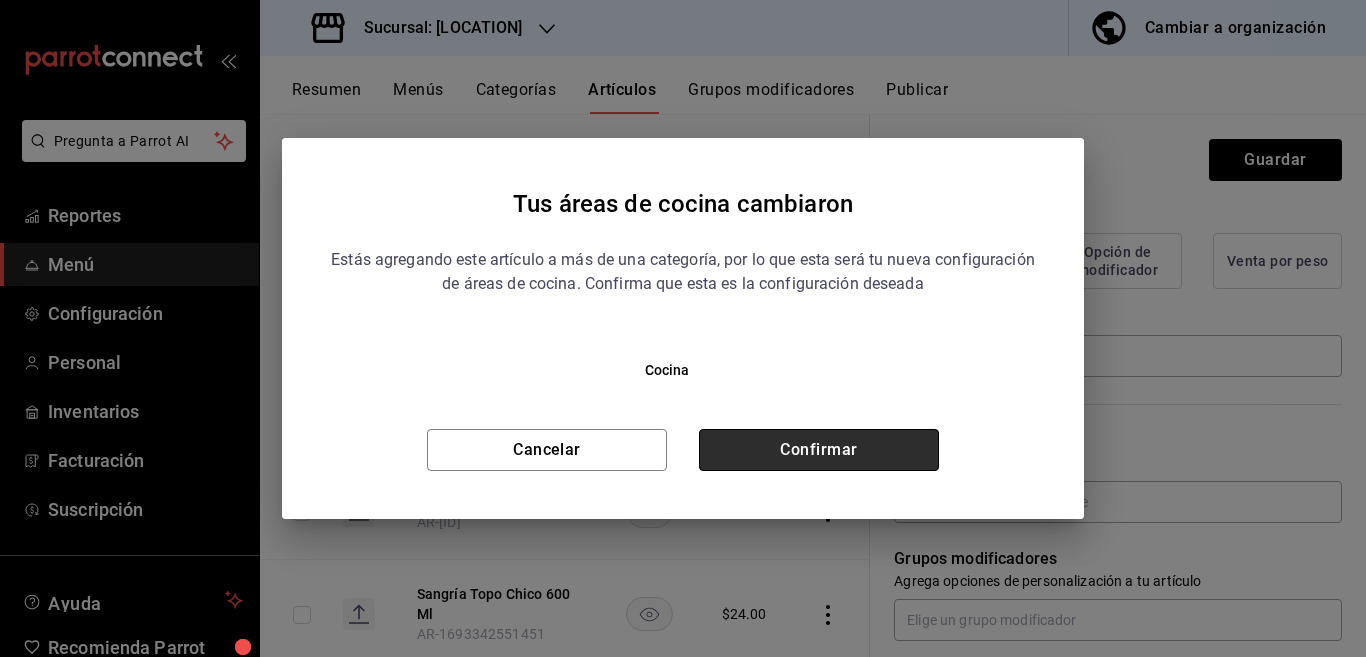 click on "Confirmar" at bounding box center [819, 450] 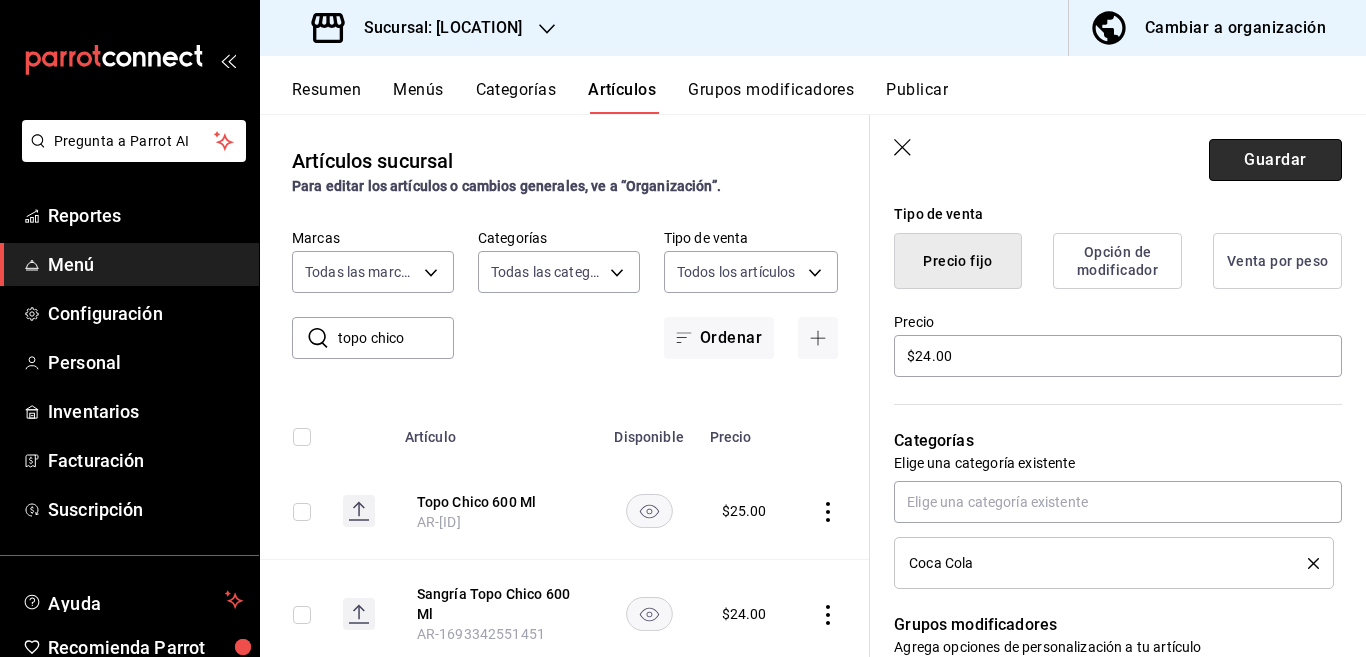 click on "Guardar" at bounding box center (1275, 160) 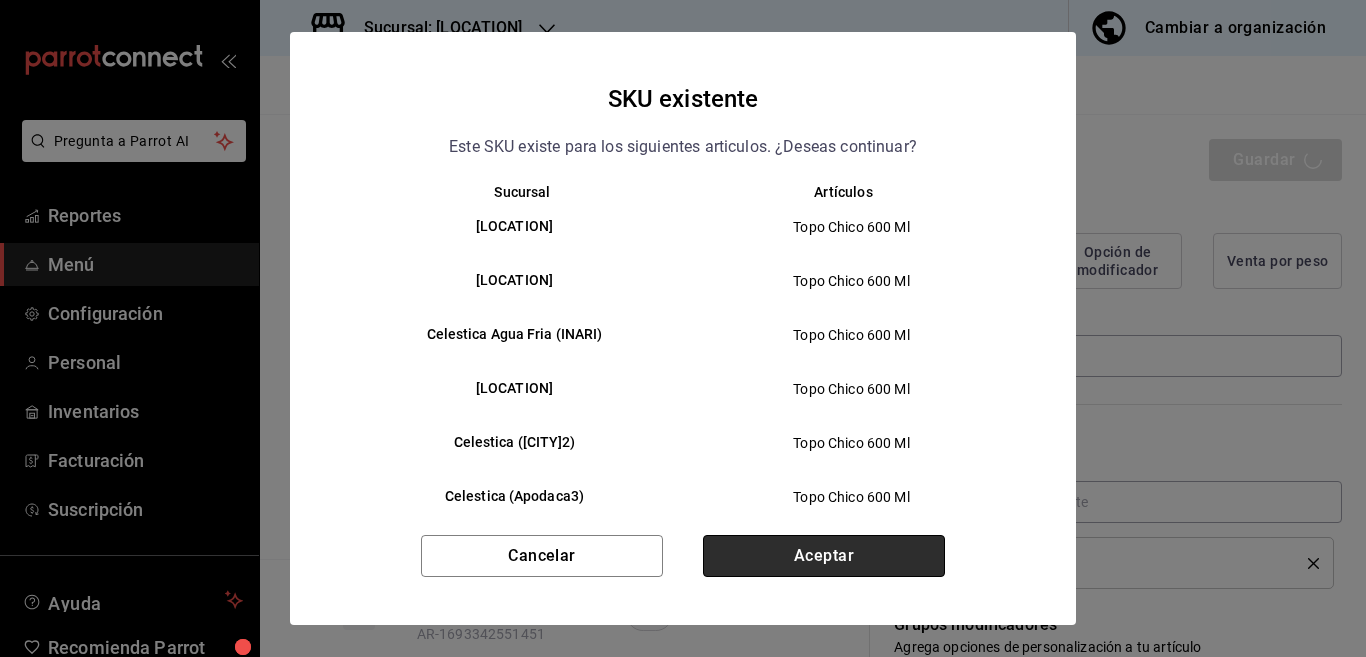 click on "Aceptar" at bounding box center [824, 556] 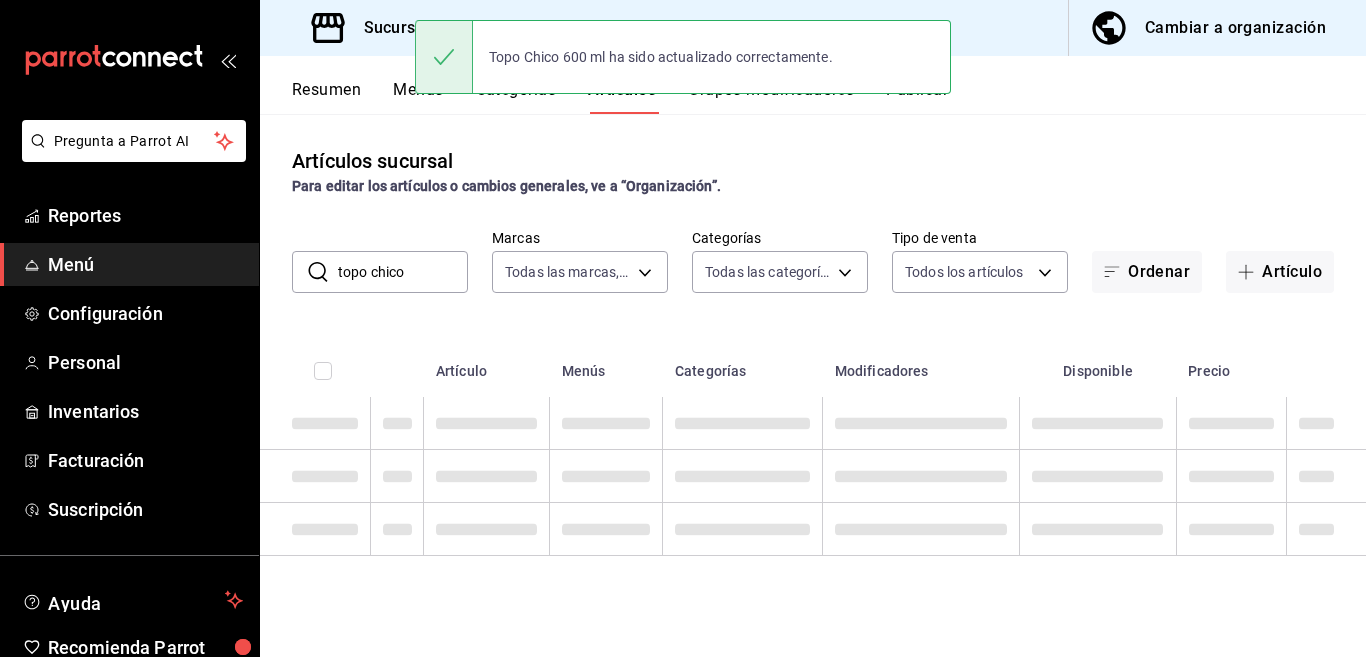 scroll, scrollTop: 0, scrollLeft: 0, axis: both 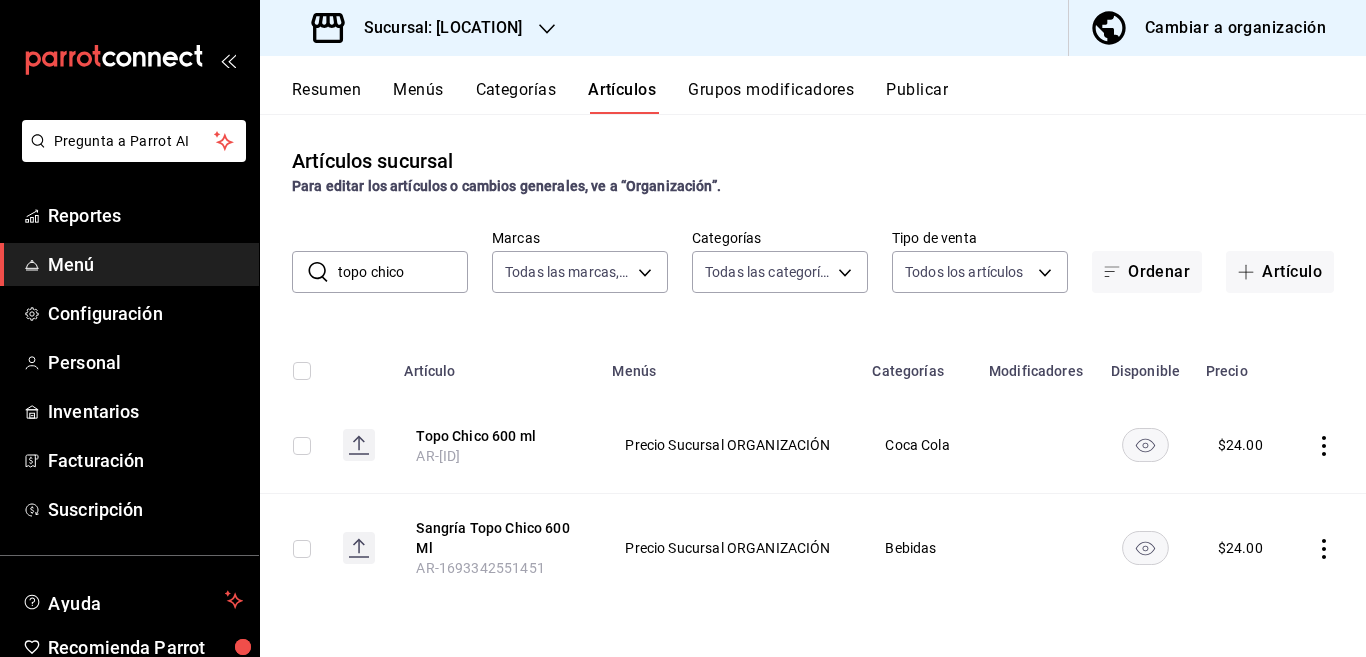 click 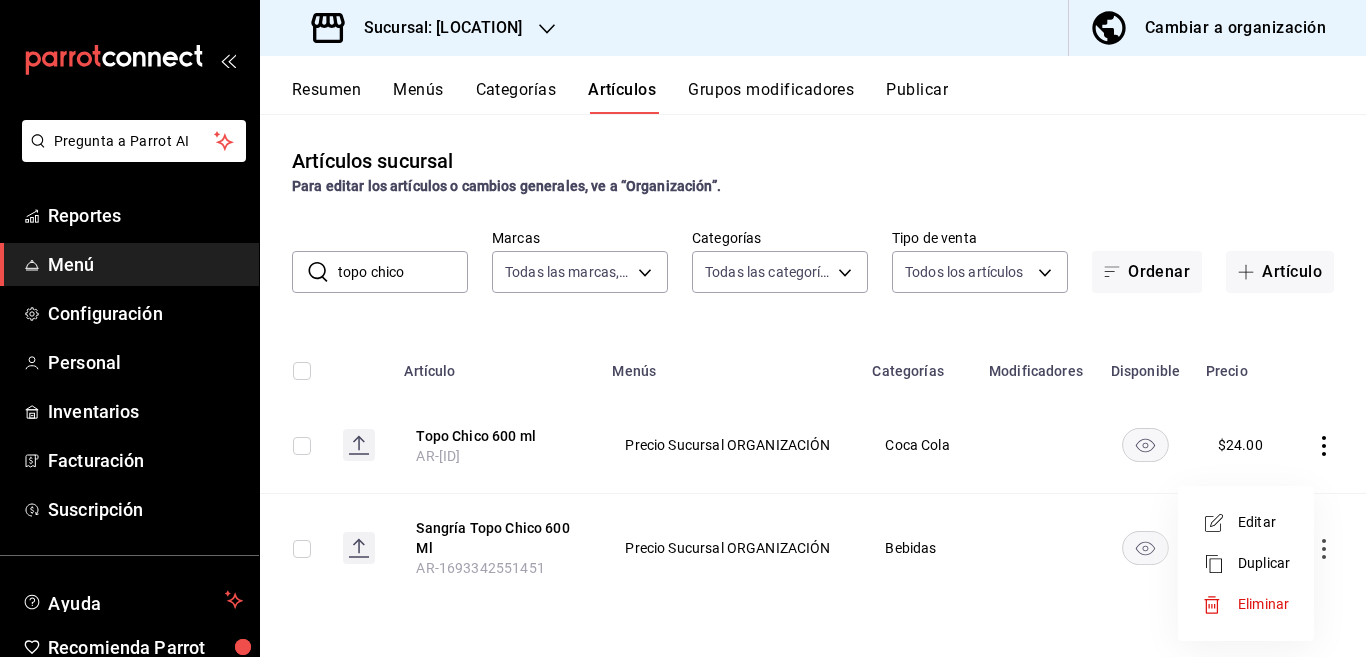 click on "Editar" at bounding box center [1264, 522] 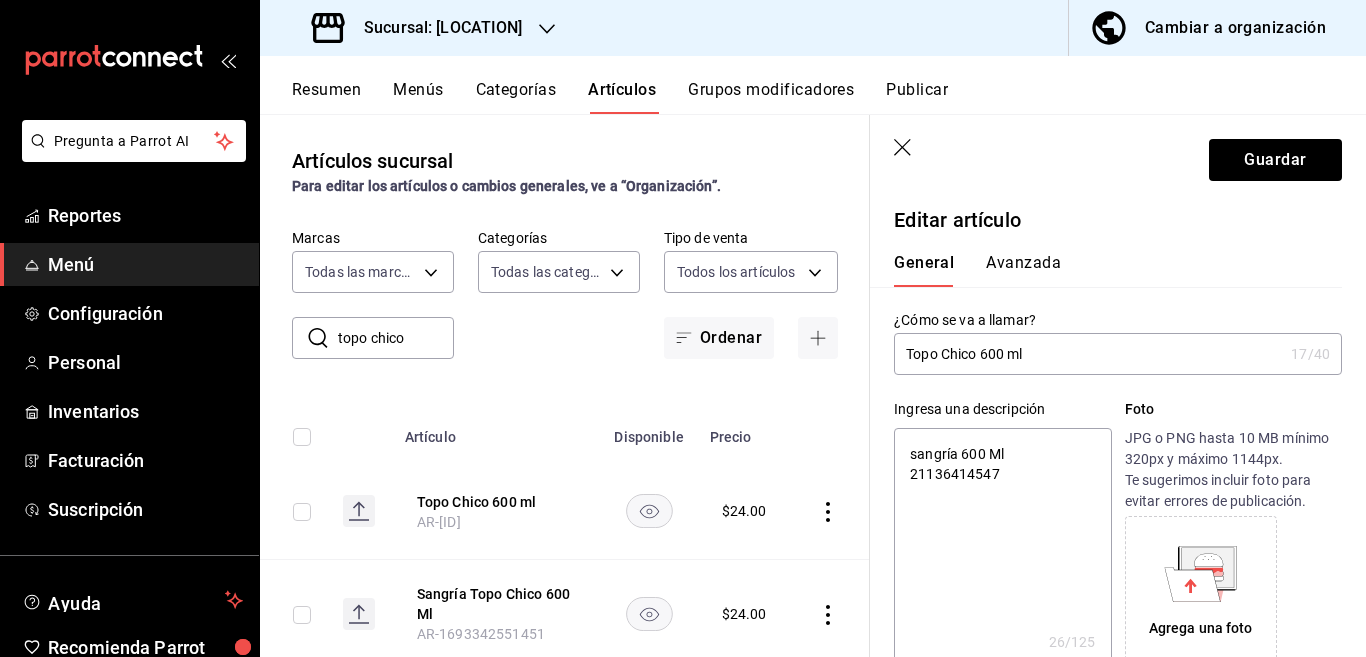 drag, startPoint x: 978, startPoint y: 343, endPoint x: 992, endPoint y: 365, distance: 26.076809 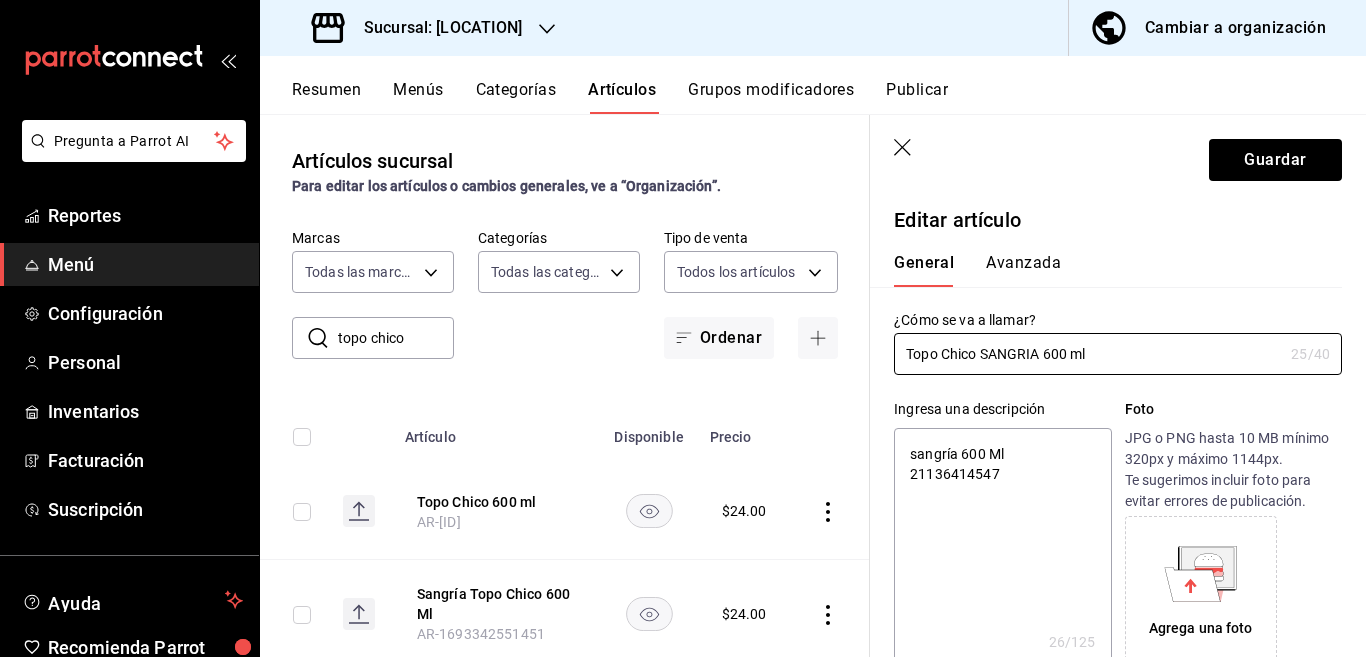 click on "sangría 600 Ml 21136414547" at bounding box center [1002, 548] 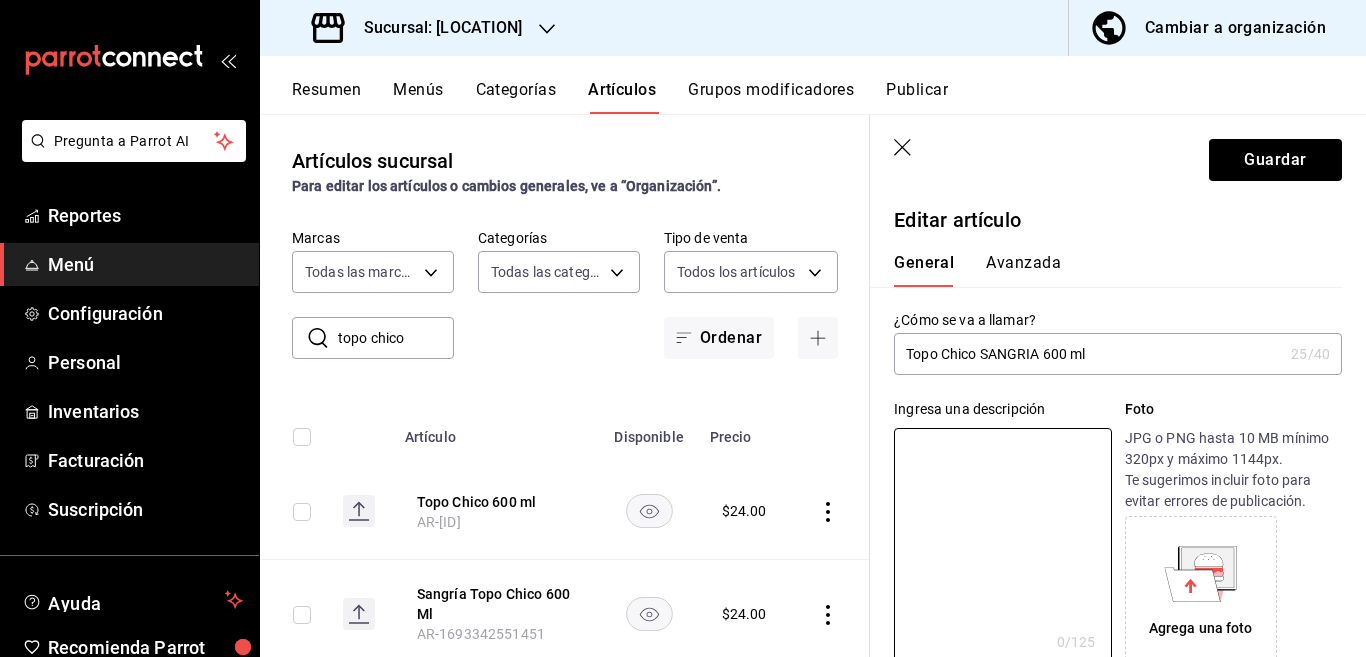 click on "Topo Chico SANGRIA 600 ml" at bounding box center (1088, 354) 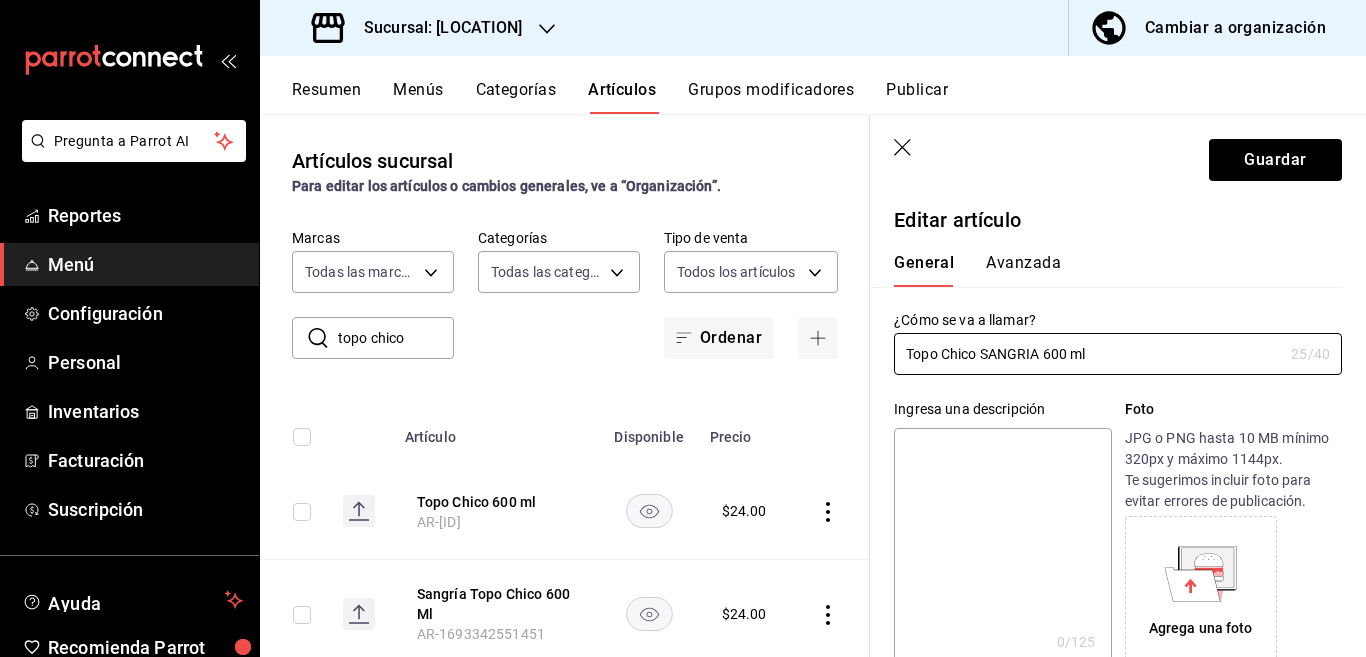 click at bounding box center [1002, 548] 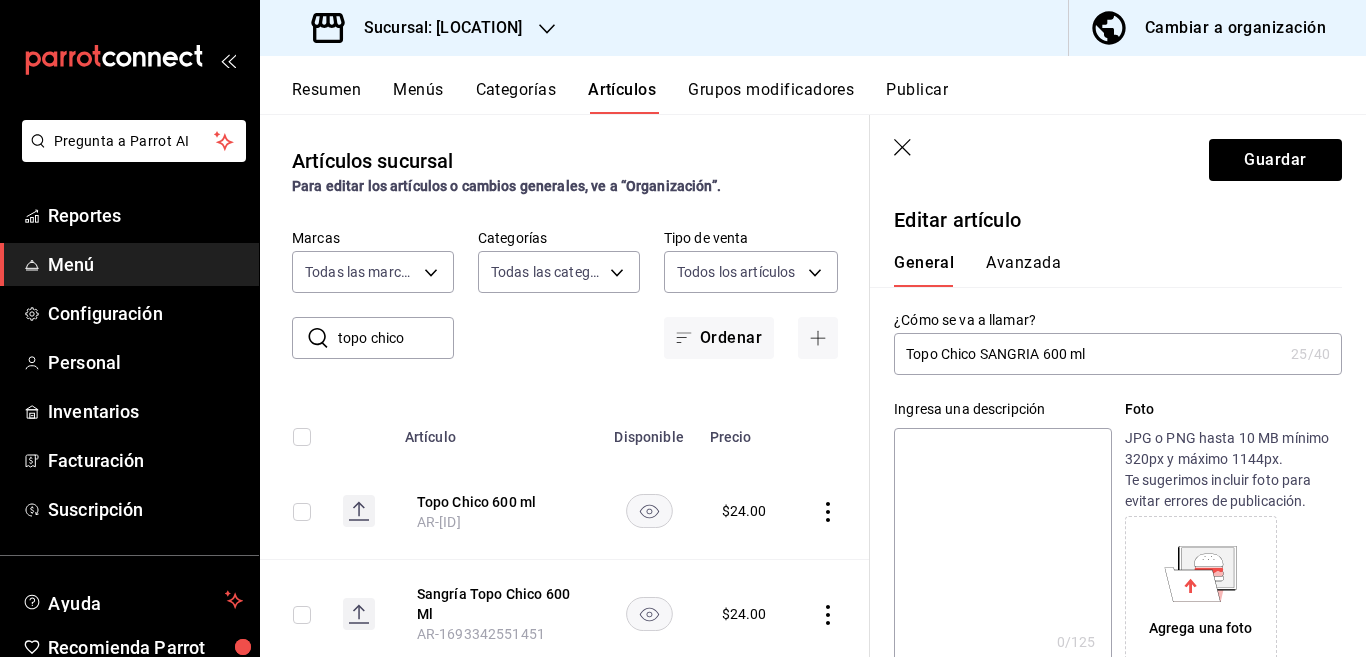 paste on "Topo Chico SANGRIA 600 ml" 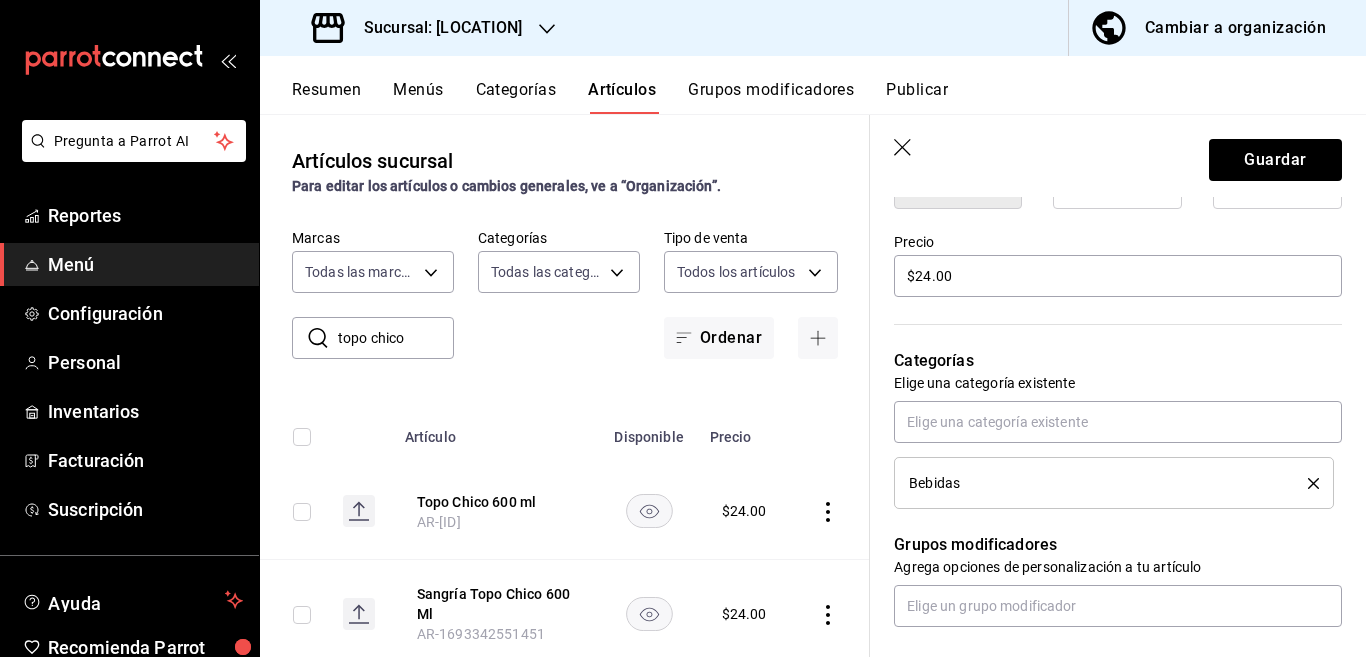 scroll, scrollTop: 569, scrollLeft: 0, axis: vertical 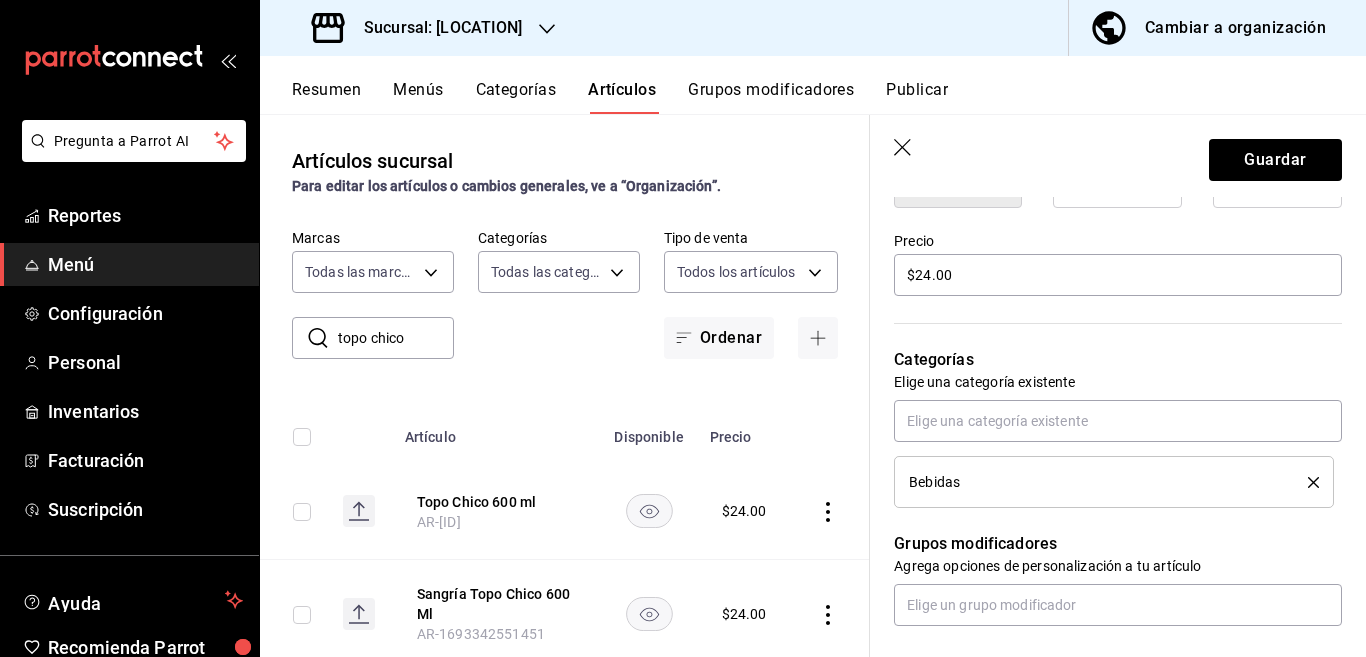click 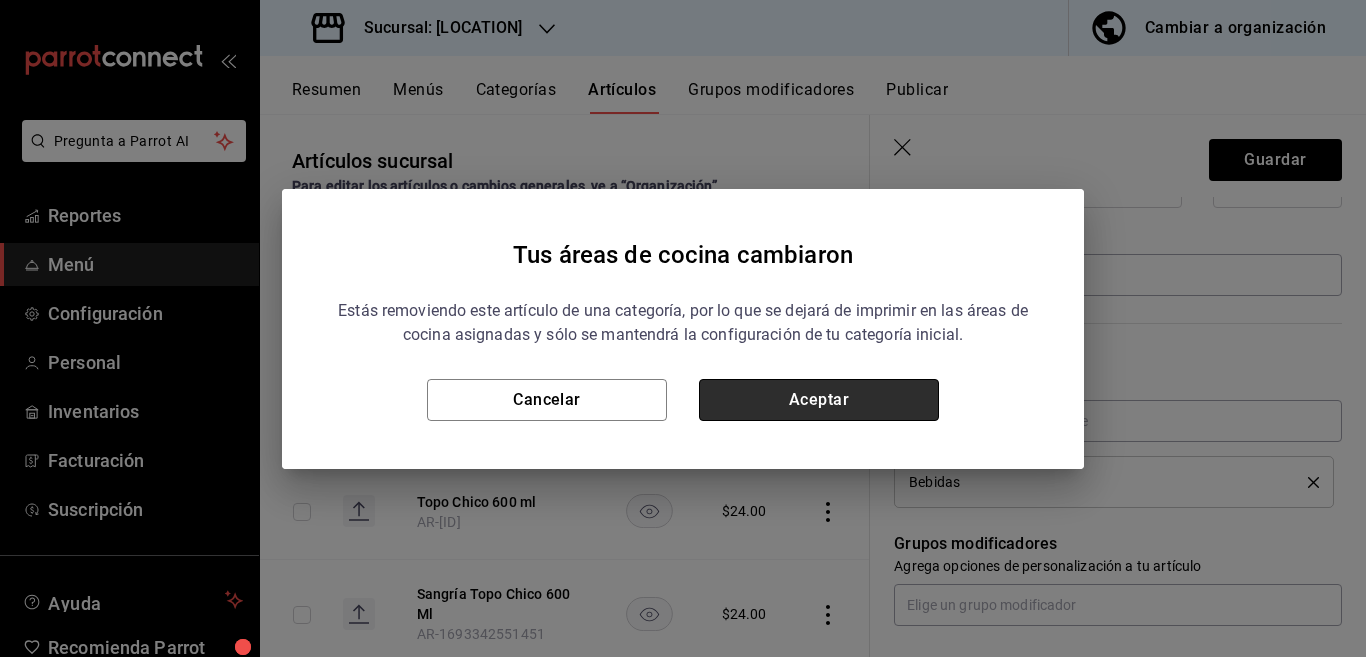 click on "Aceptar" at bounding box center [819, 400] 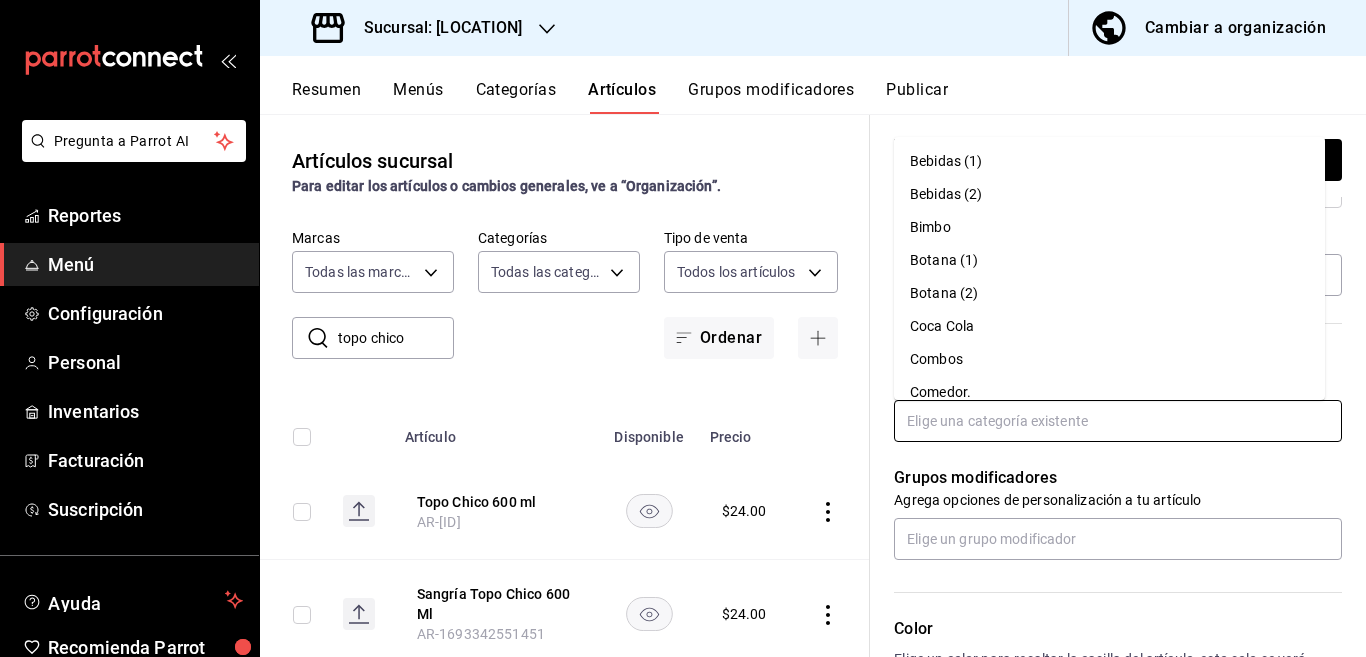 click at bounding box center (1118, 421) 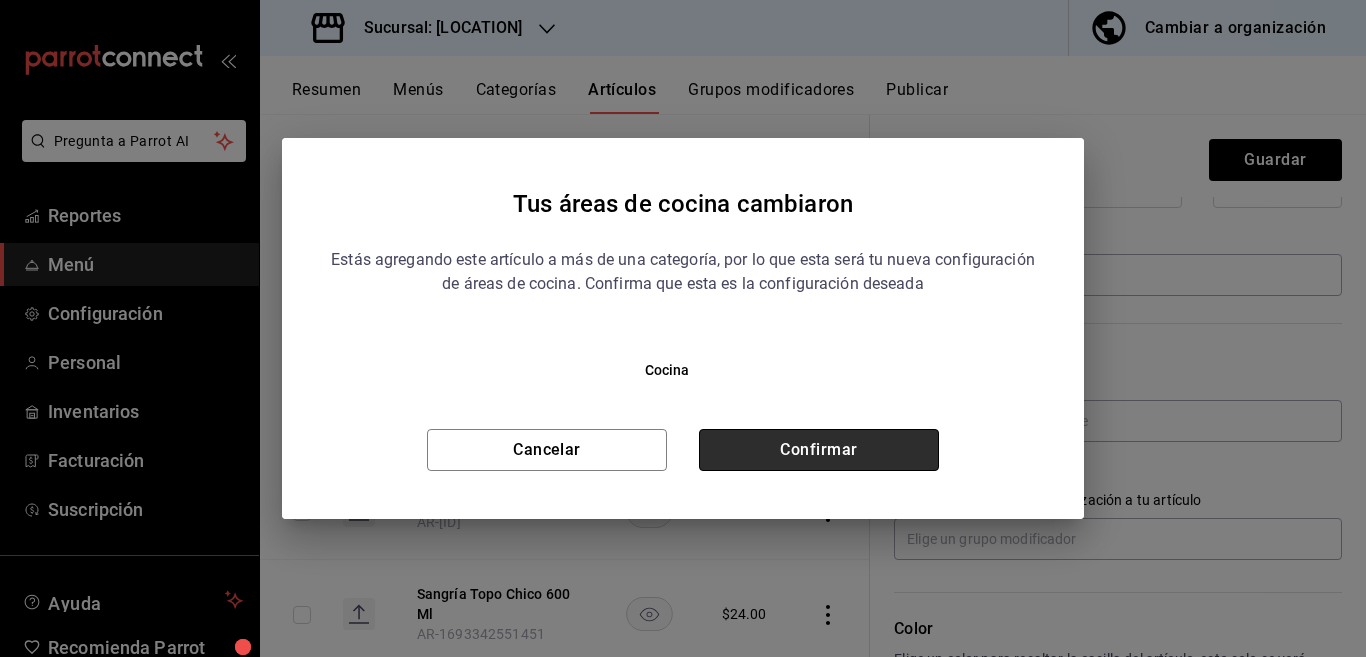 click on "Confirmar" at bounding box center [819, 450] 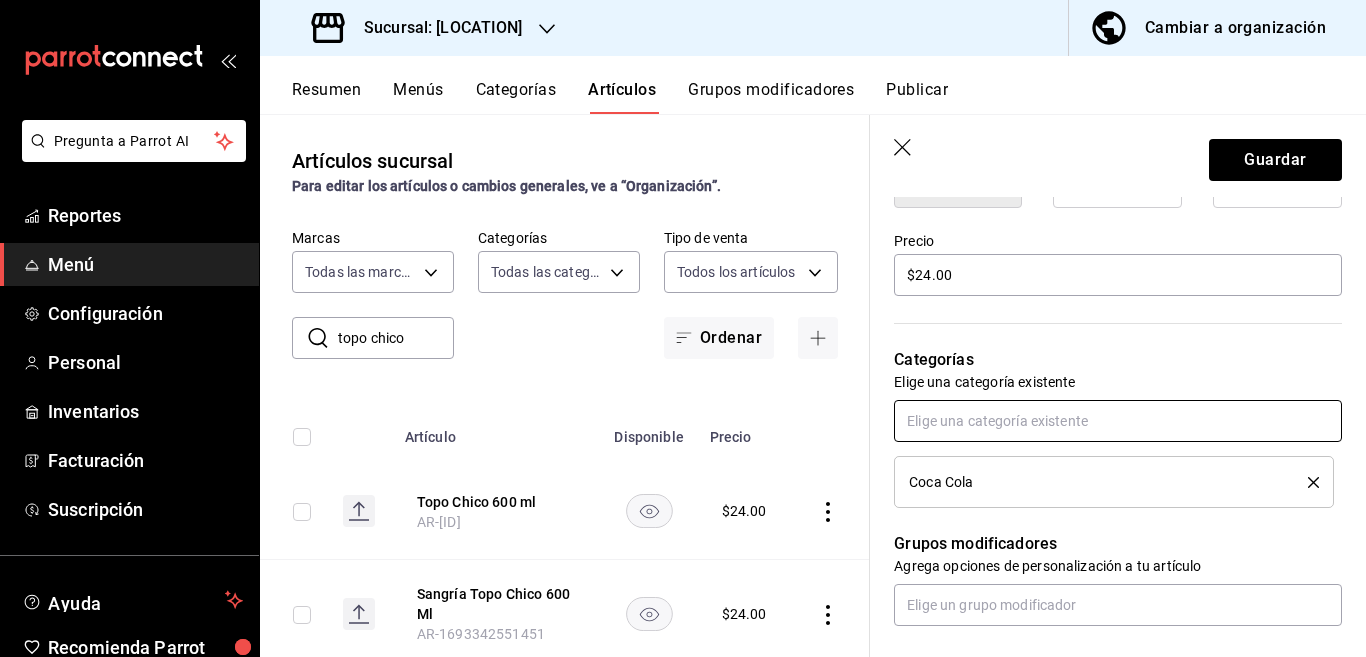 scroll, scrollTop: 569, scrollLeft: 0, axis: vertical 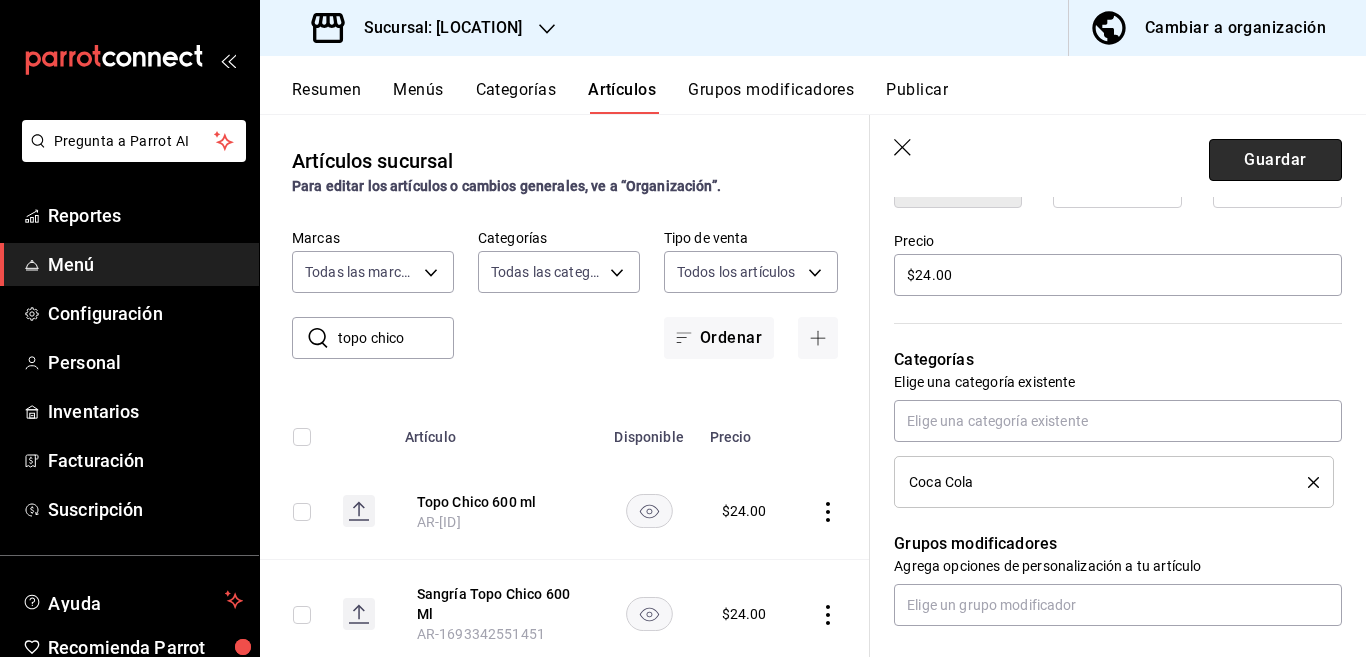 click on "Guardar" at bounding box center (1275, 160) 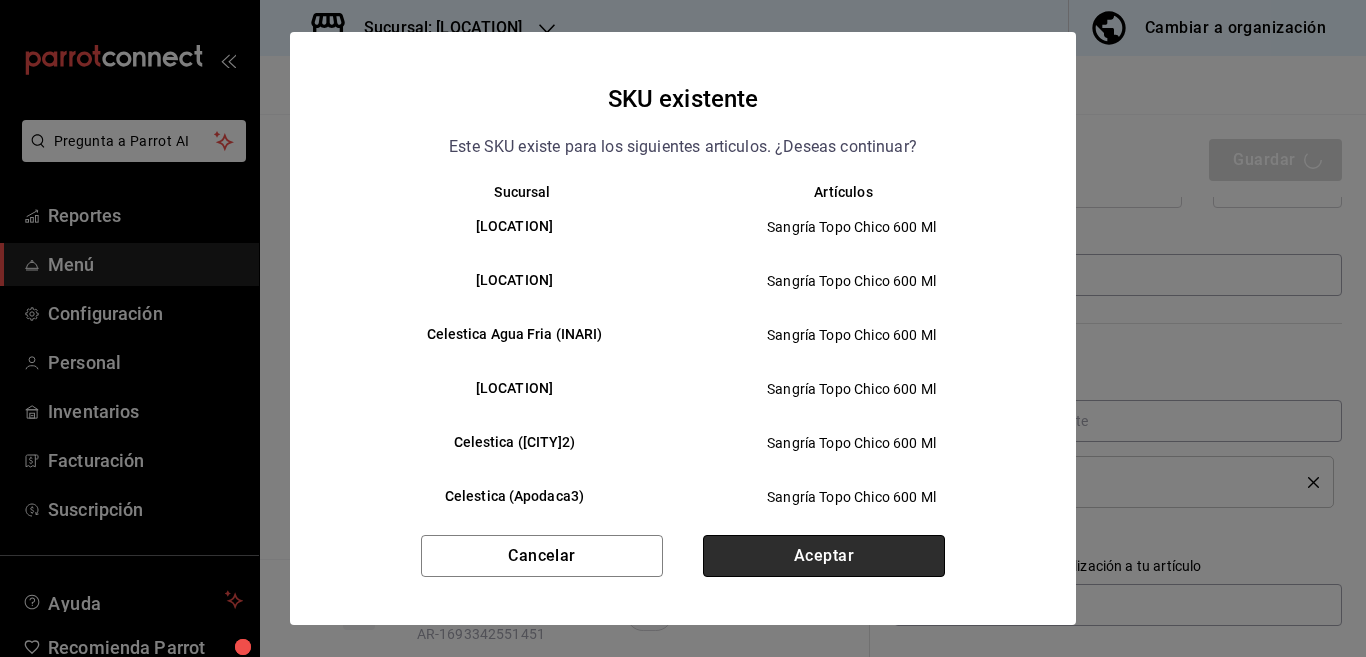 click on "Aceptar" at bounding box center (824, 556) 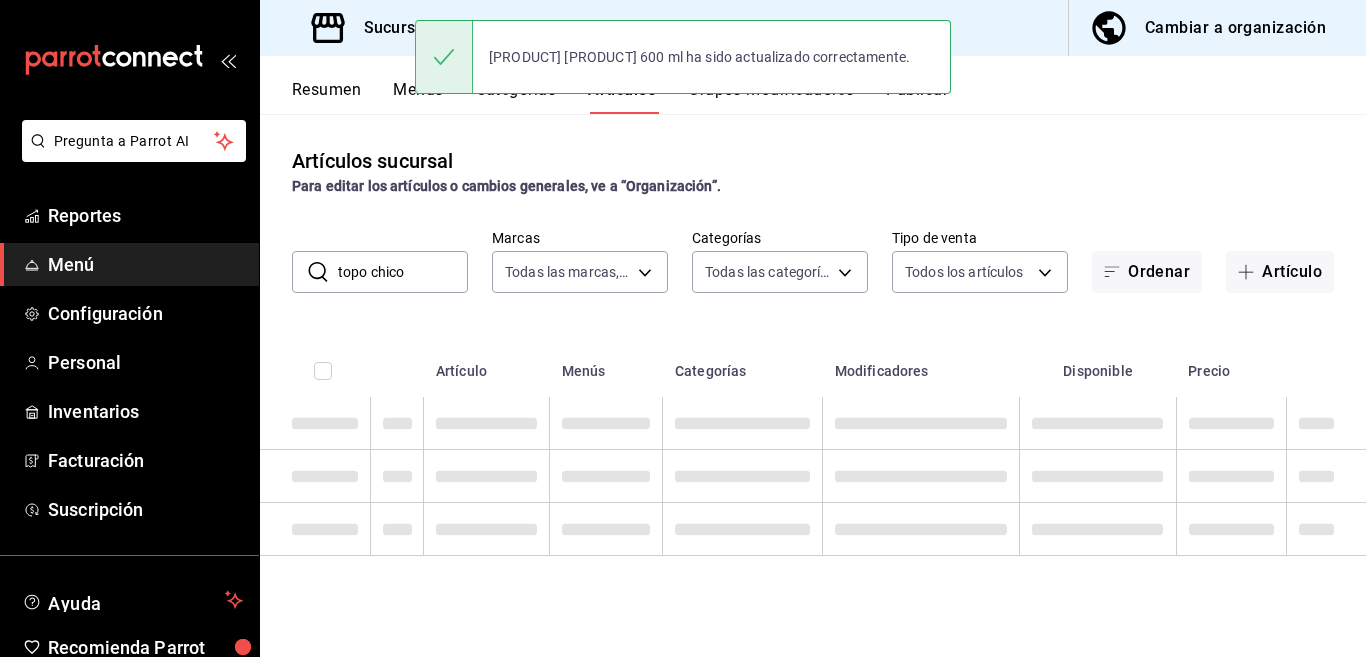 scroll, scrollTop: 0, scrollLeft: 0, axis: both 